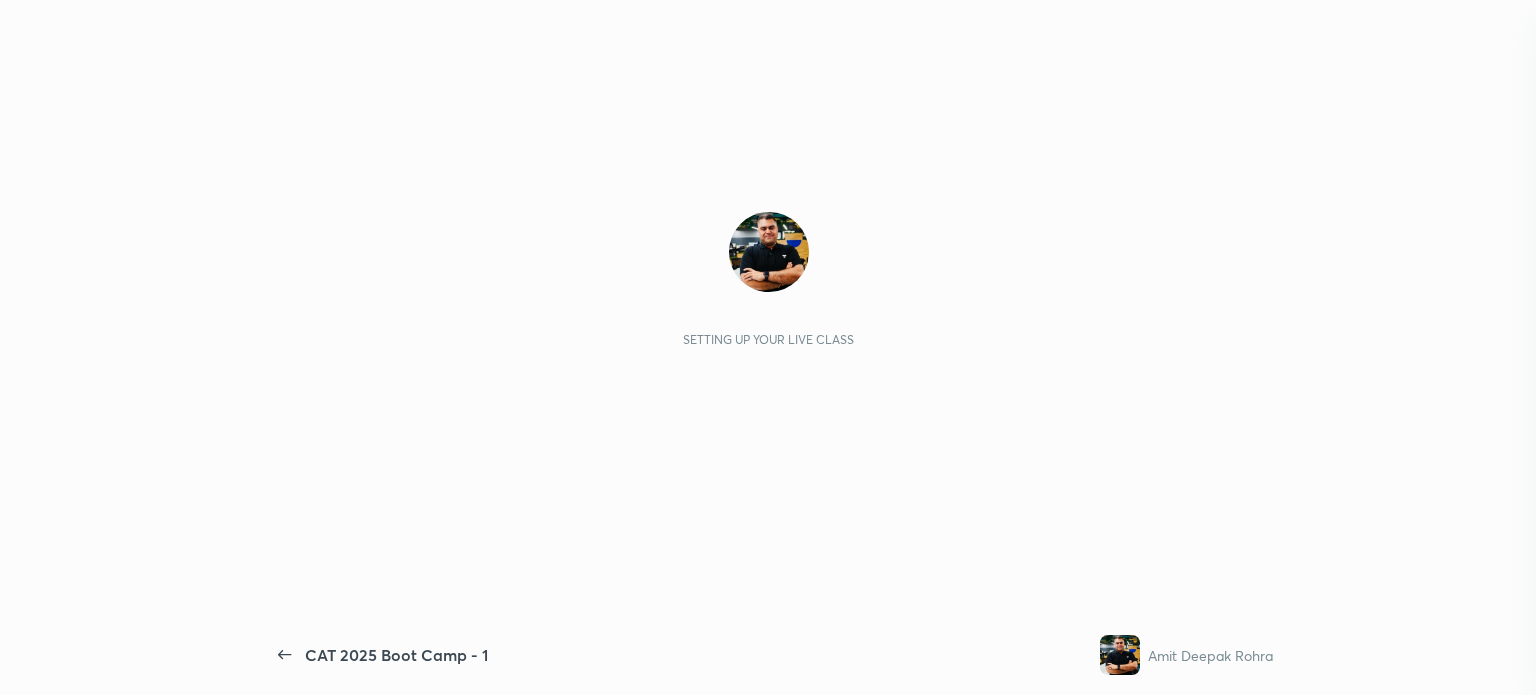 scroll, scrollTop: 0, scrollLeft: 0, axis: both 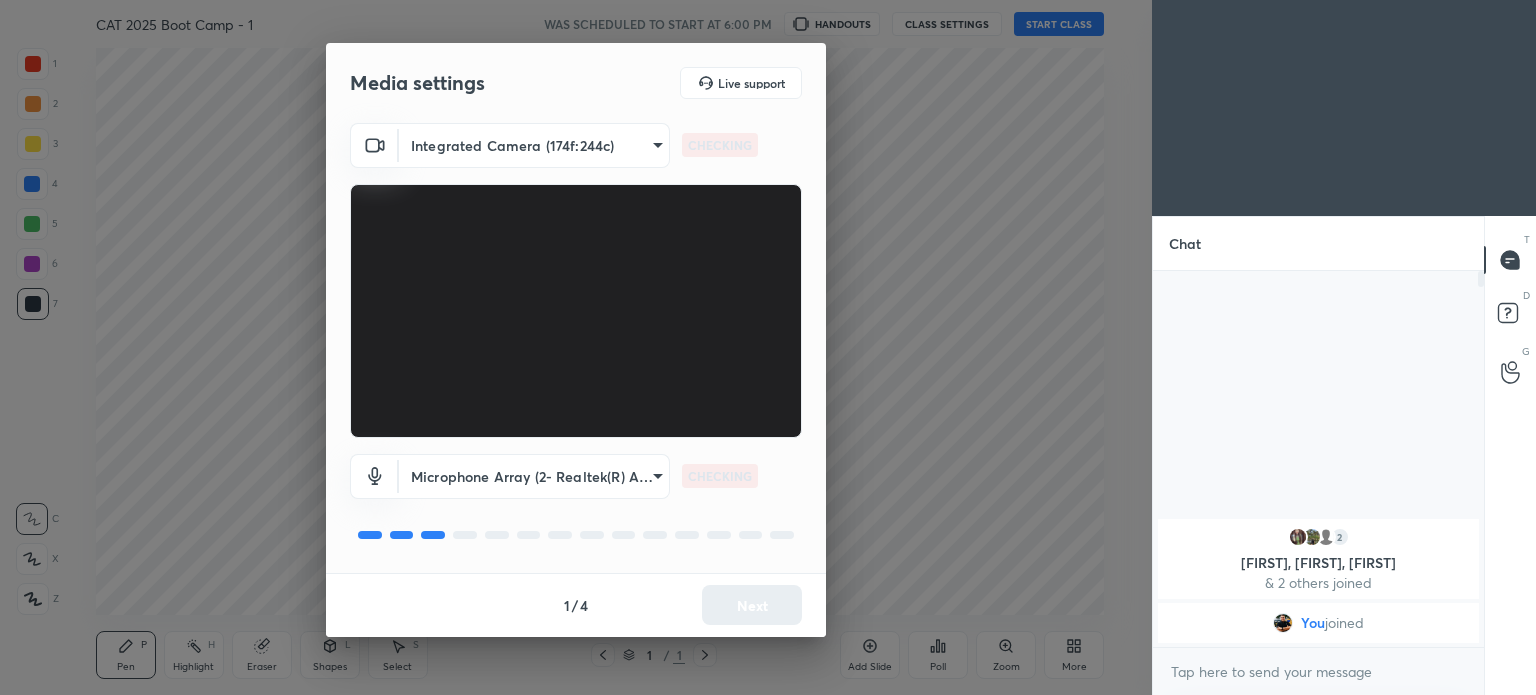 click on "1 2 3 4 5 6 7 C X Z C X Z E E Erase all   H H CAT 2025 Boot Camp - 1 WAS SCHEDULED TO START AT  6:00 PM HANDOUTS CLASS SETTINGS START CLASS Setting up your live class Back CAT 2025 Boot Camp - 1 Amit Deepak Rohra Pen P Highlight H Eraser Shapes L Select S 1 / 1 Add Slide Poll Zoom More Chat 2 Shruti, Swara, saniya &  2 others  joined You  joined 1 NEW MESSAGE Enable hand raising Enable raise hand to speak to learners. Once enabled, chat will be turned off temporarily. Enable x   introducing Raise a hand with a doubt Now learners can raise their hand along with a doubt  How it works? Doubts asked by learners will show up here Raise hand disabled You have disabled Raise hand currently. Enable it to invite learners to speak Enable Can't raise hand Looks like educator just invited you to speak. Please wait before you can raise your hand again. Got it T Messages (T) D Doubts (D) G Raise Hand (G) Report an issue Reason for reporting Buffering Chat not working Audio - Video sync issue Educator video quality low ​" at bounding box center (768, 347) 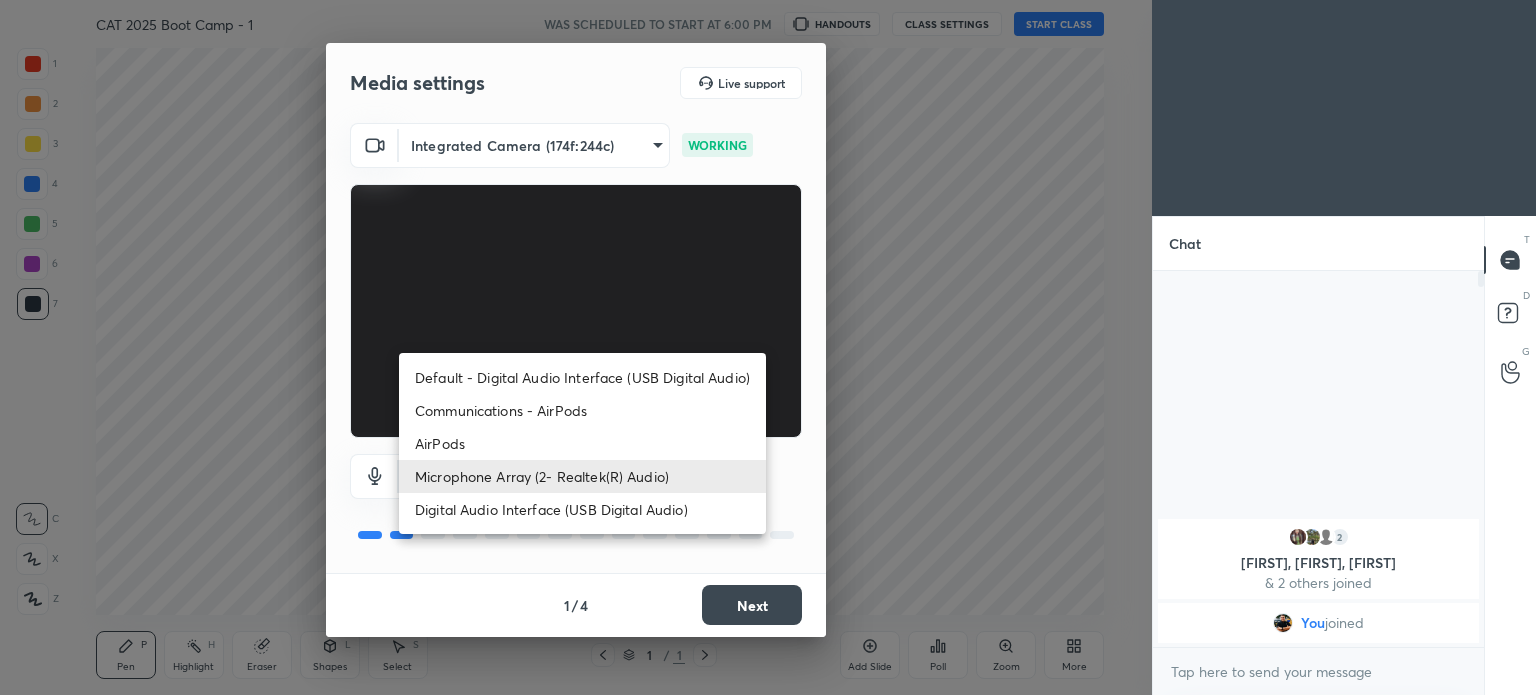 click on "AirPods" at bounding box center [582, 443] 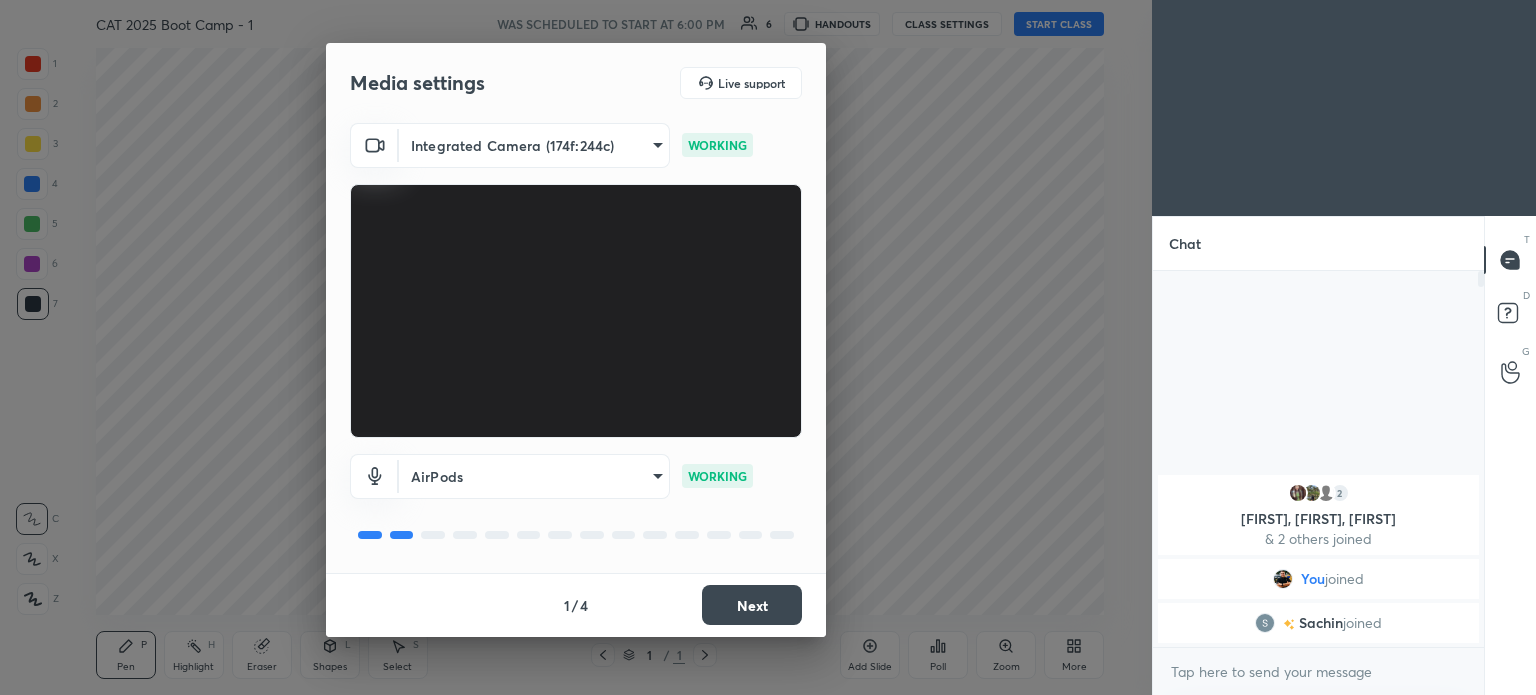click on "Next" at bounding box center [752, 605] 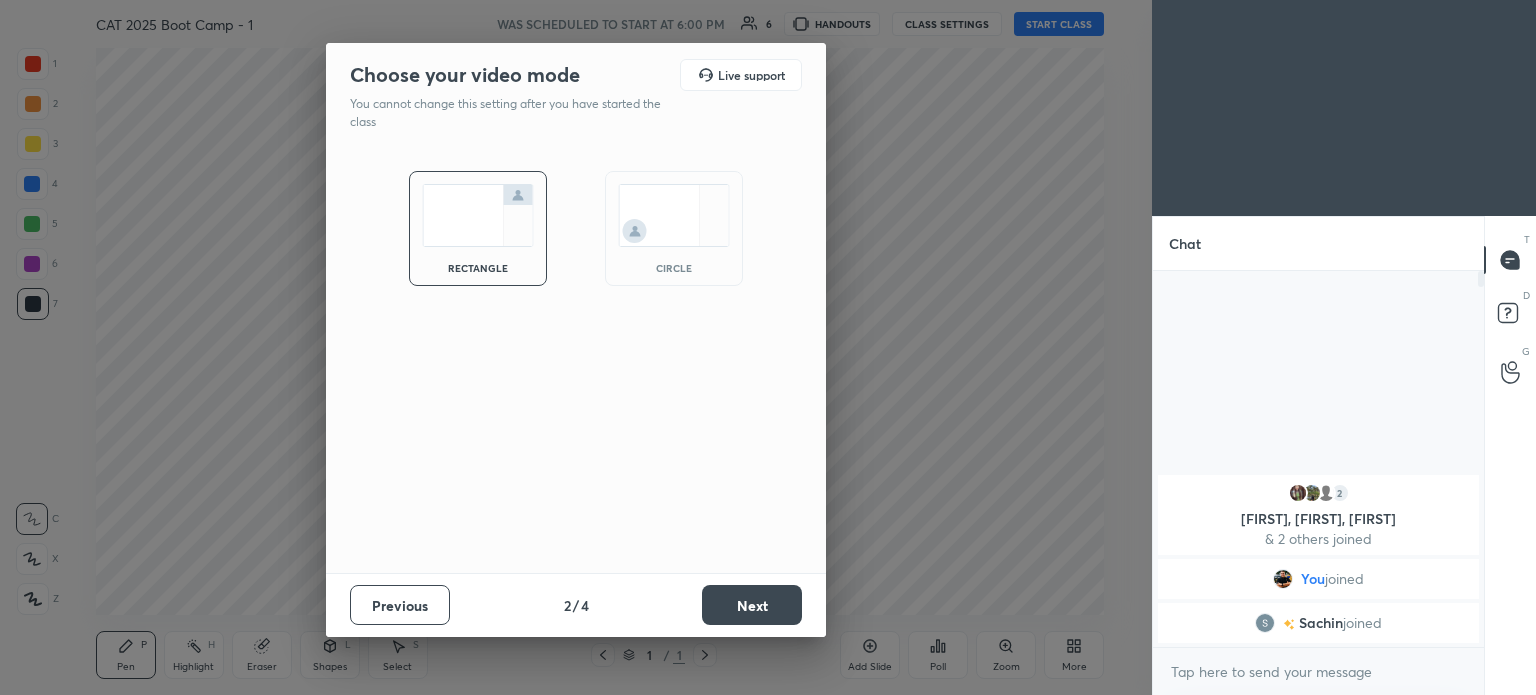 click on "Next" at bounding box center (752, 605) 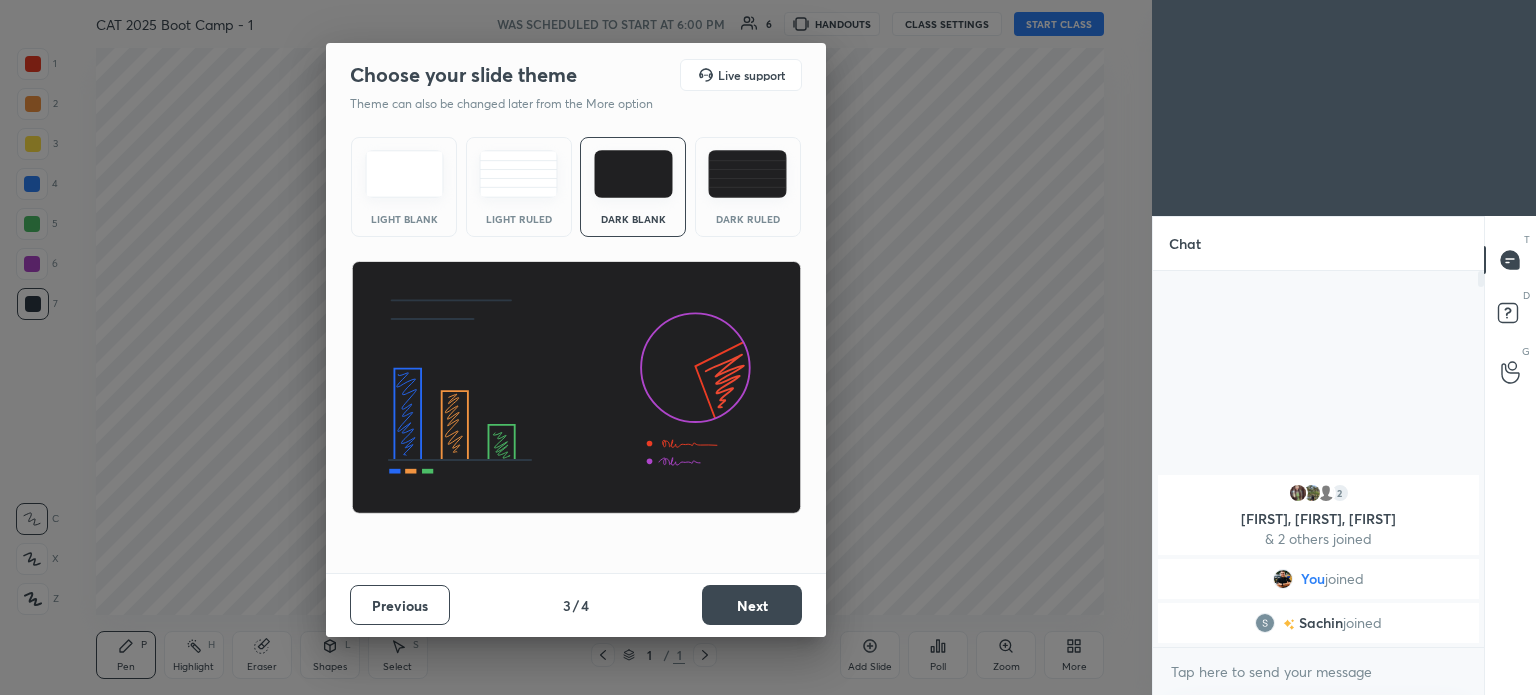 click on "Next" at bounding box center [752, 605] 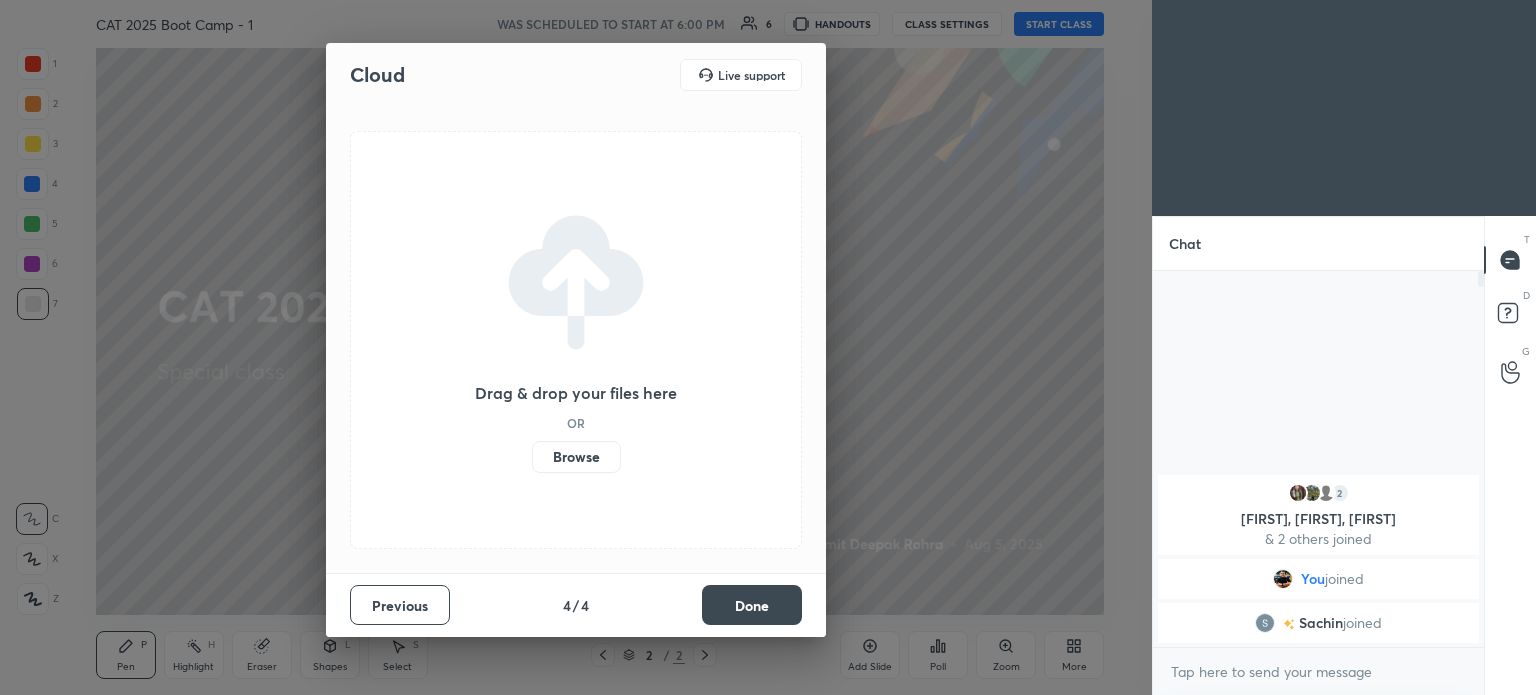 click on "Browse" at bounding box center (576, 457) 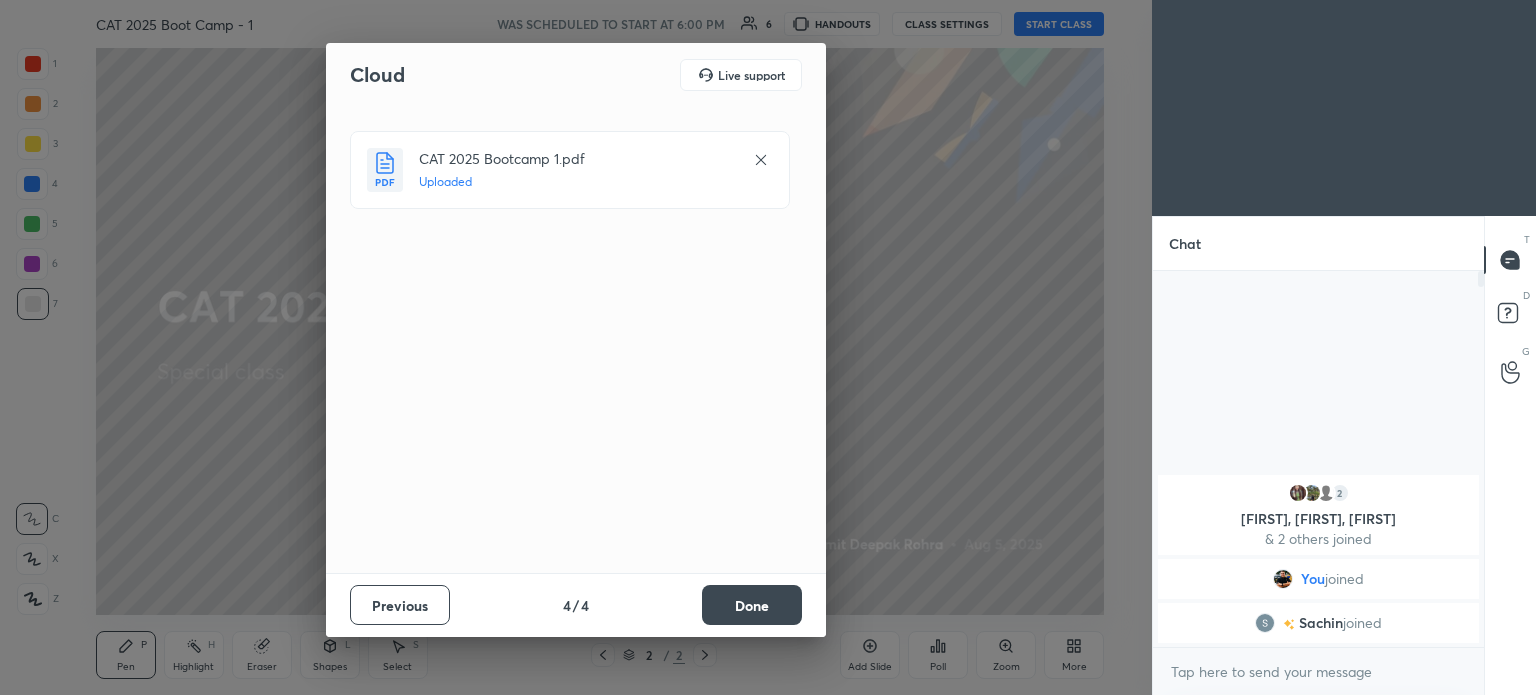 click on "Done" at bounding box center (752, 605) 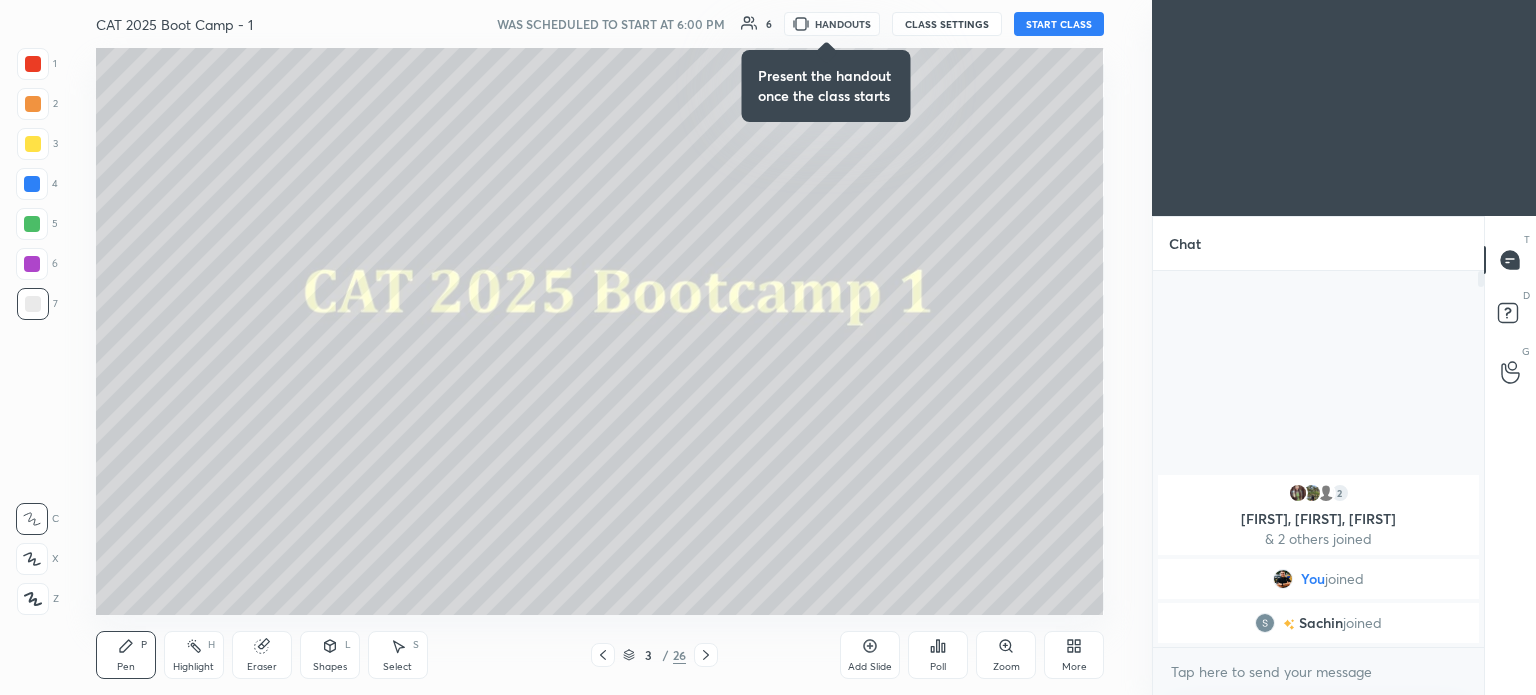 click on "START CLASS" at bounding box center [1059, 24] 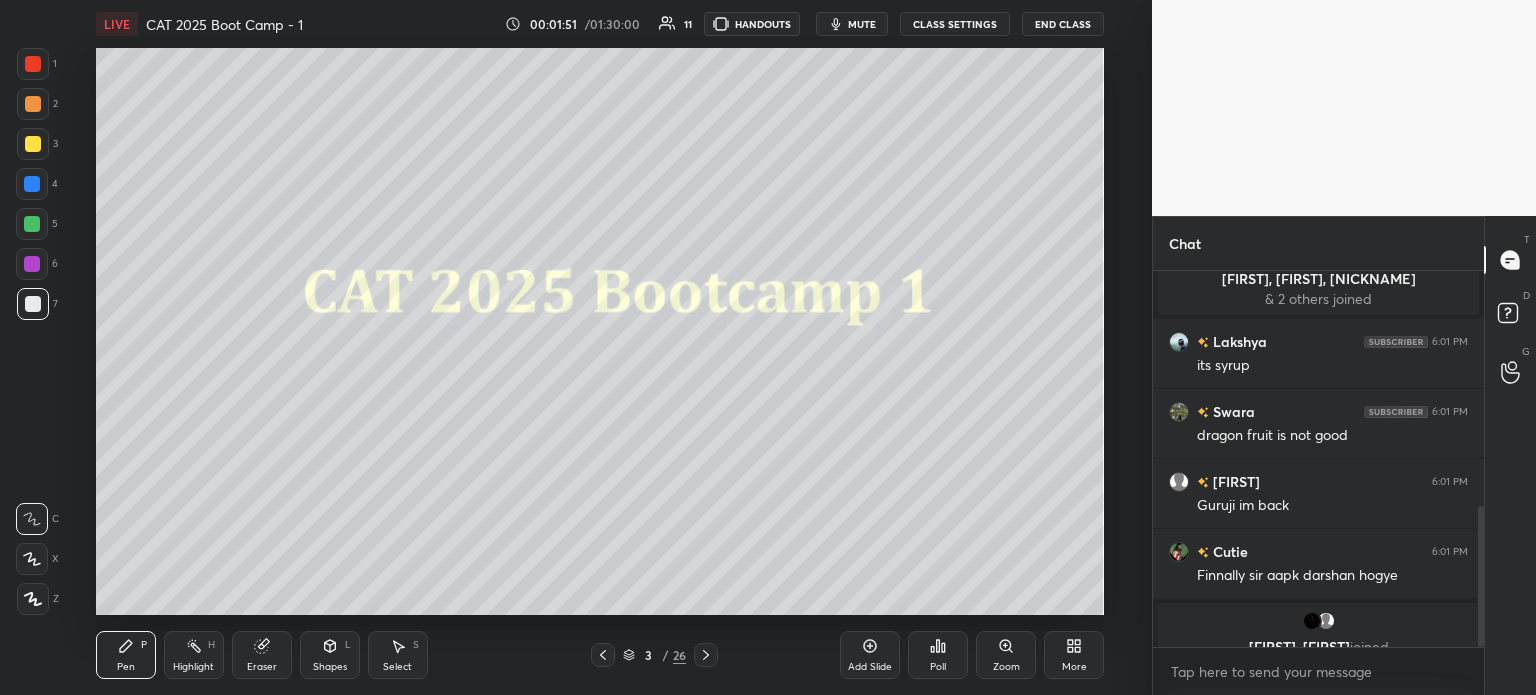 scroll, scrollTop: 624, scrollLeft: 0, axis: vertical 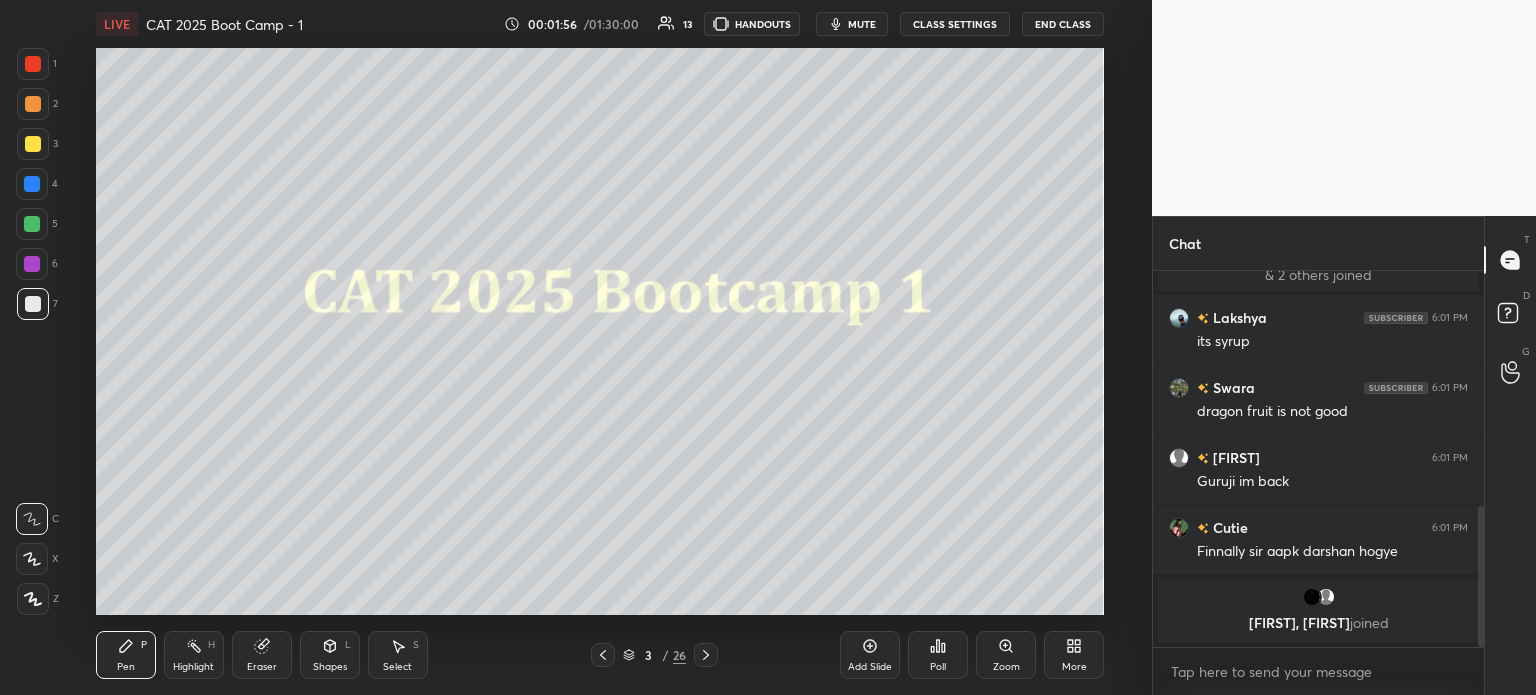 click on "Eraser" at bounding box center [262, 655] 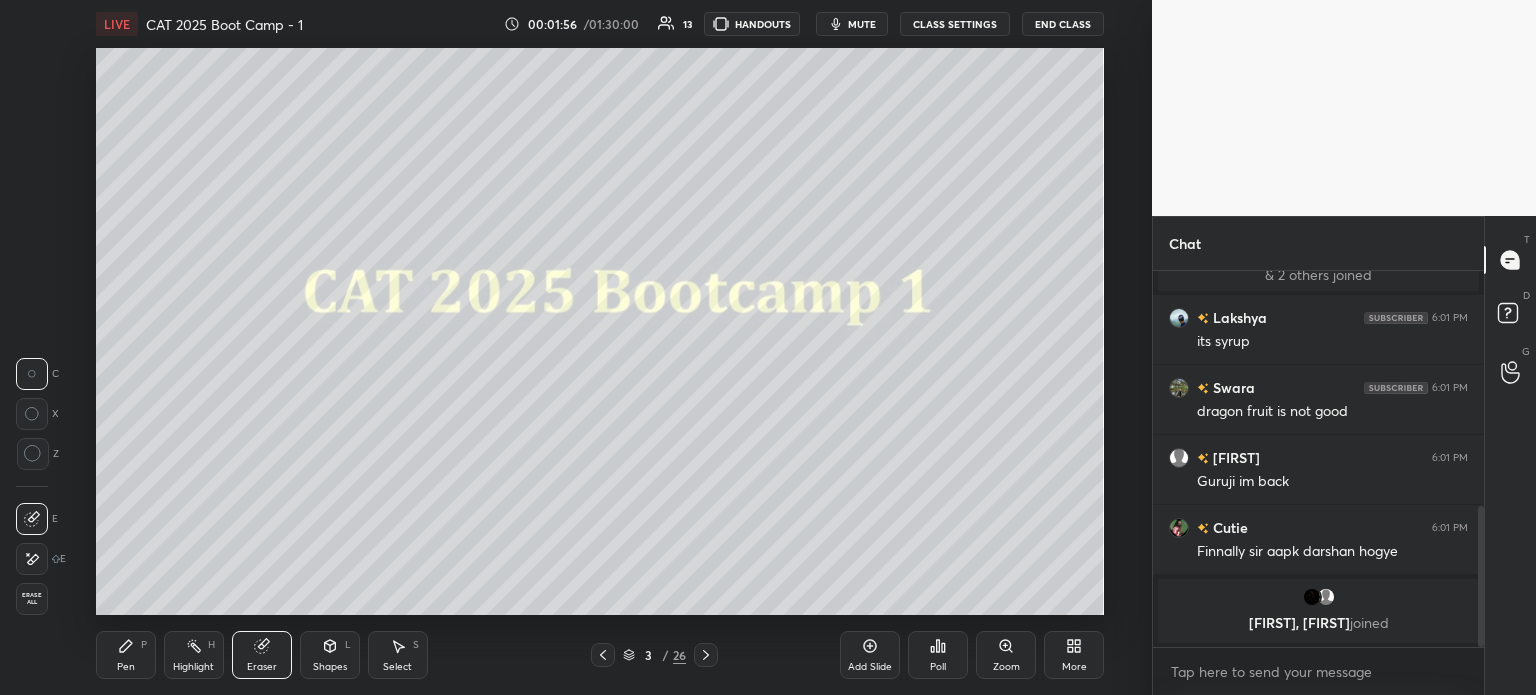 click on "Erase all" at bounding box center [32, 599] 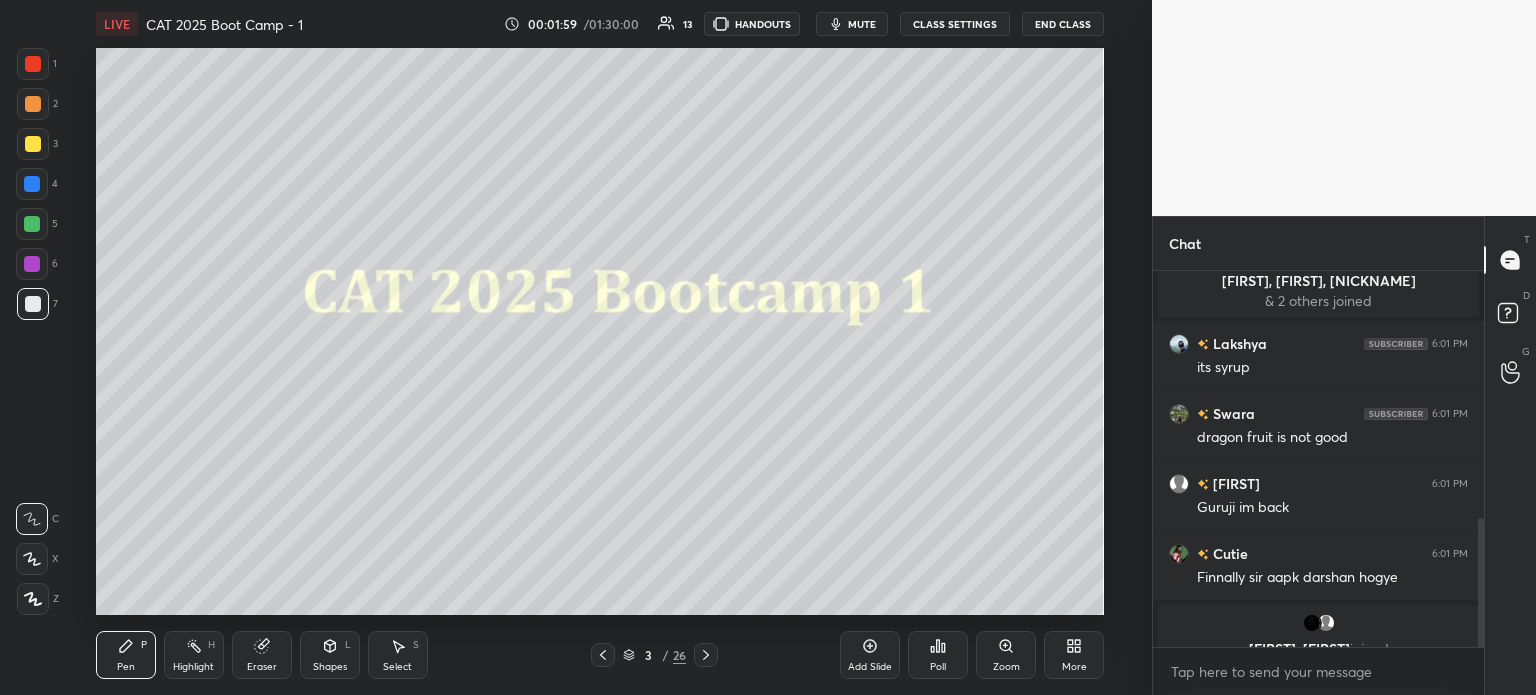 scroll, scrollTop: 720, scrollLeft: 0, axis: vertical 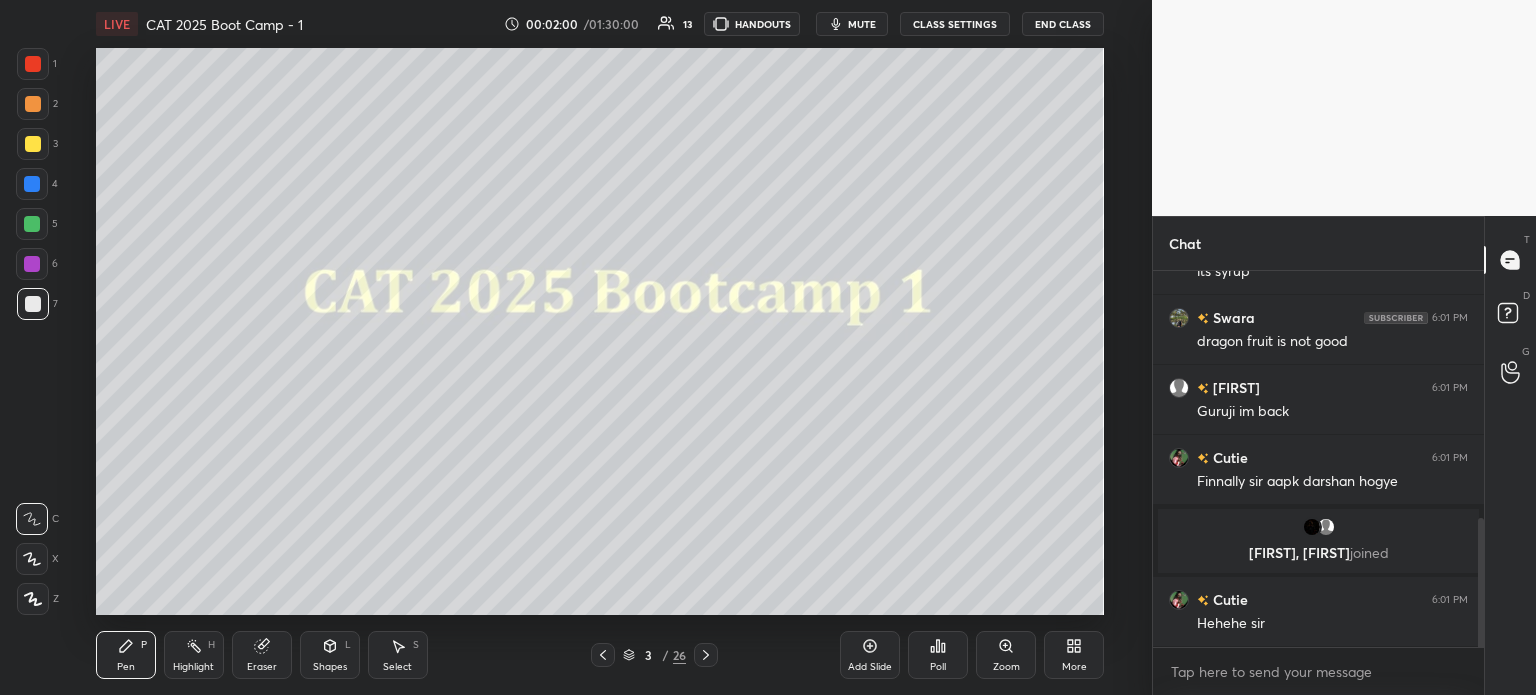 click at bounding box center [33, 64] 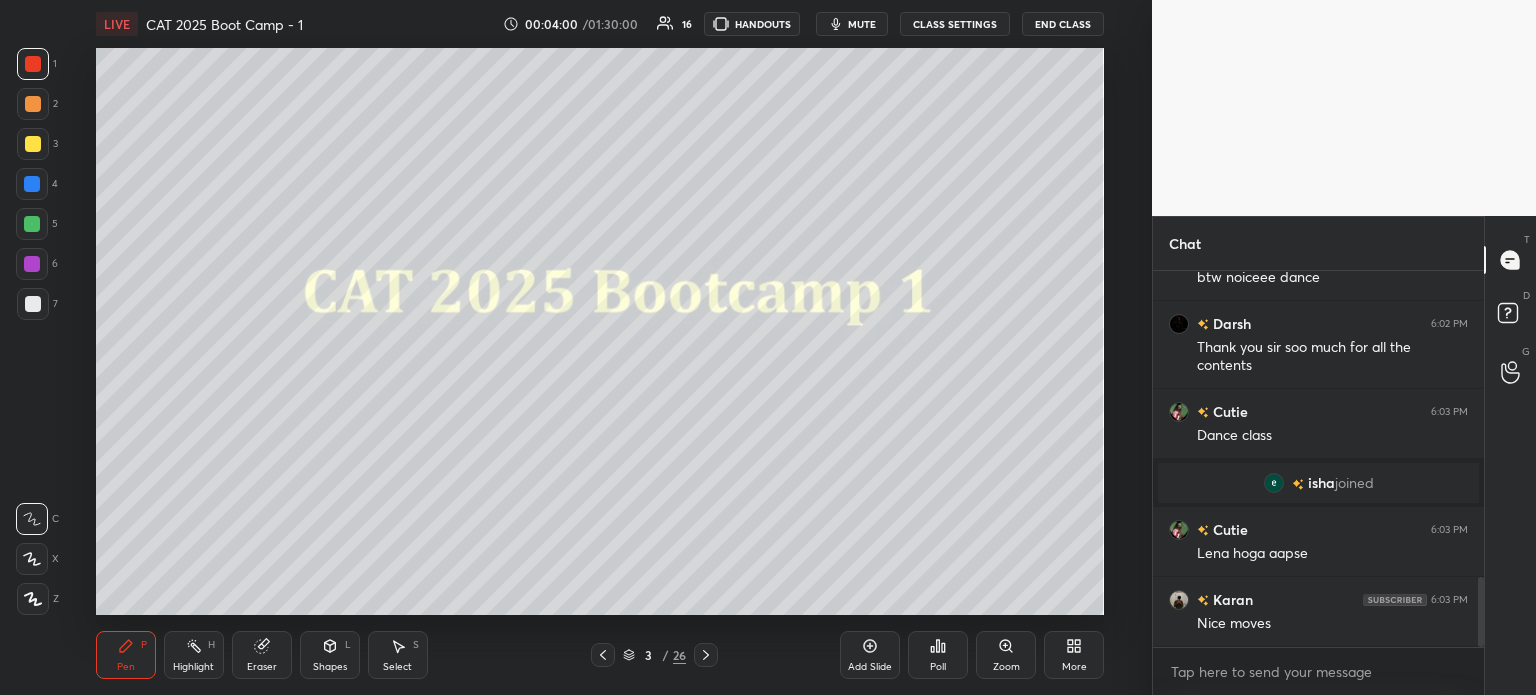 scroll, scrollTop: 1650, scrollLeft: 0, axis: vertical 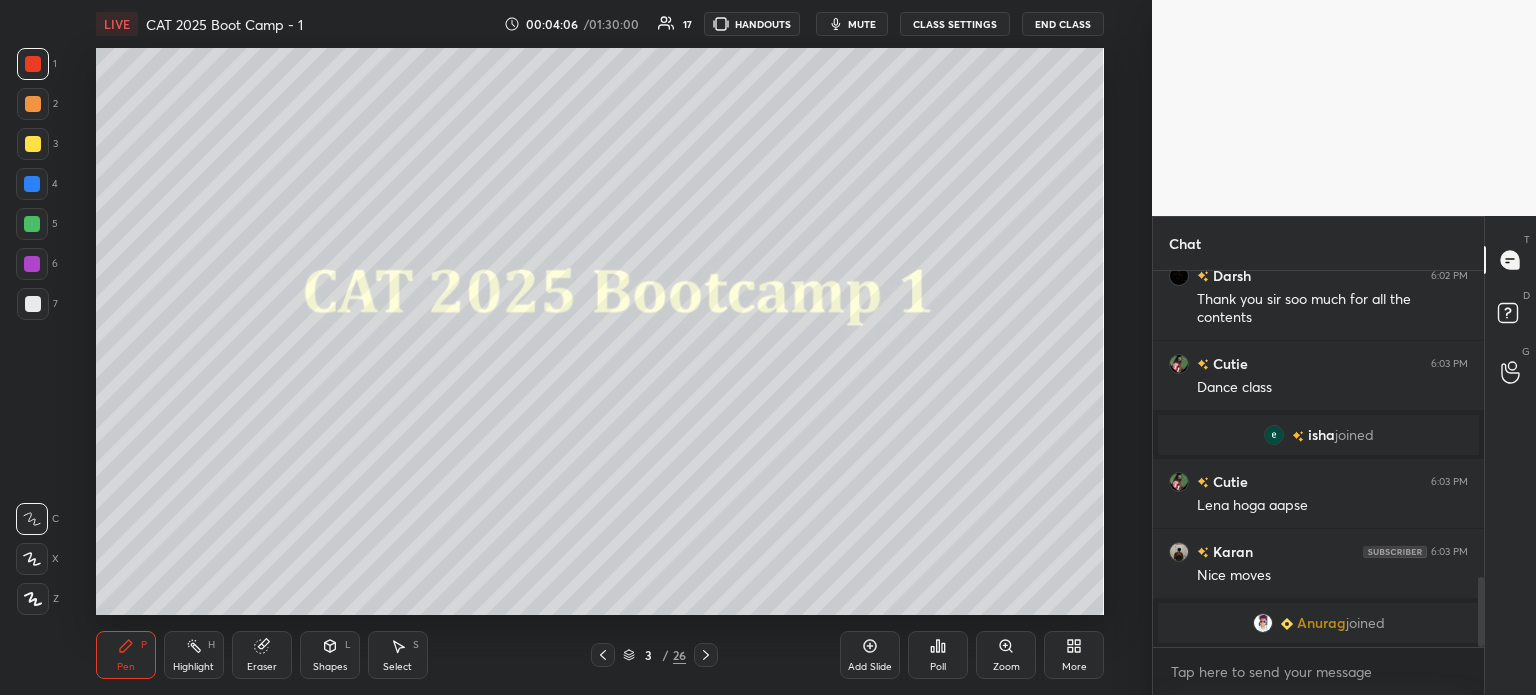 click 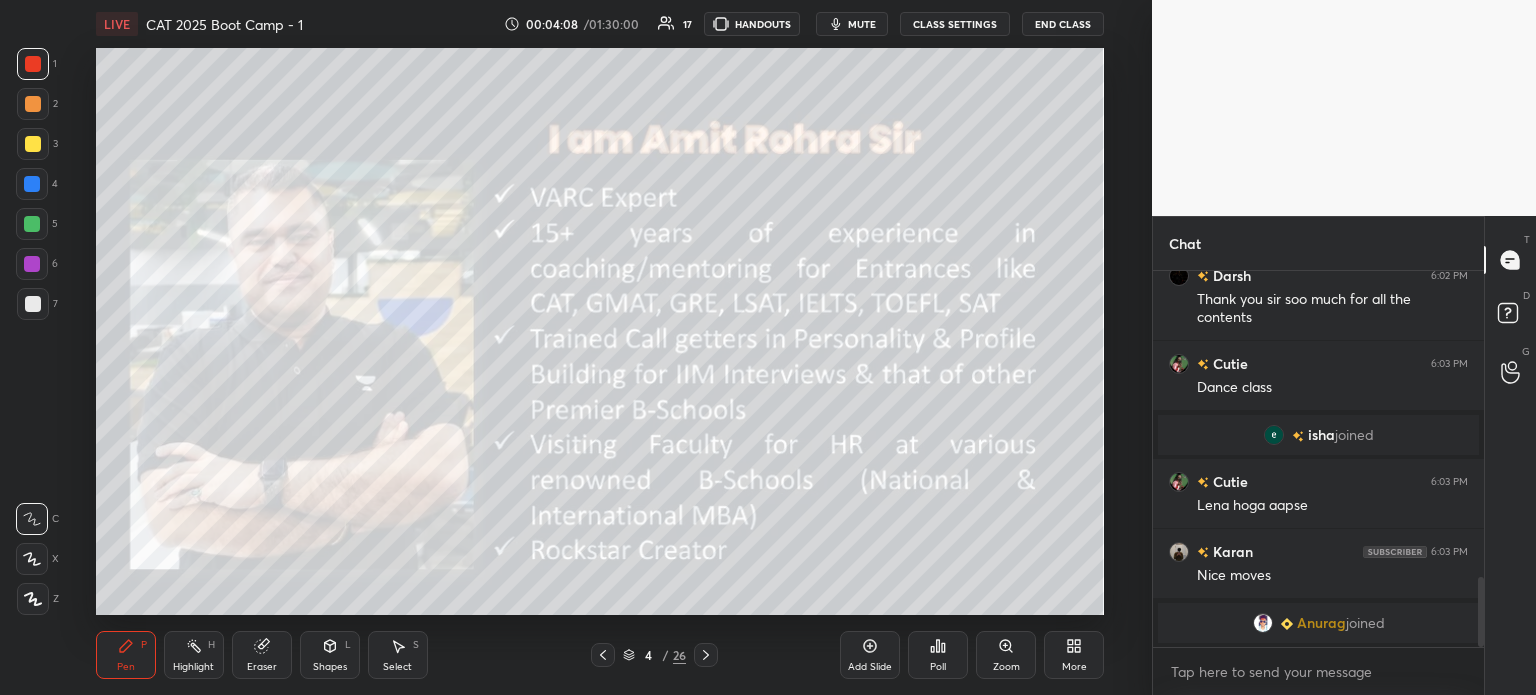 click 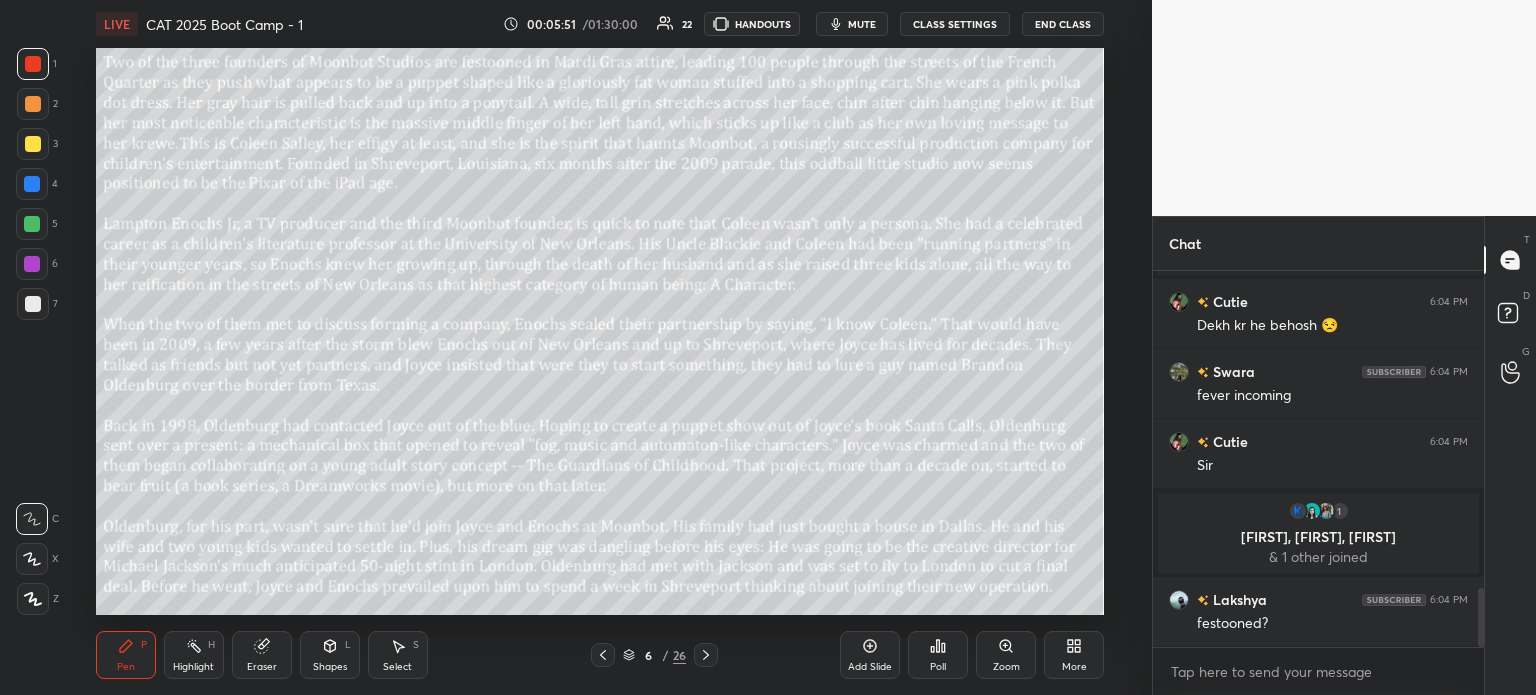 scroll, scrollTop: 2020, scrollLeft: 0, axis: vertical 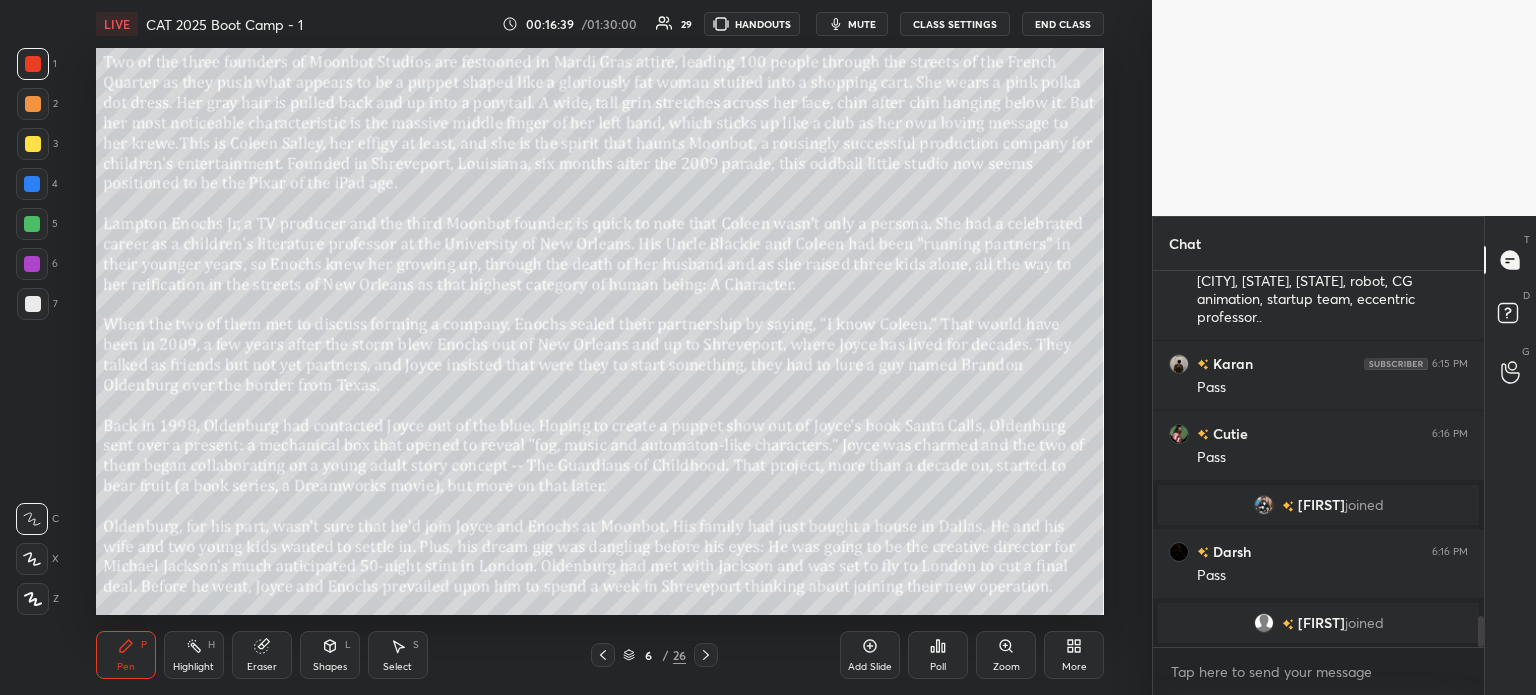 click 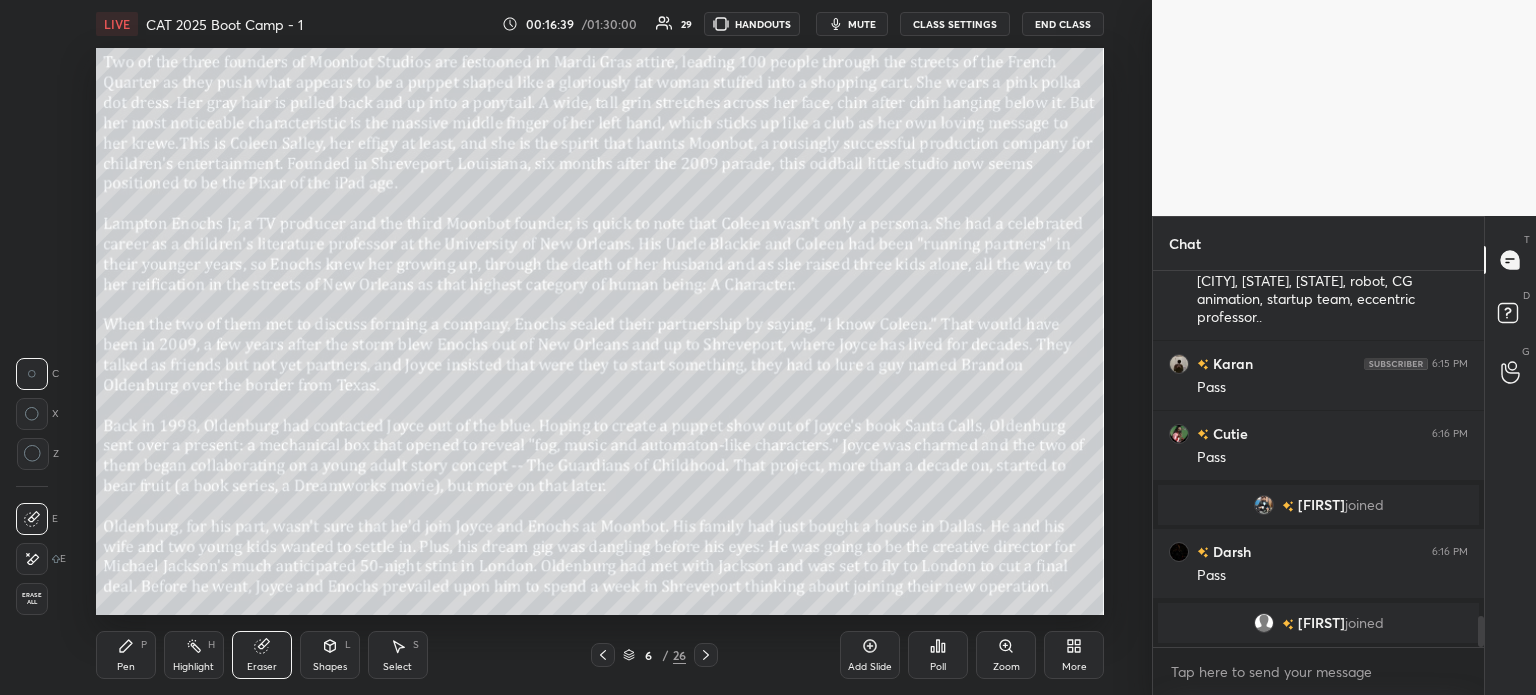 click on "Erase all" at bounding box center [32, 599] 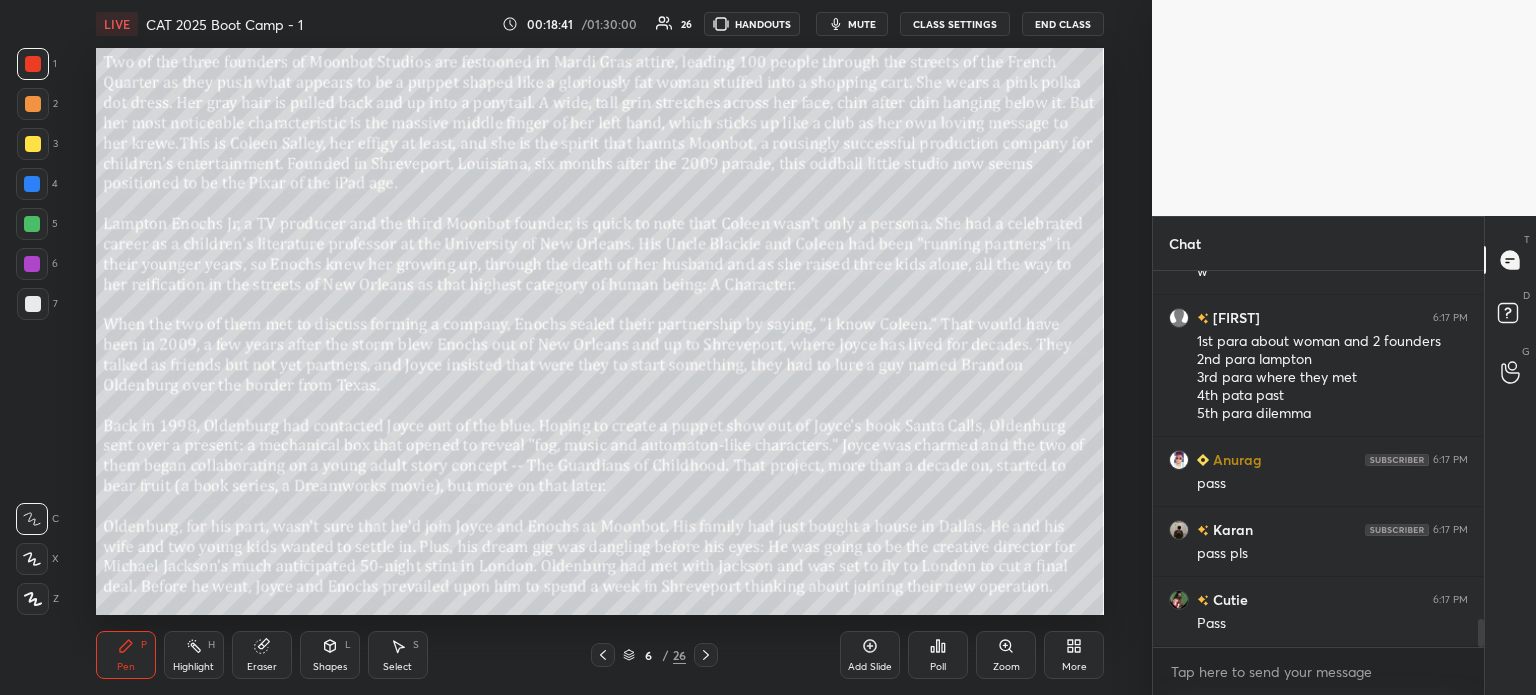scroll, scrollTop: 4740, scrollLeft: 0, axis: vertical 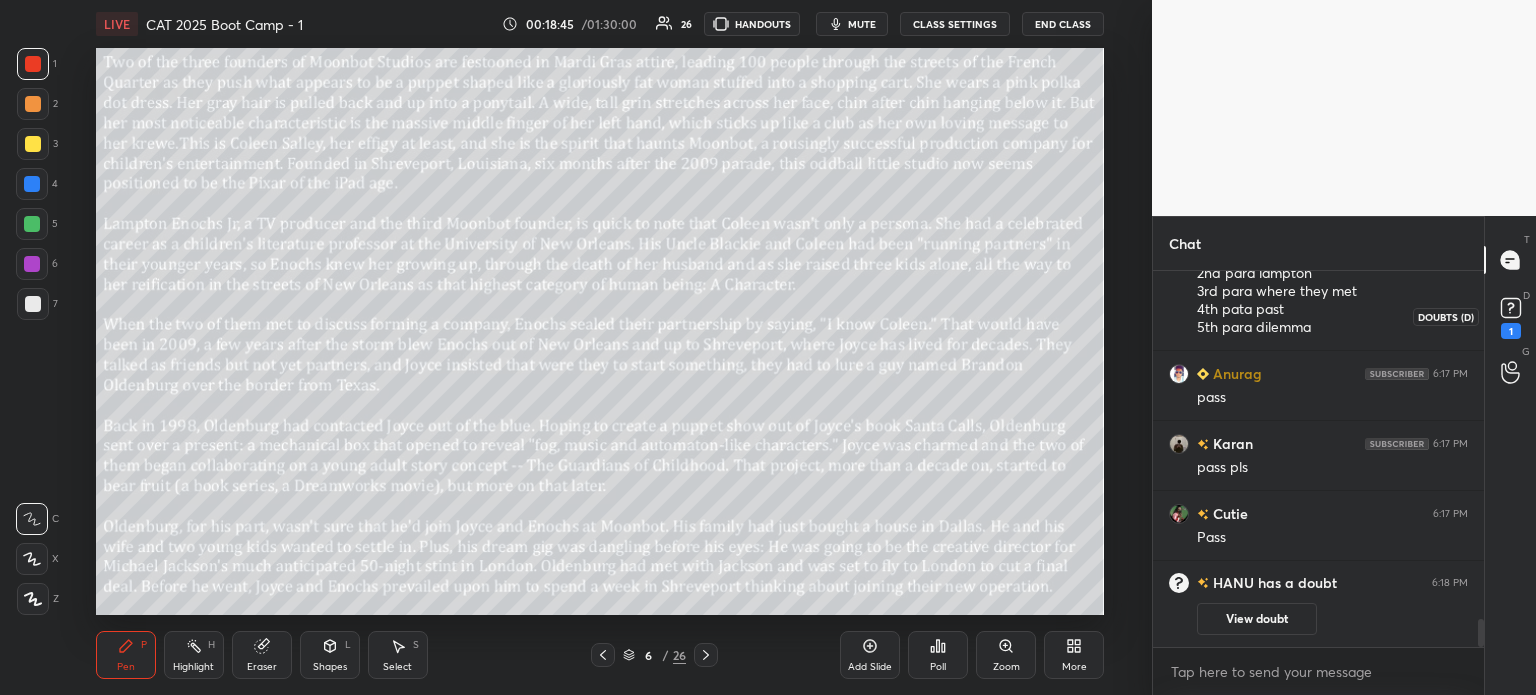 click 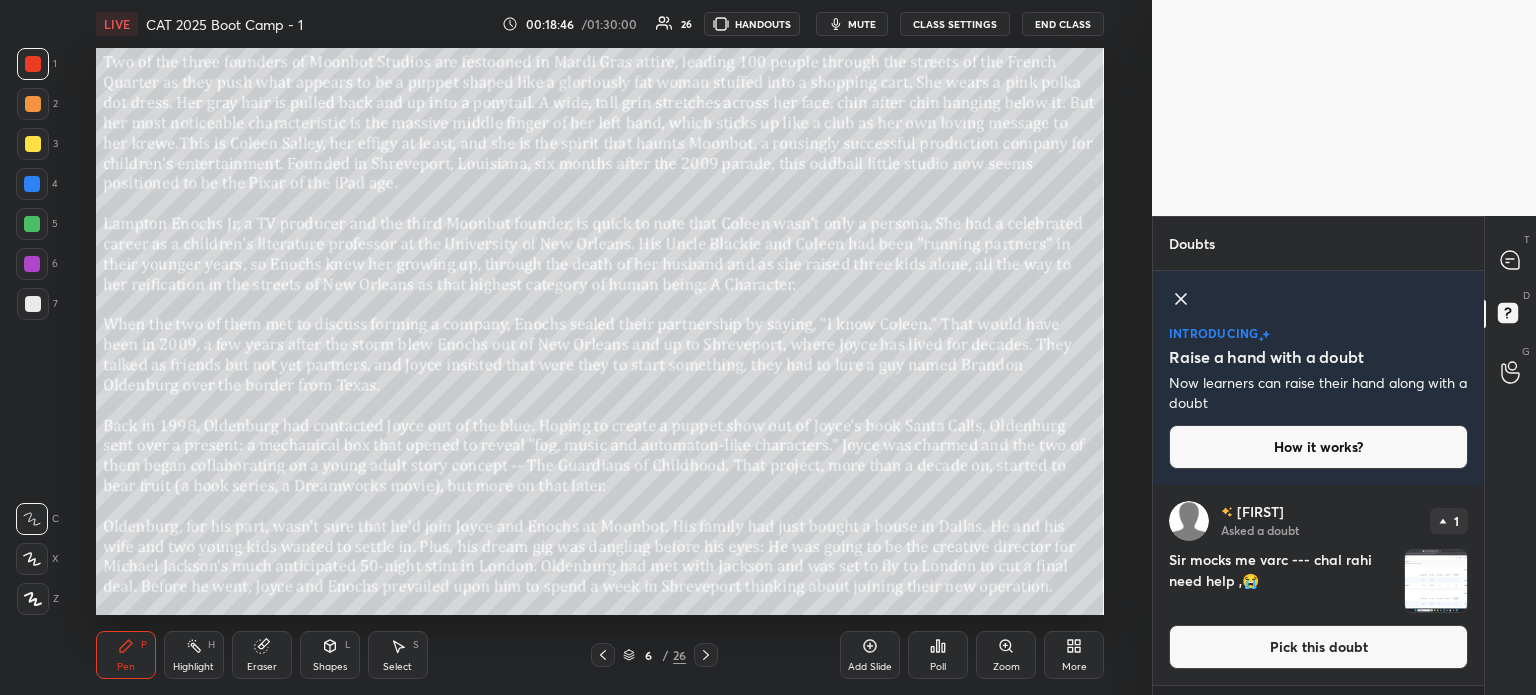 click 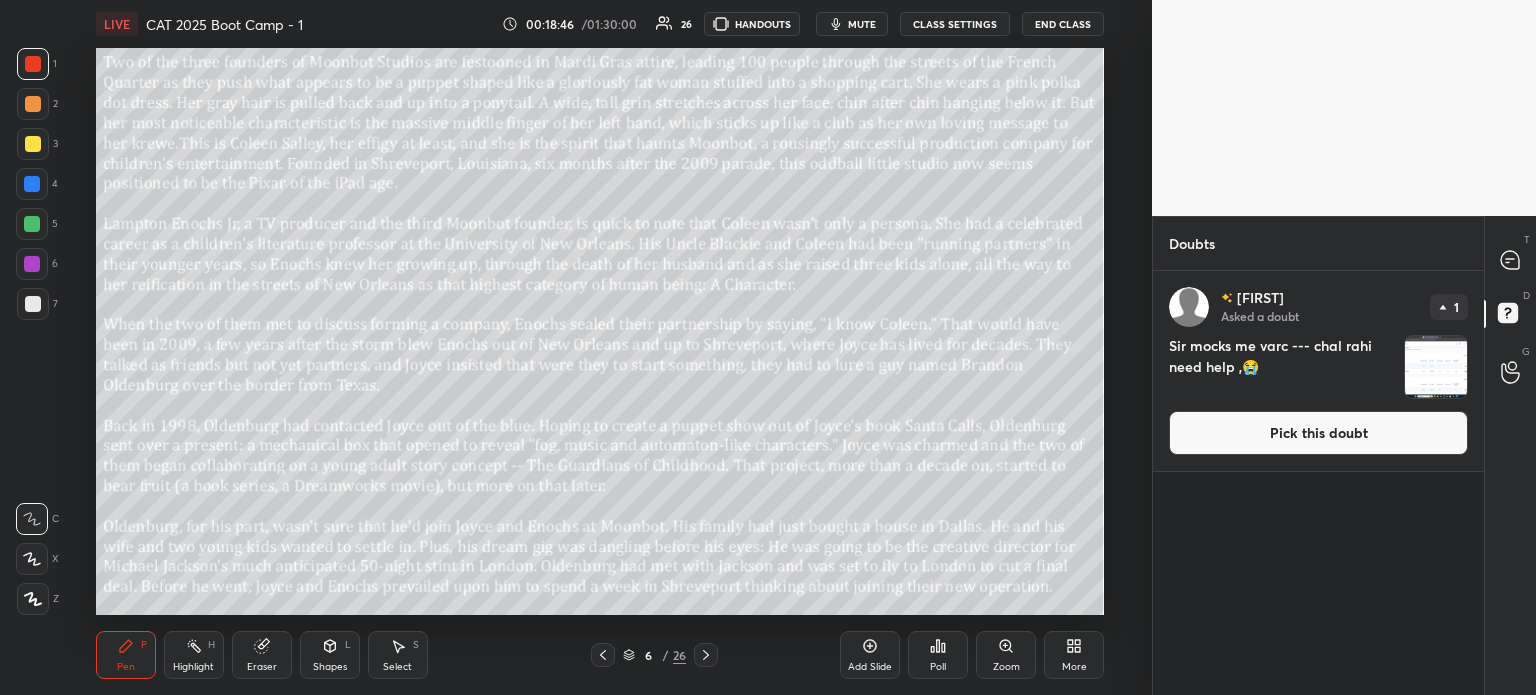 scroll, scrollTop: 5, scrollLeft: 6, axis: both 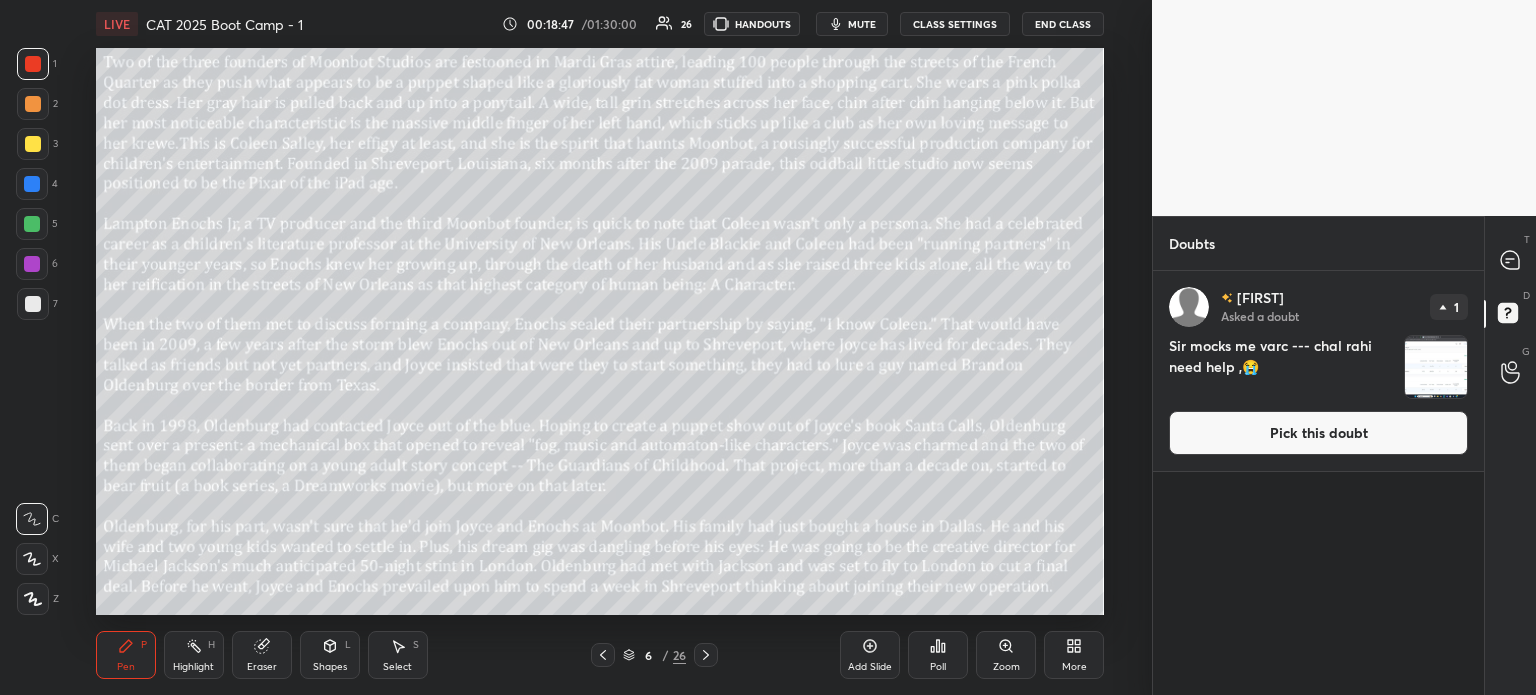 click at bounding box center (1436, 367) 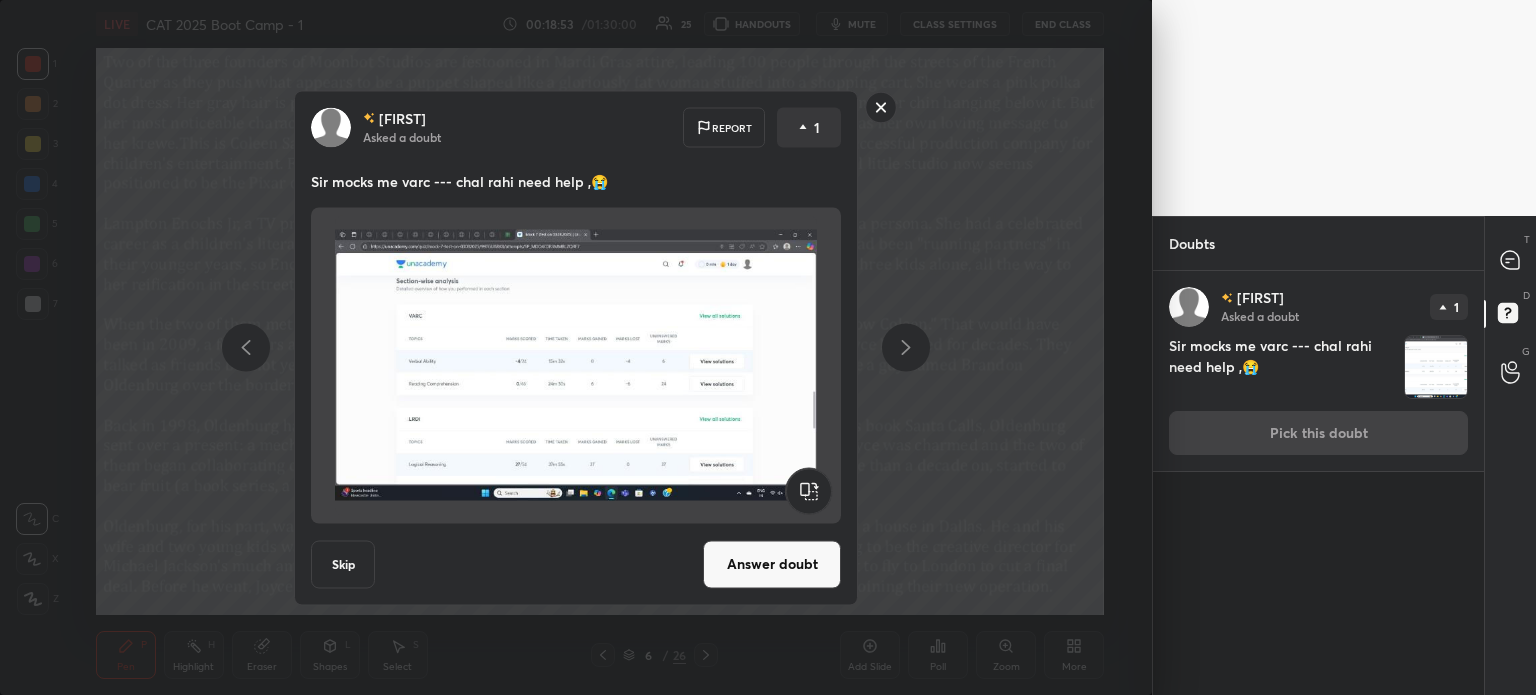 click 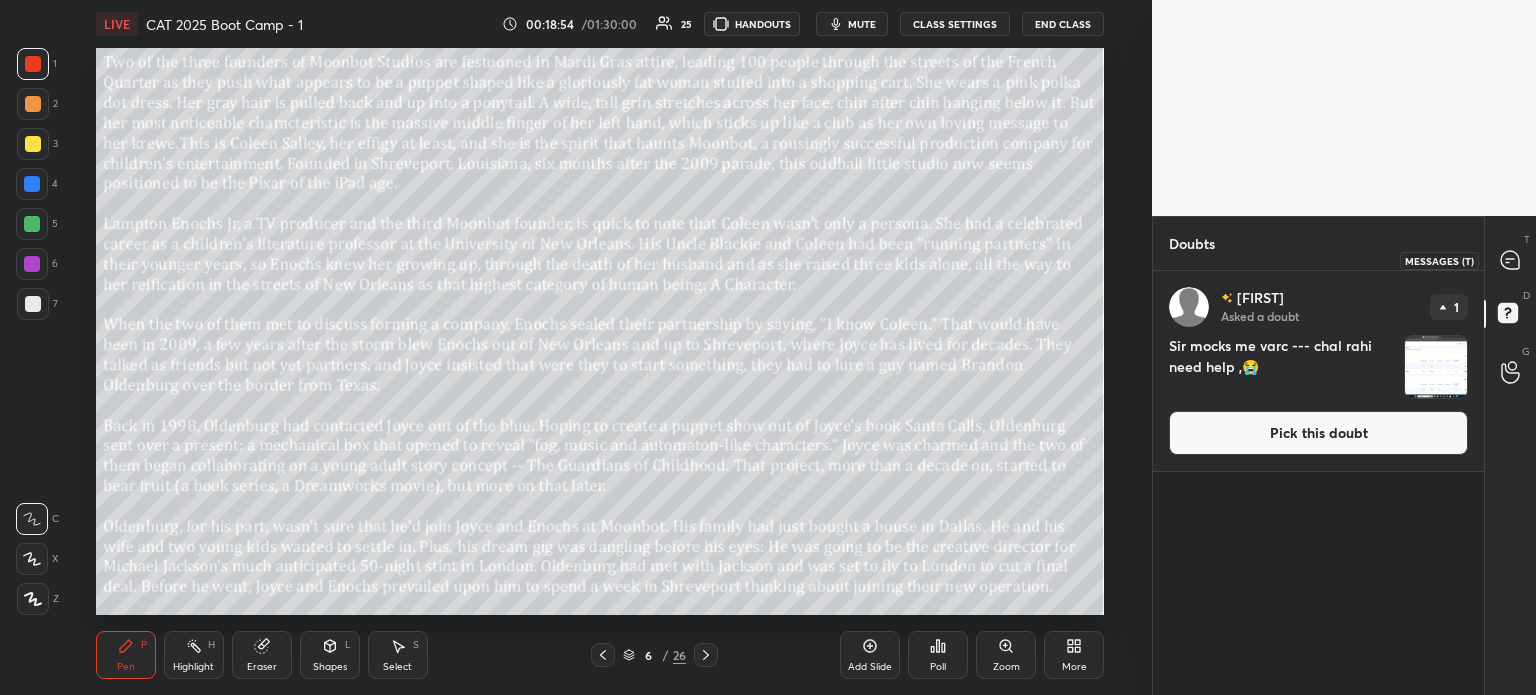 click 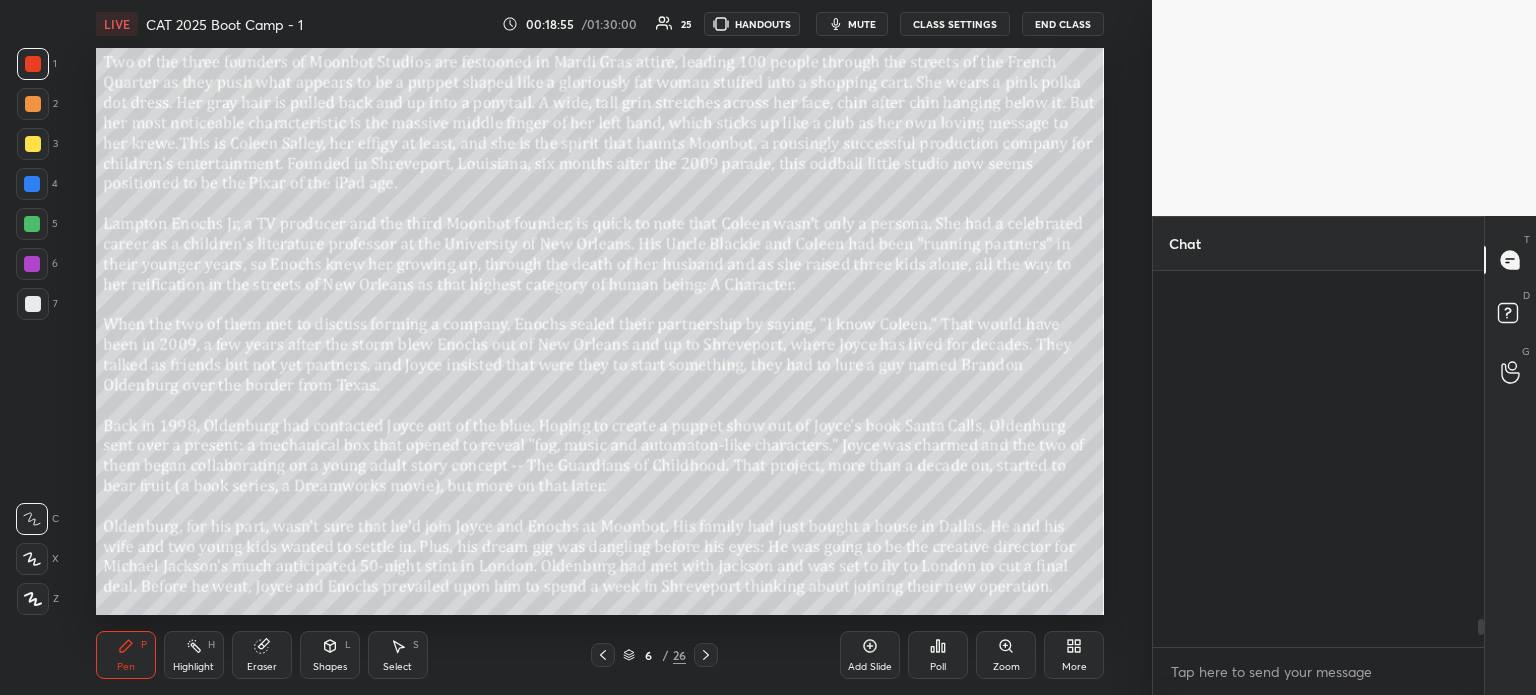 scroll, scrollTop: 4636, scrollLeft: 0, axis: vertical 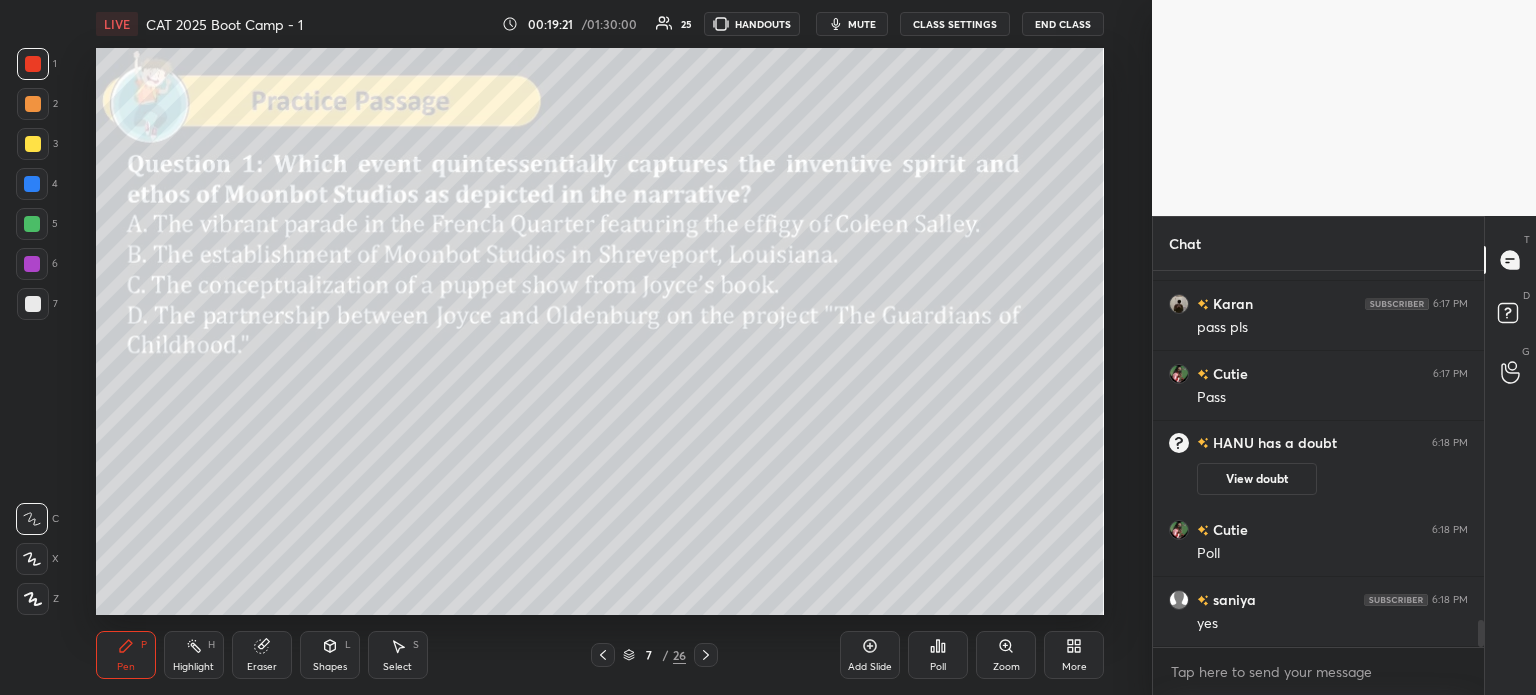 click 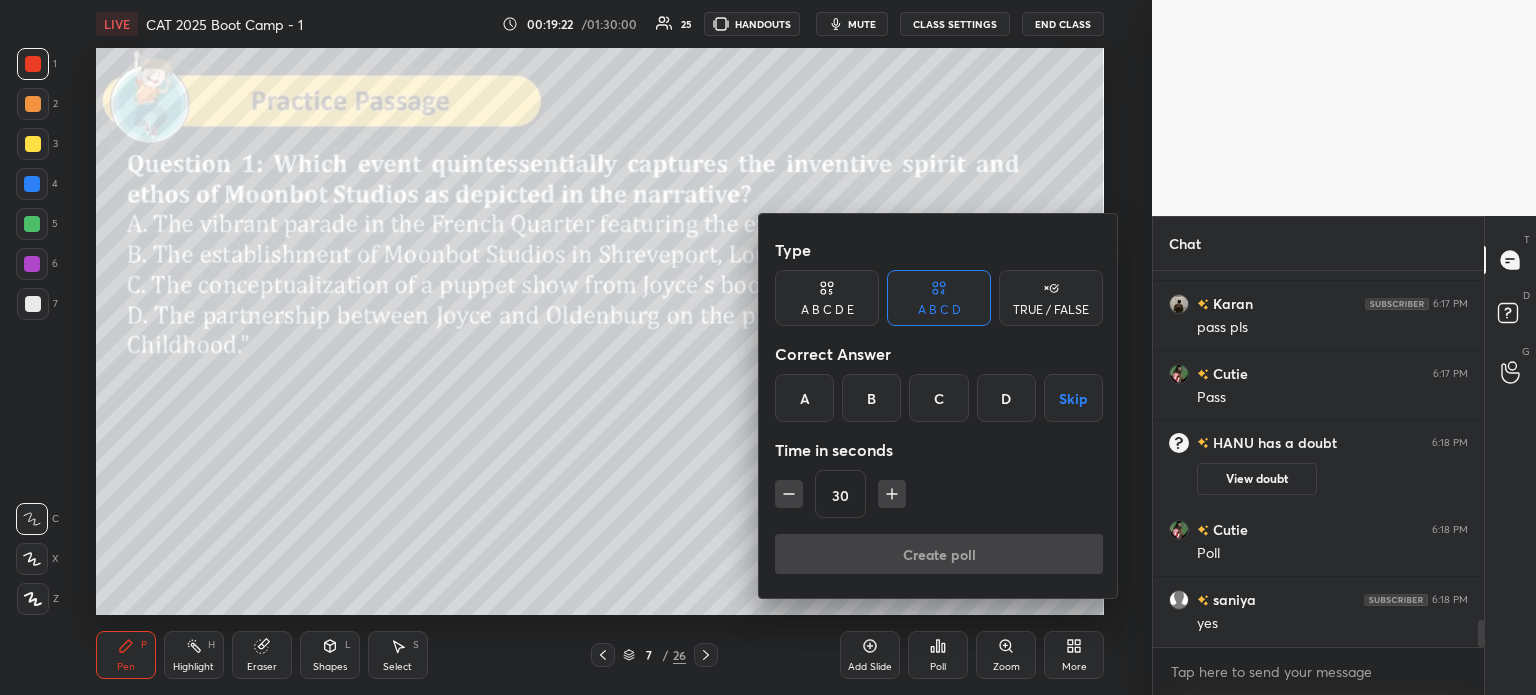click on "A" at bounding box center [804, 398] 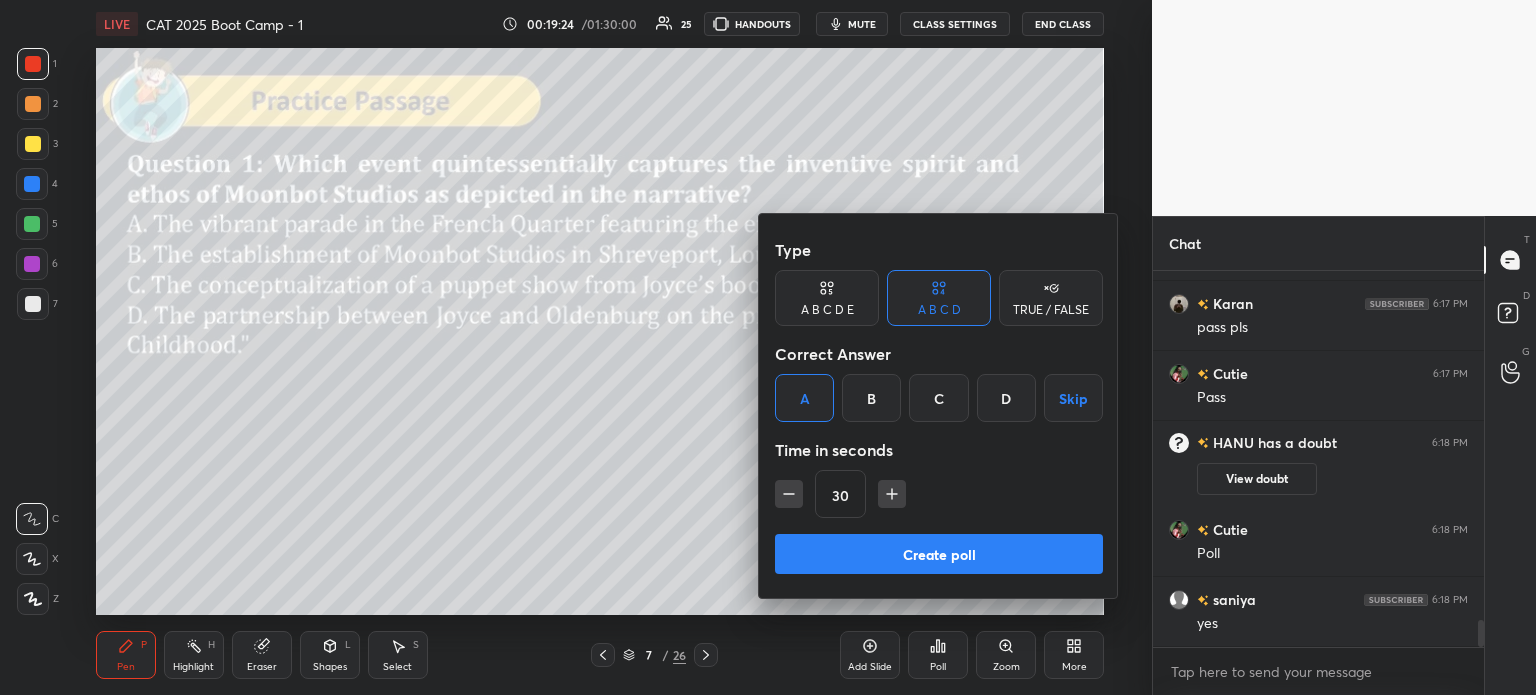 click on "Create poll" at bounding box center (939, 554) 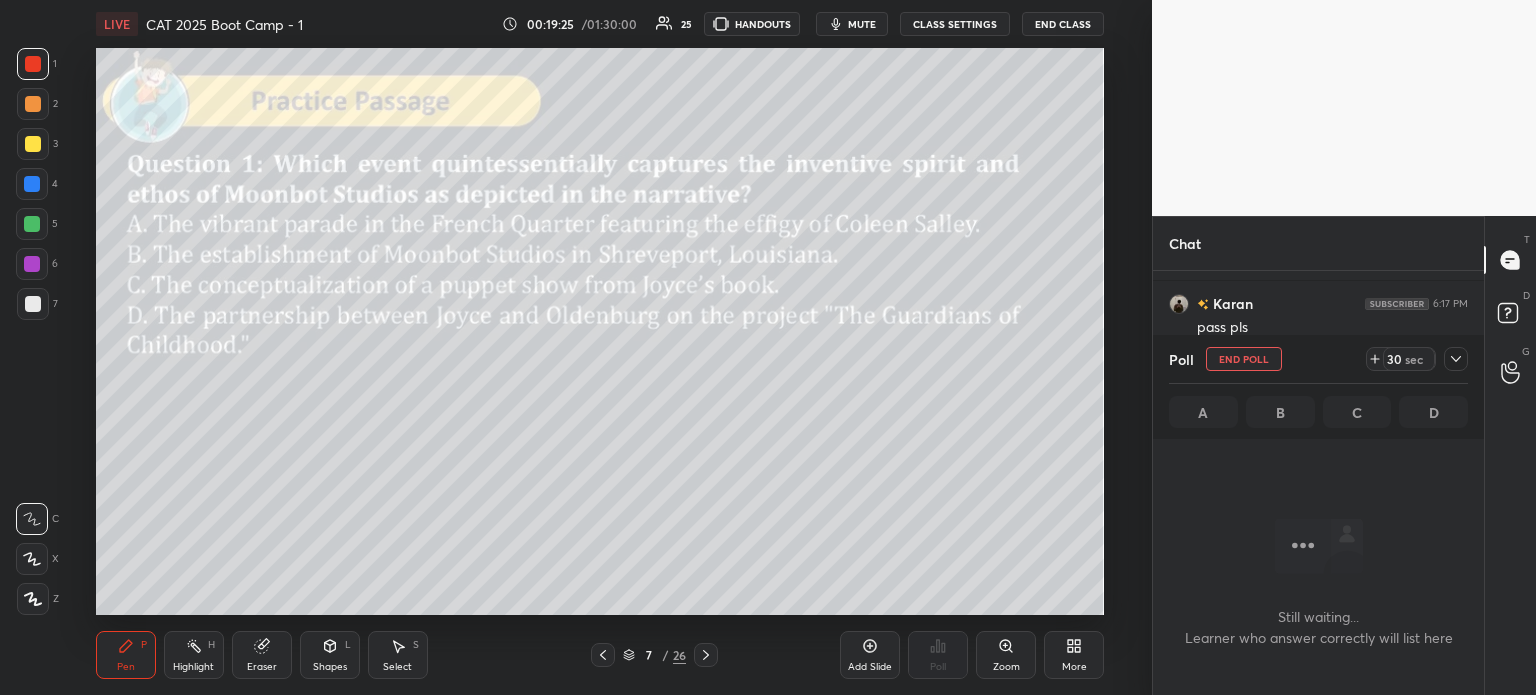 scroll, scrollTop: 347, scrollLeft: 325, axis: both 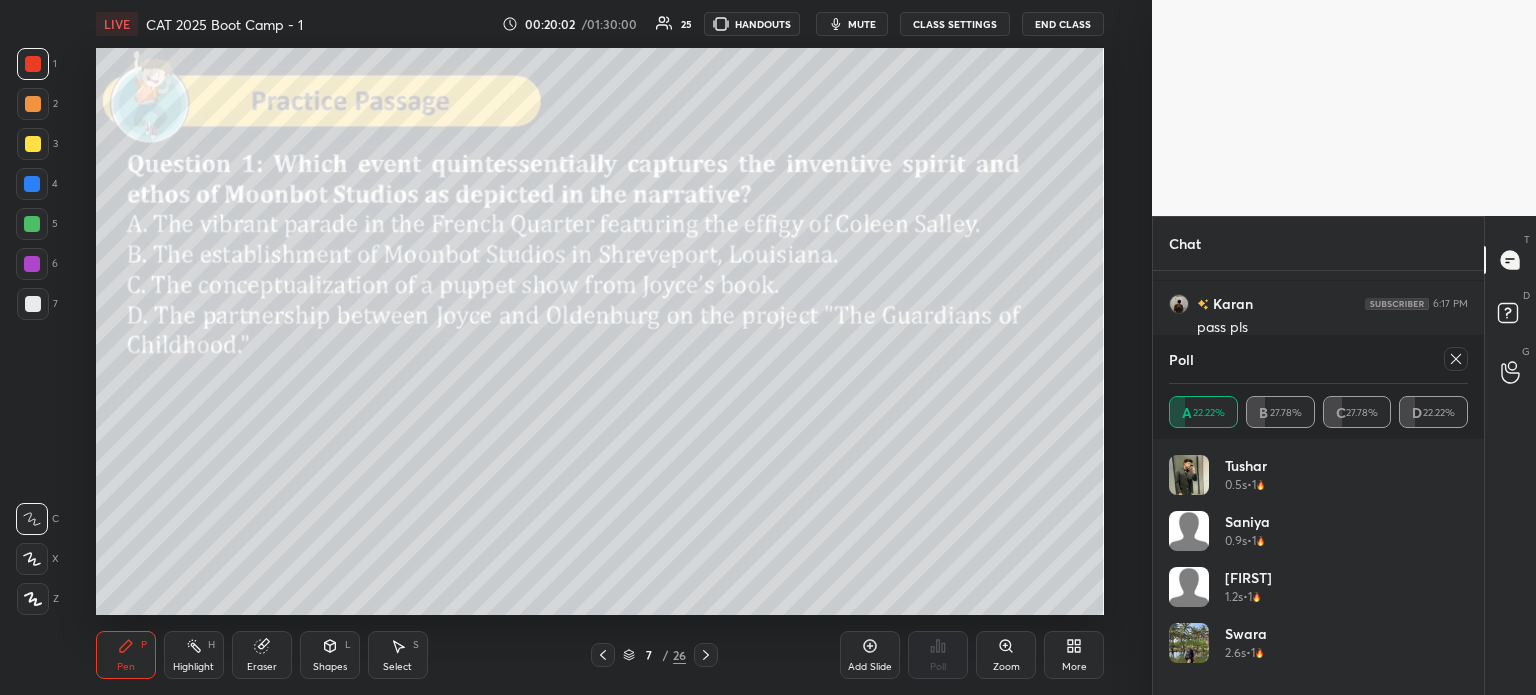 click 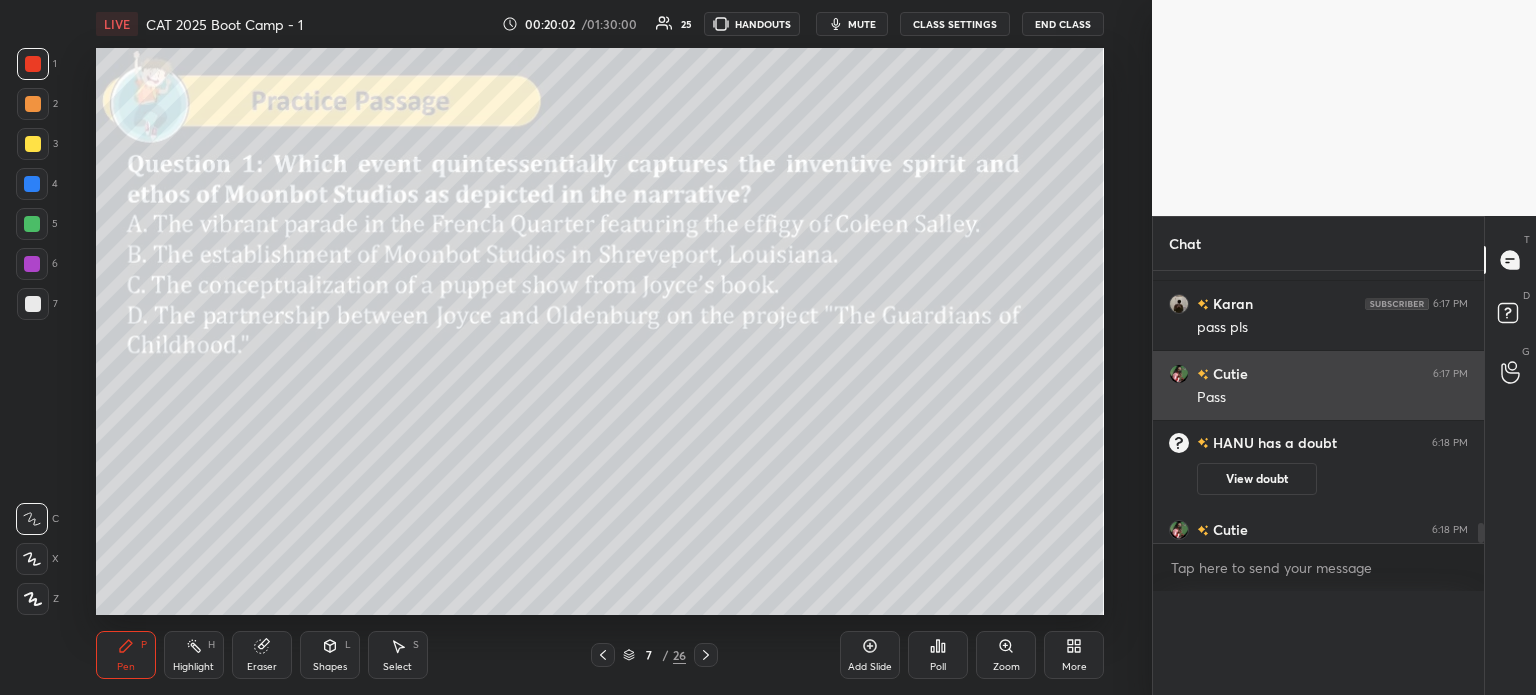 scroll, scrollTop: 20, scrollLeft: 293, axis: both 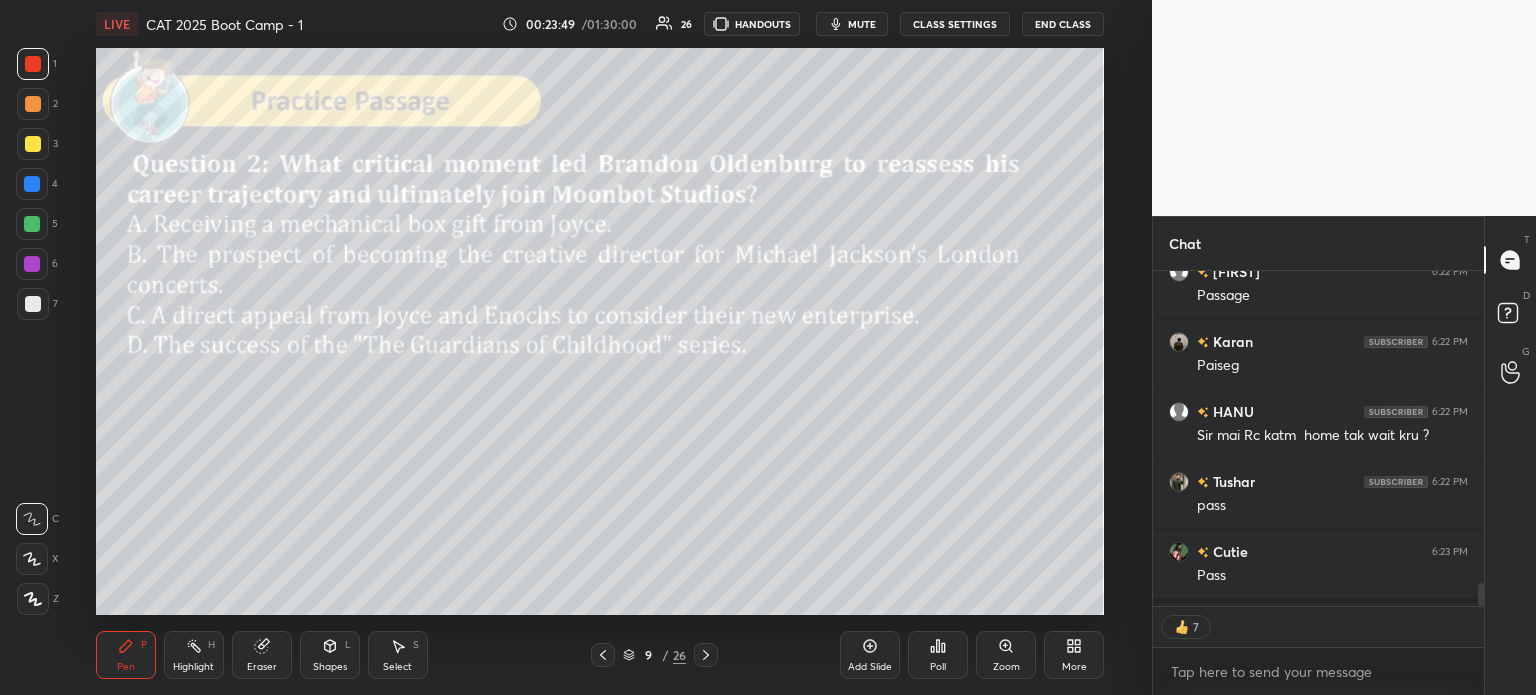 click on "9 / 26" at bounding box center (654, 655) 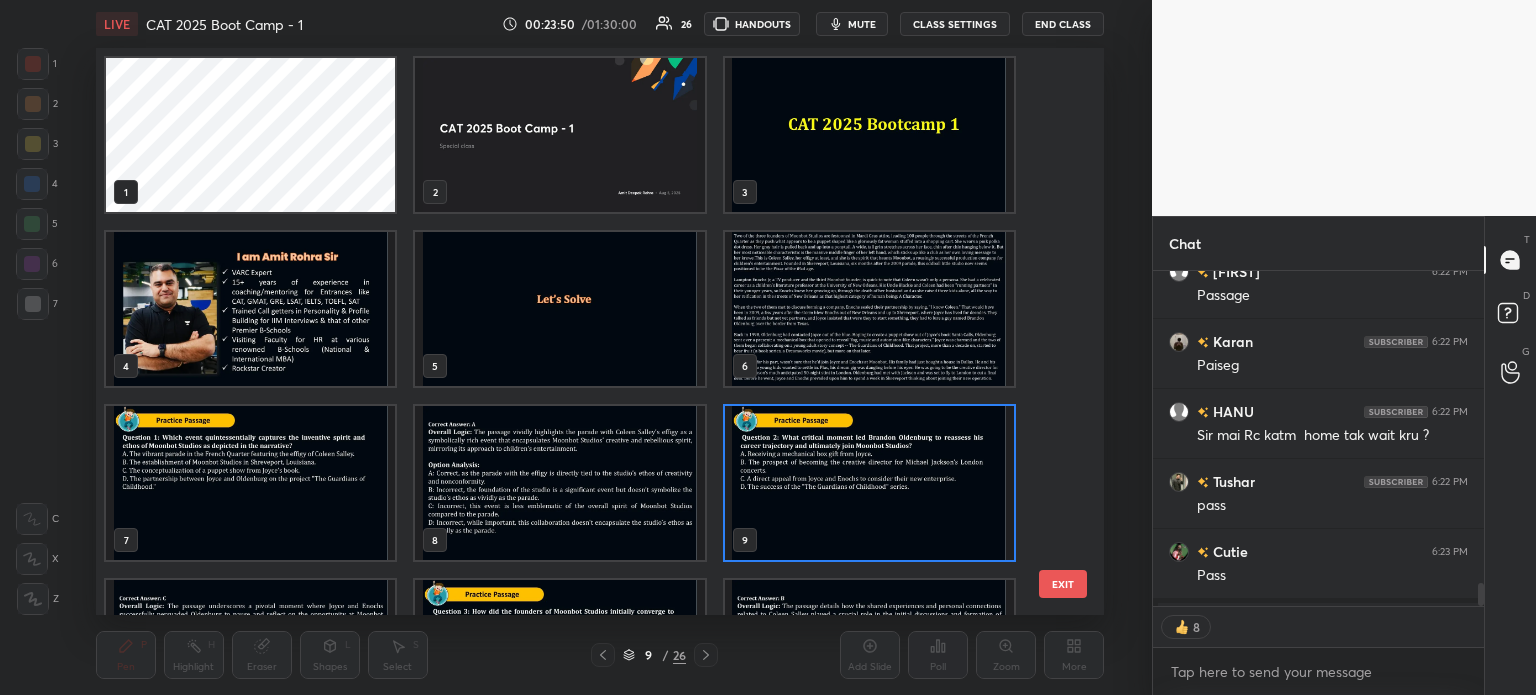scroll, scrollTop: 6, scrollLeft: 10, axis: both 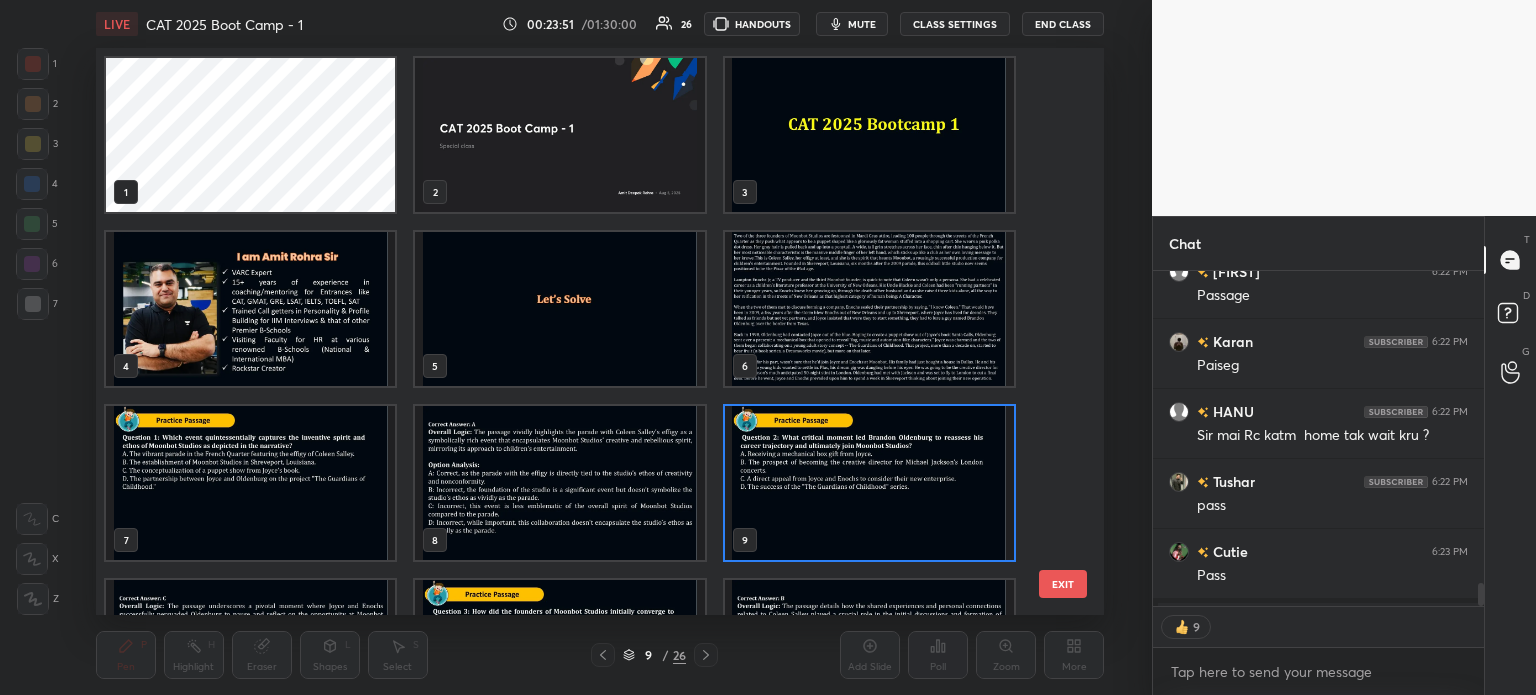click at bounding box center (868, 309) 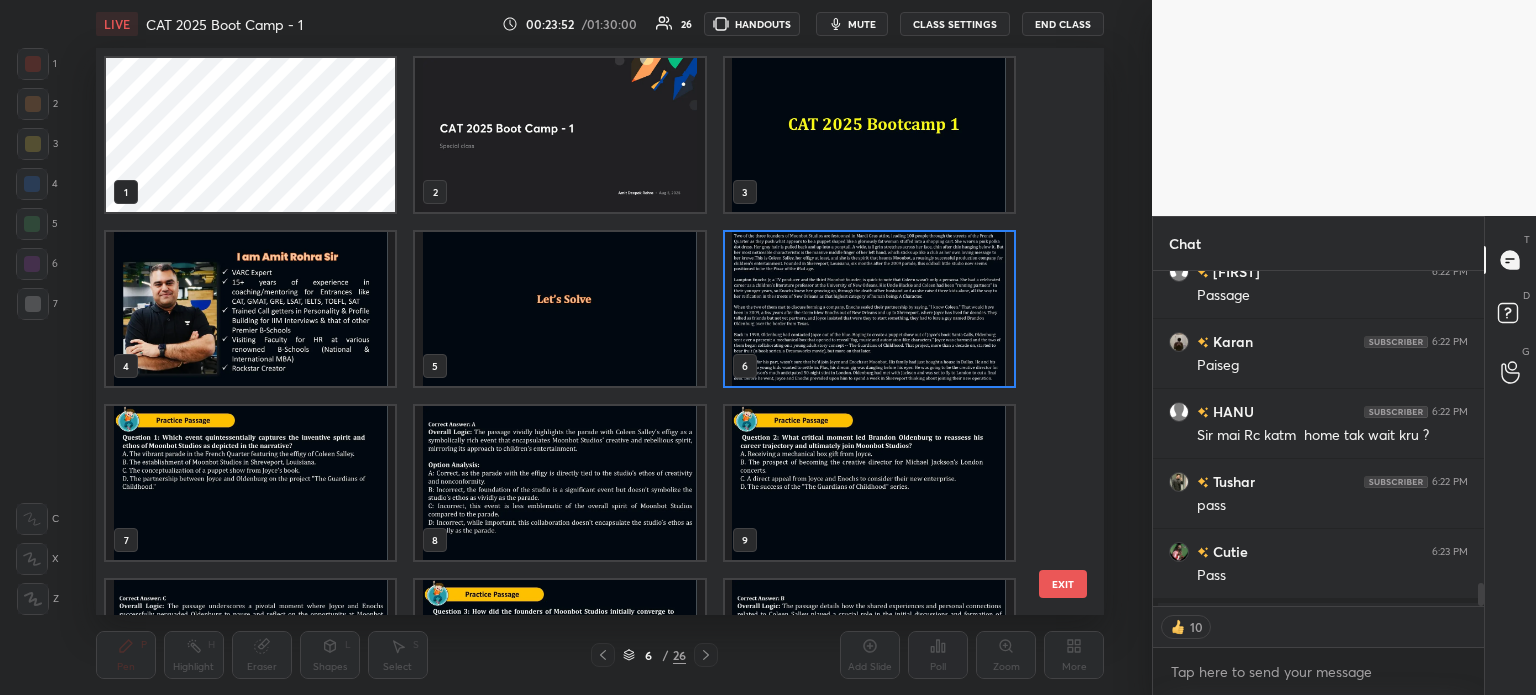 click at bounding box center (868, 309) 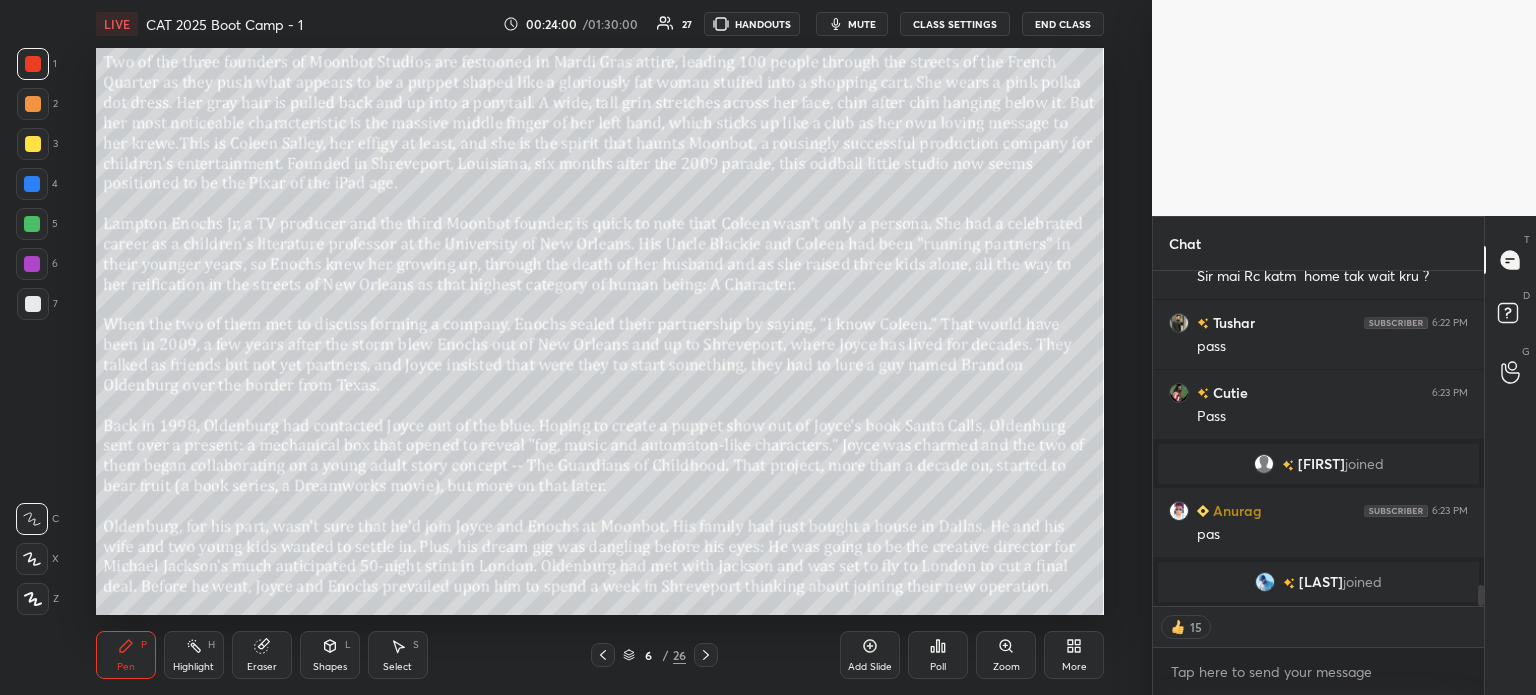 scroll, scrollTop: 5151, scrollLeft: 0, axis: vertical 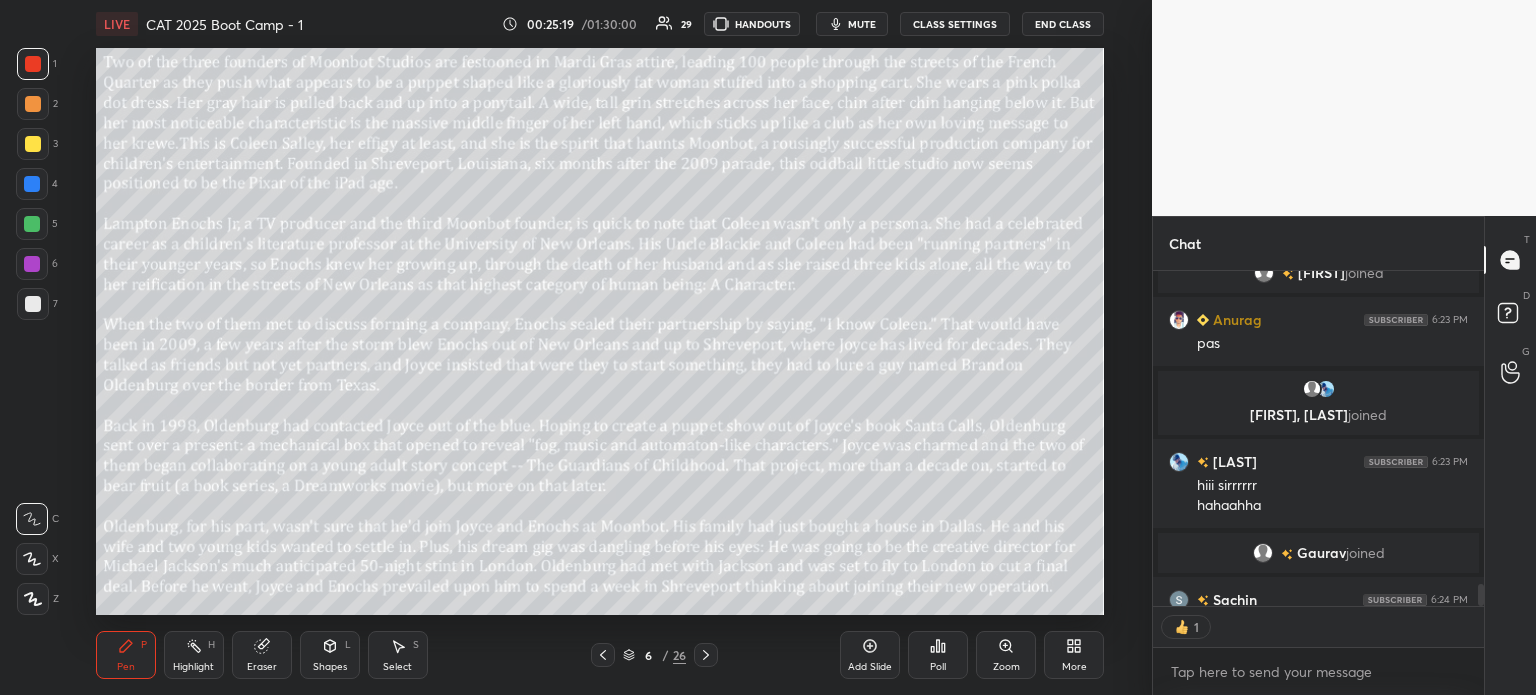 click on "[NUMBER] / [NUMBER]" at bounding box center (654, 655) 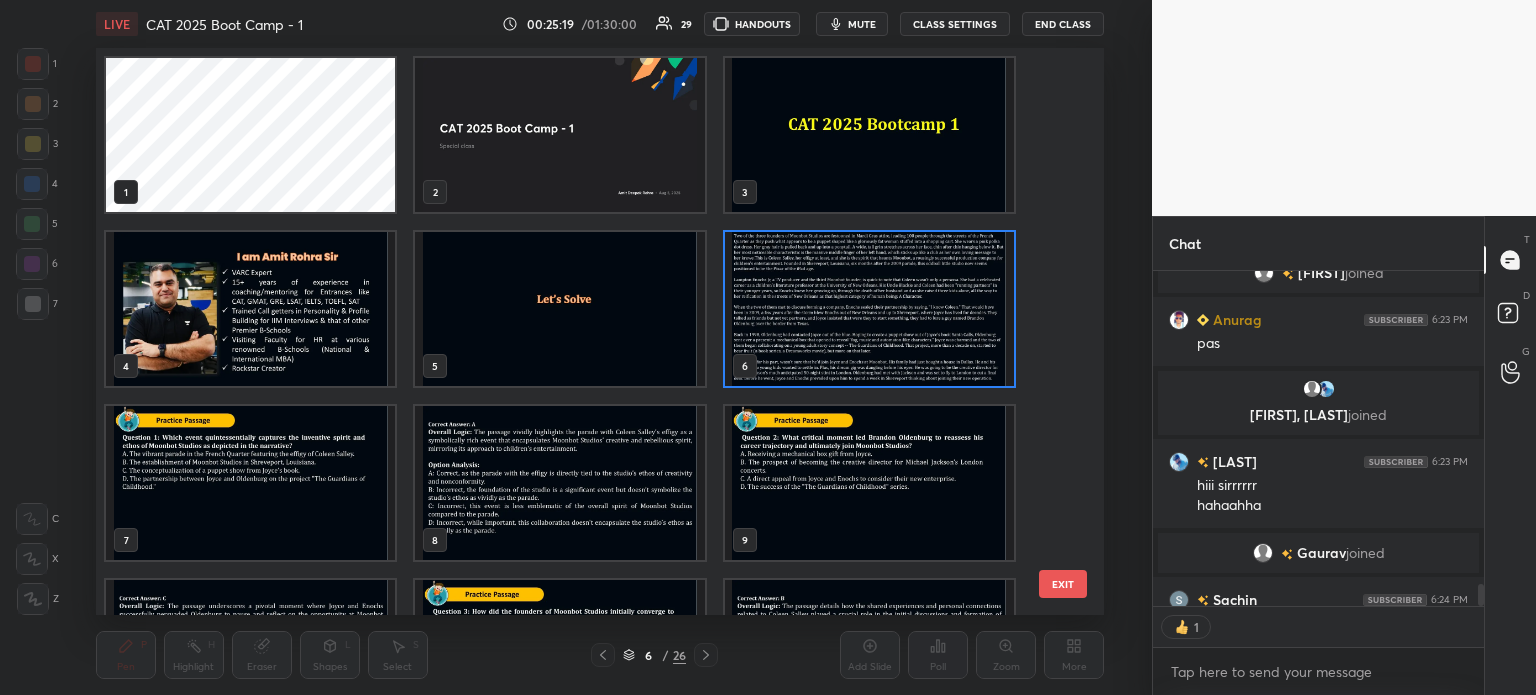 scroll, scrollTop: 6, scrollLeft: 10, axis: both 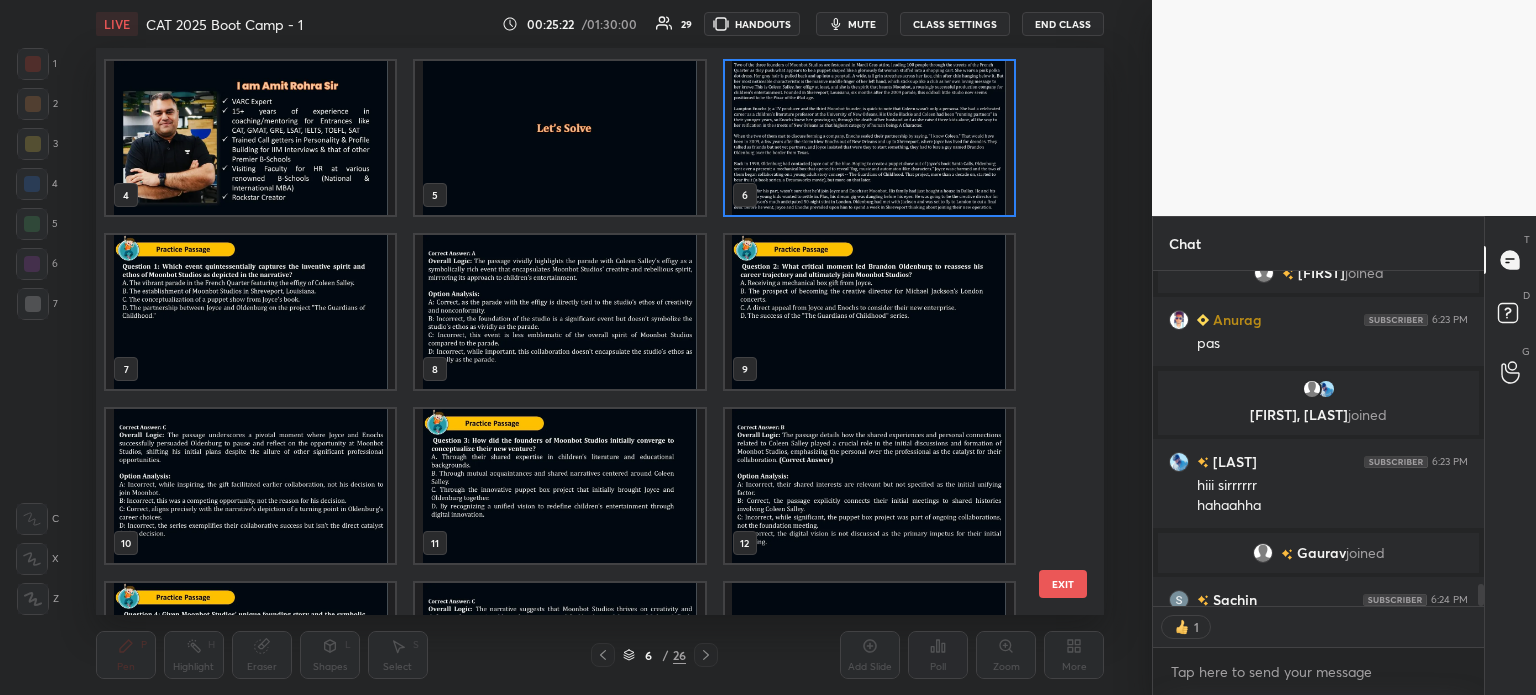 click at bounding box center [868, 312] 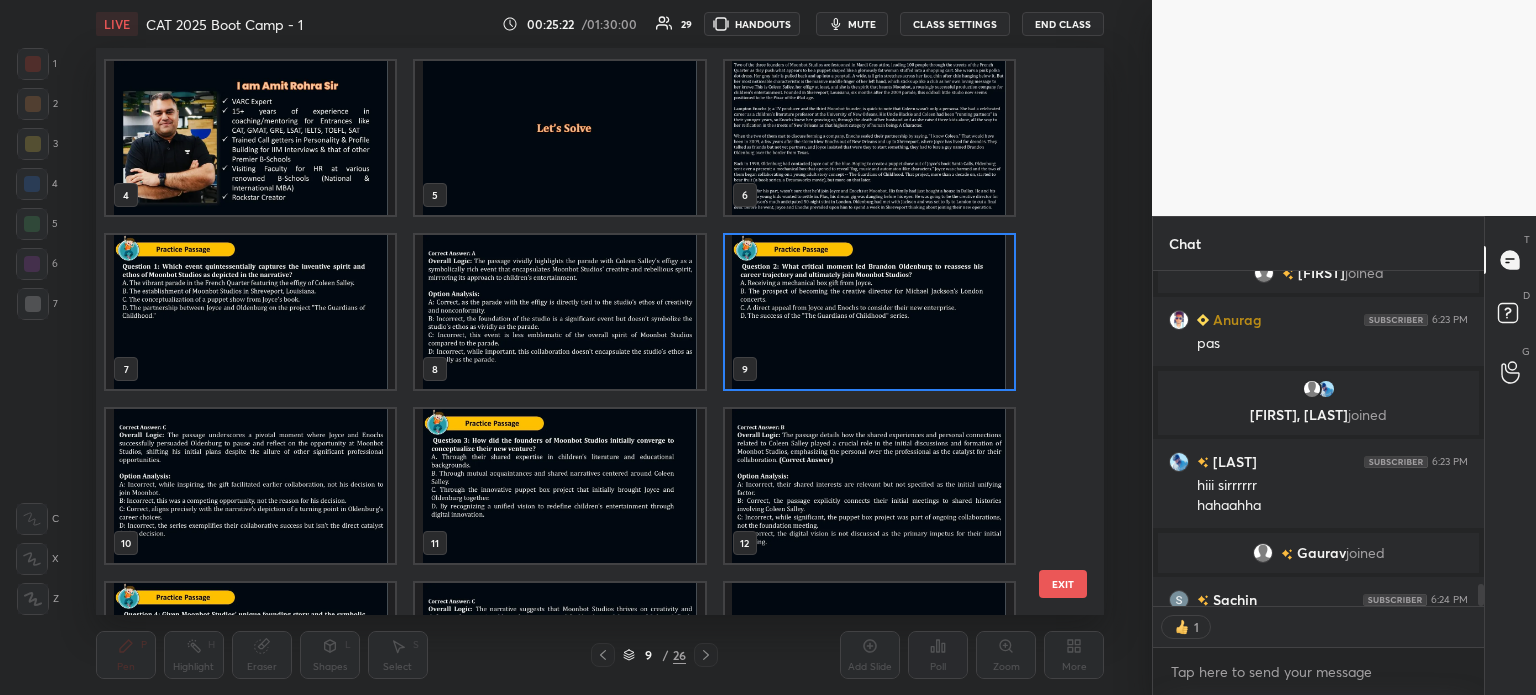 click at bounding box center [868, 312] 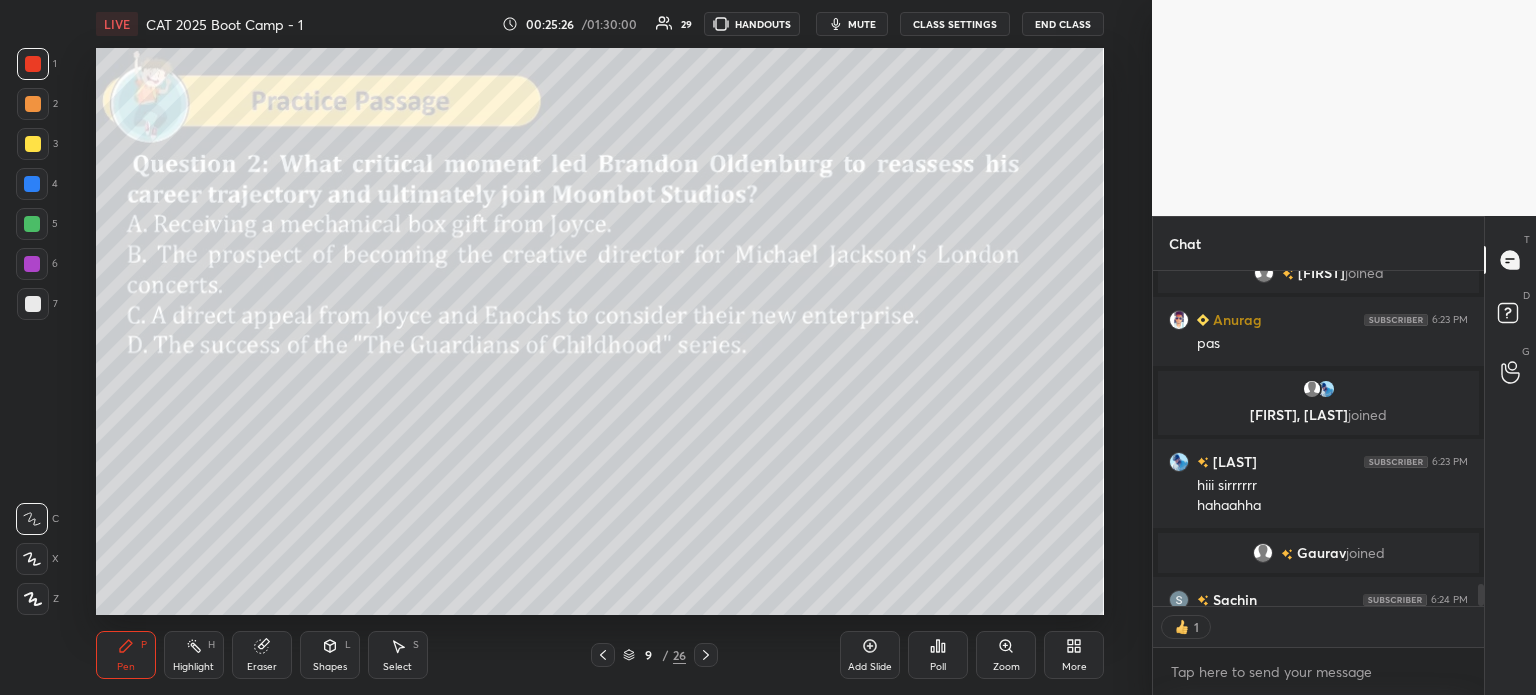 type on "x" 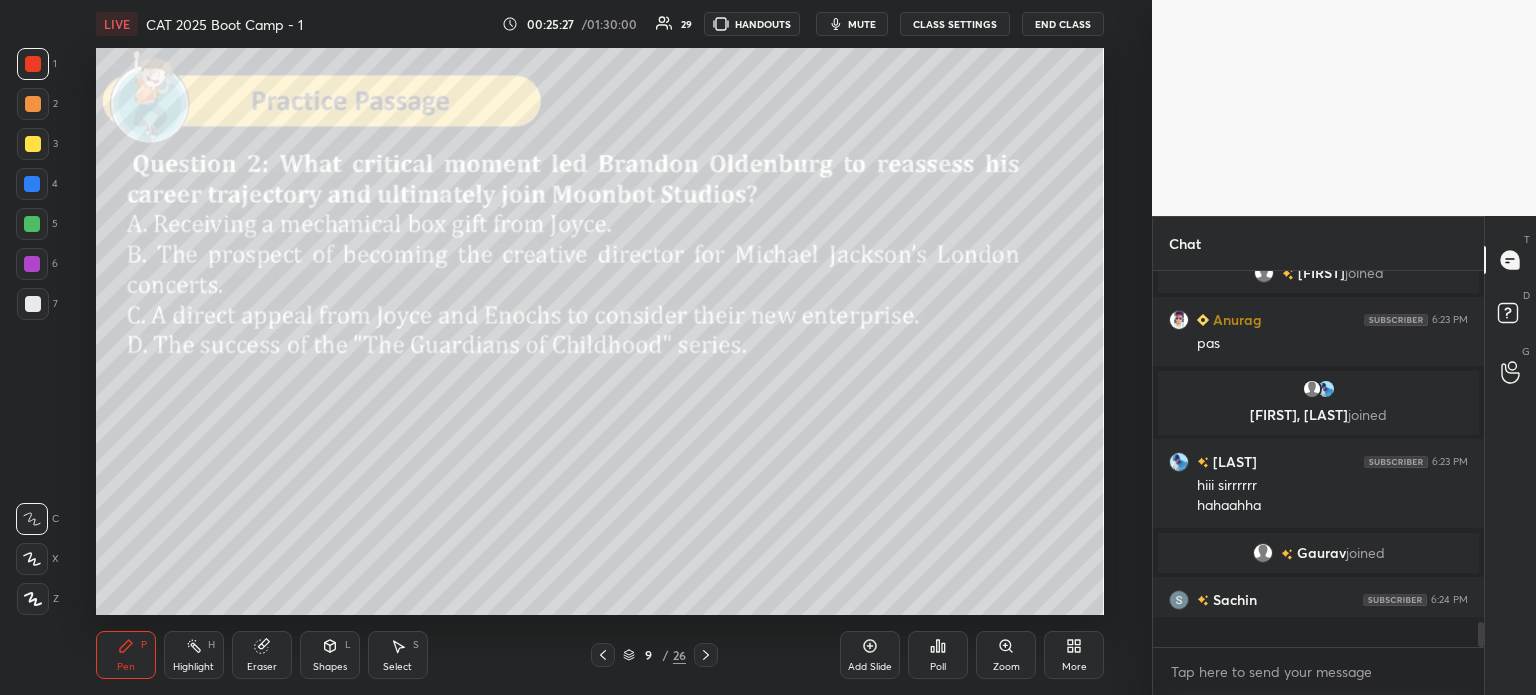 scroll, scrollTop: 5, scrollLeft: 6, axis: both 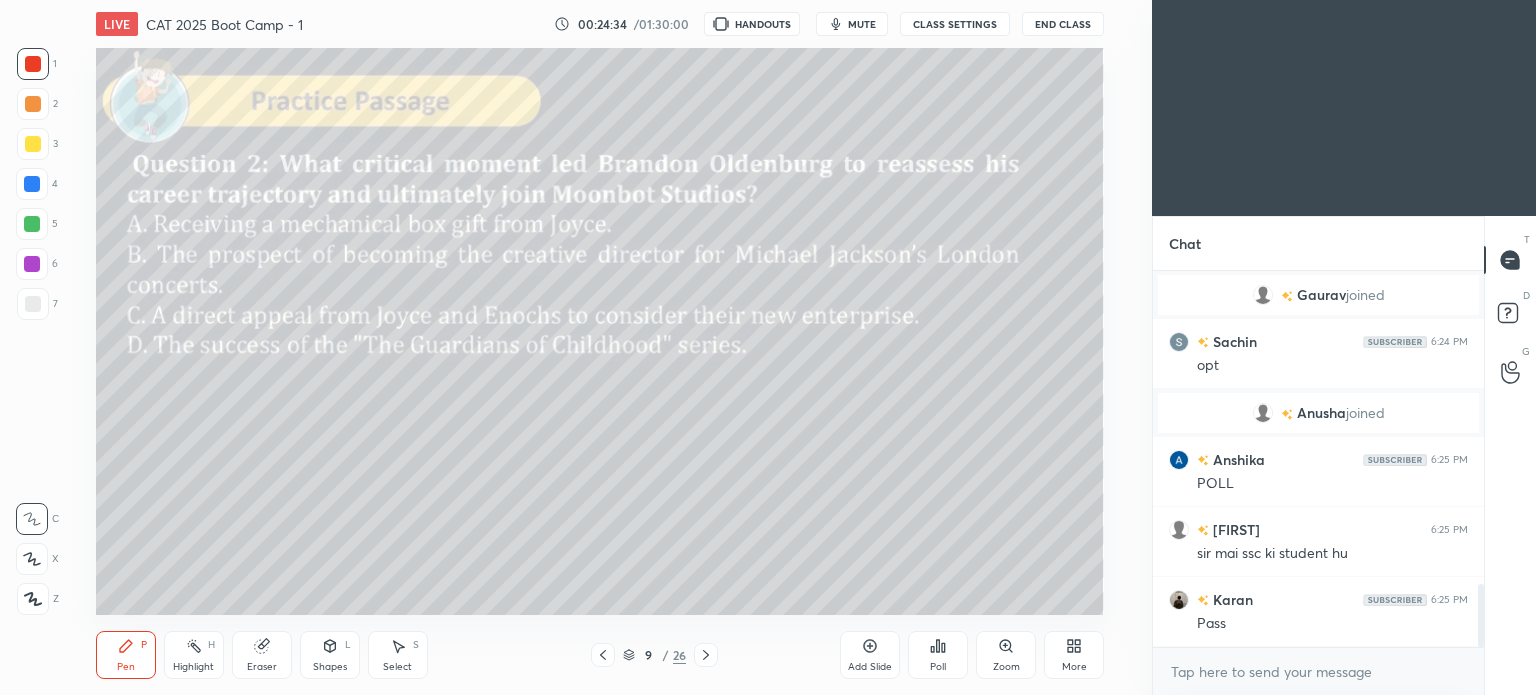 click 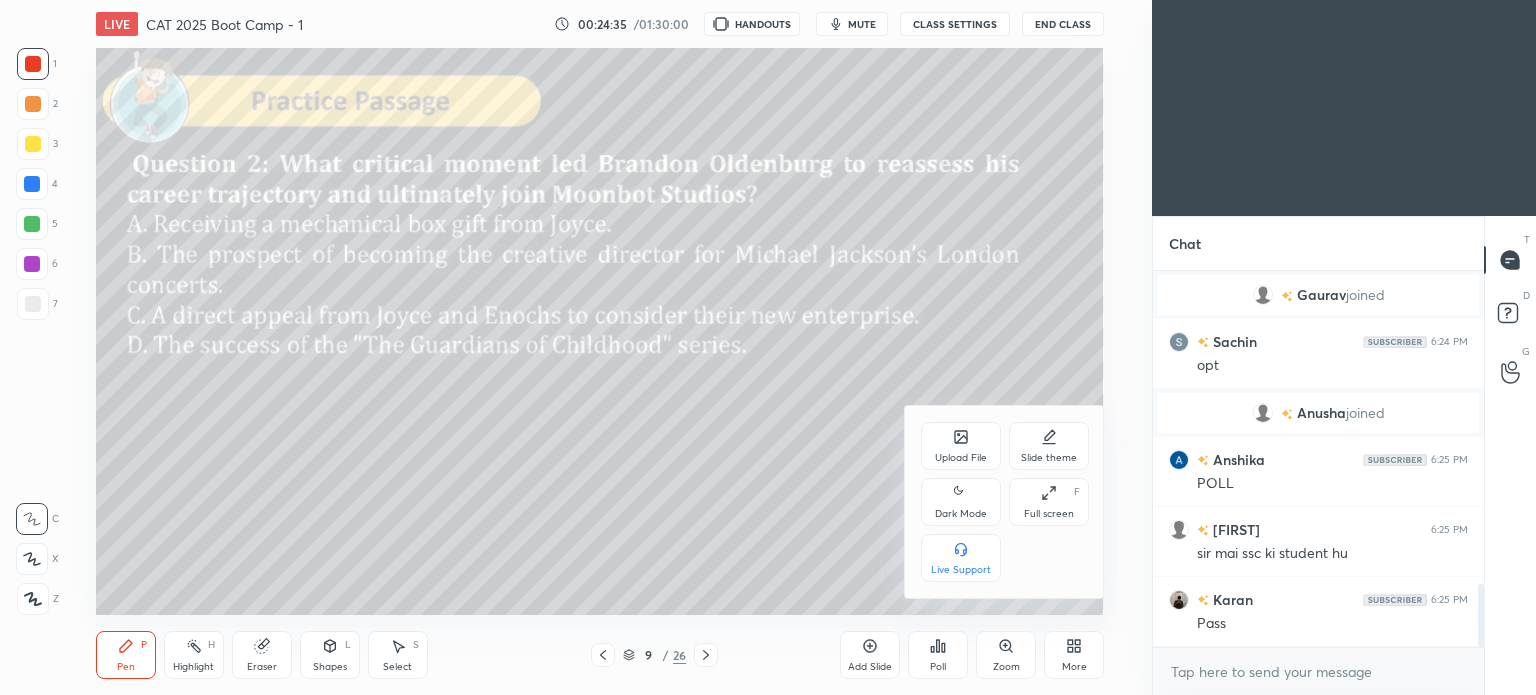 click 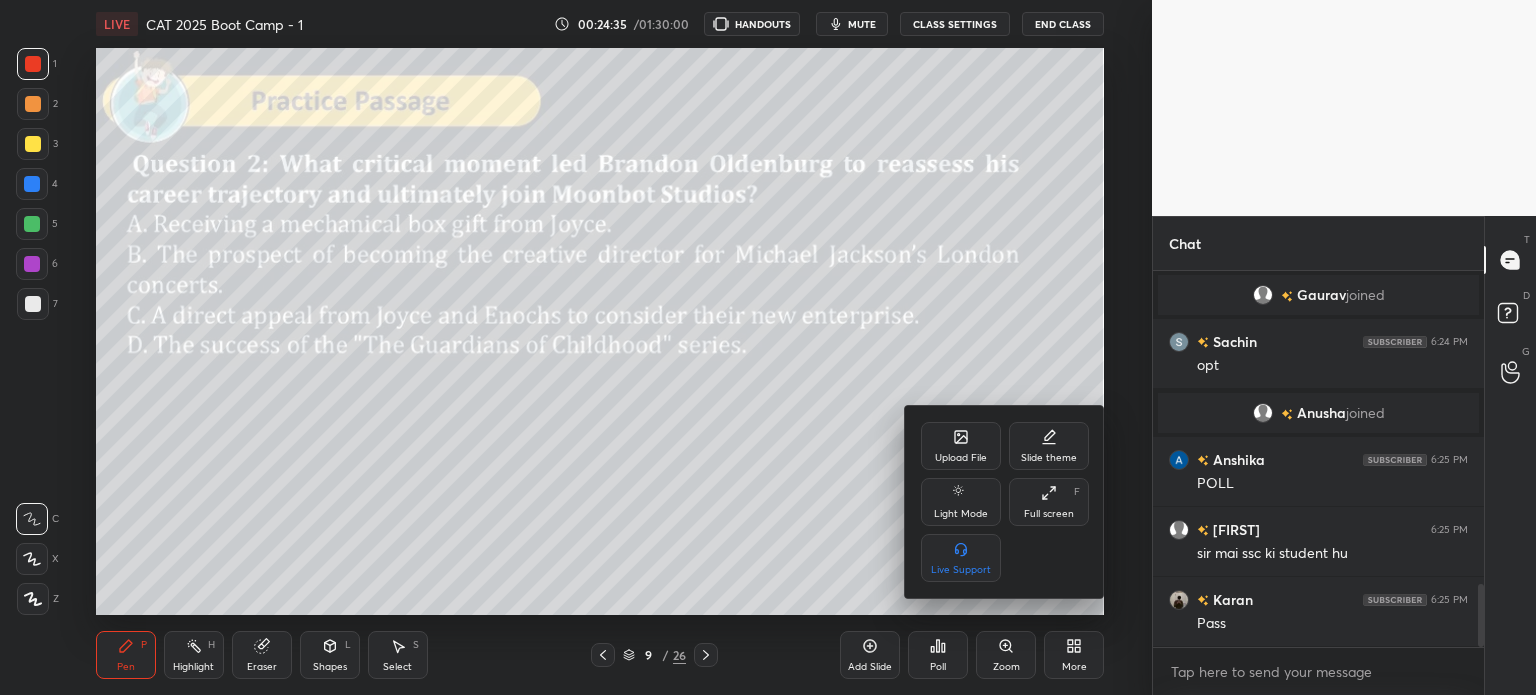click at bounding box center [768, 347] 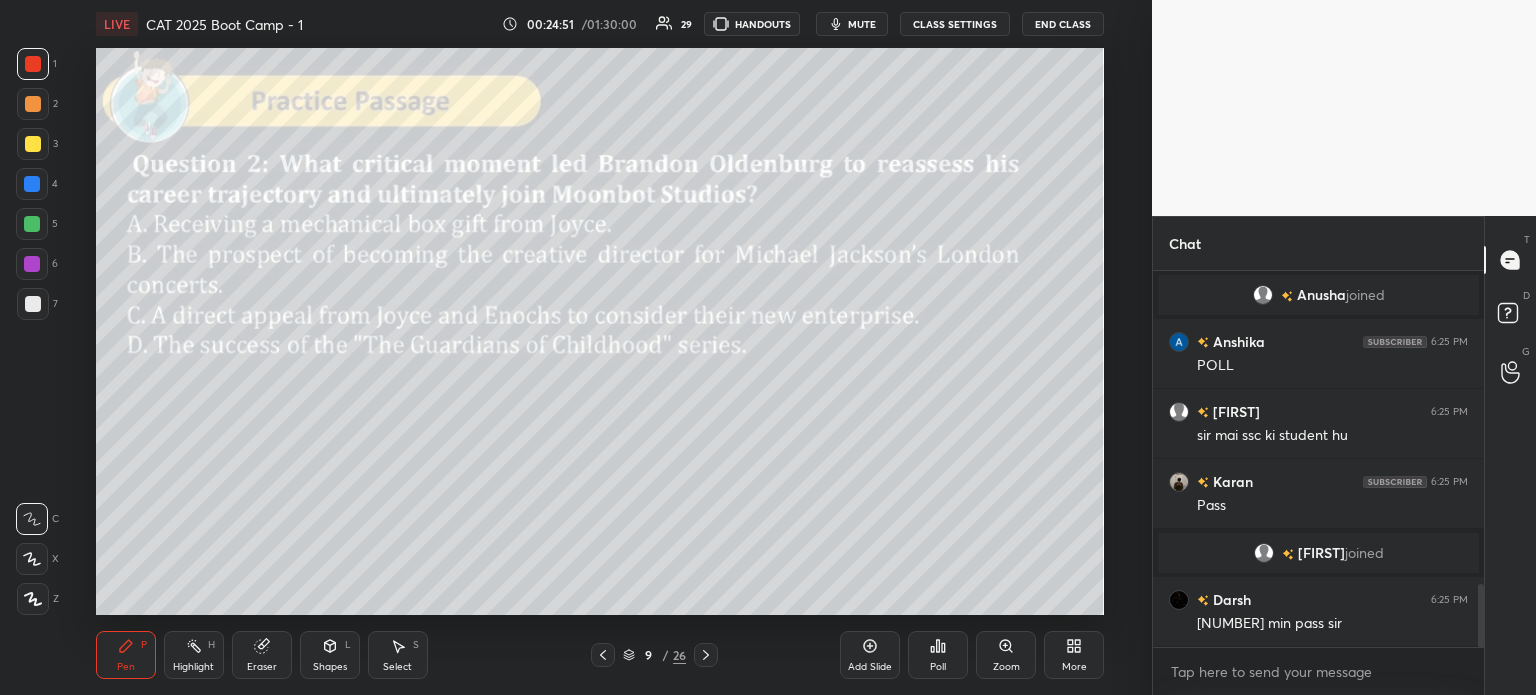 scroll, scrollTop: 1866, scrollLeft: 0, axis: vertical 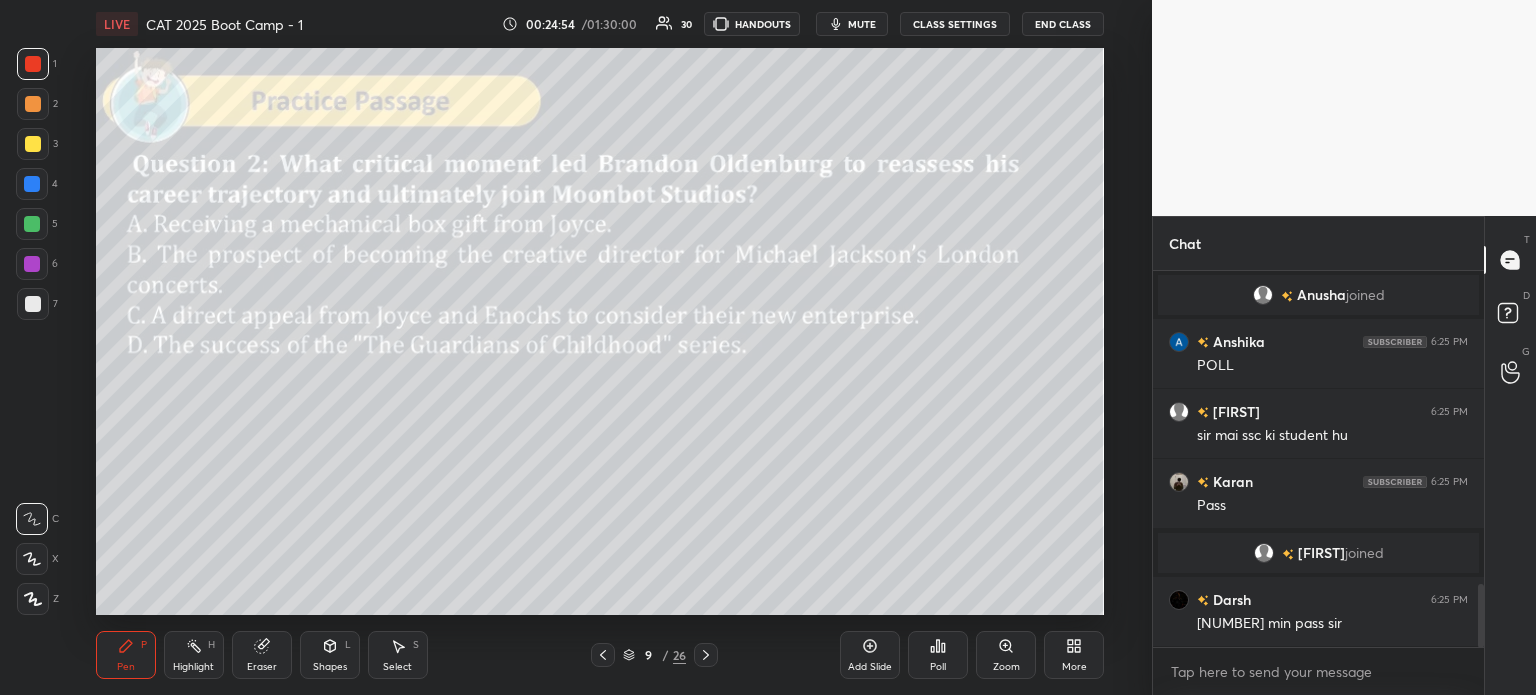 click on "9 / 26" at bounding box center [654, 655] 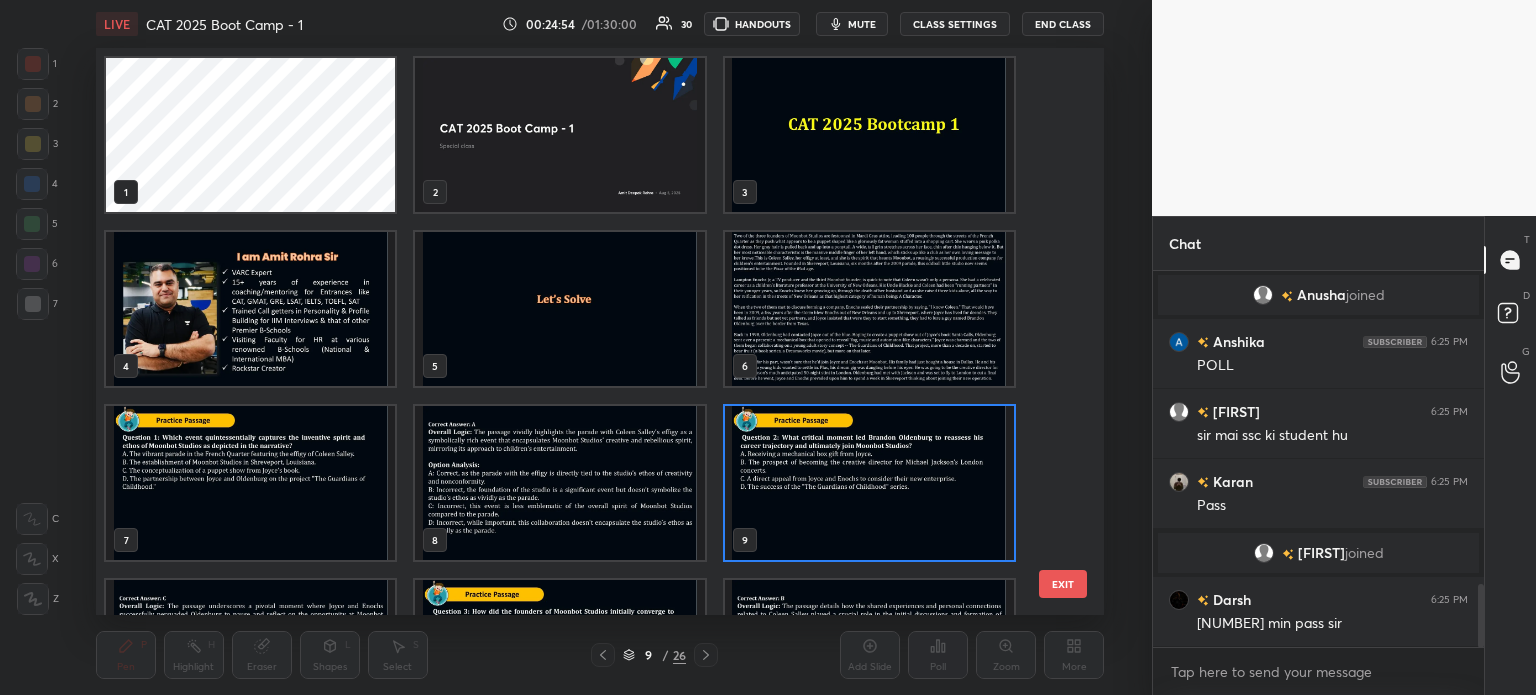 scroll, scrollTop: 6, scrollLeft: 10, axis: both 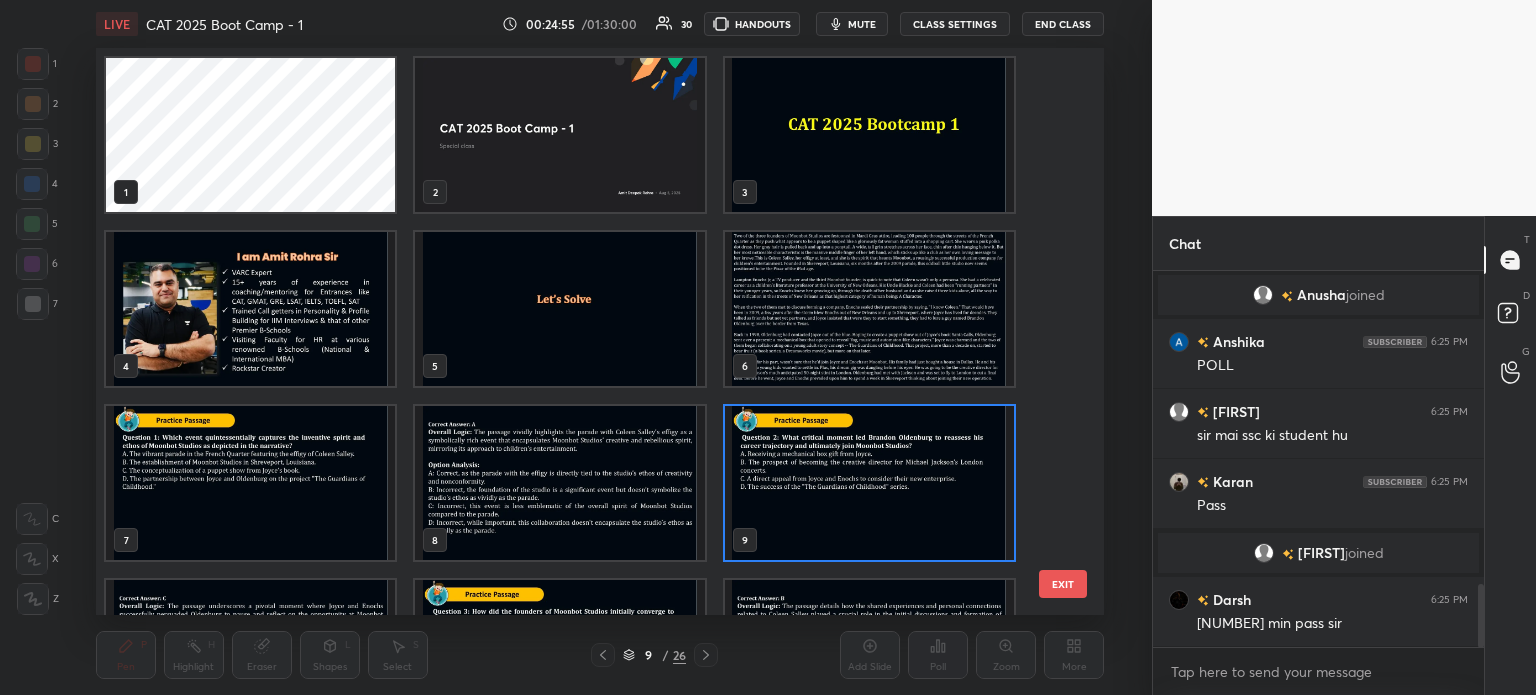 click at bounding box center [868, 309] 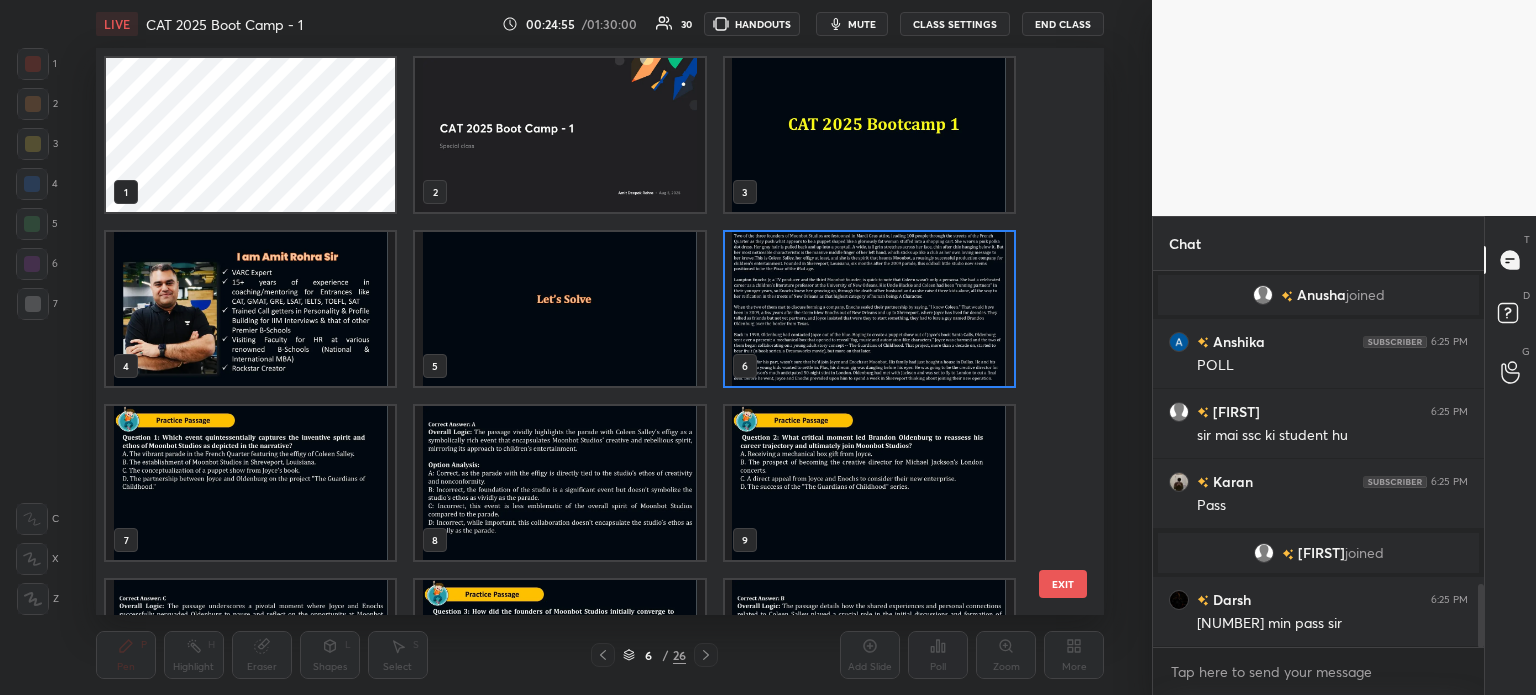 click at bounding box center [868, 309] 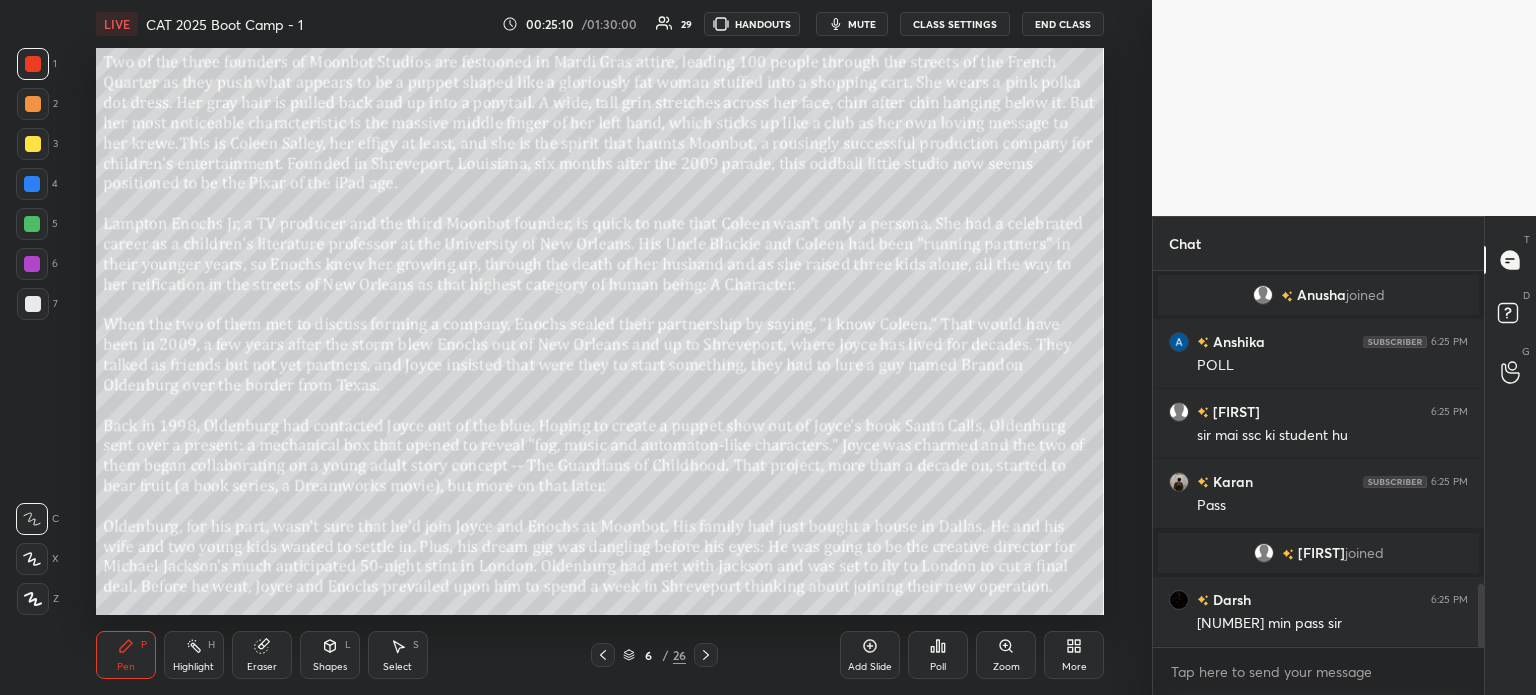 scroll, scrollTop: 1914, scrollLeft: 0, axis: vertical 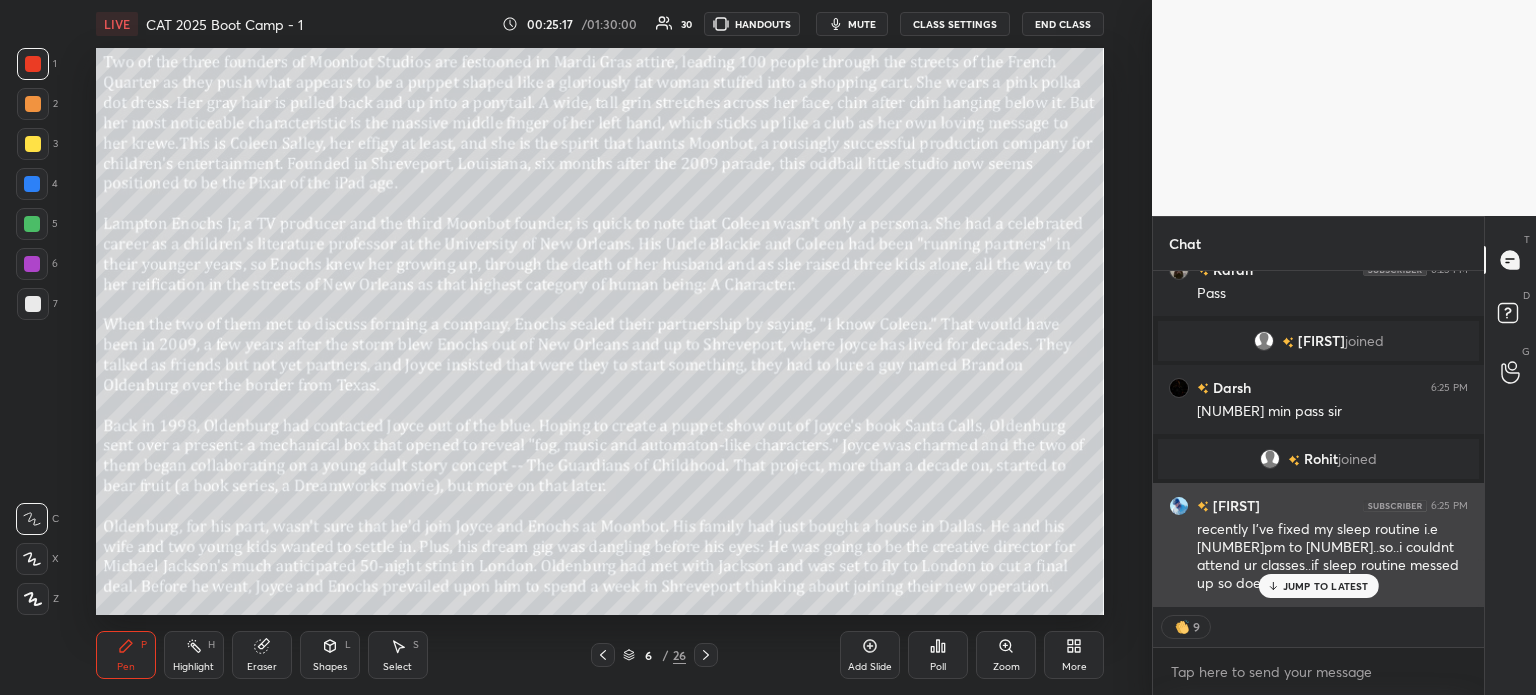 click on "JUMP TO LATEST" at bounding box center (1326, 586) 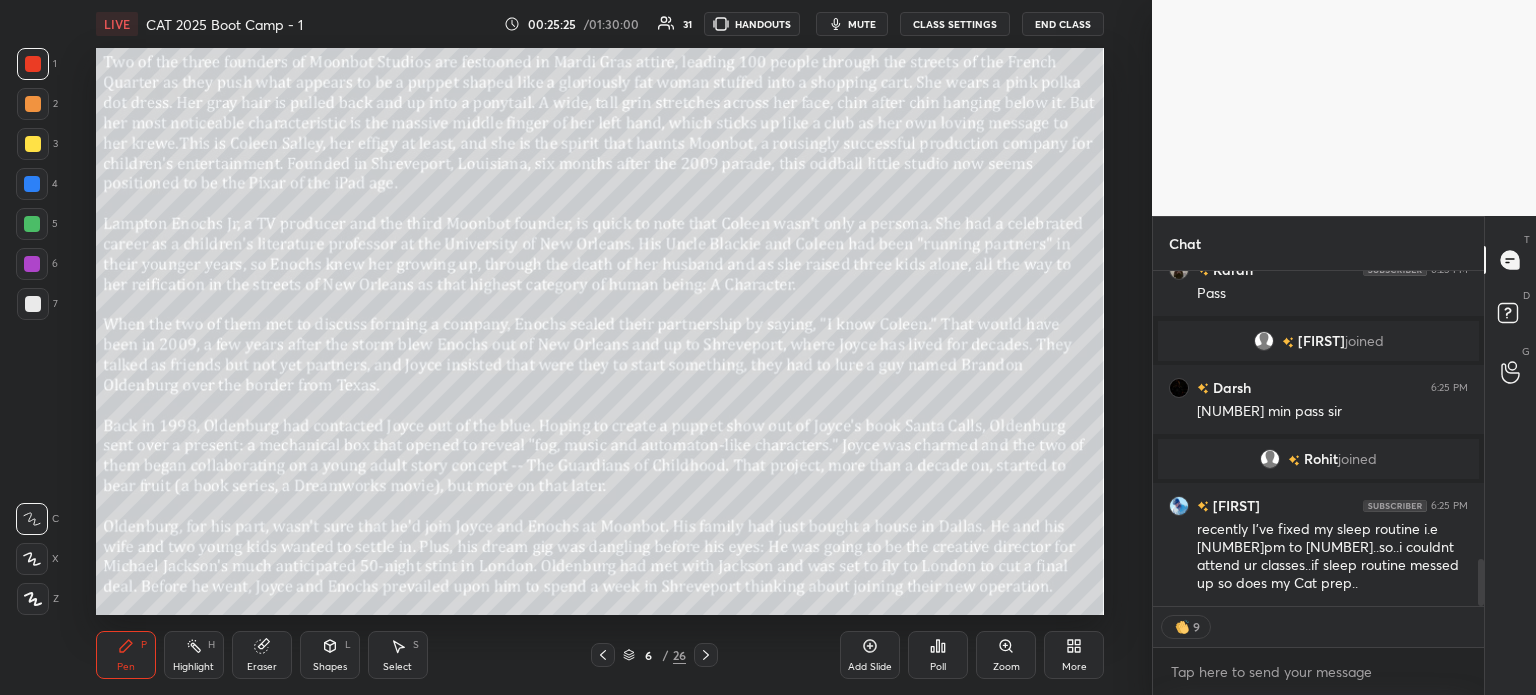 scroll 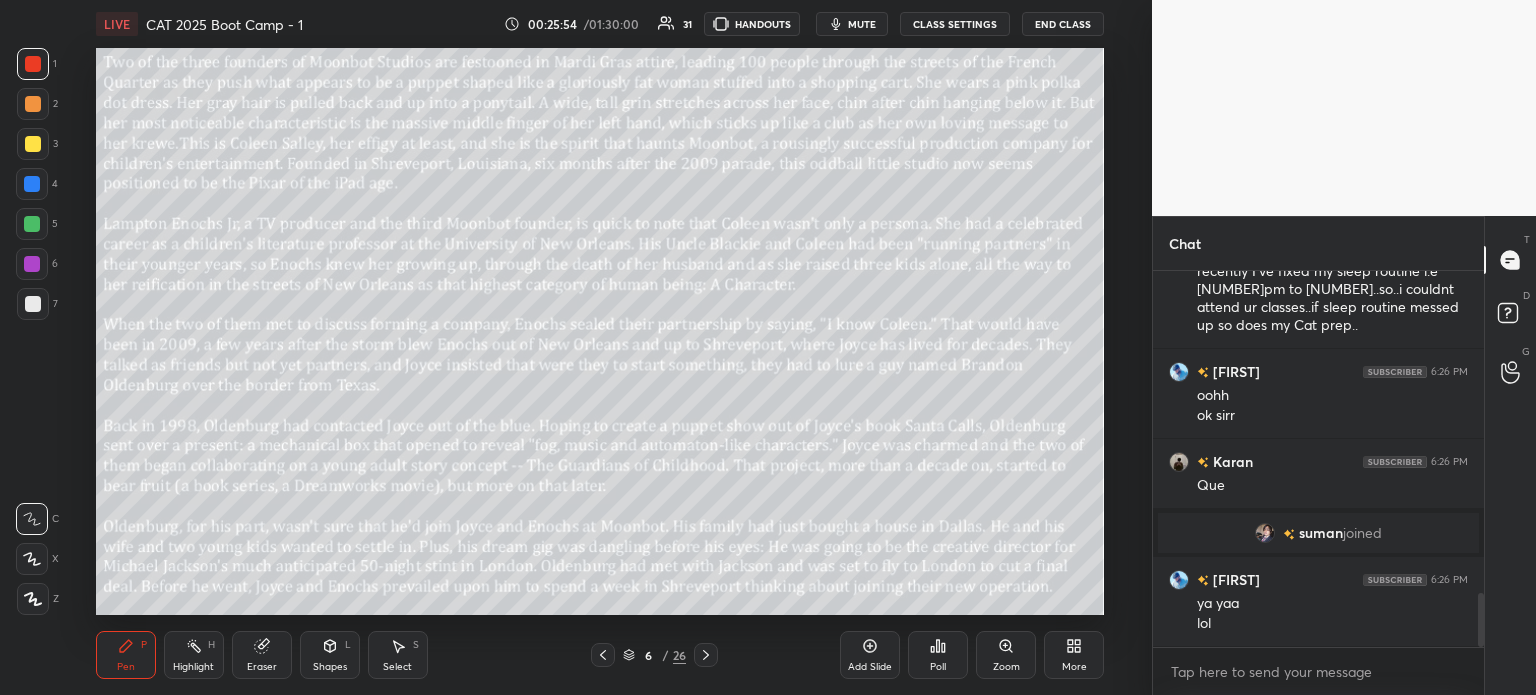 click on "6" at bounding box center (649, 655) 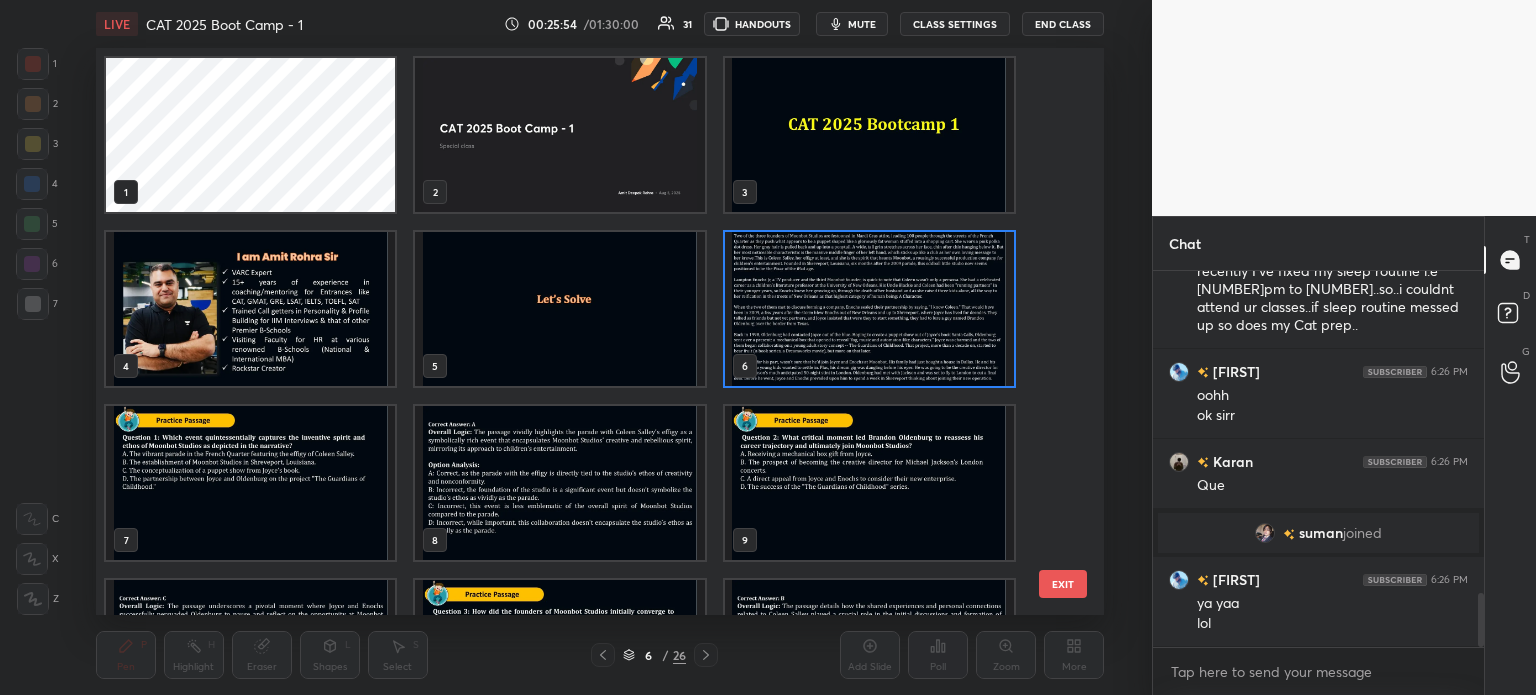scroll, scrollTop: 6, scrollLeft: 10, axis: both 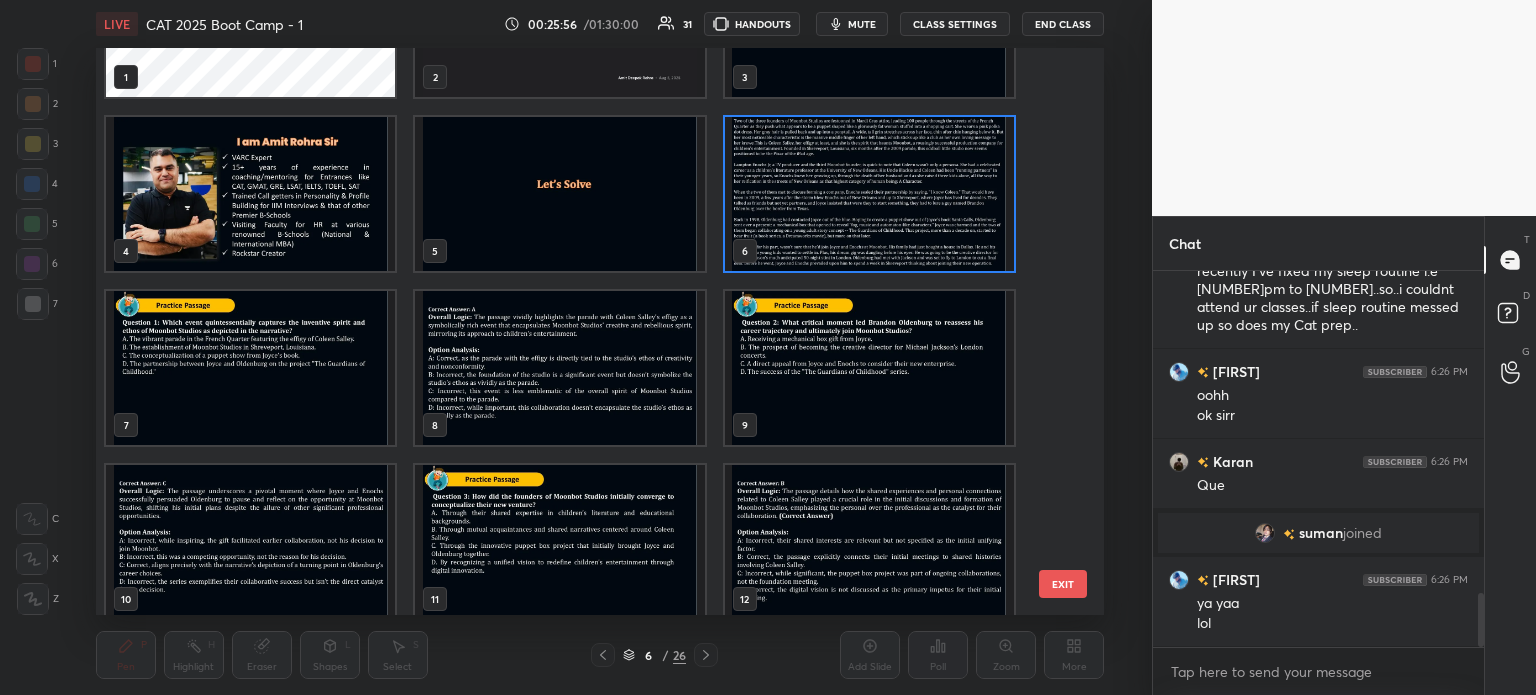 click at bounding box center [868, 368] 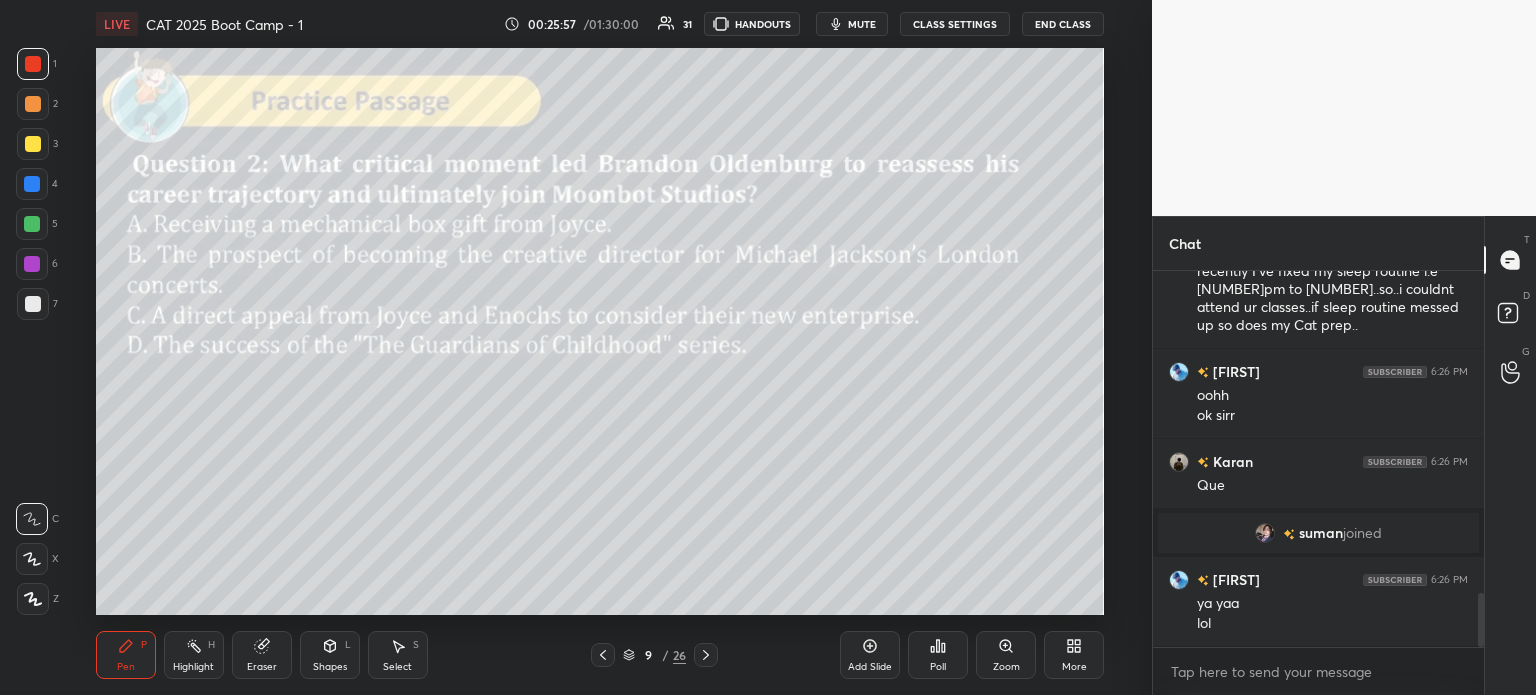 scroll, scrollTop: 2288, scrollLeft: 0, axis: vertical 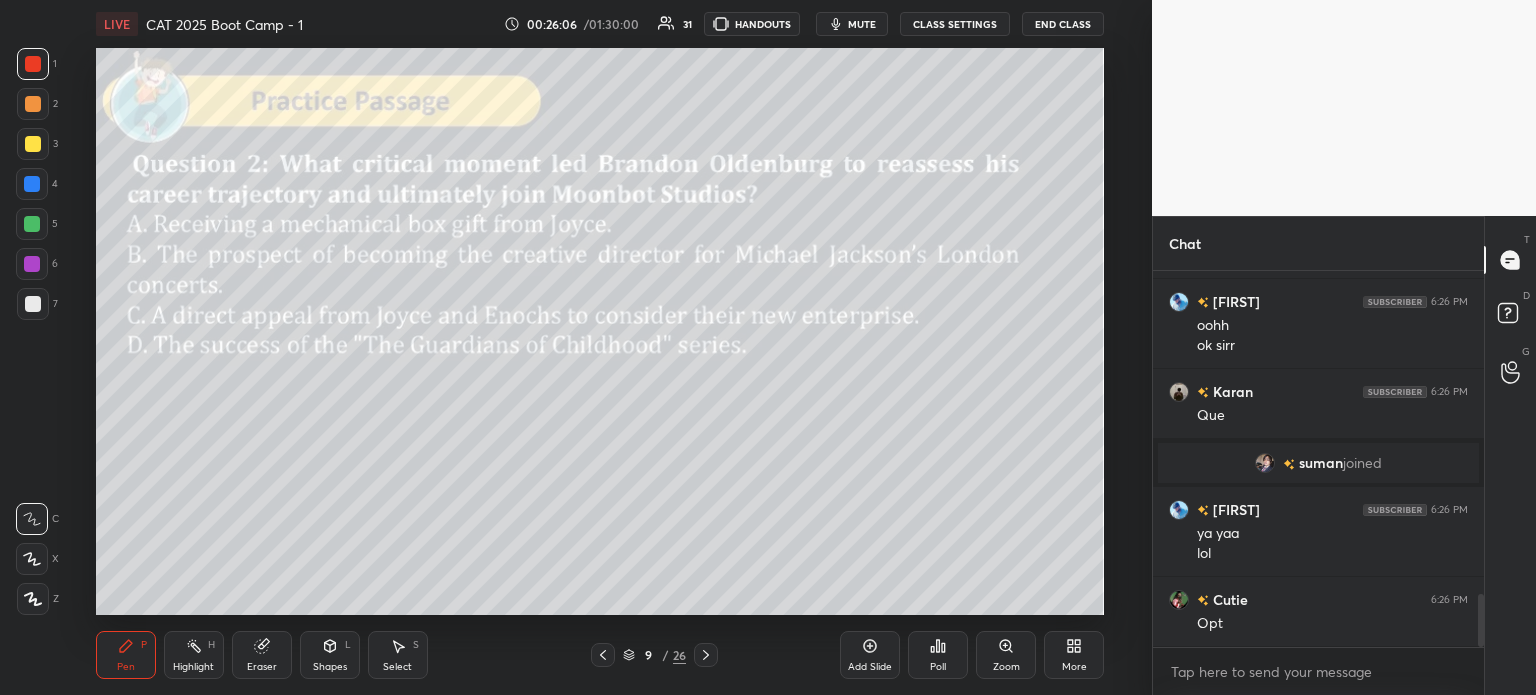 click 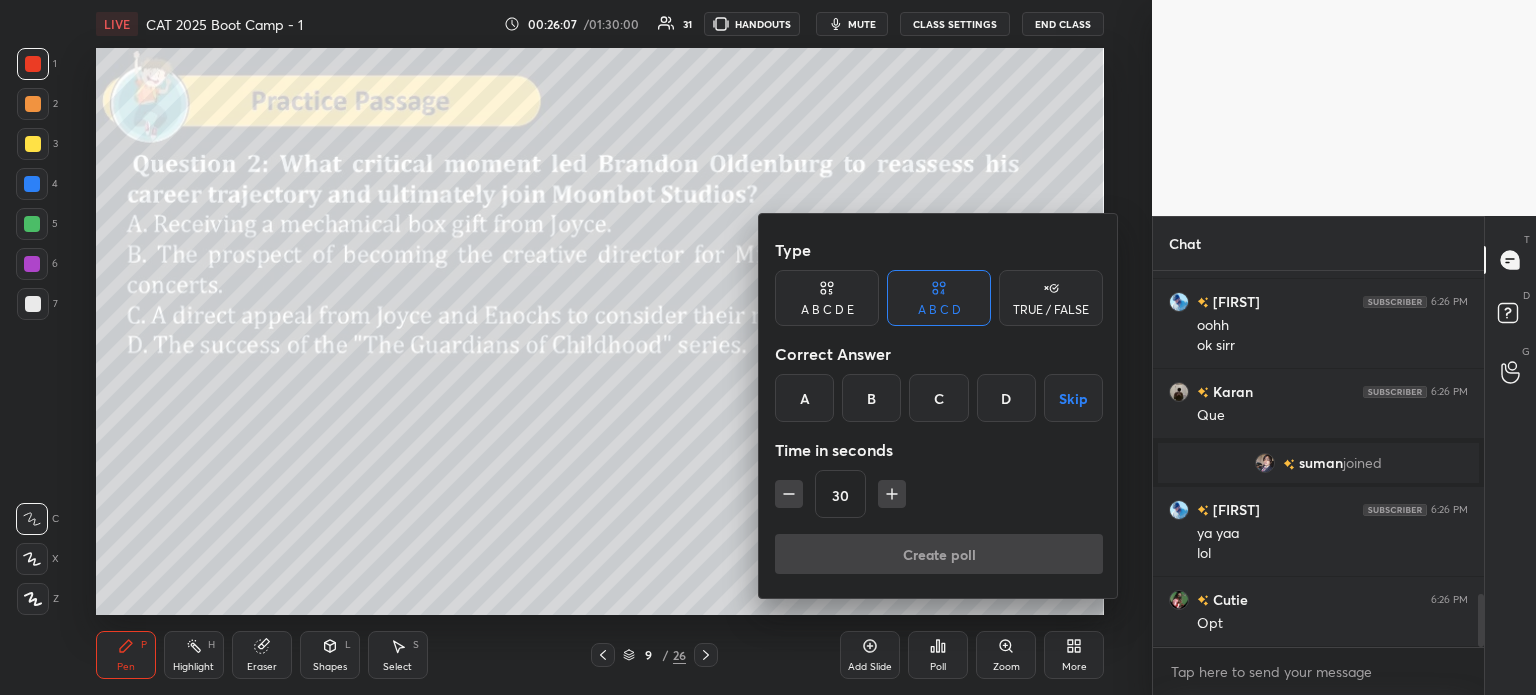 click on "C" at bounding box center [938, 398] 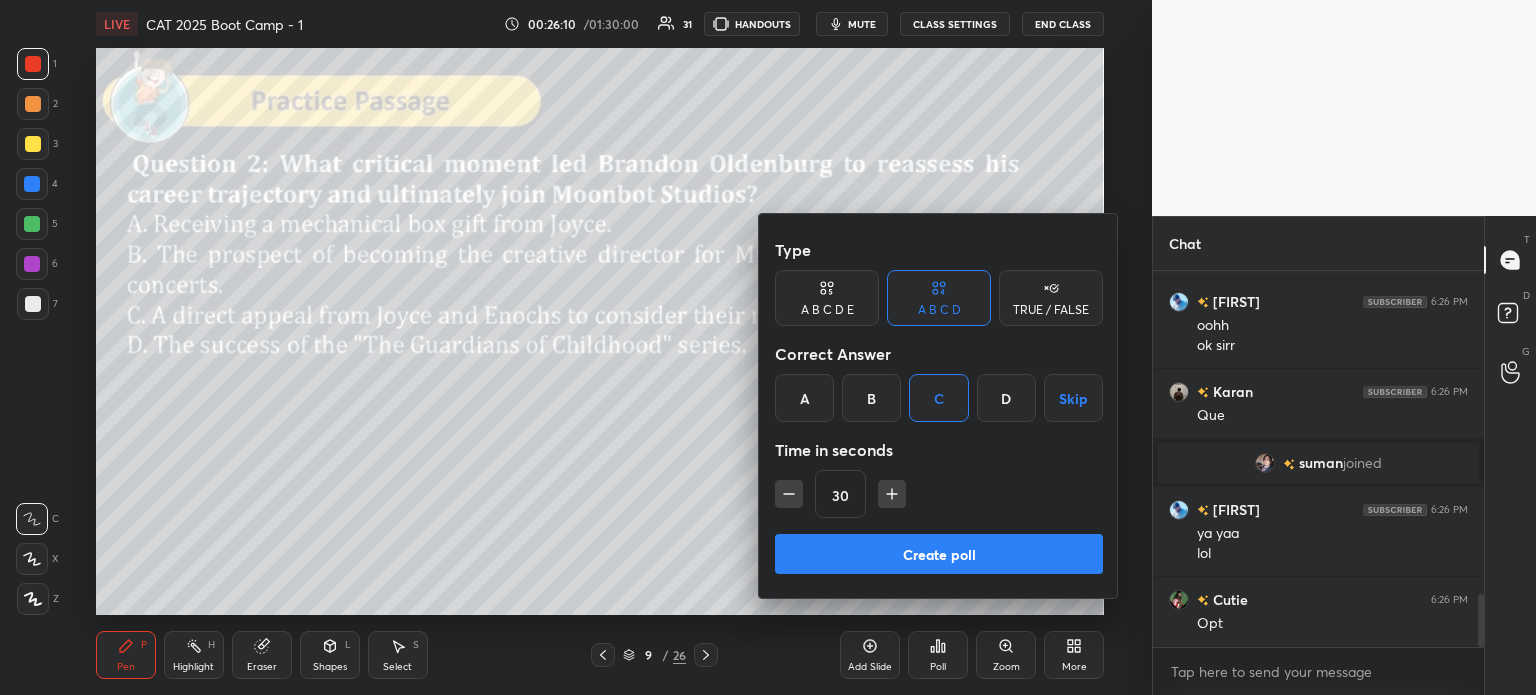 click on "Create poll" at bounding box center (939, 554) 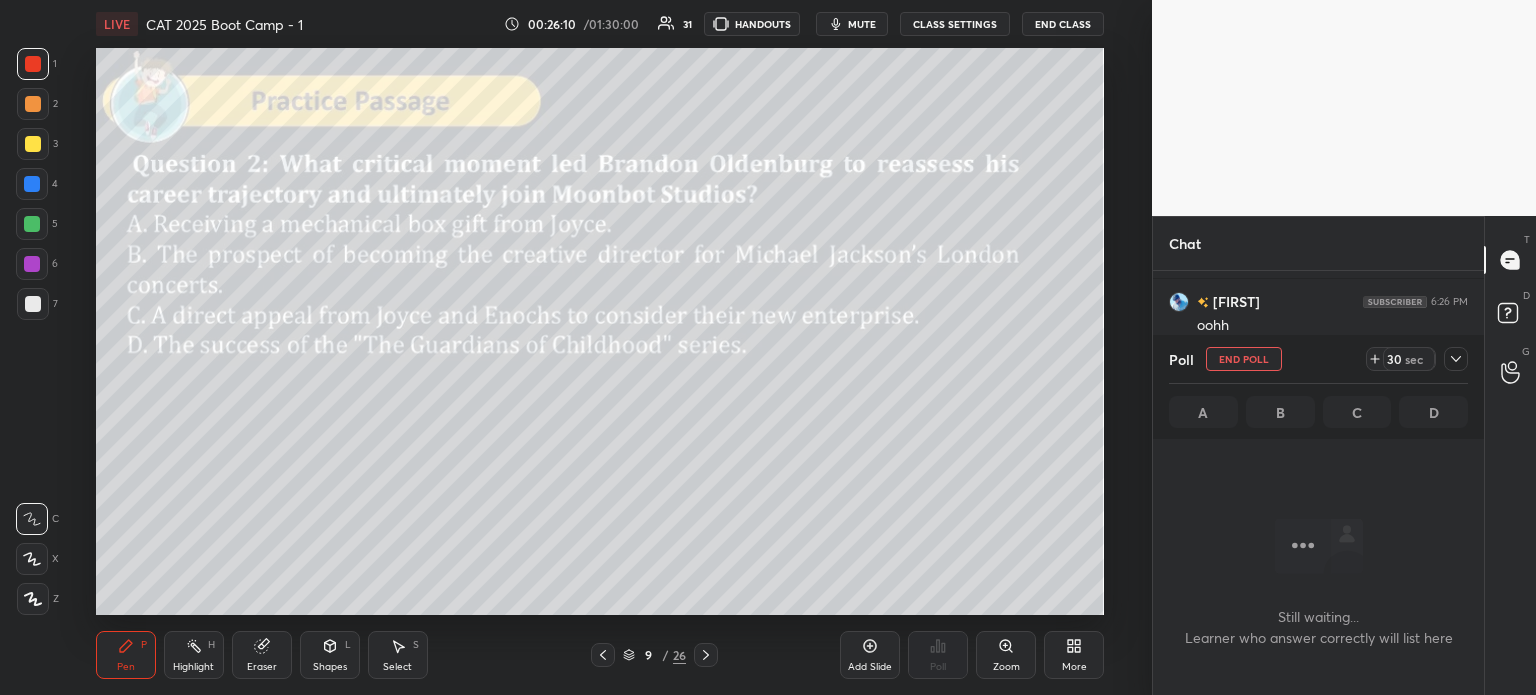 scroll, scrollTop: 6, scrollLeft: 6, axis: both 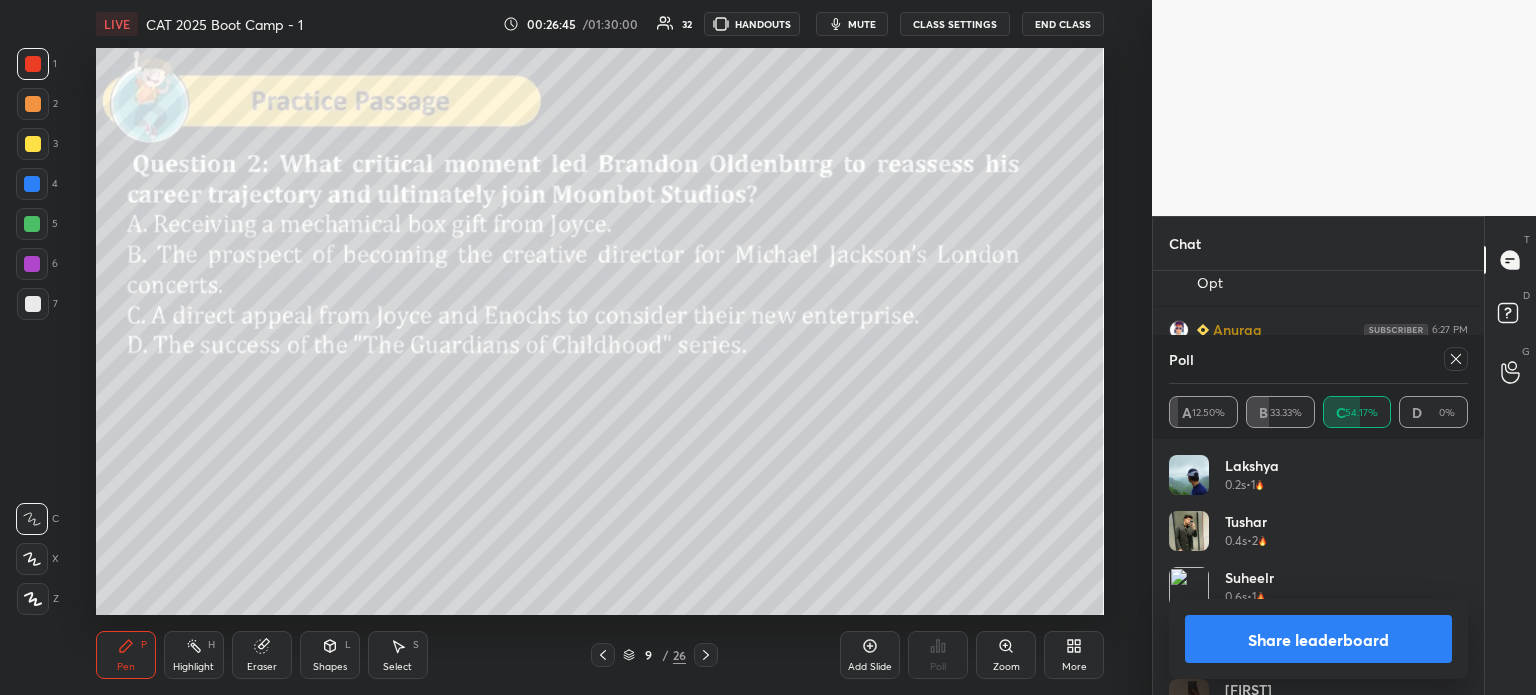 click on "Share leaderboard" at bounding box center (1318, 639) 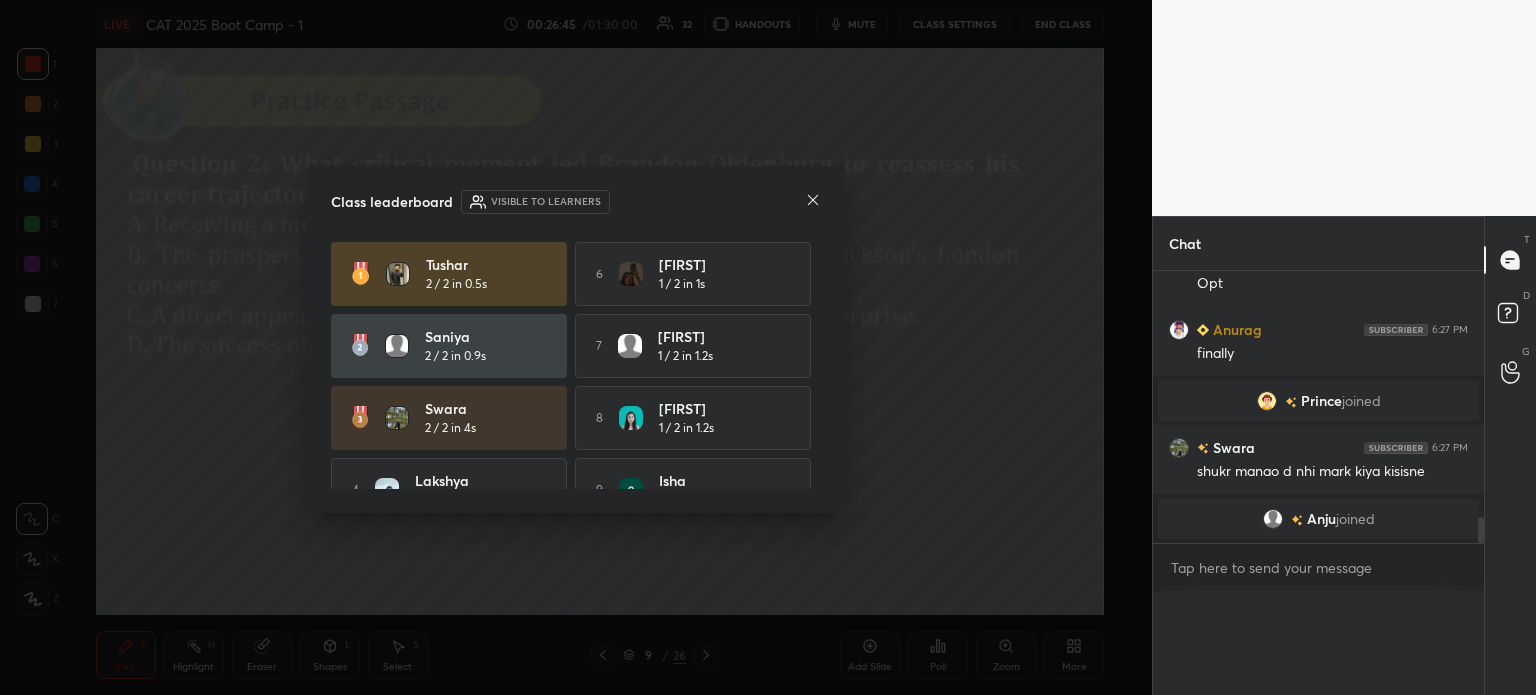 scroll, scrollTop: 0, scrollLeft: 0, axis: both 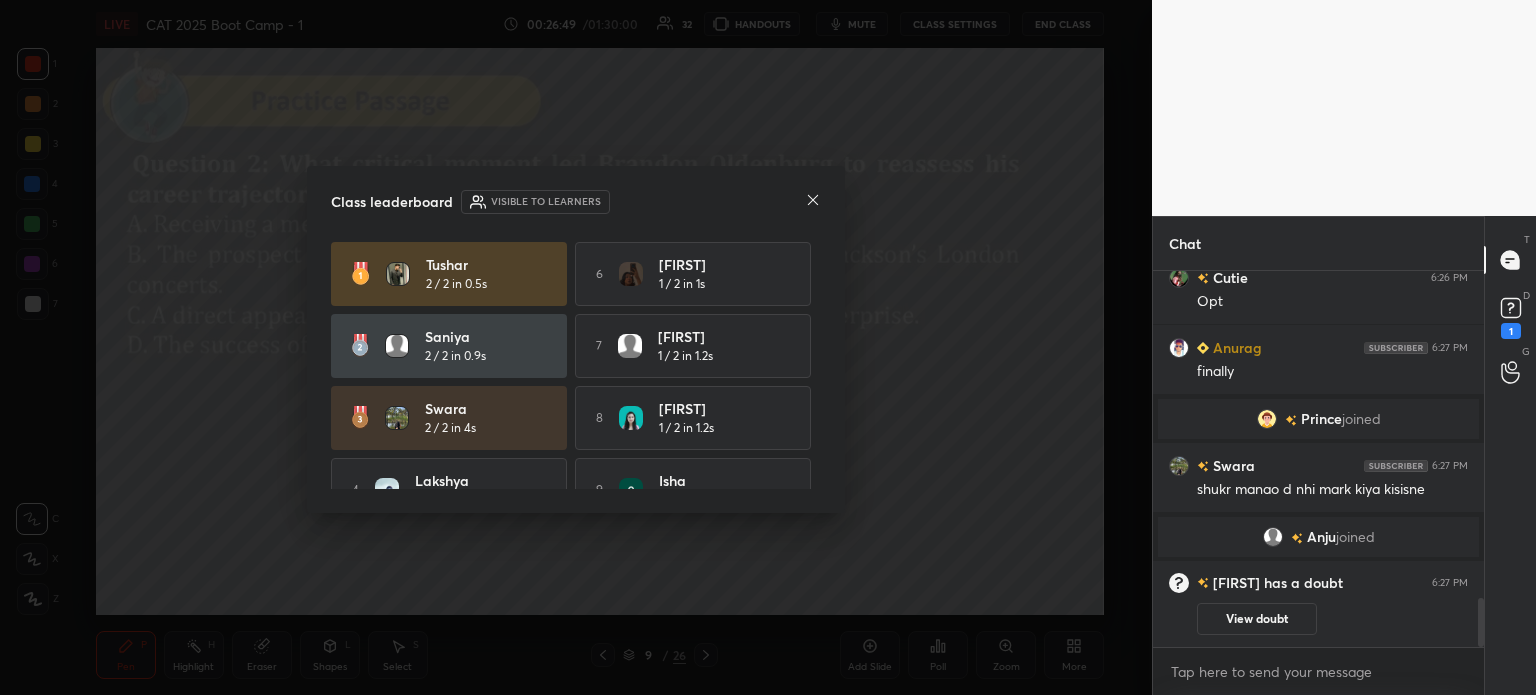 click 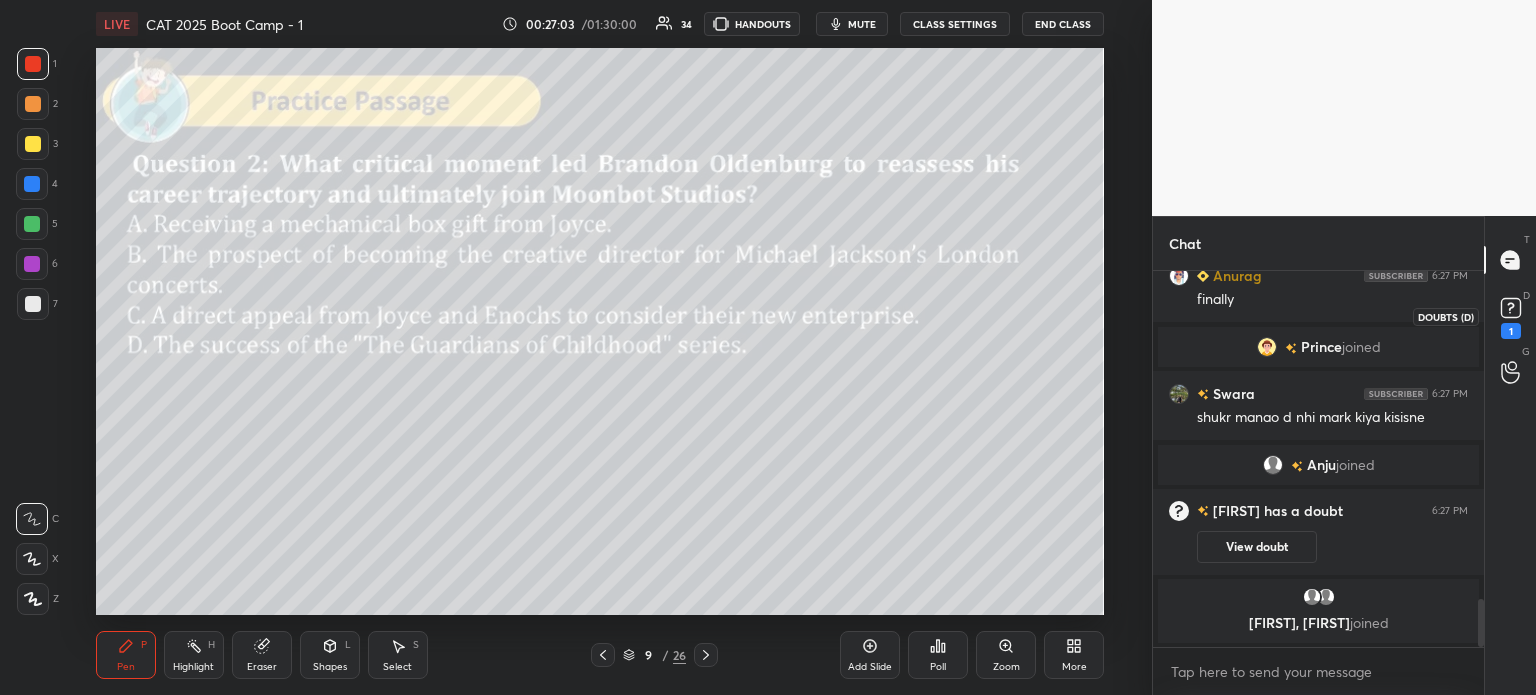 click 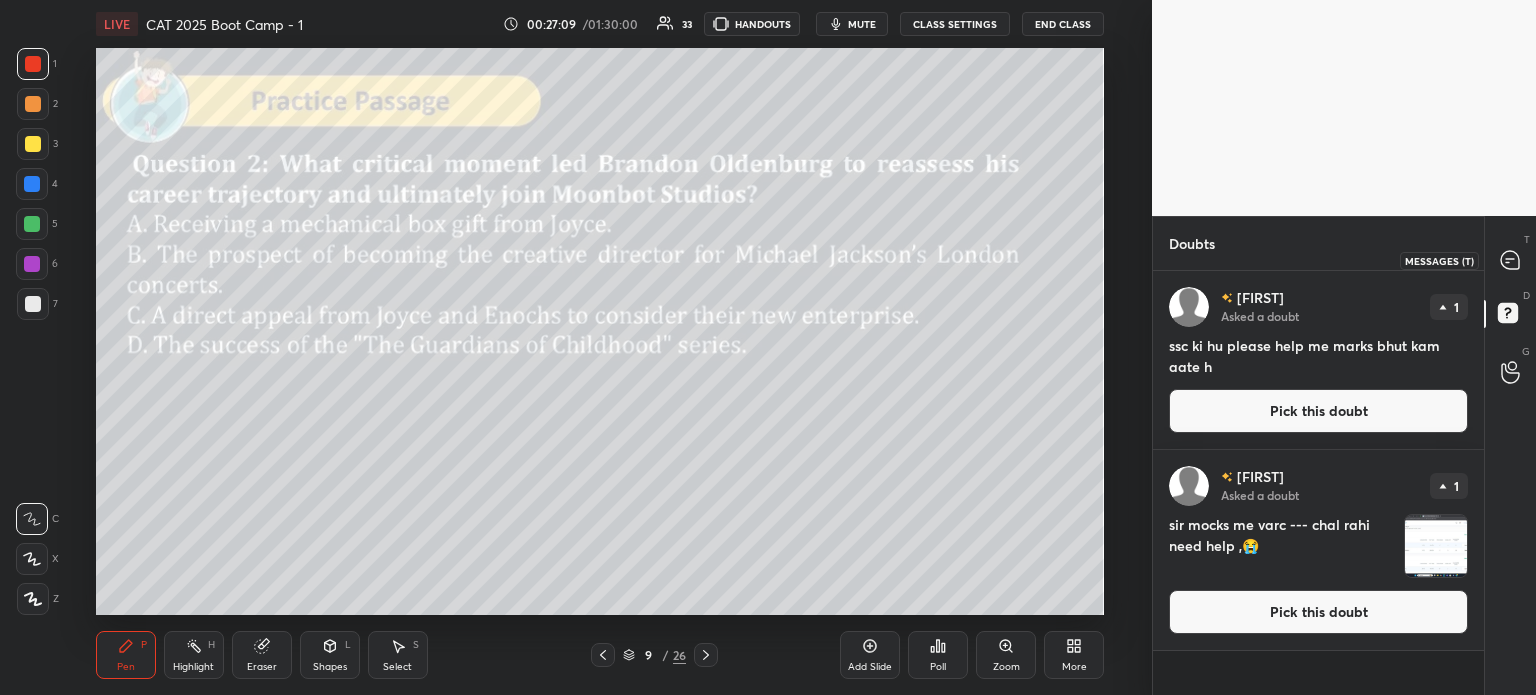 click 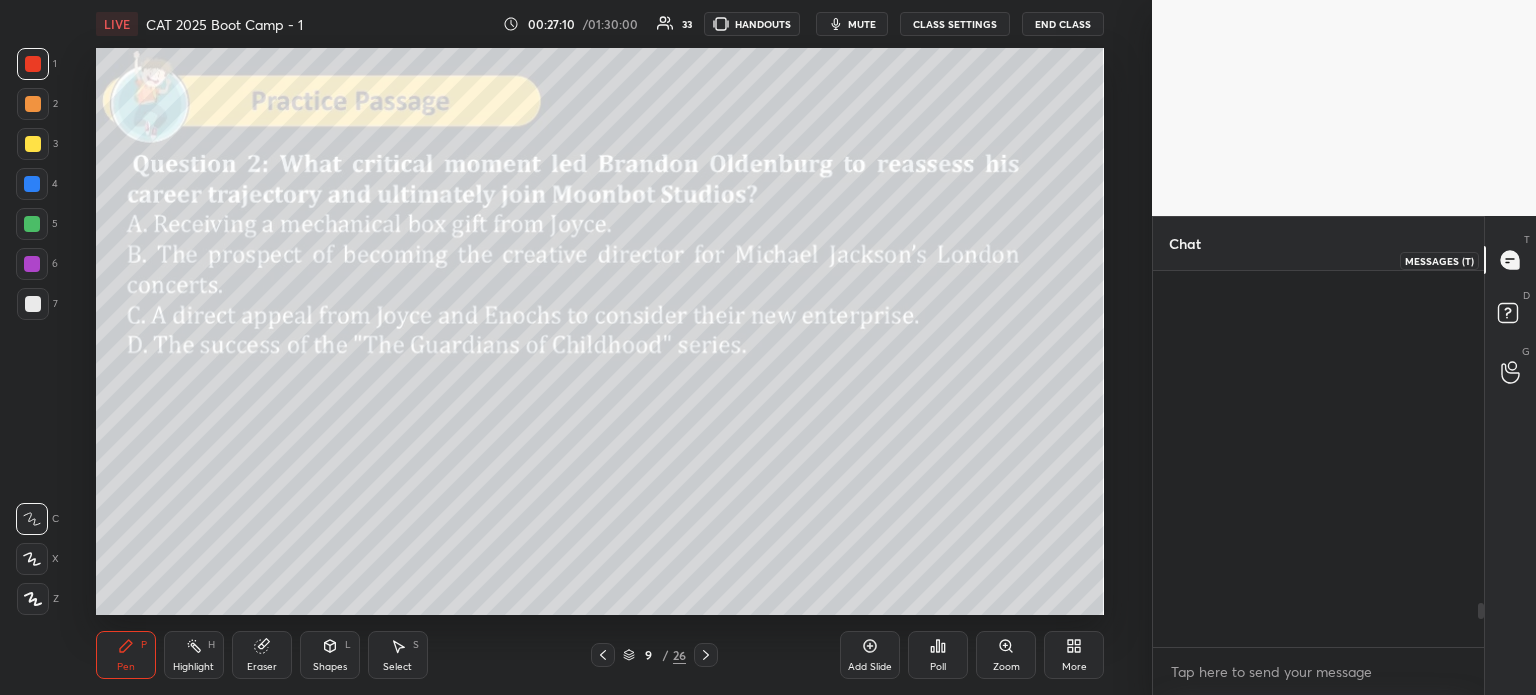 scroll, scrollTop: 2862, scrollLeft: 0, axis: vertical 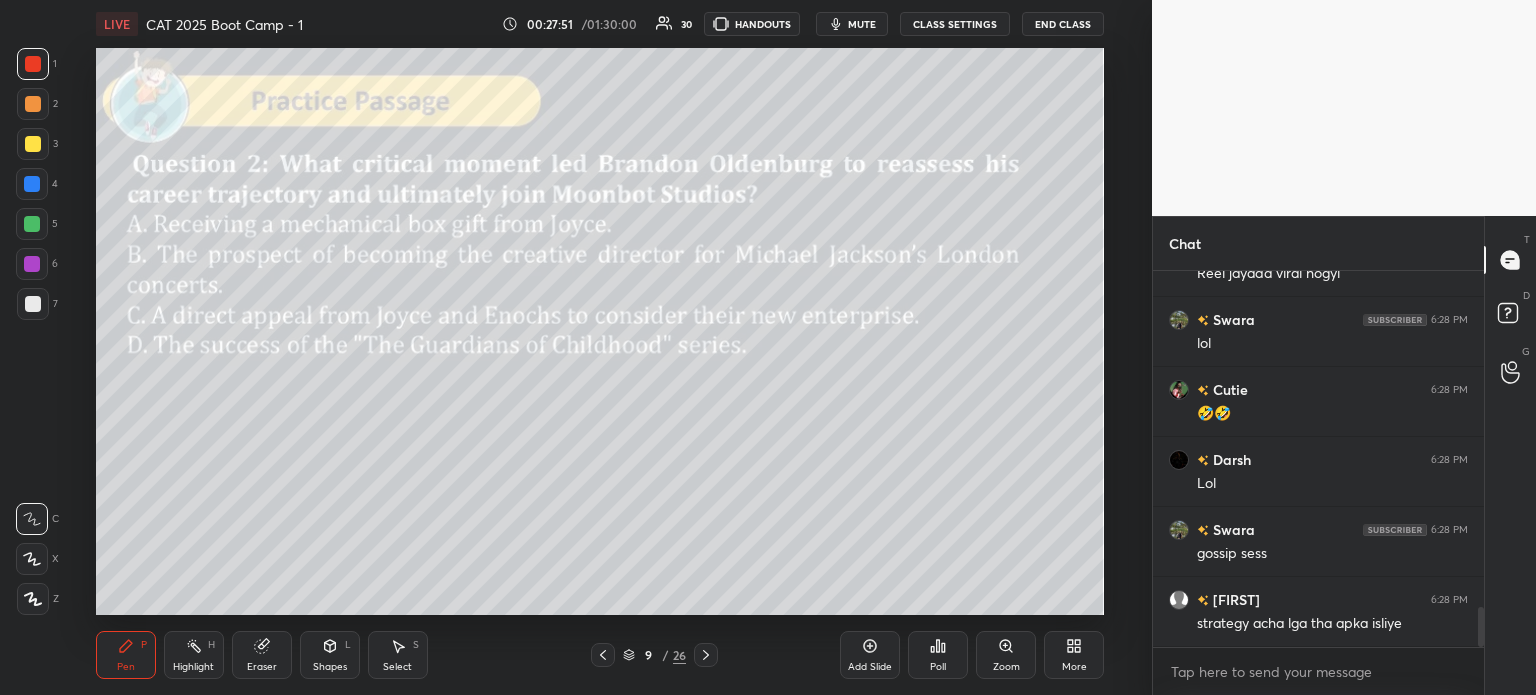click on "9" at bounding box center [649, 655] 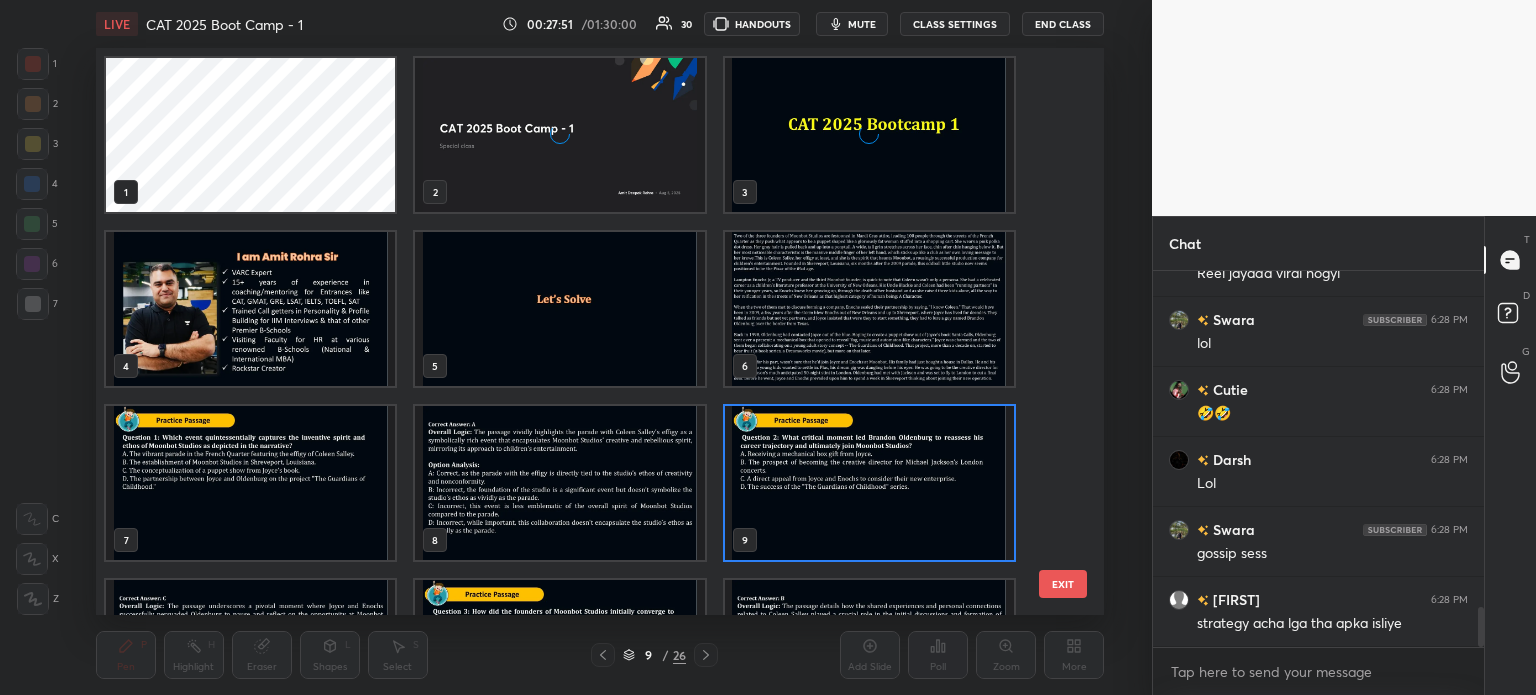 scroll, scrollTop: 6, scrollLeft: 10, axis: both 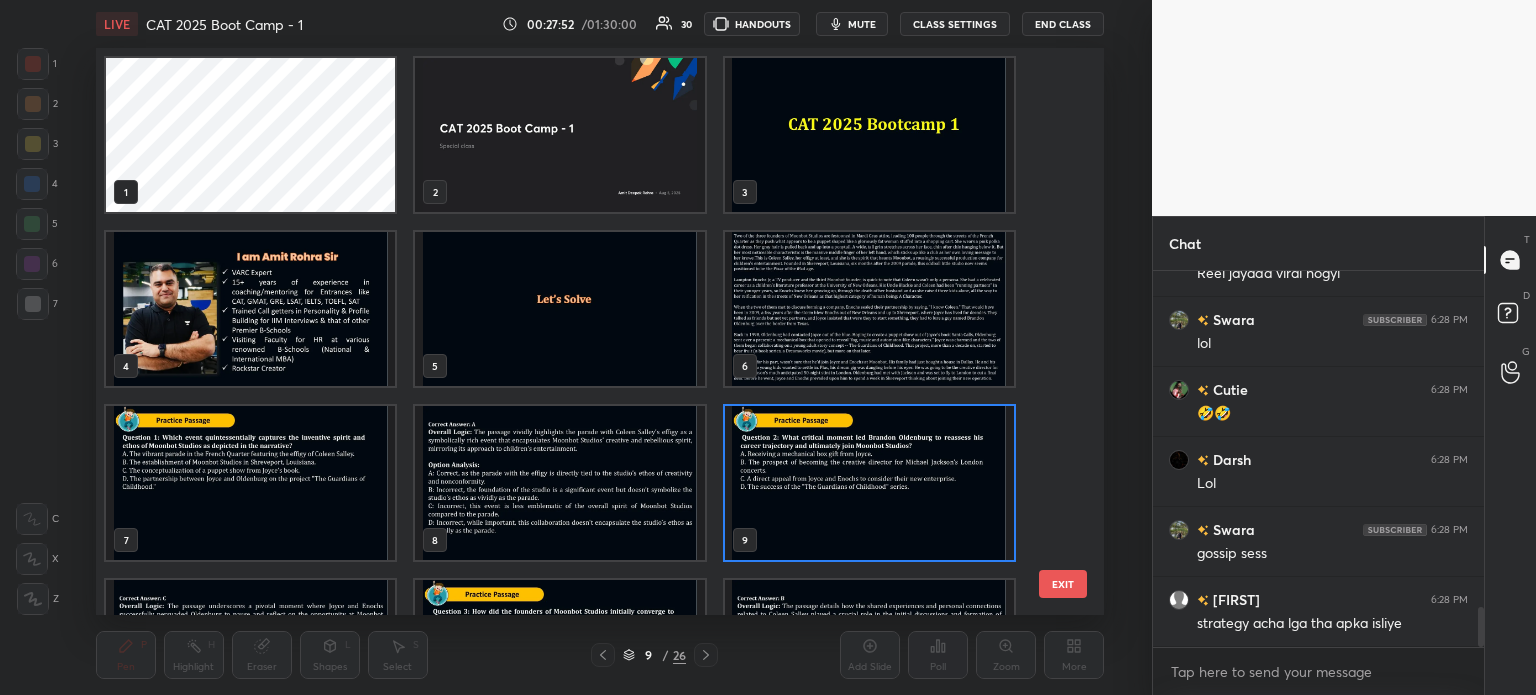 click at bounding box center (868, 309) 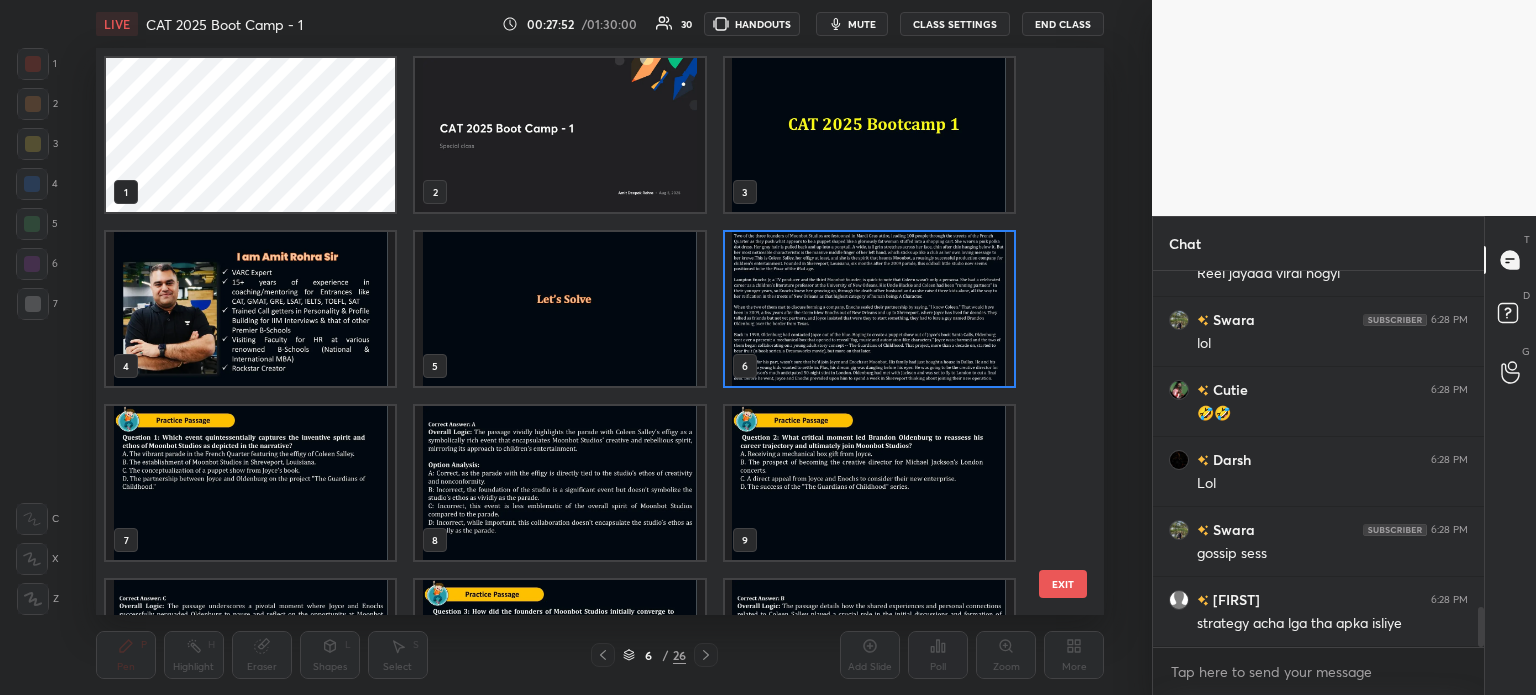 click at bounding box center [868, 309] 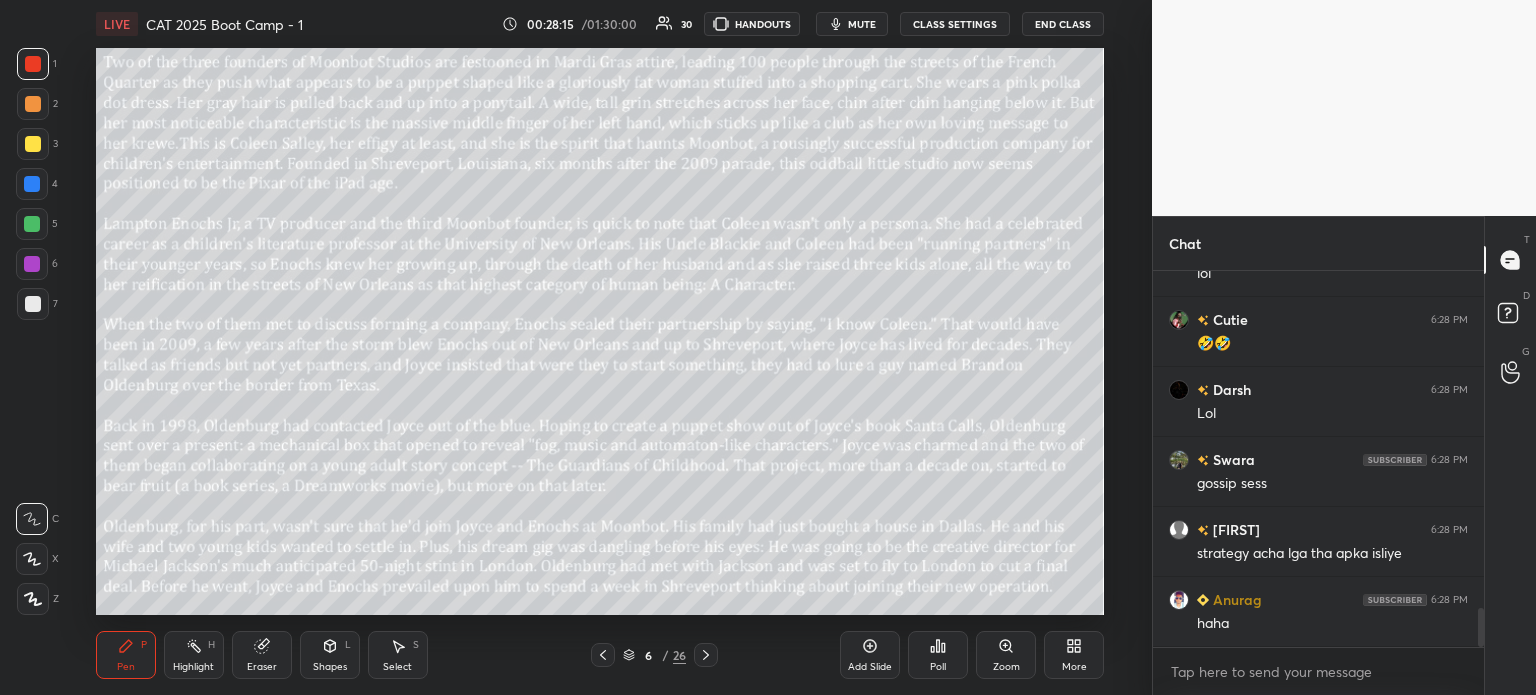 scroll, scrollTop: 3286, scrollLeft: 0, axis: vertical 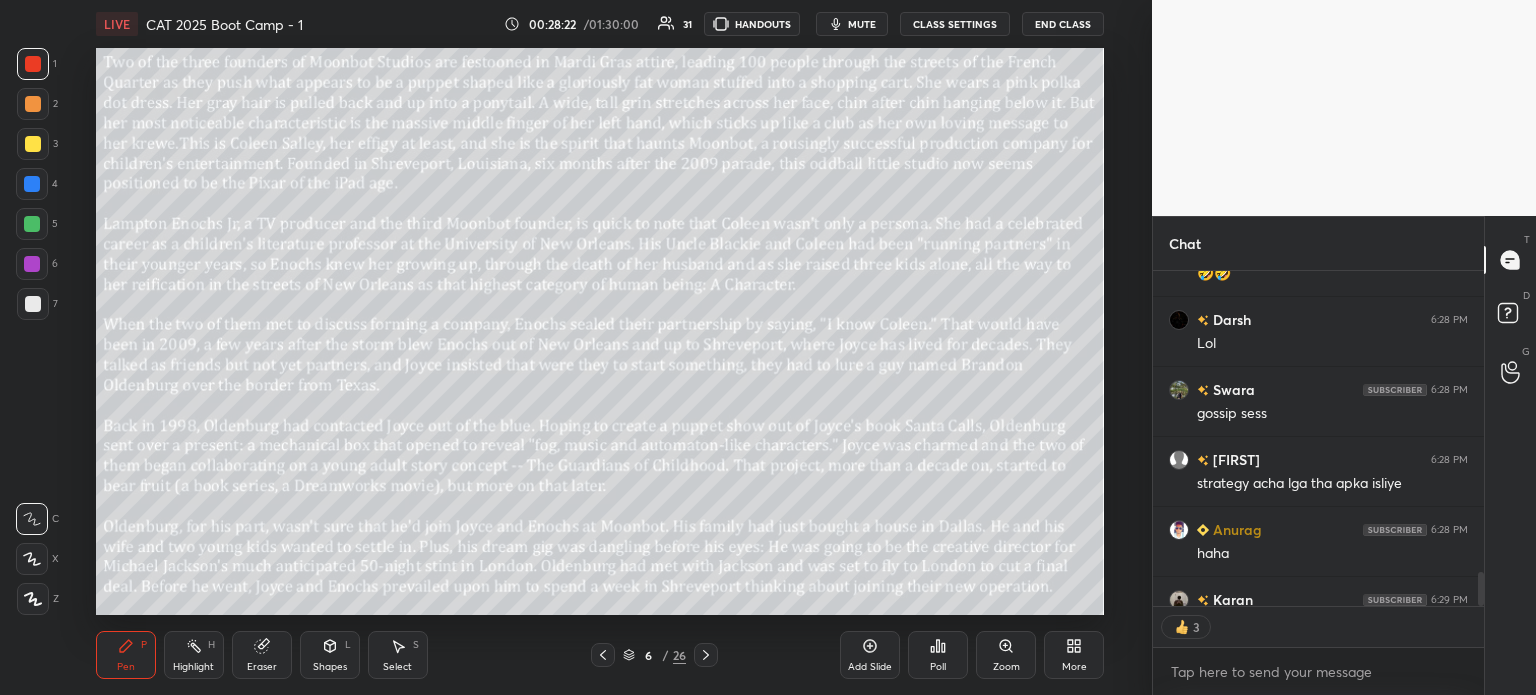 click on "6" at bounding box center [649, 655] 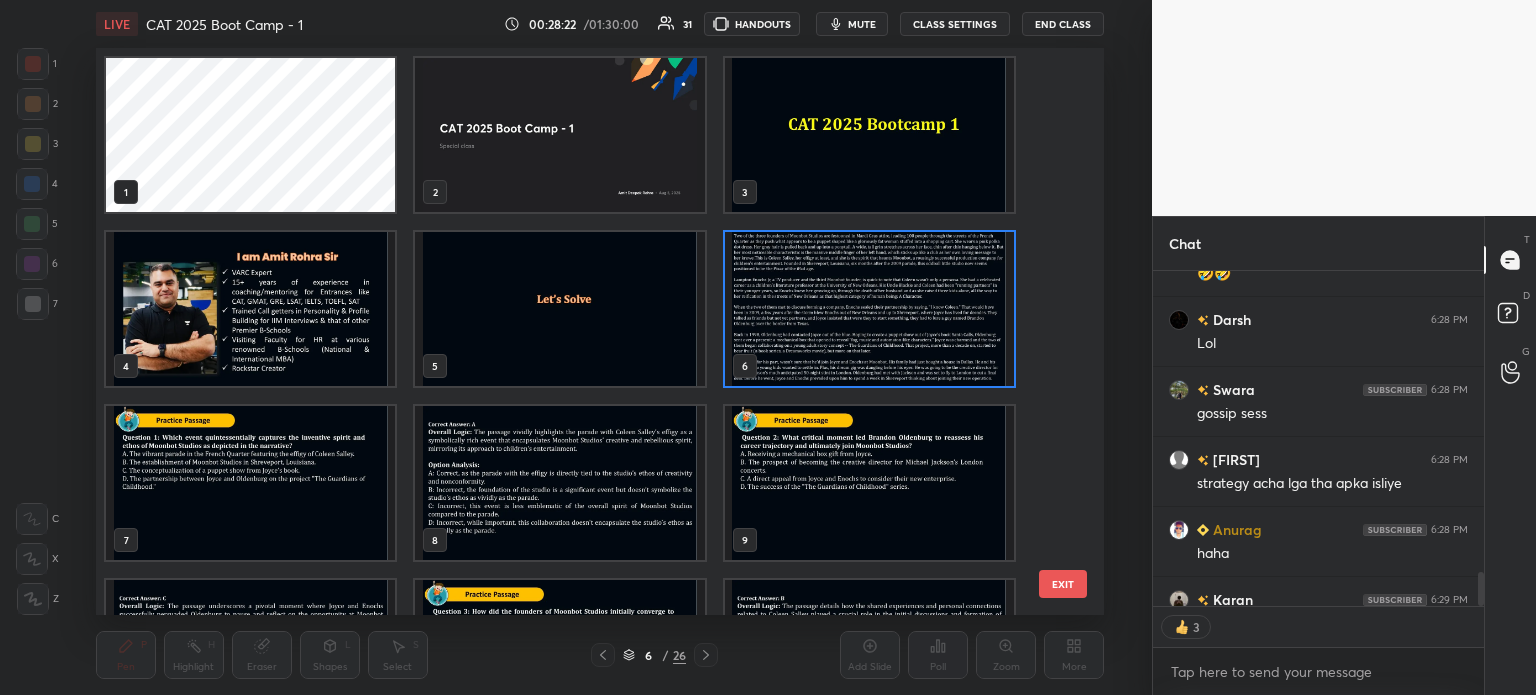 scroll, scrollTop: 6, scrollLeft: 10, axis: both 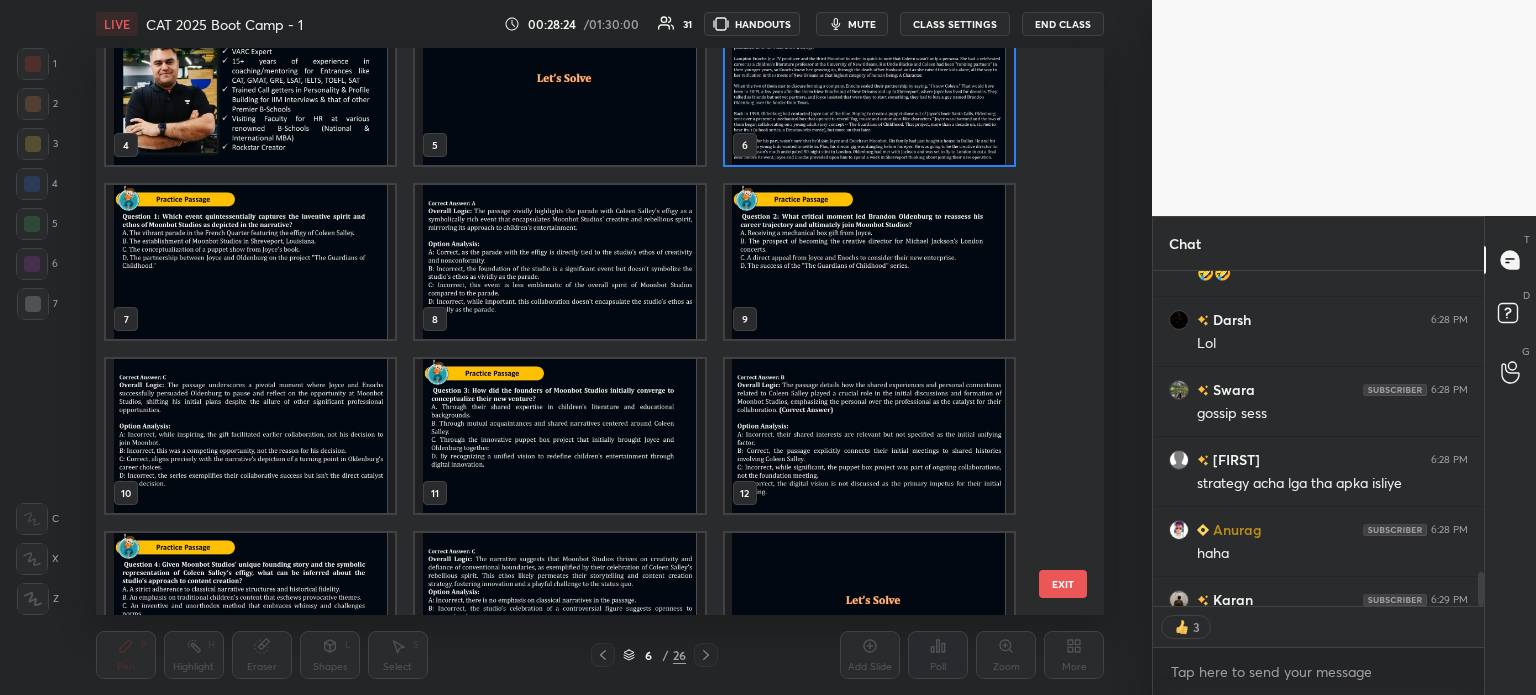 click at bounding box center [250, 436] 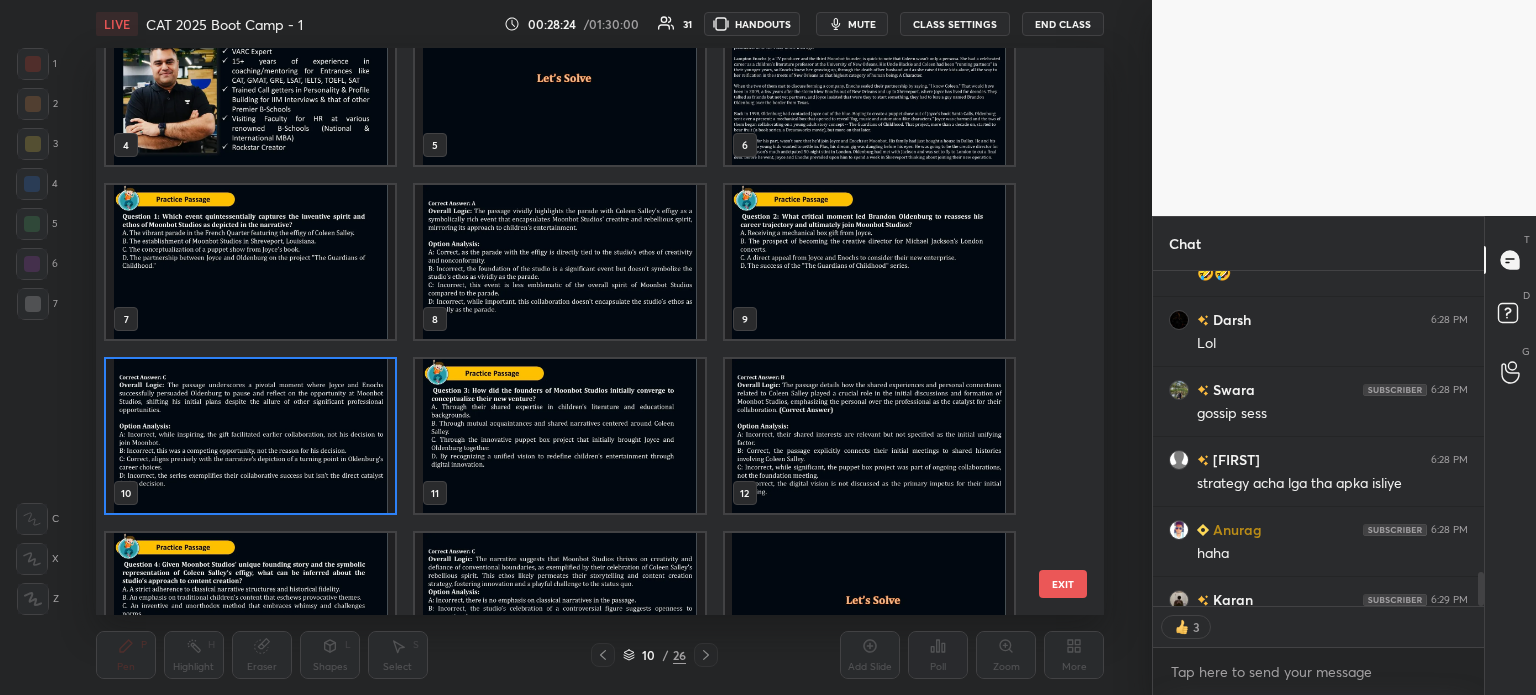 click at bounding box center (250, 436) 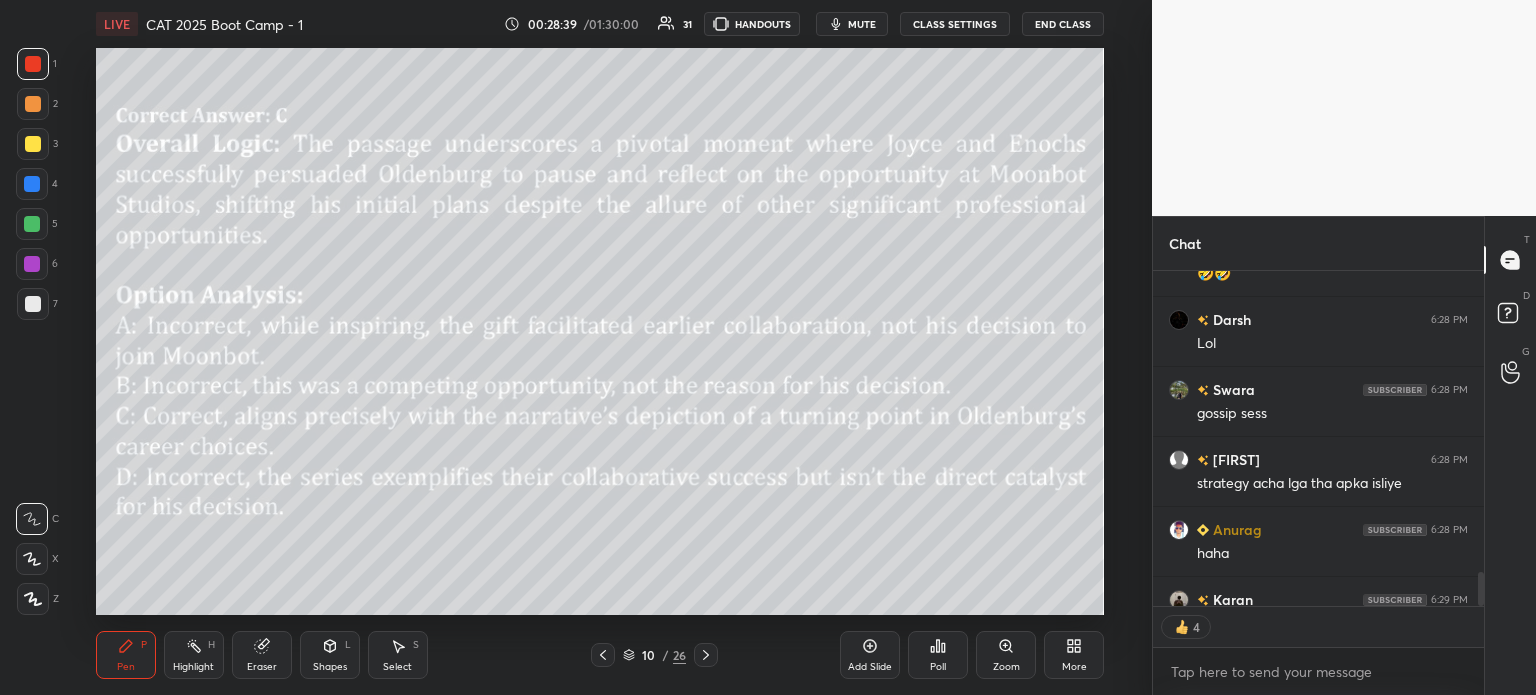 scroll, scrollTop: 6, scrollLeft: 6, axis: both 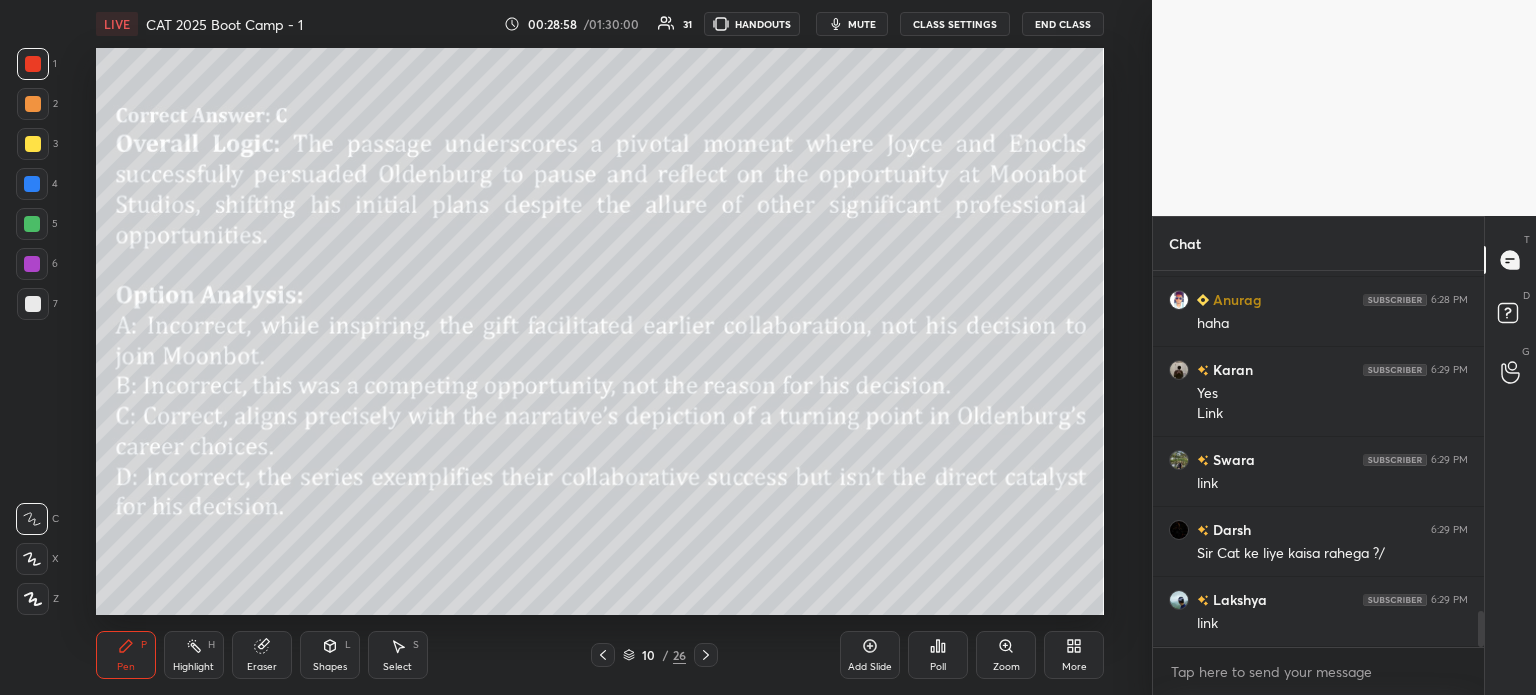 click 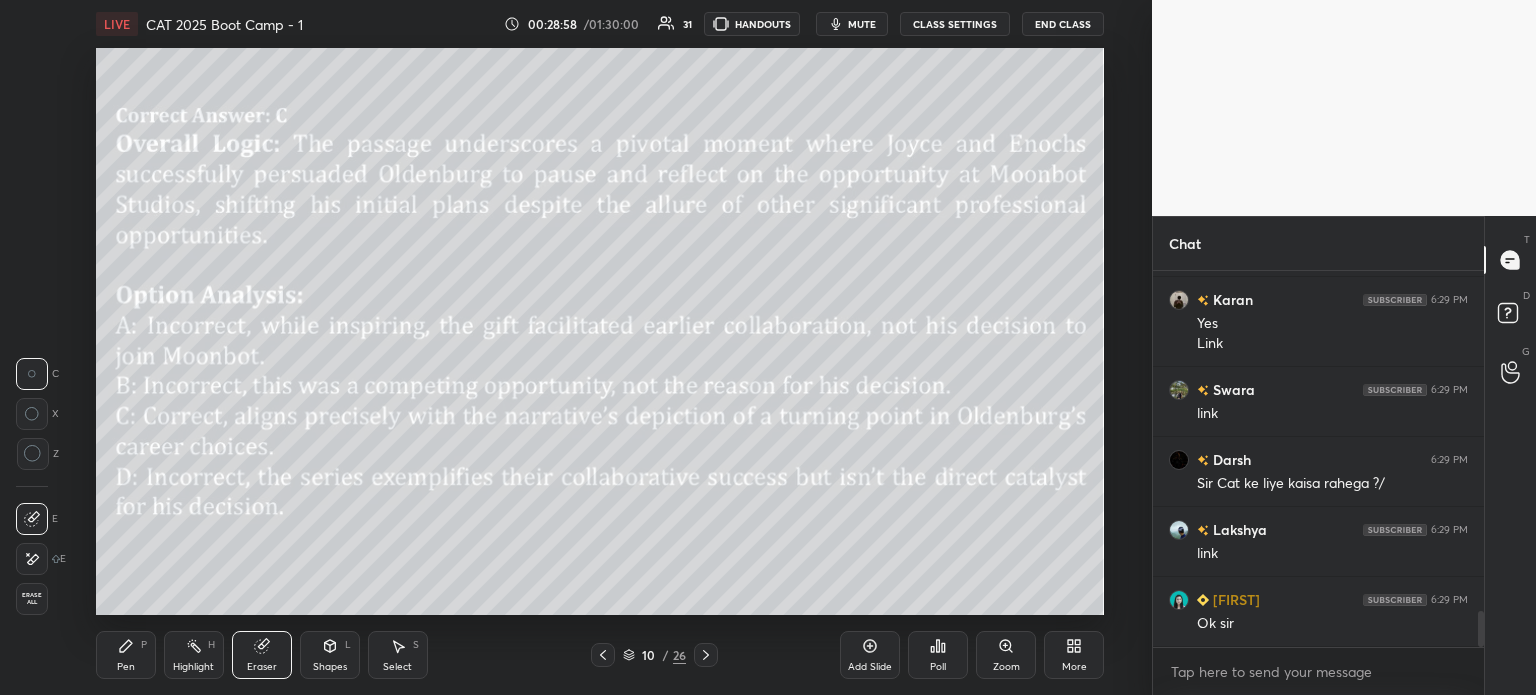 click on "Erase all" at bounding box center [32, 599] 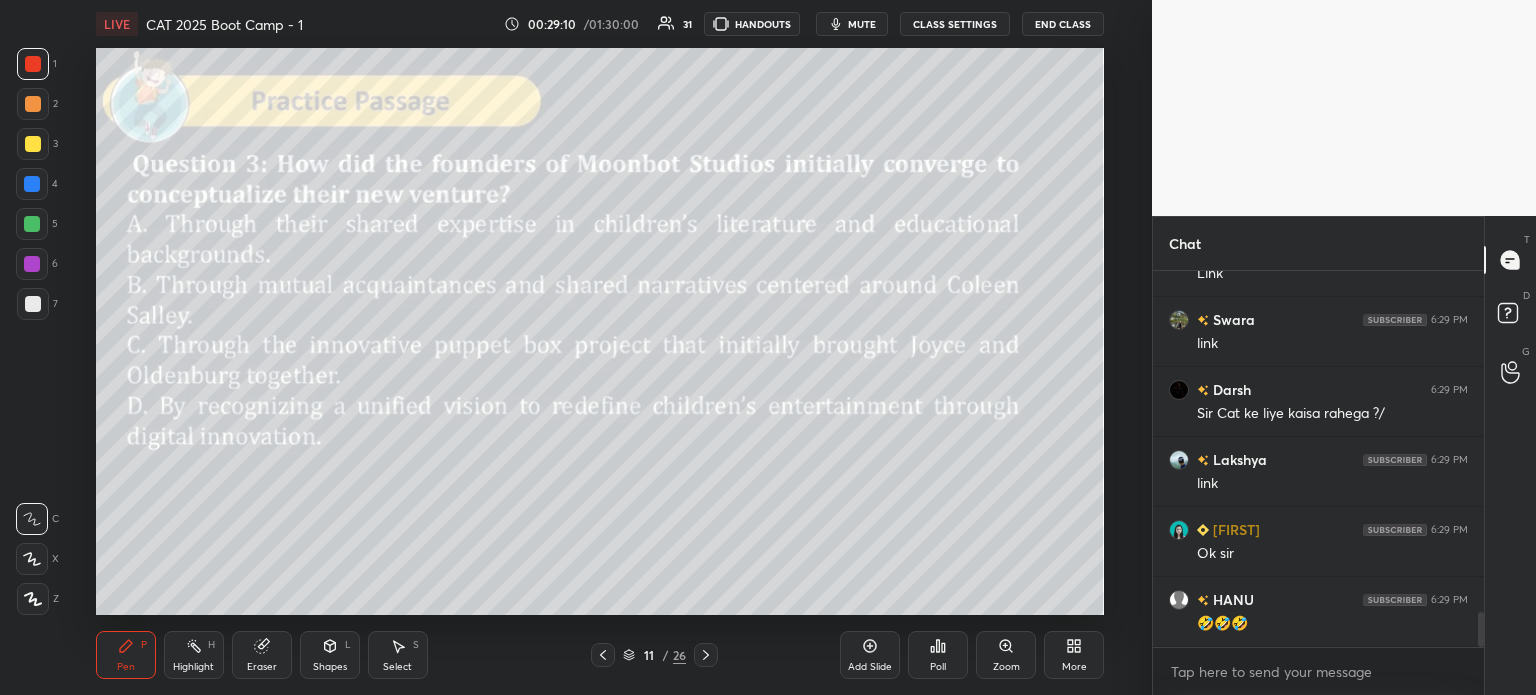 scroll, scrollTop: 3744, scrollLeft: 0, axis: vertical 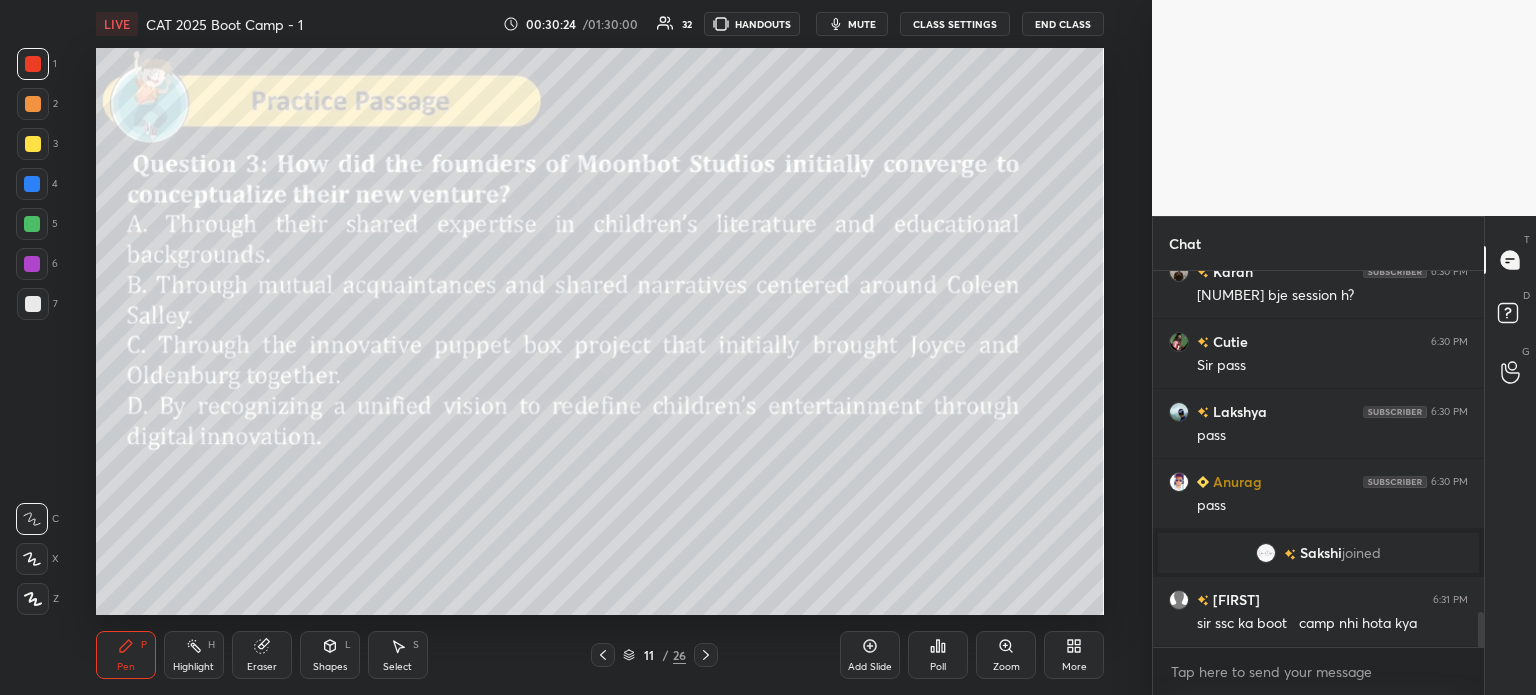 click on "[NUMBER] / [NUMBER]" at bounding box center [654, 655] 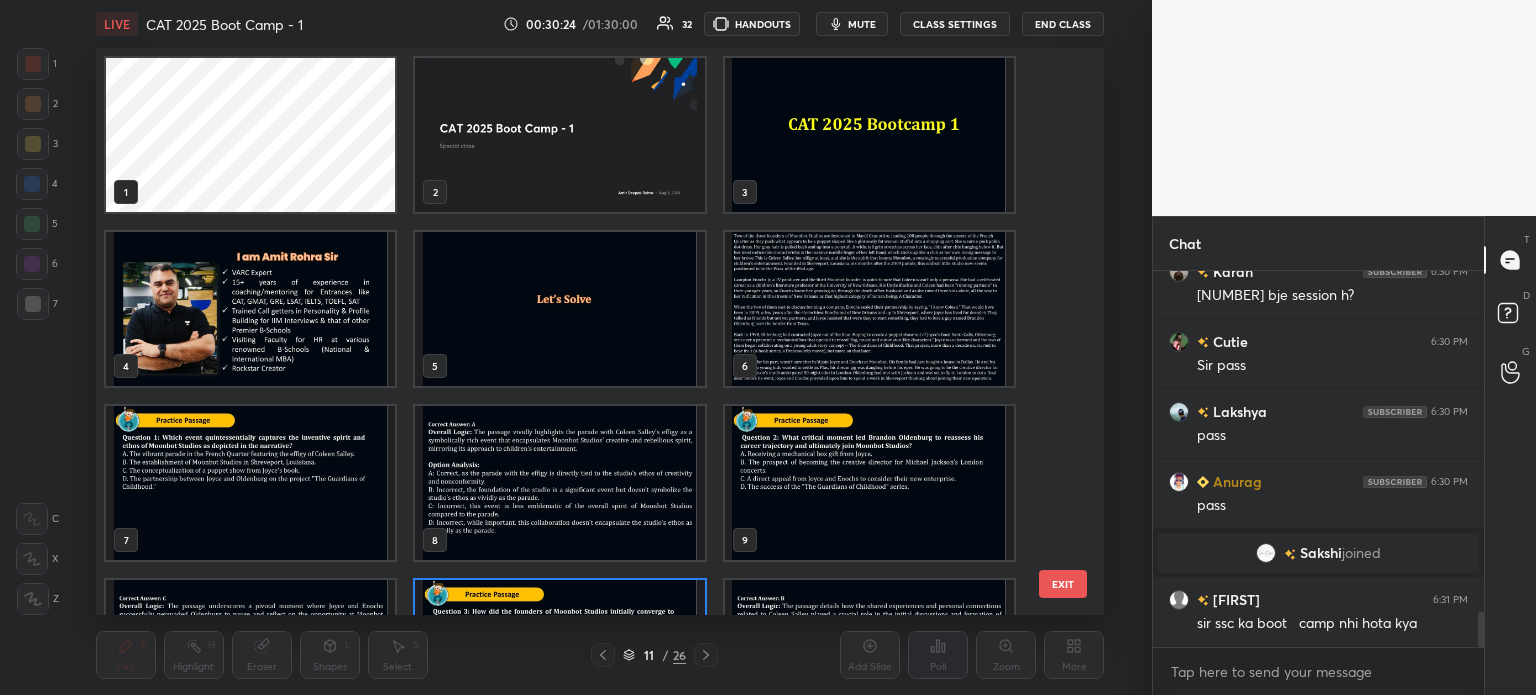 scroll, scrollTop: 128, scrollLeft: 0, axis: vertical 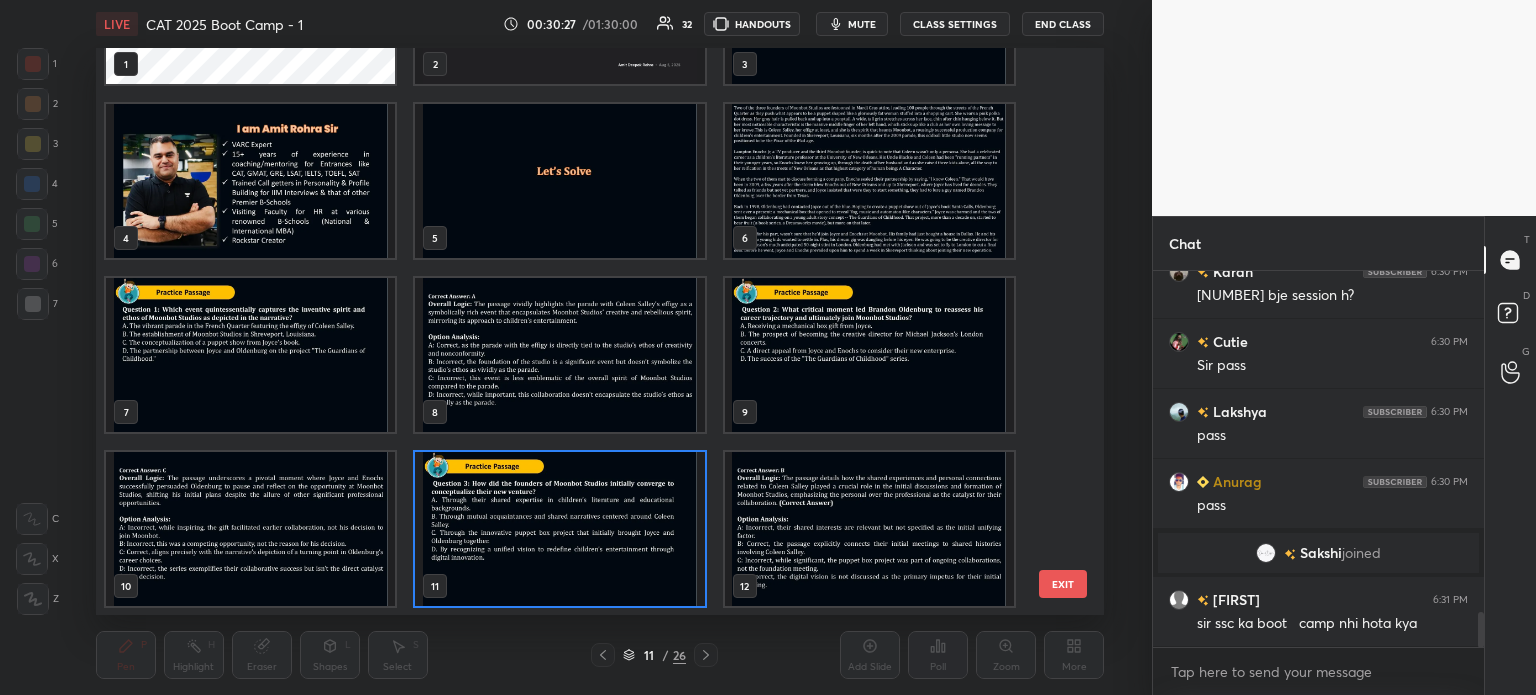 click at bounding box center (868, 181) 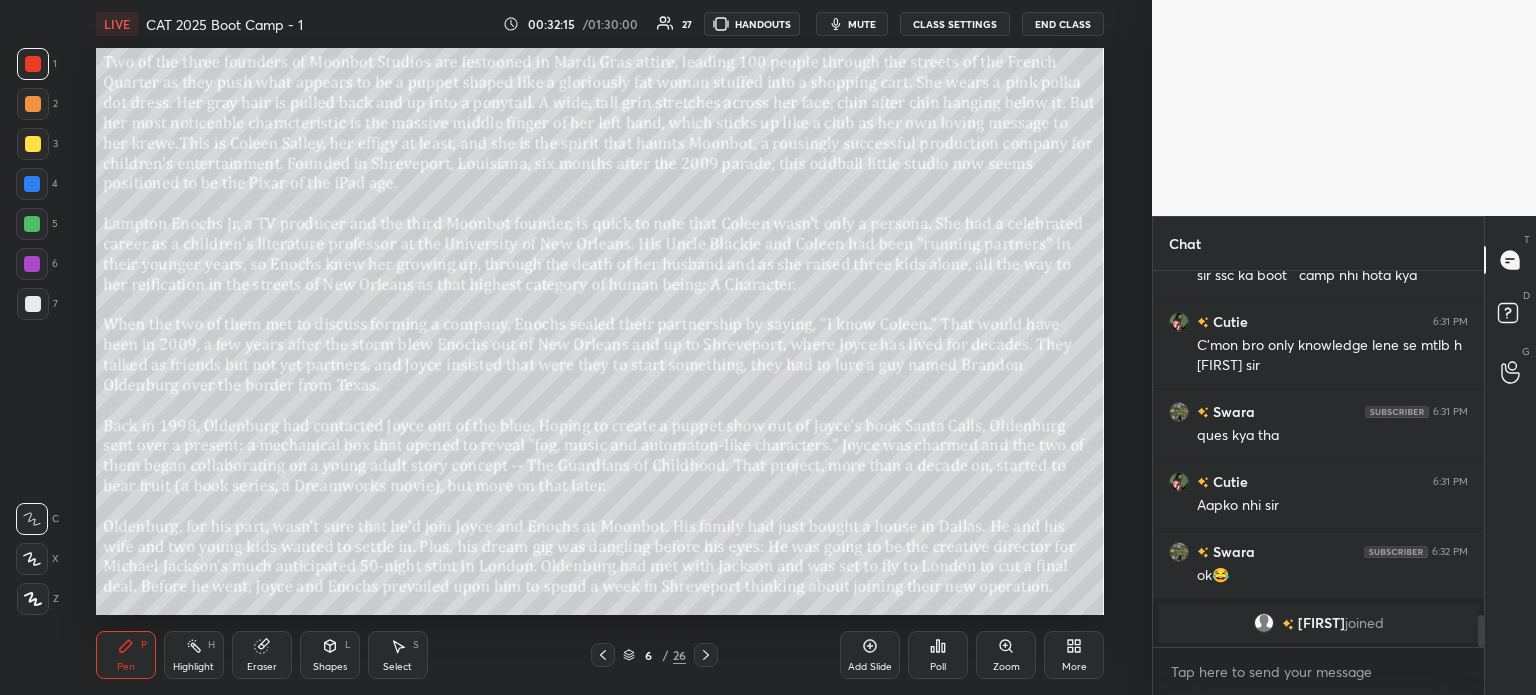 scroll, scrollTop: 4038, scrollLeft: 0, axis: vertical 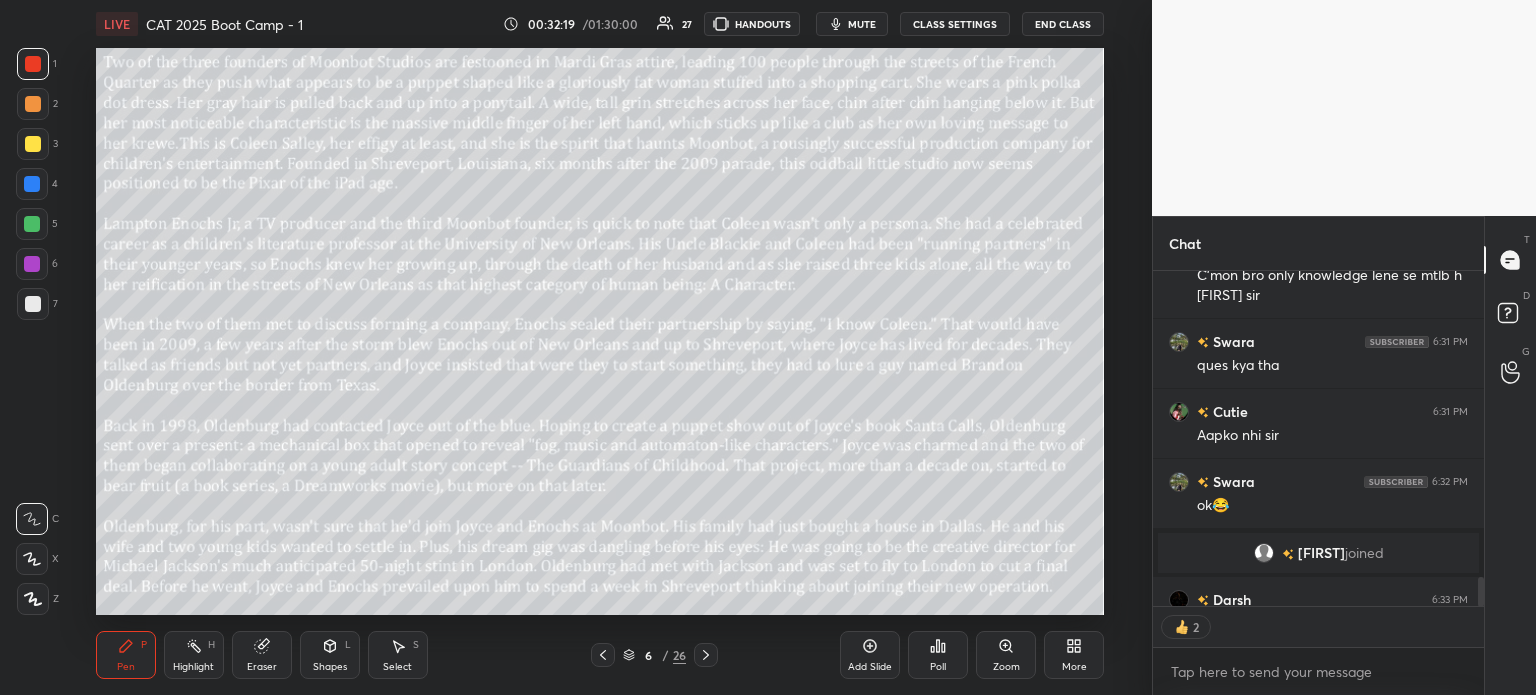 click on "6" at bounding box center (649, 655) 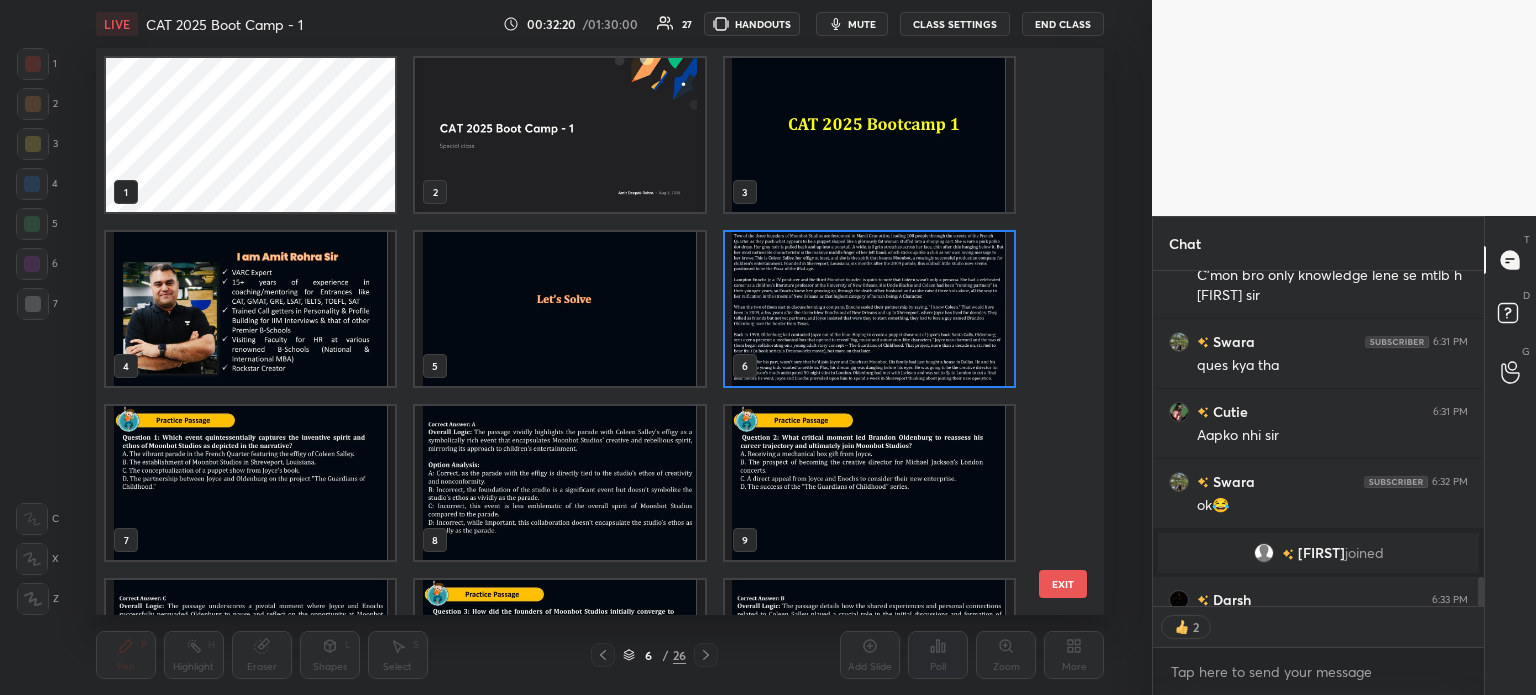 scroll, scrollTop: 6, scrollLeft: 10, axis: both 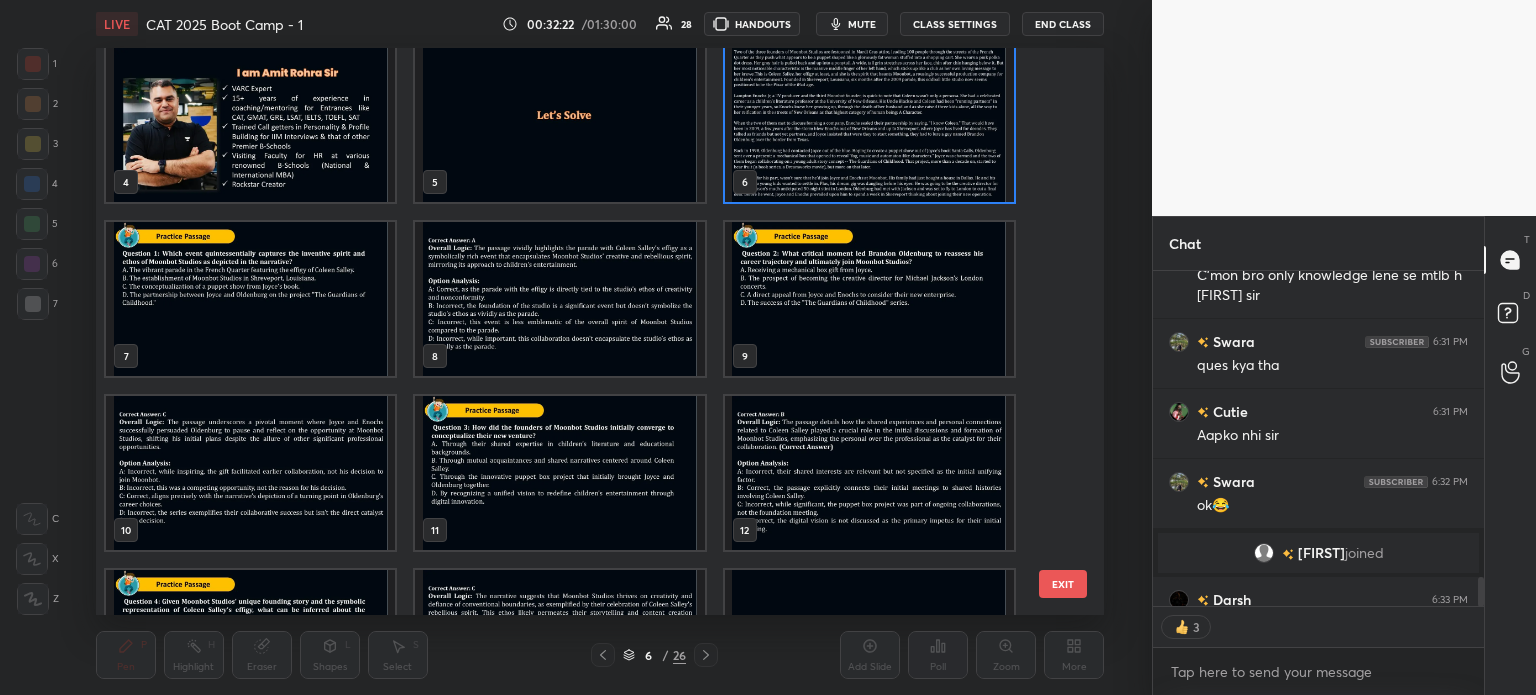 click at bounding box center [559, 473] 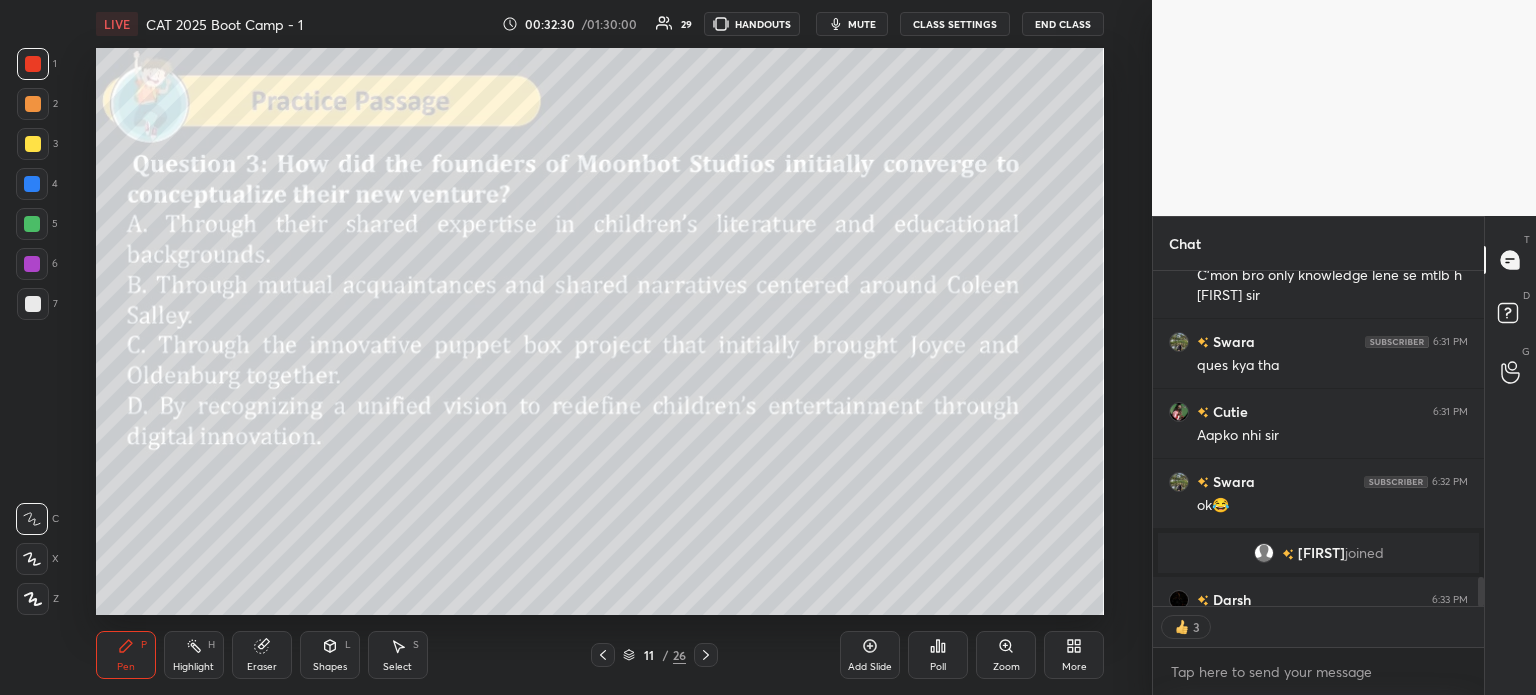 type on "x" 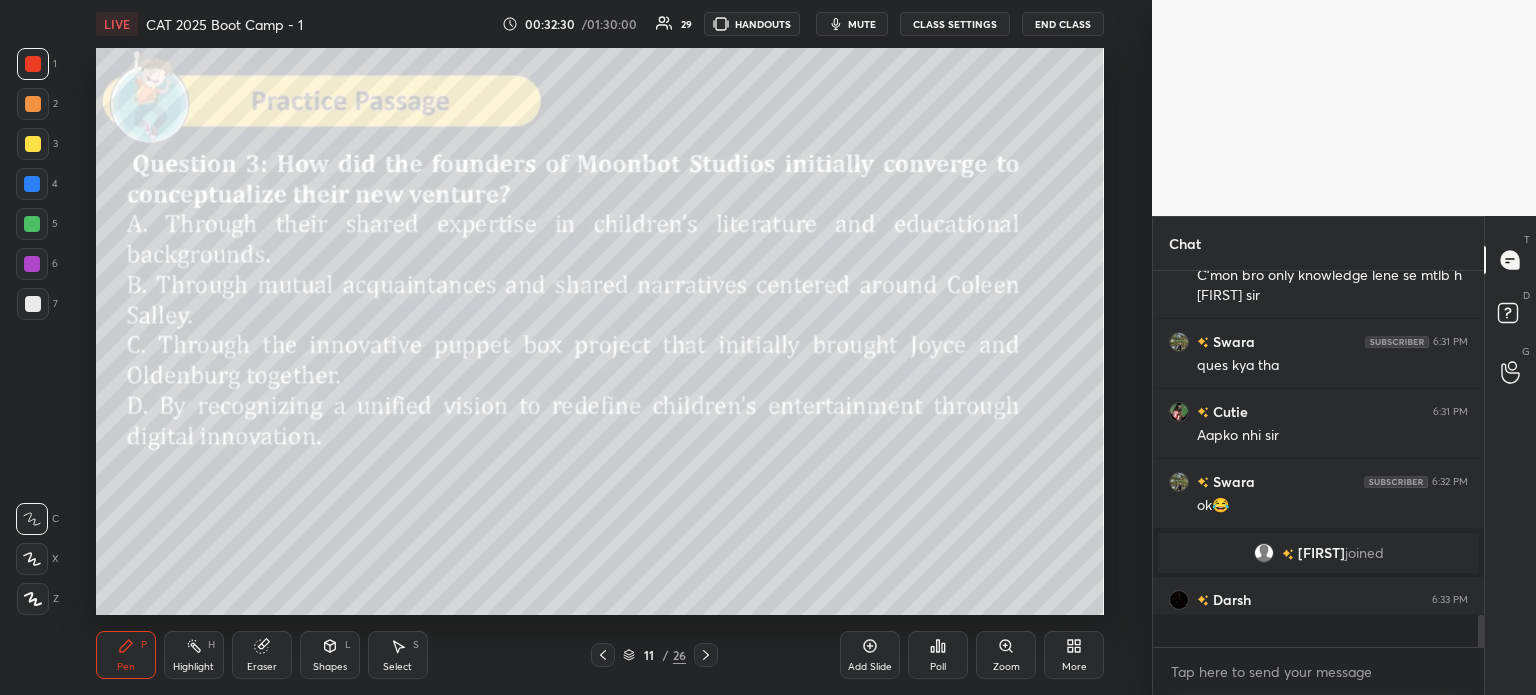 scroll, scrollTop: 5, scrollLeft: 6, axis: both 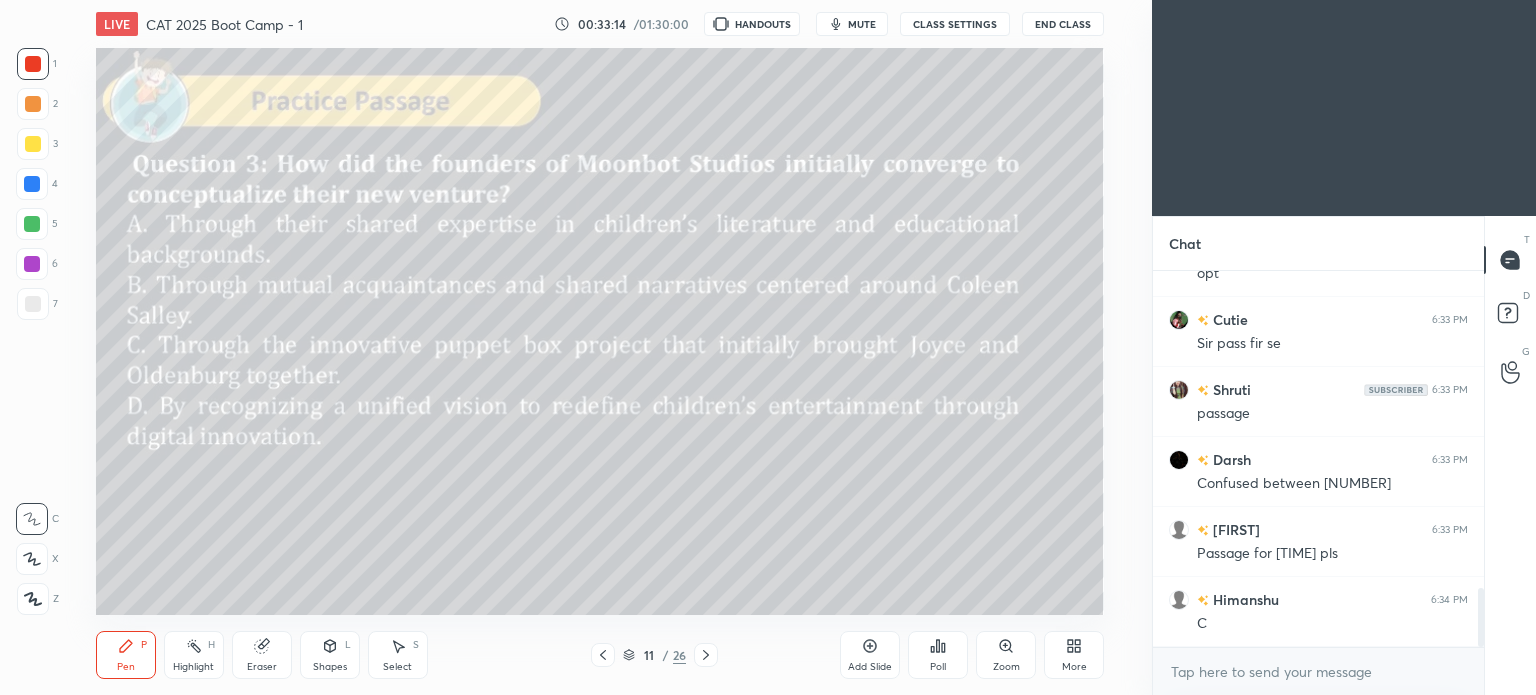 click on "More" at bounding box center (1074, 655) 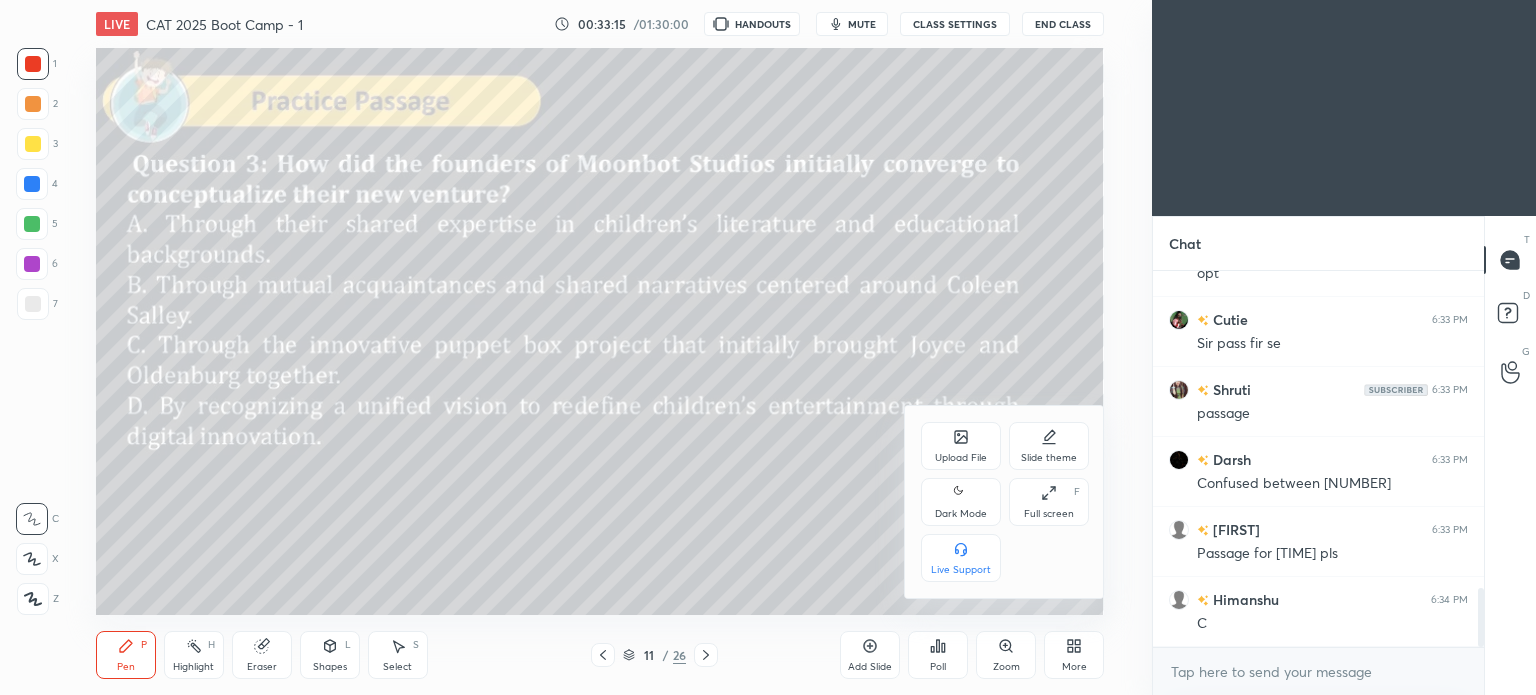 click on "Dark Mode" at bounding box center (961, 502) 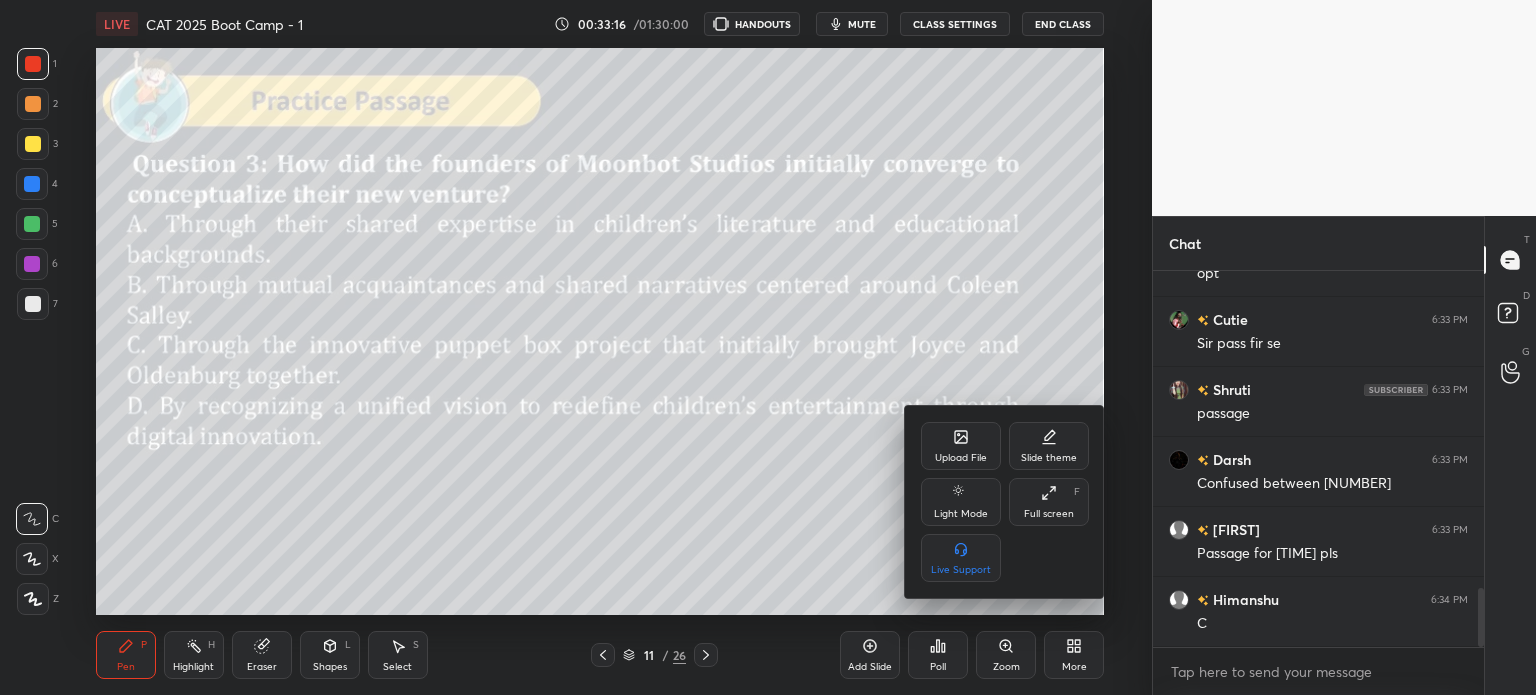 click at bounding box center (768, 347) 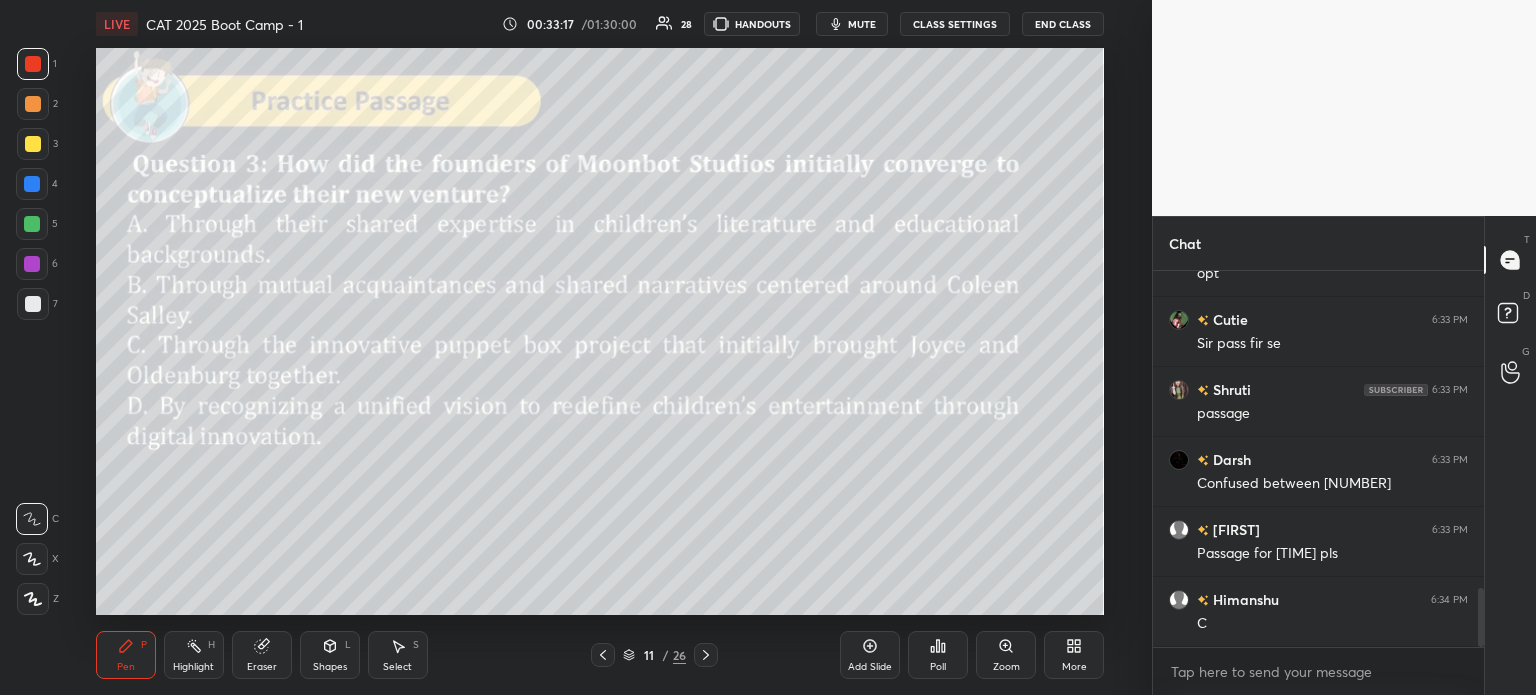 click on "[NUMBER] / [NUMBER]" at bounding box center (654, 655) 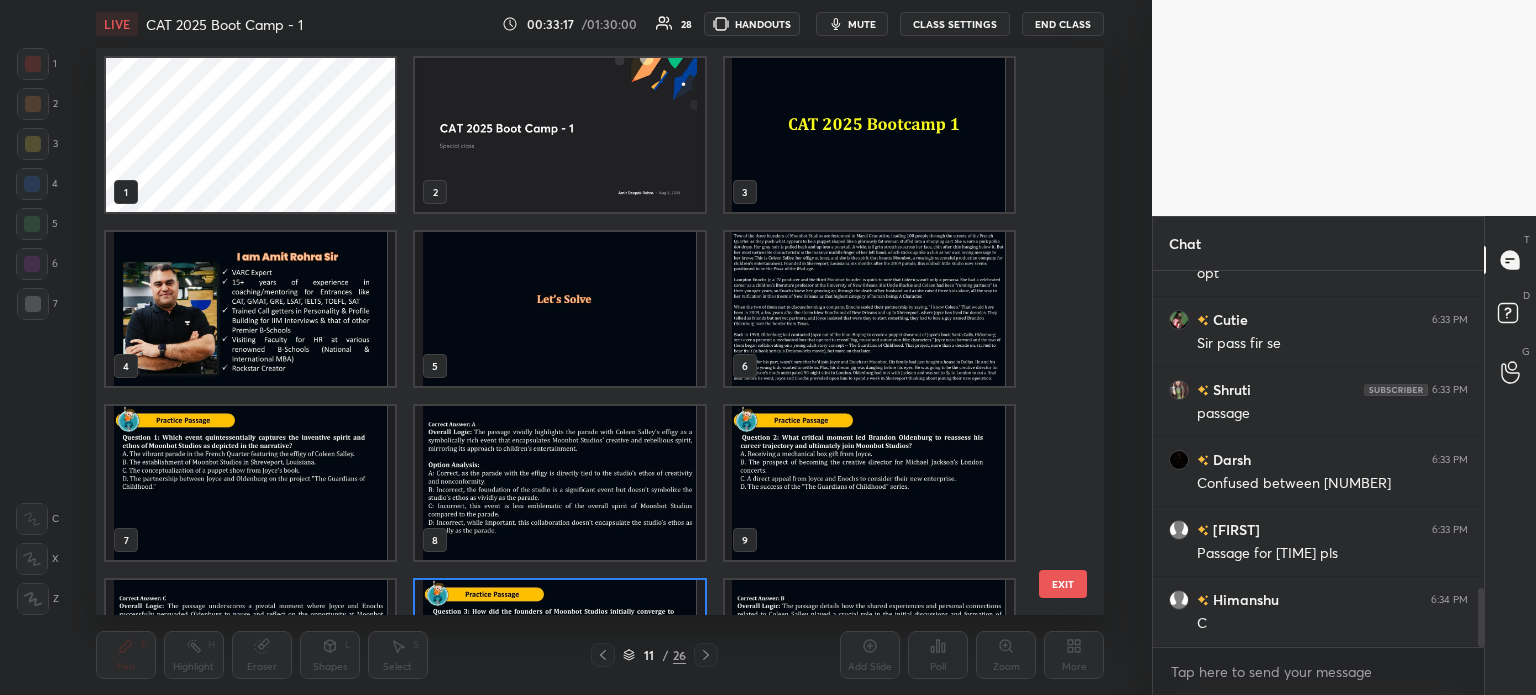 scroll, scrollTop: 128, scrollLeft: 0, axis: vertical 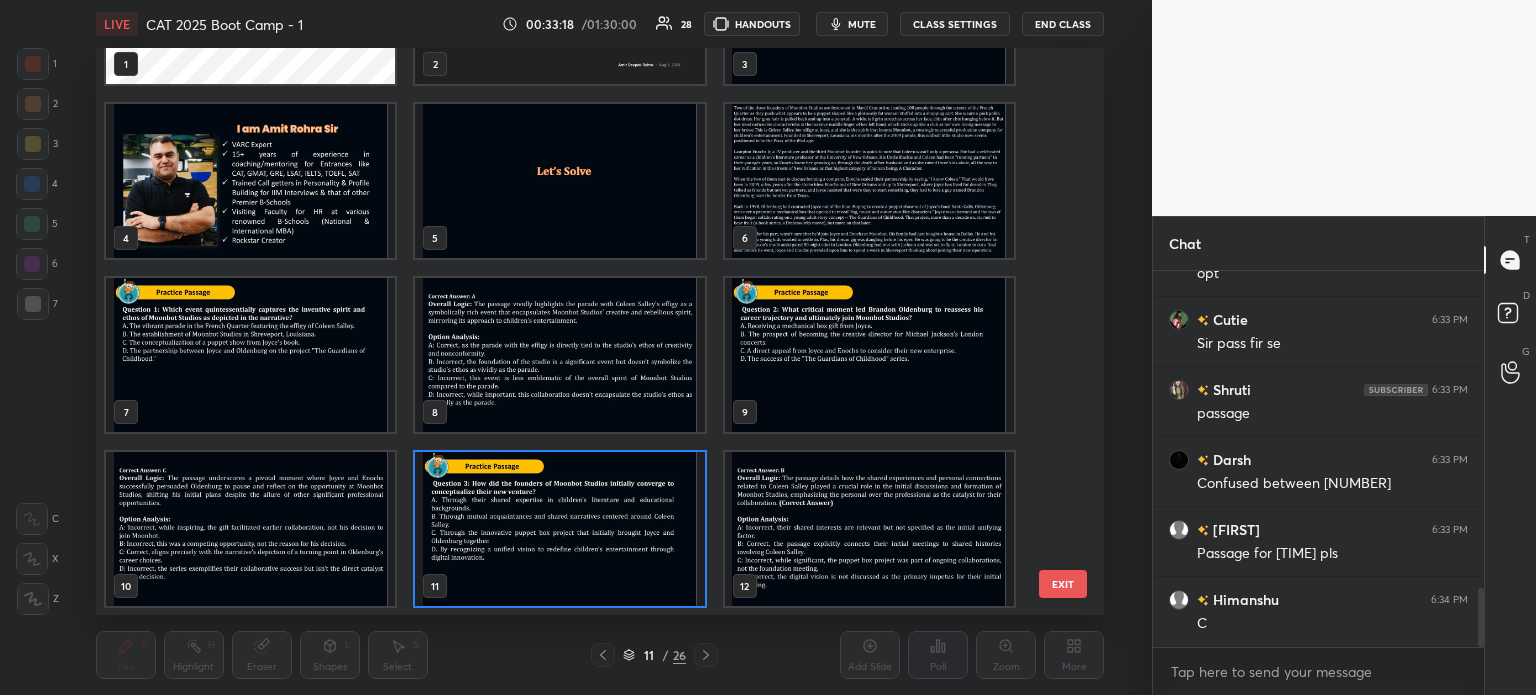 click at bounding box center (868, 181) 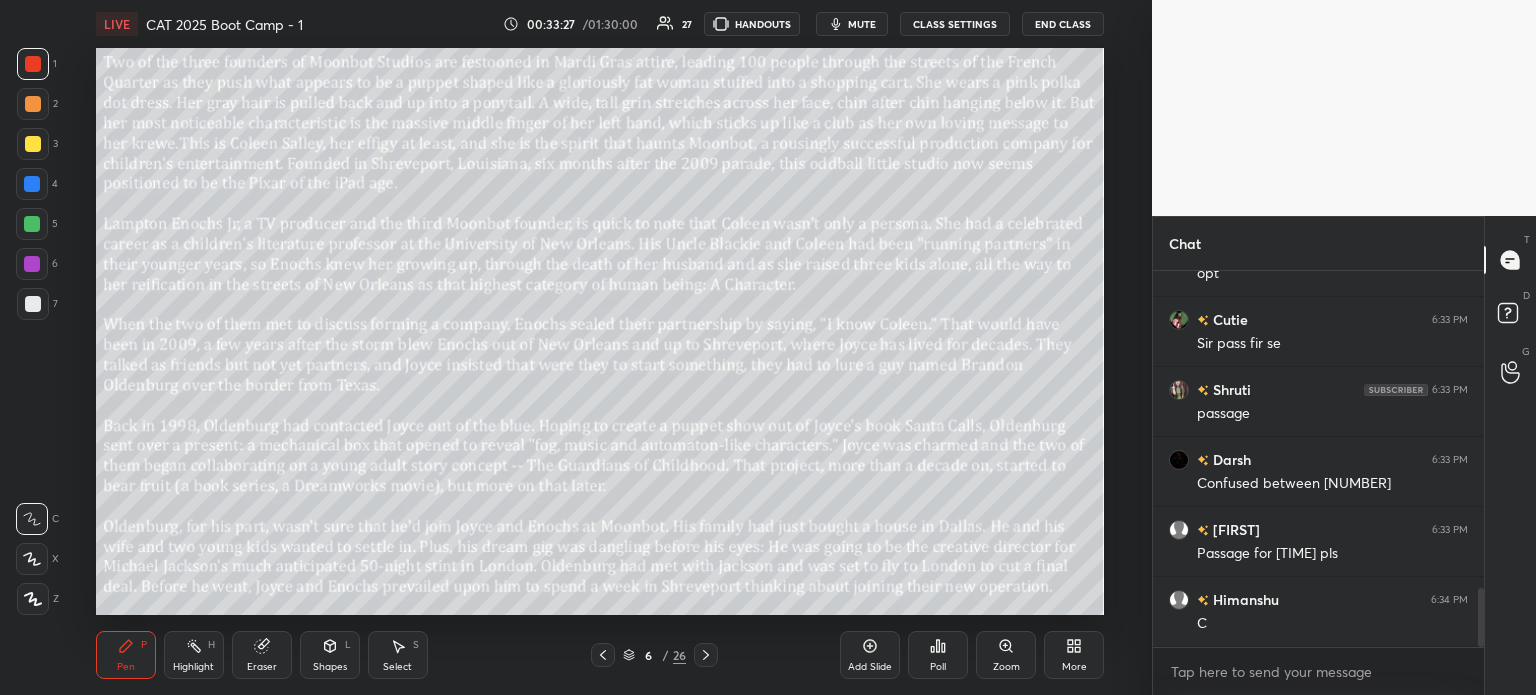 click 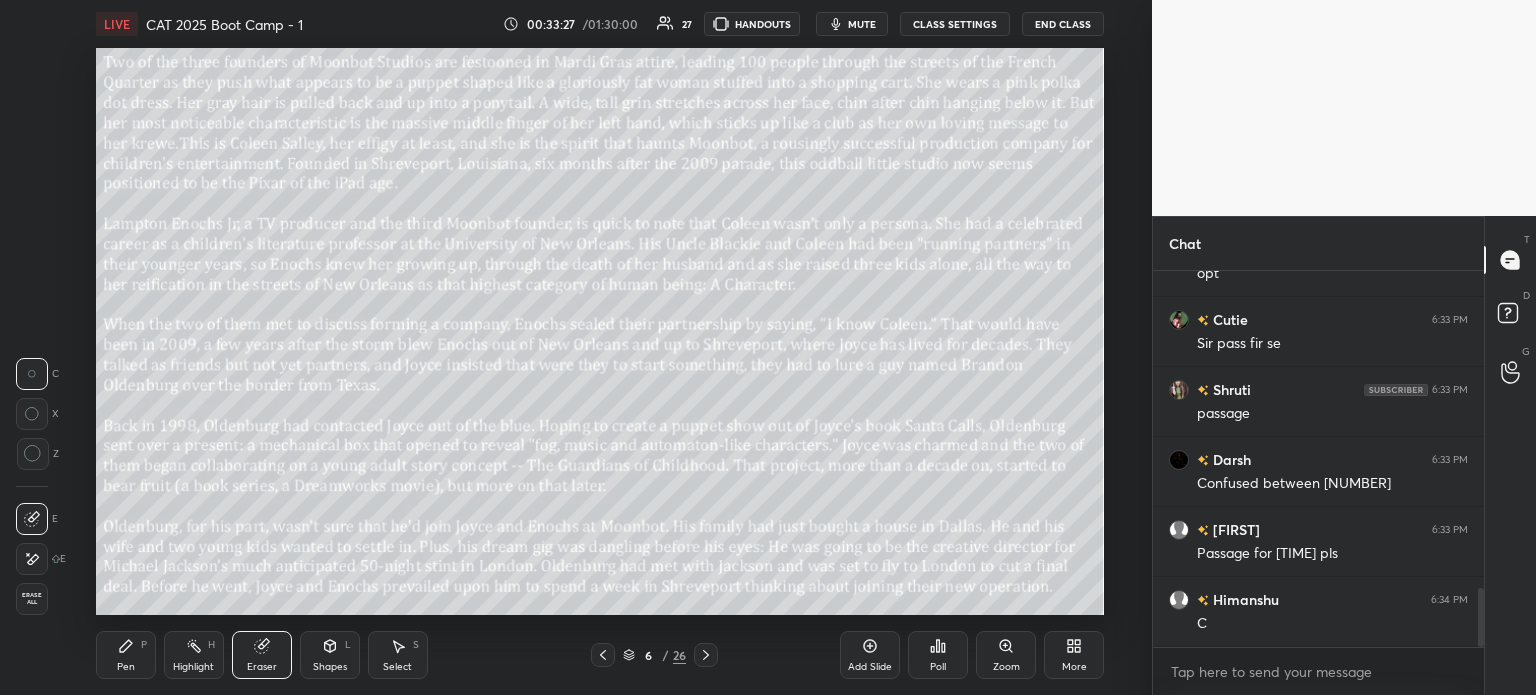 click on "Erase all" at bounding box center [32, 599] 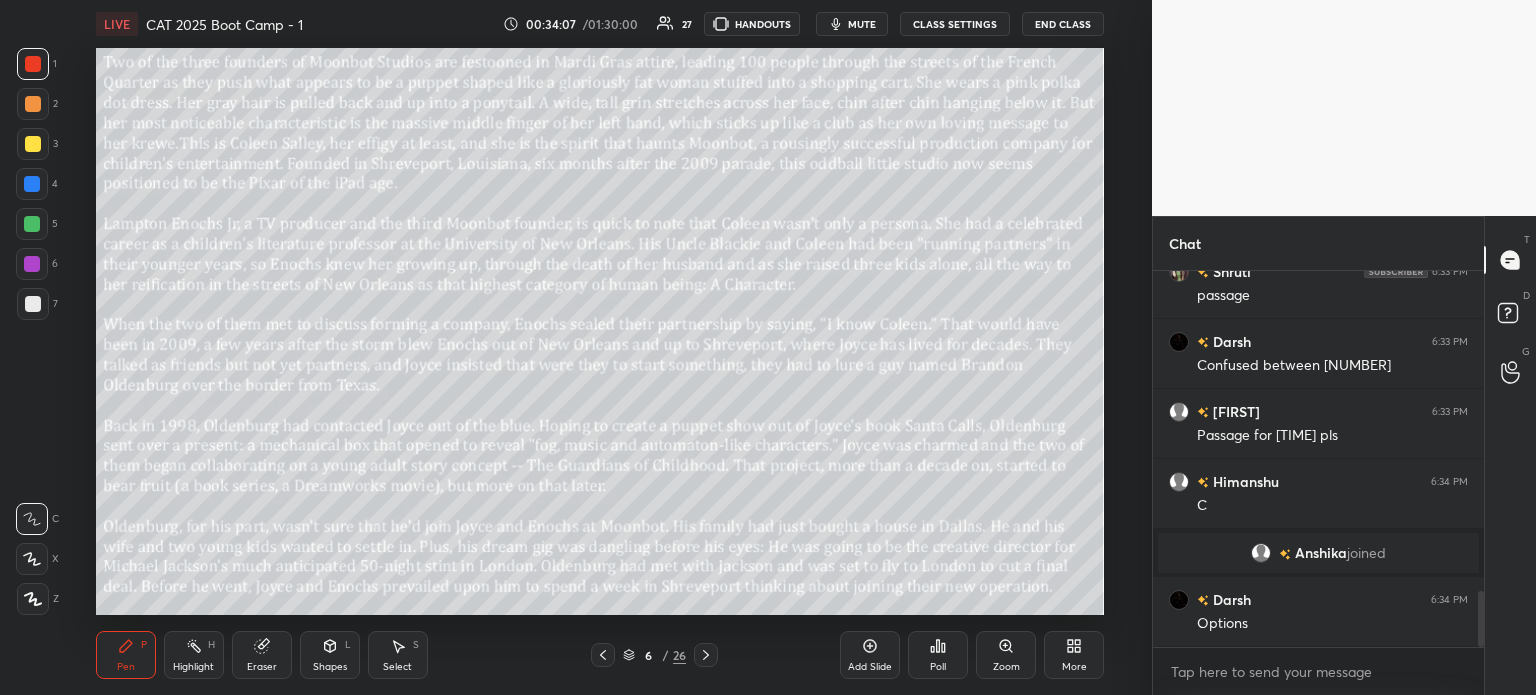 scroll, scrollTop: 2128, scrollLeft: 0, axis: vertical 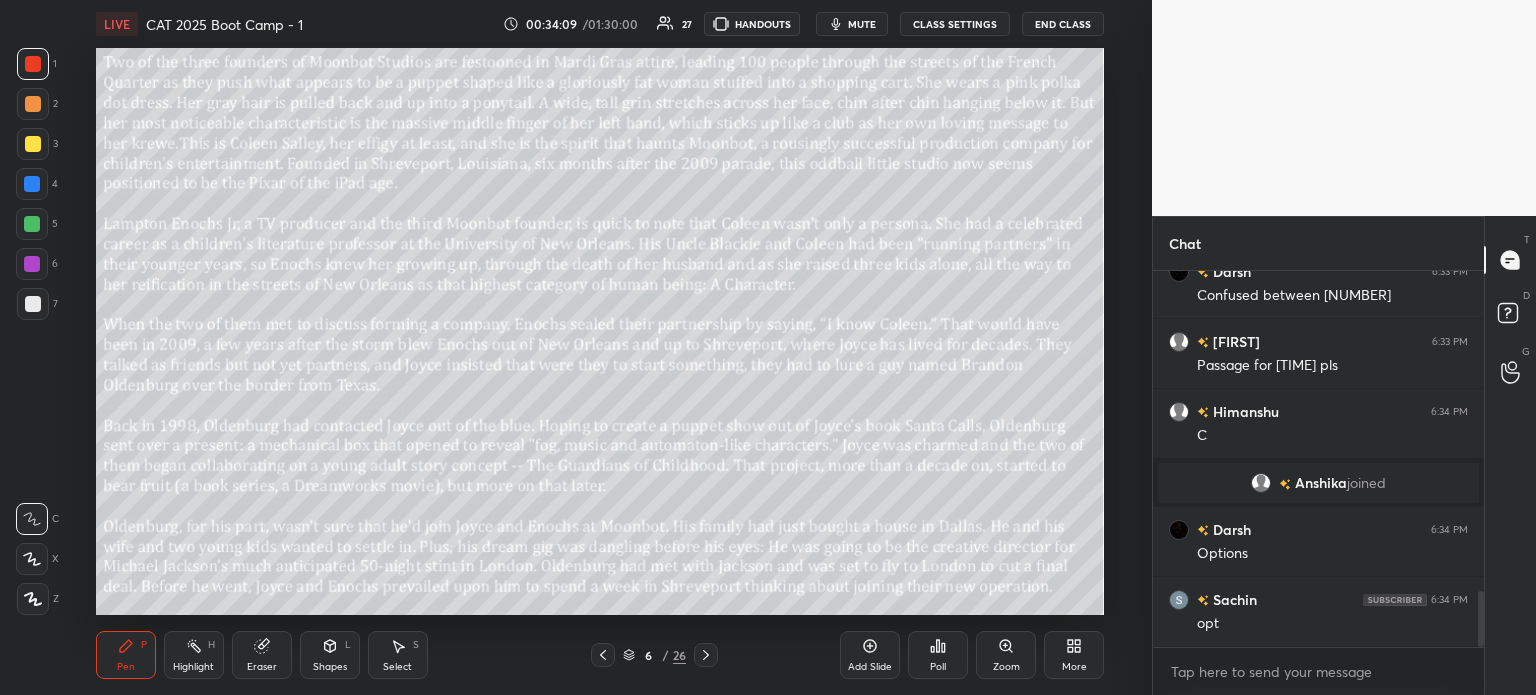 click on "[NUMBER] / [NUMBER]" at bounding box center (654, 655) 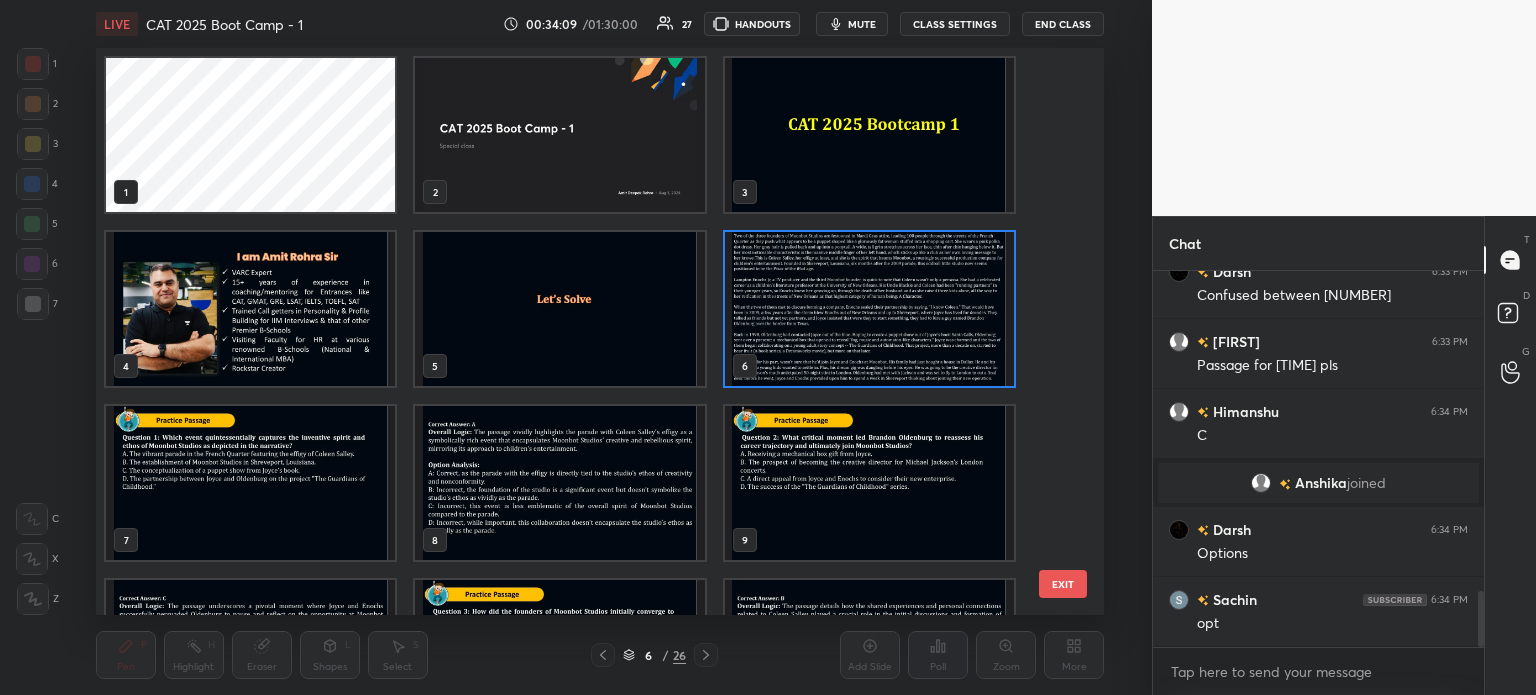 scroll, scrollTop: 6, scrollLeft: 10, axis: both 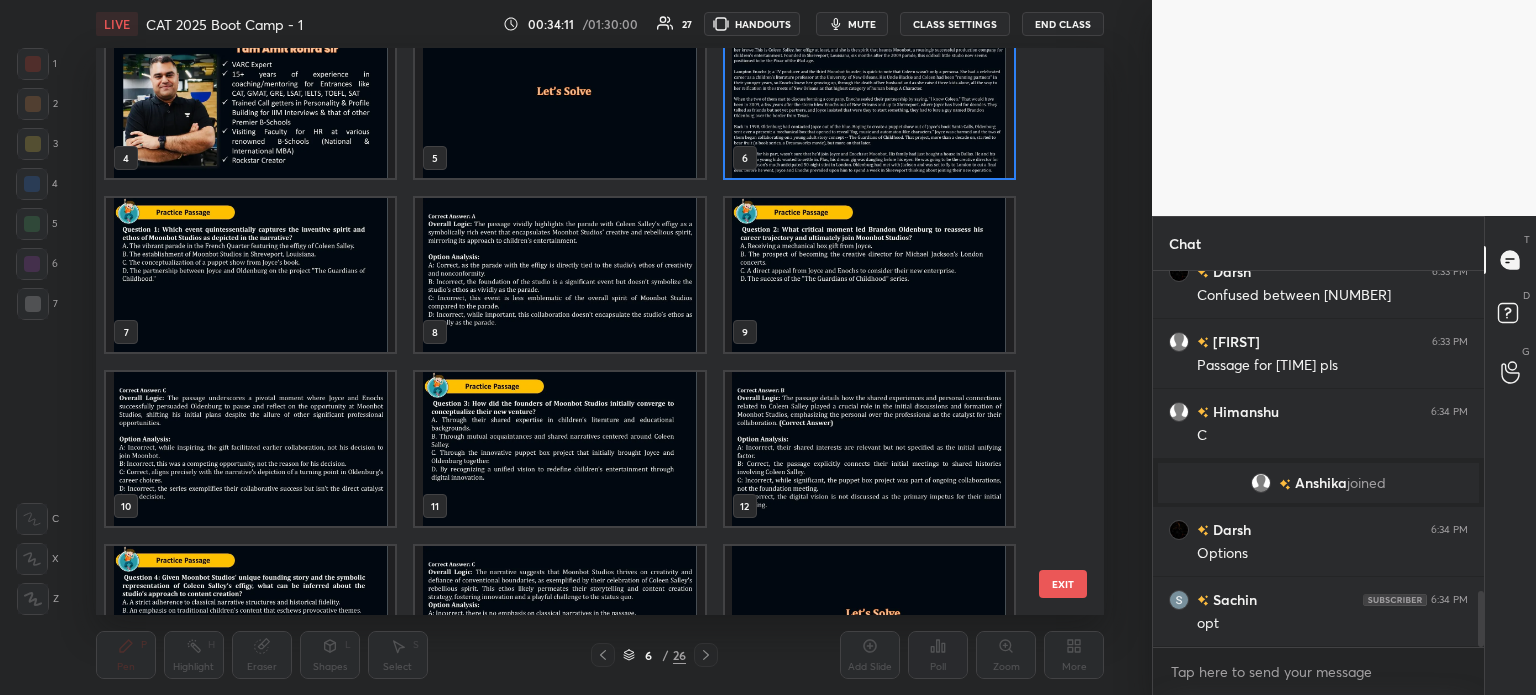 click at bounding box center [559, 449] 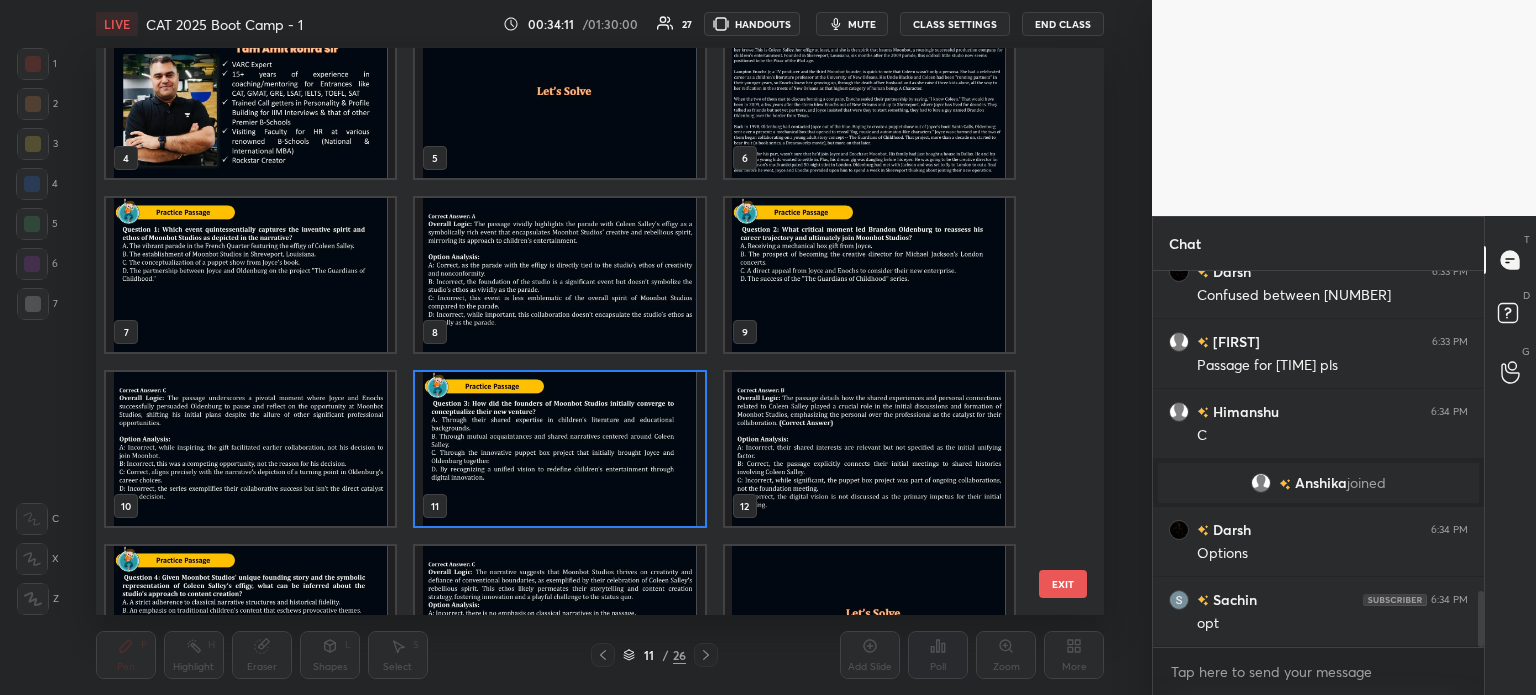 click at bounding box center (559, 449) 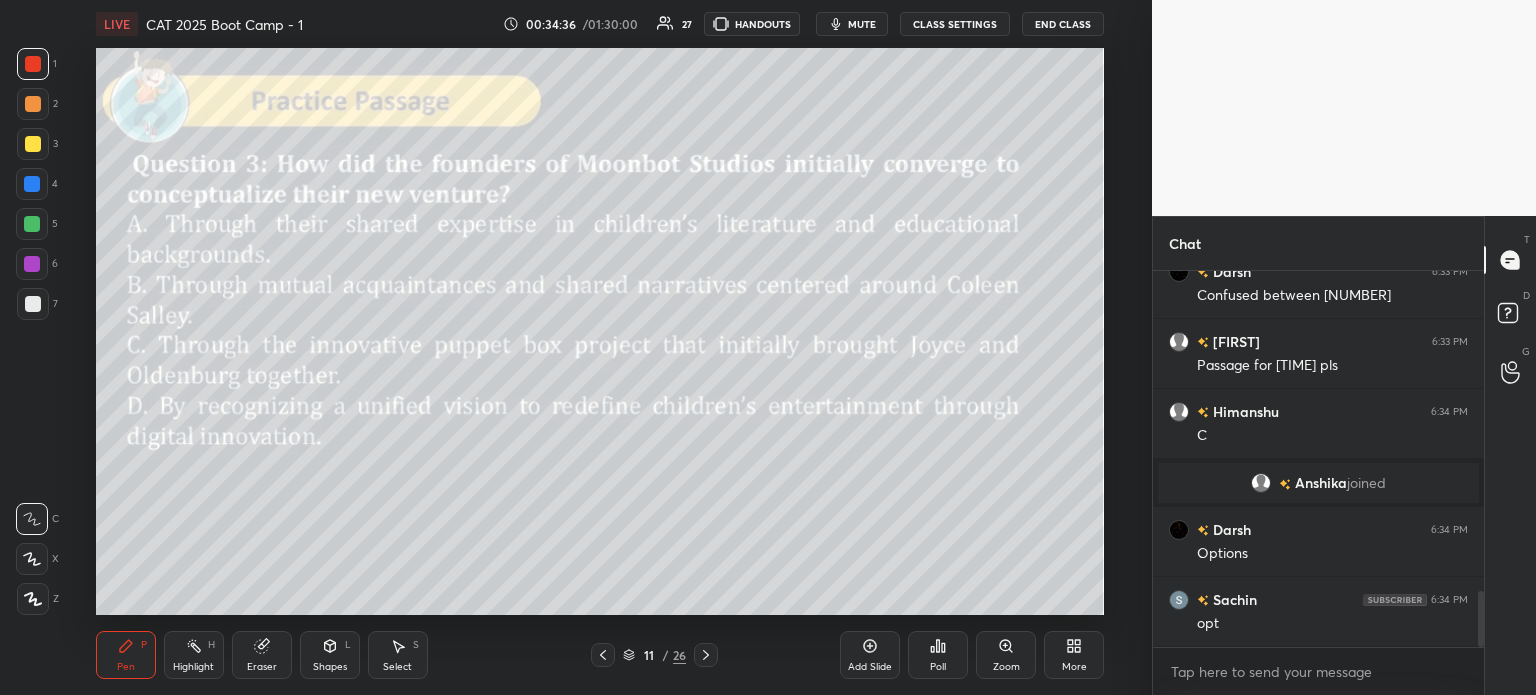 click on "Poll" at bounding box center [938, 655] 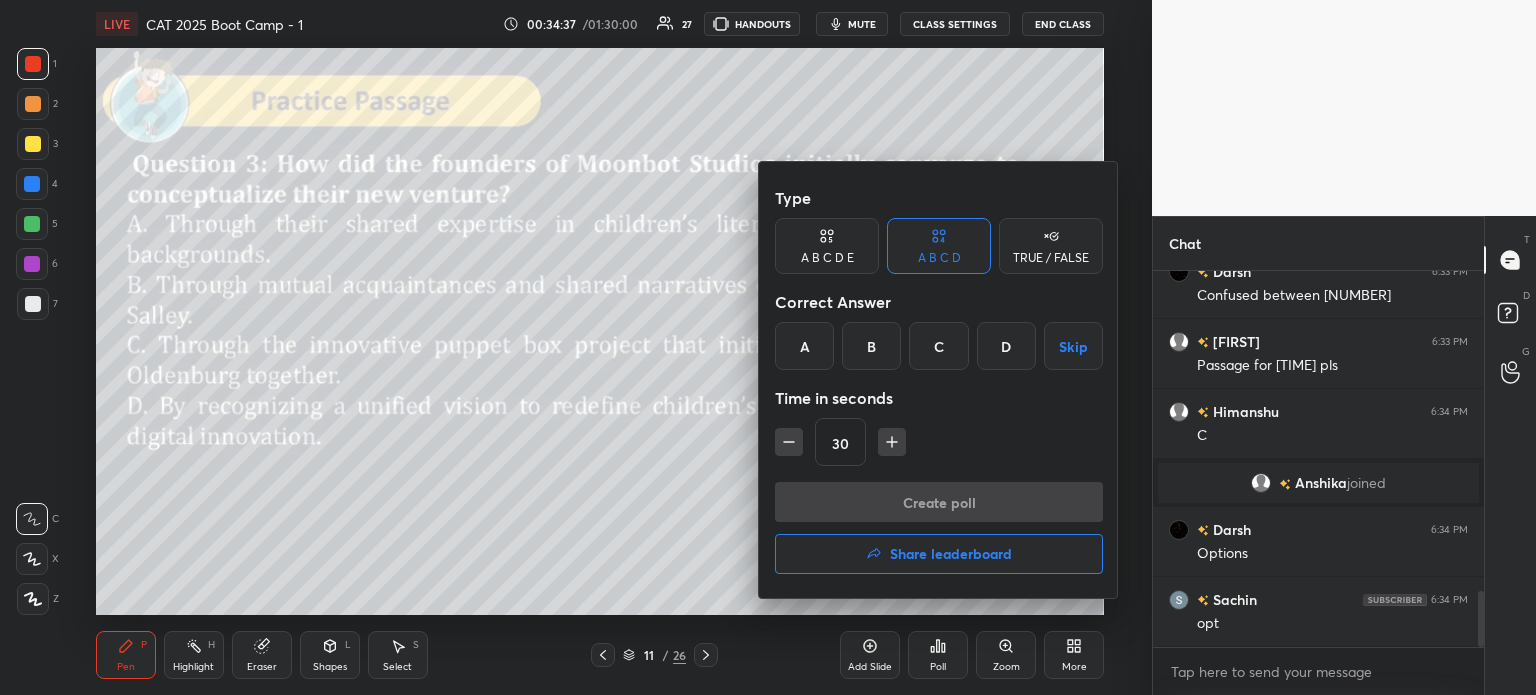 click on "B" at bounding box center (871, 346) 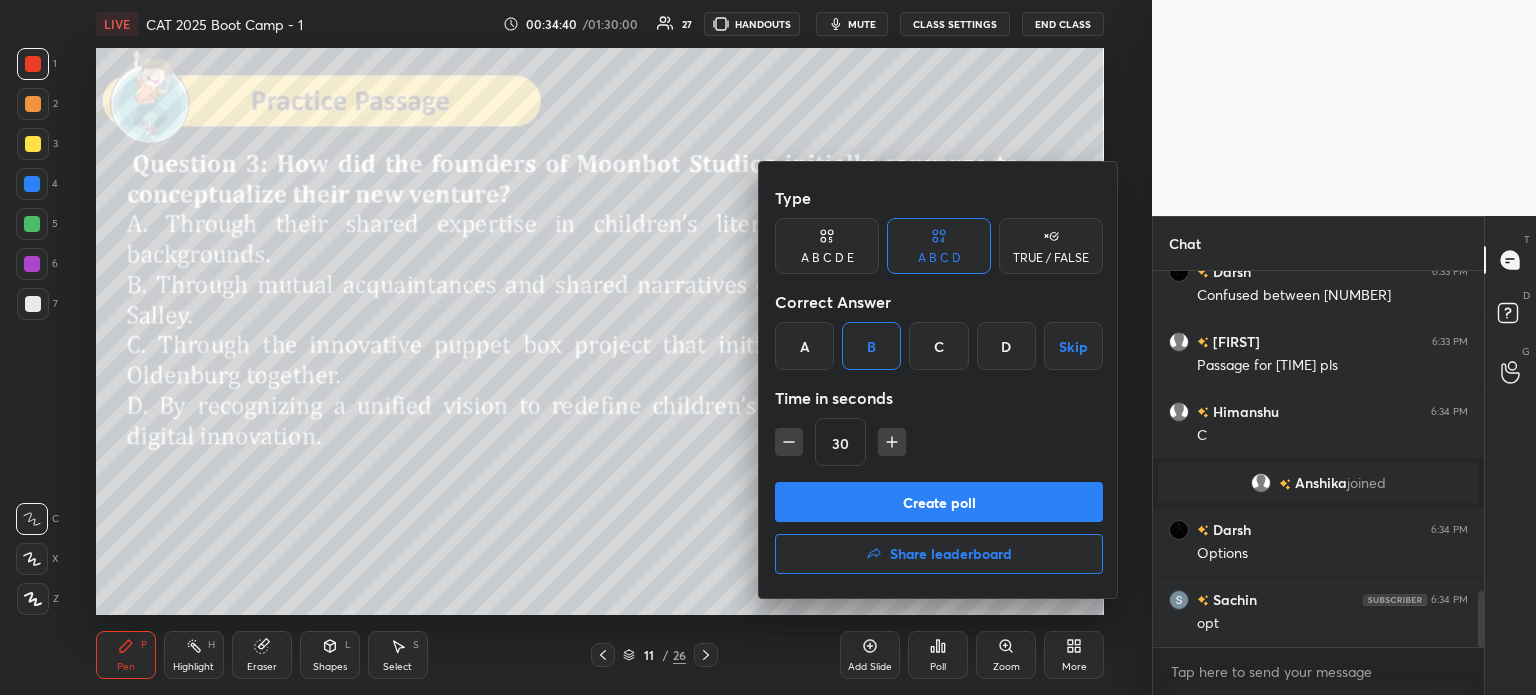 click on "Create poll" at bounding box center (939, 502) 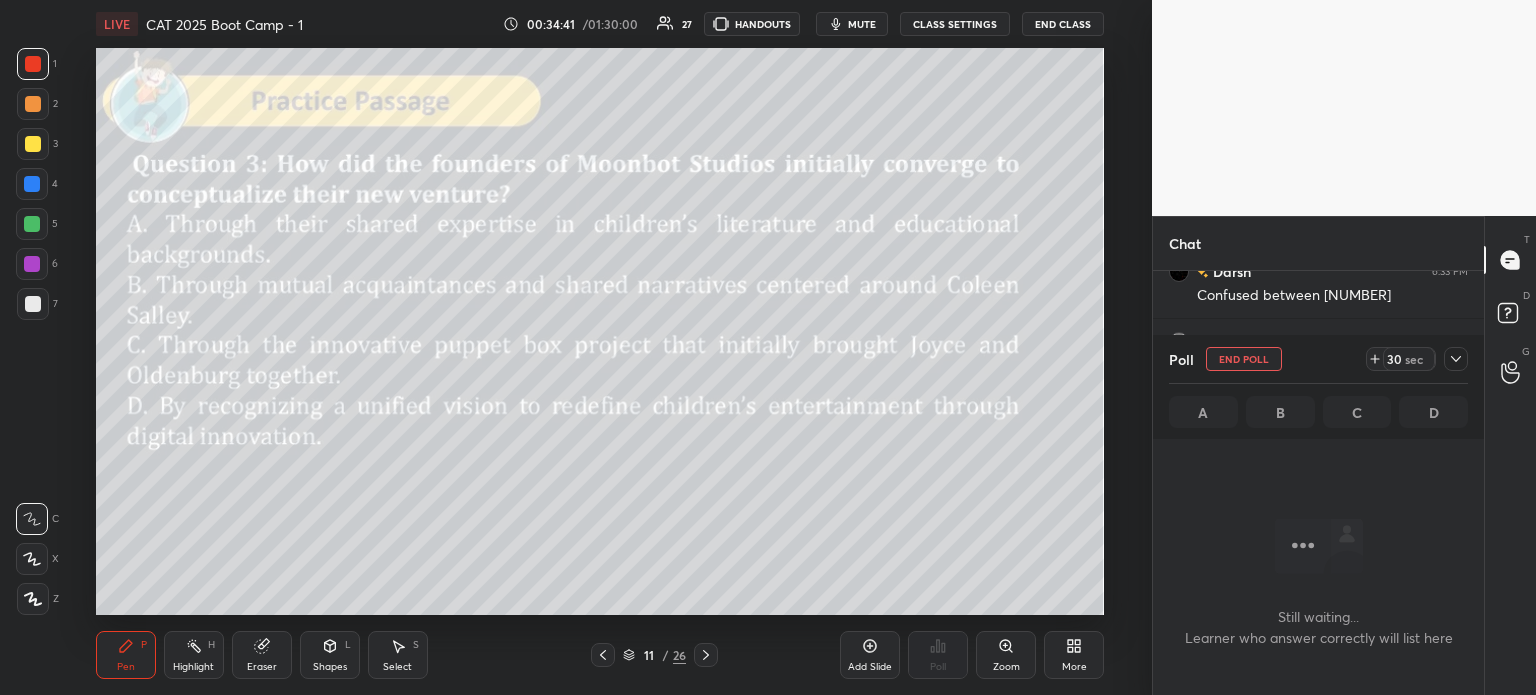 scroll, scrollTop: 308, scrollLeft: 325, axis: both 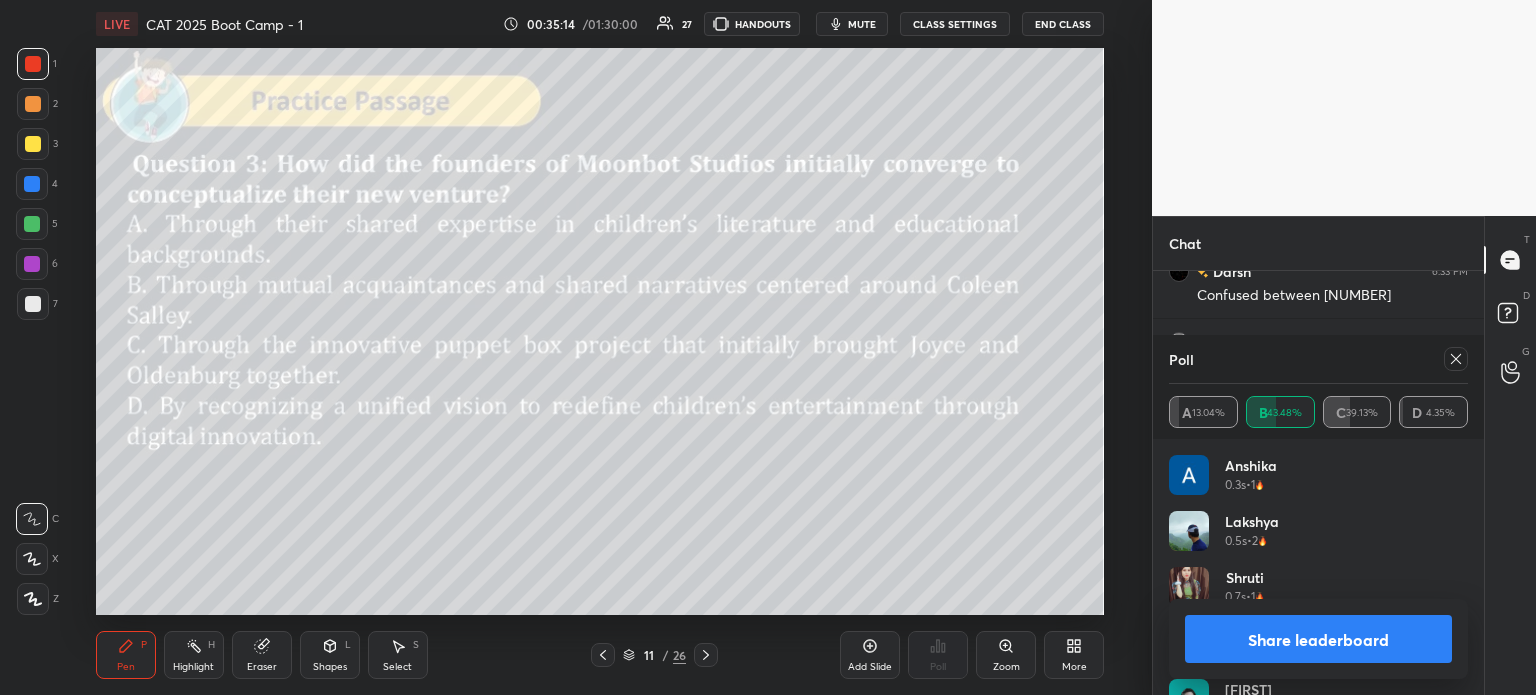 click on "Share leaderboard" at bounding box center [1318, 639] 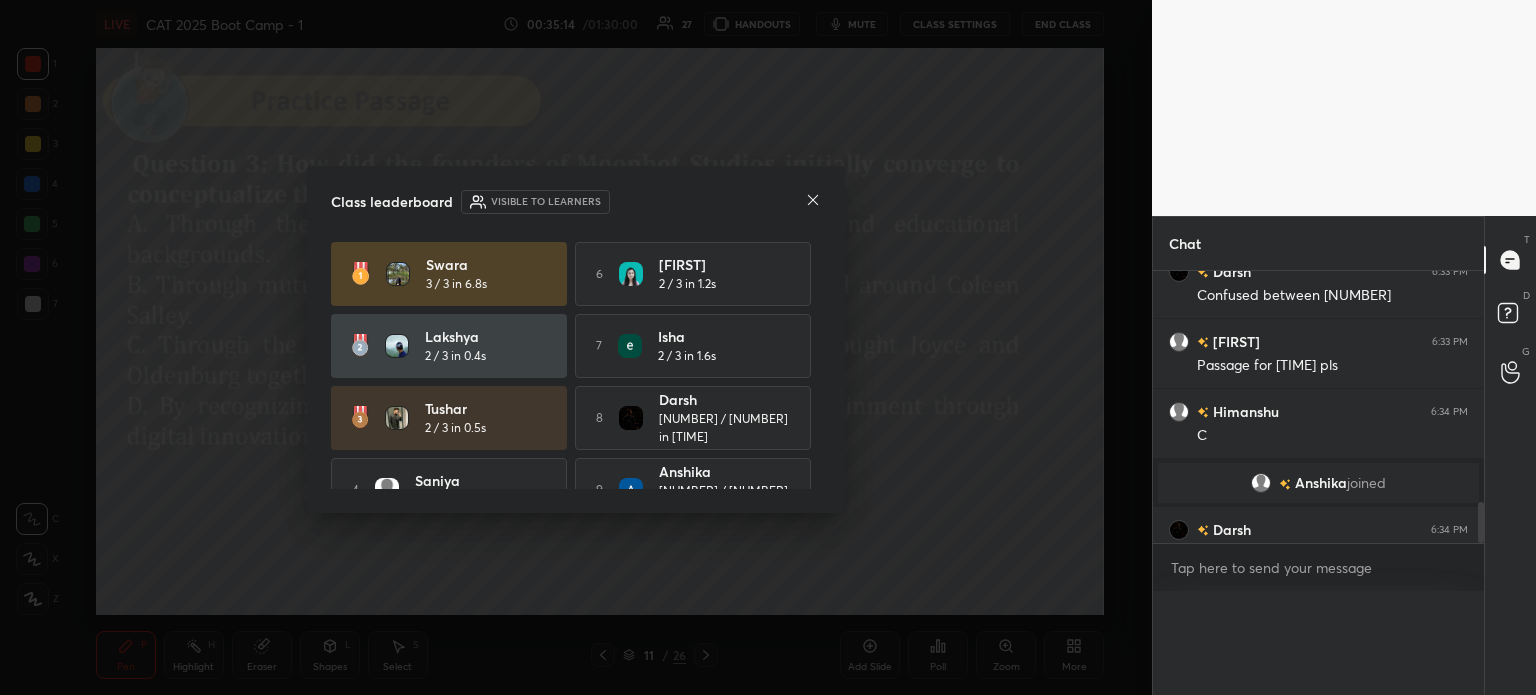 scroll, scrollTop: 0, scrollLeft: 0, axis: both 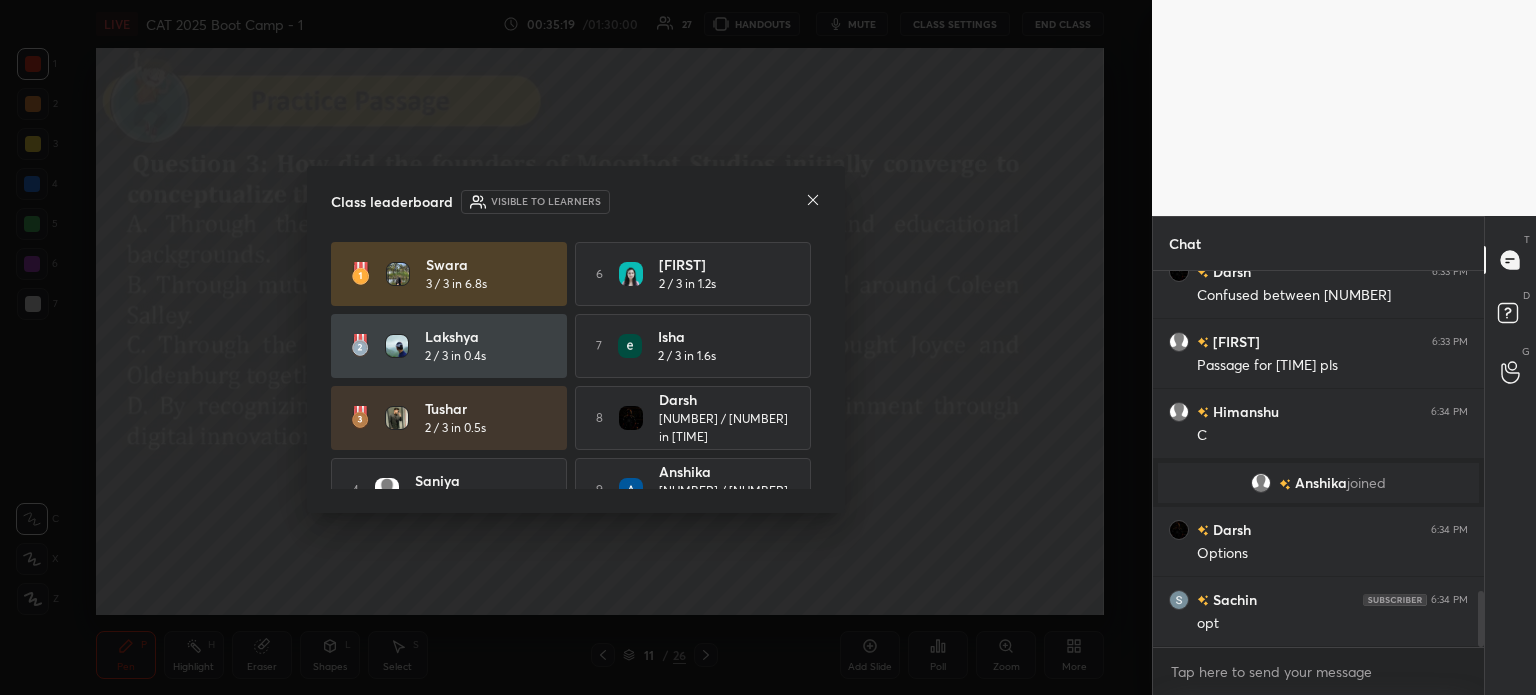 click at bounding box center (813, 201) 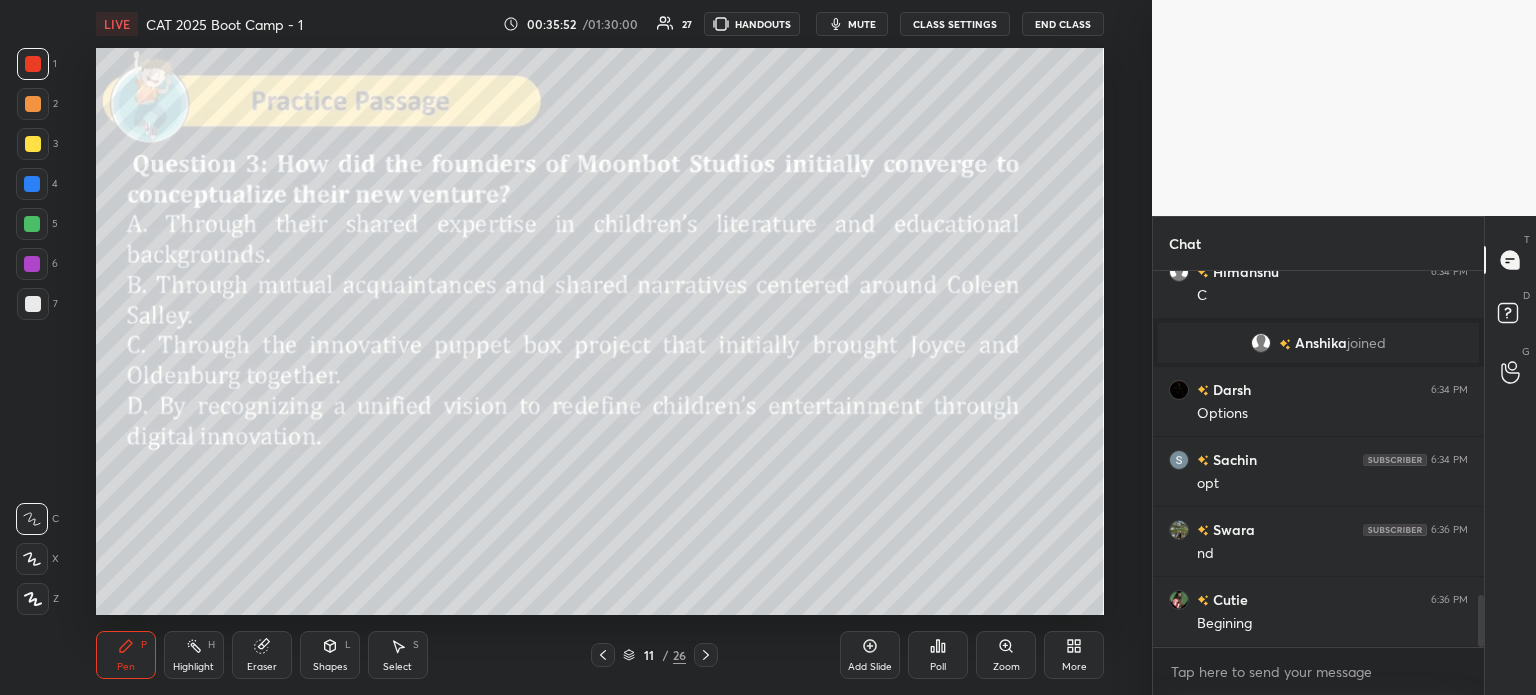 scroll, scrollTop: 2338, scrollLeft: 0, axis: vertical 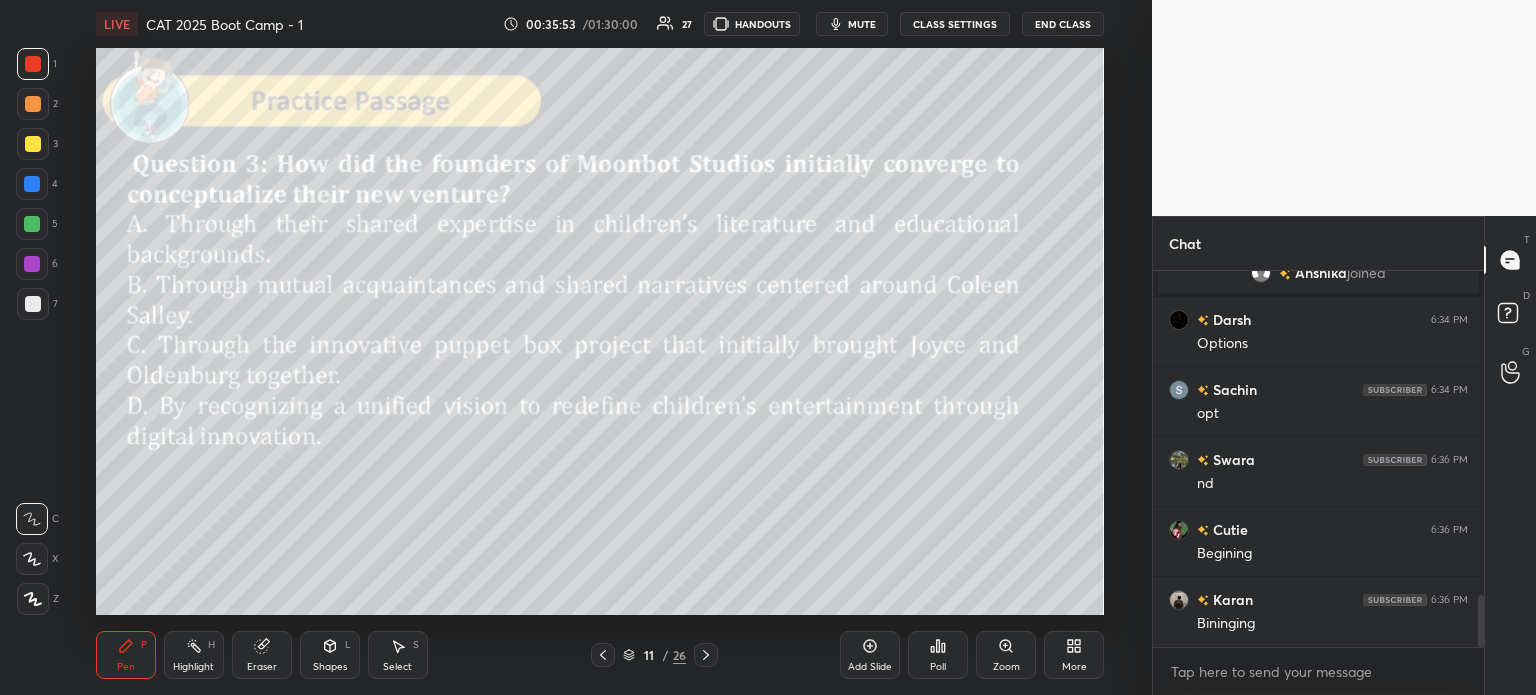 click on "11" at bounding box center (649, 655) 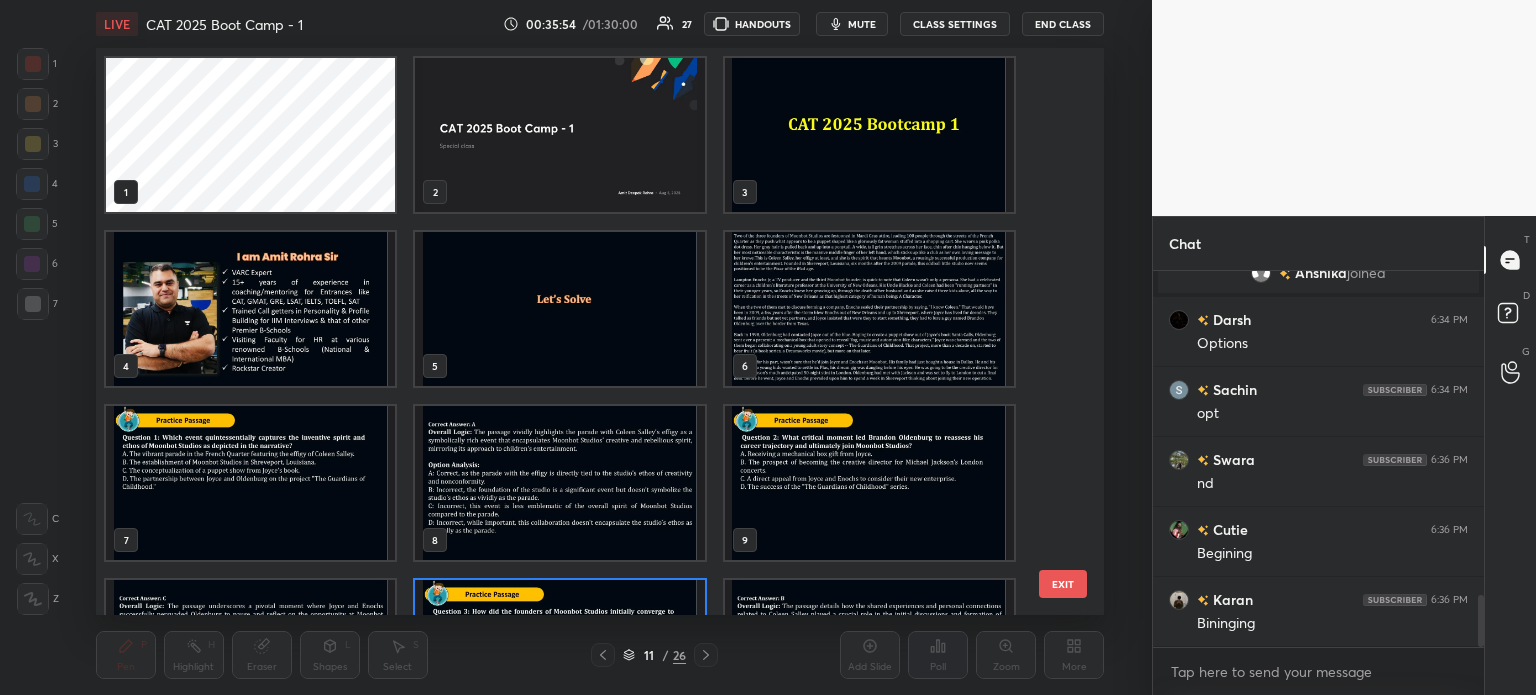 scroll, scrollTop: 128, scrollLeft: 0, axis: vertical 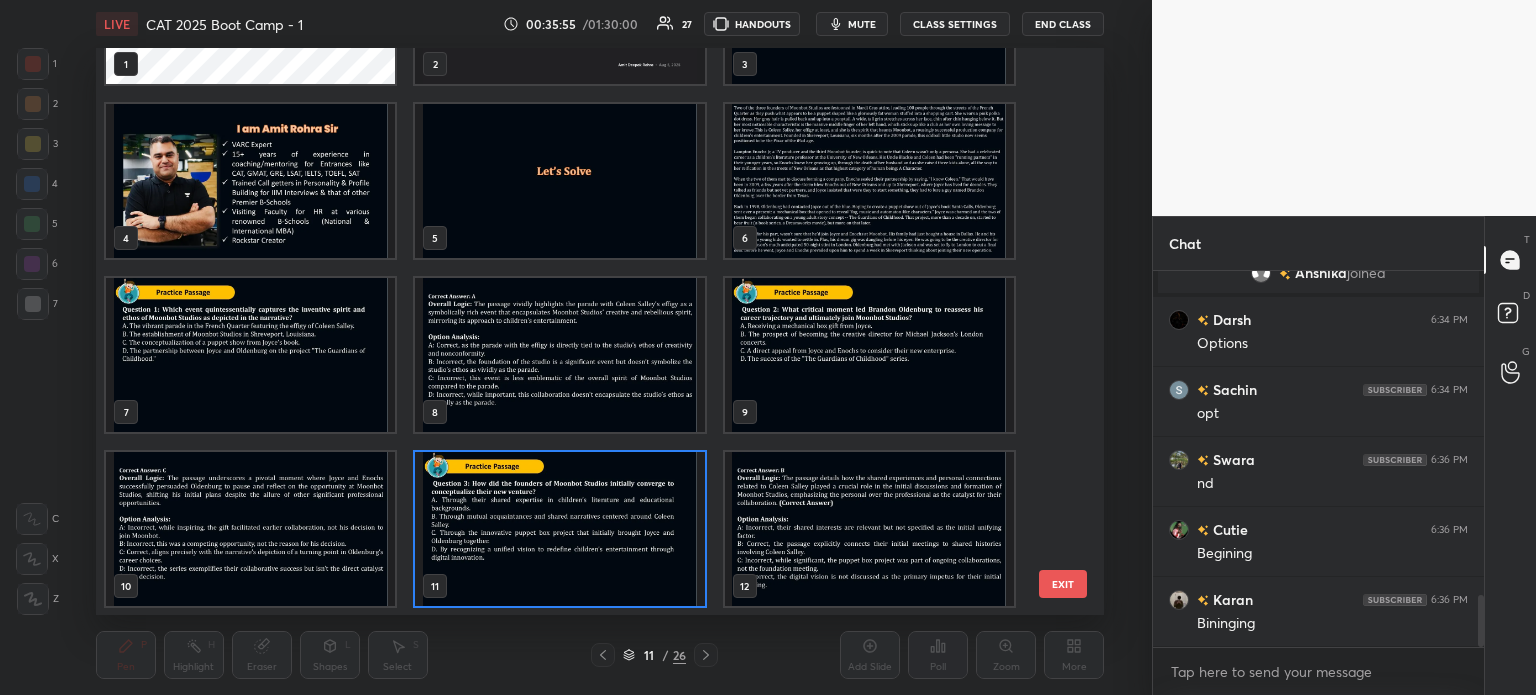 click at bounding box center [868, 181] 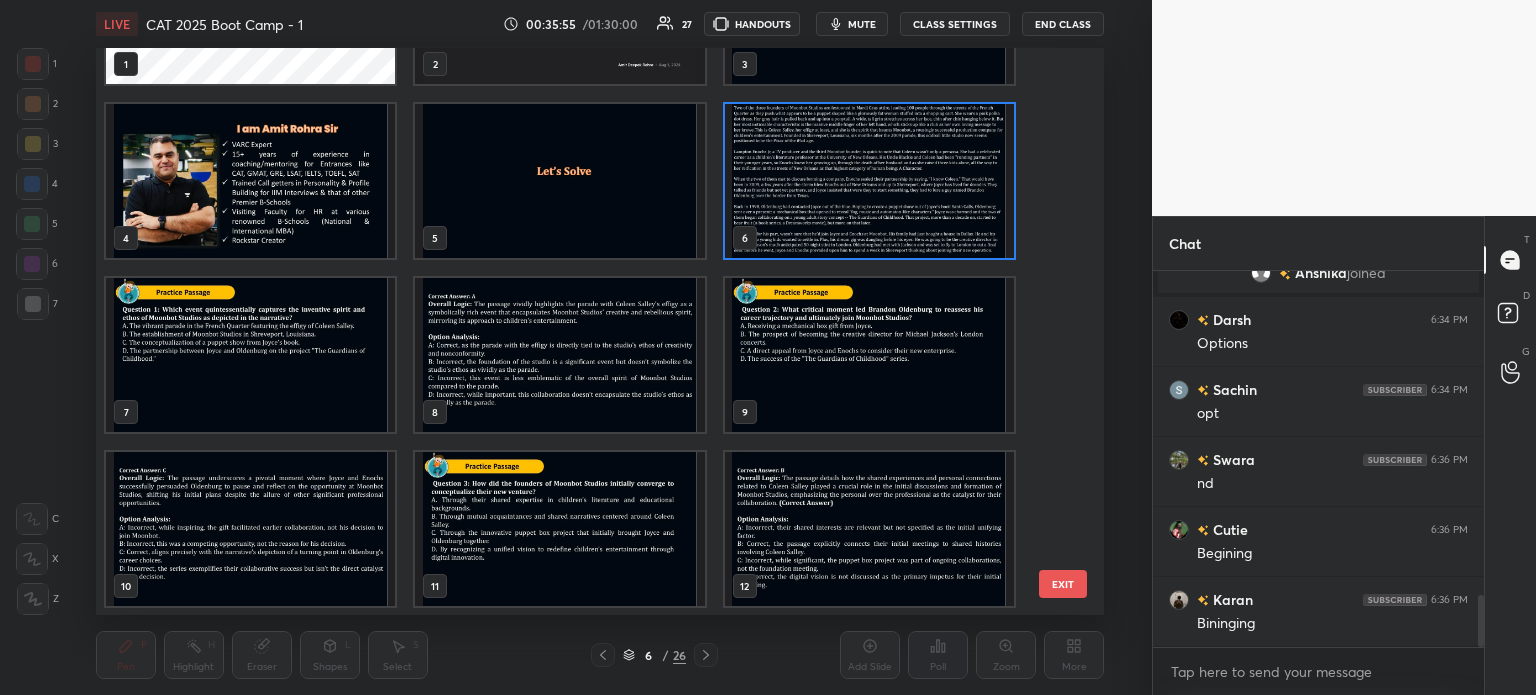 click at bounding box center [868, 181] 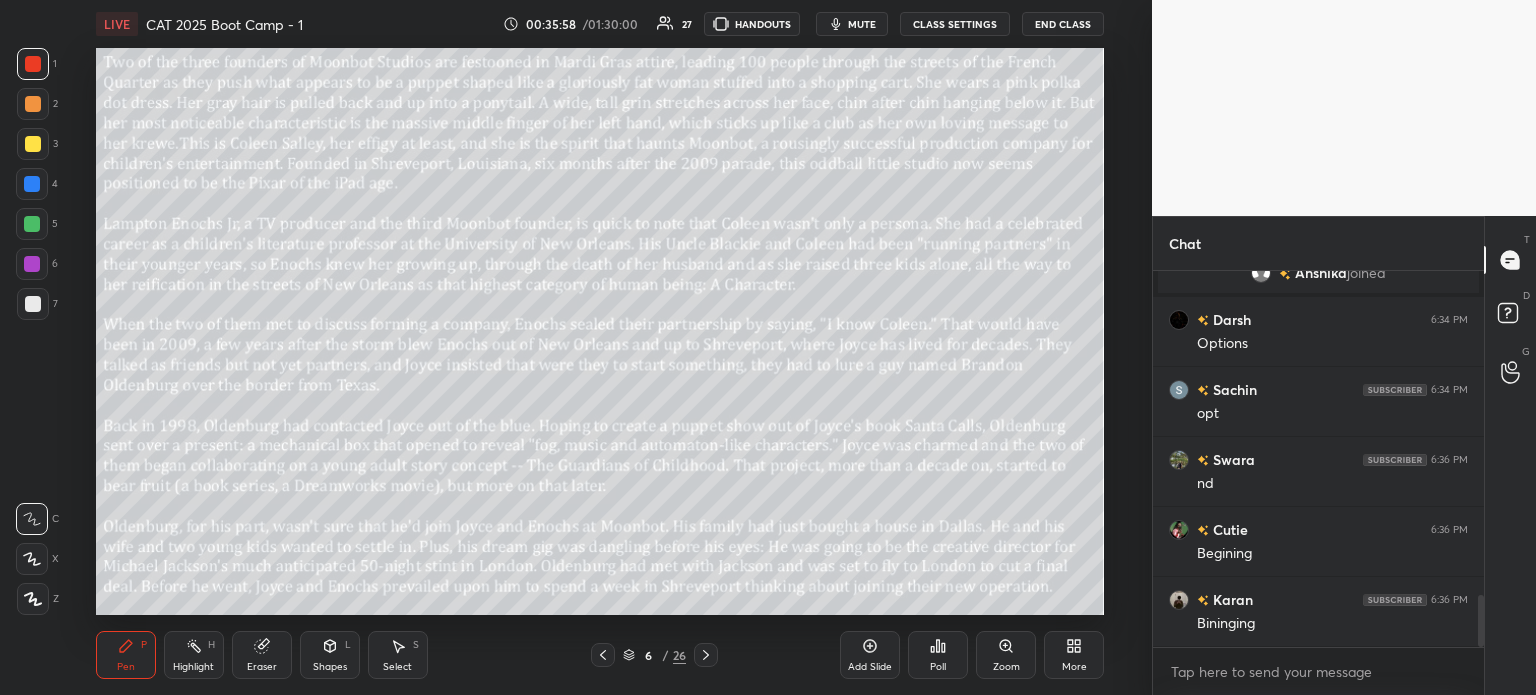 scroll, scrollTop: 2408, scrollLeft: 0, axis: vertical 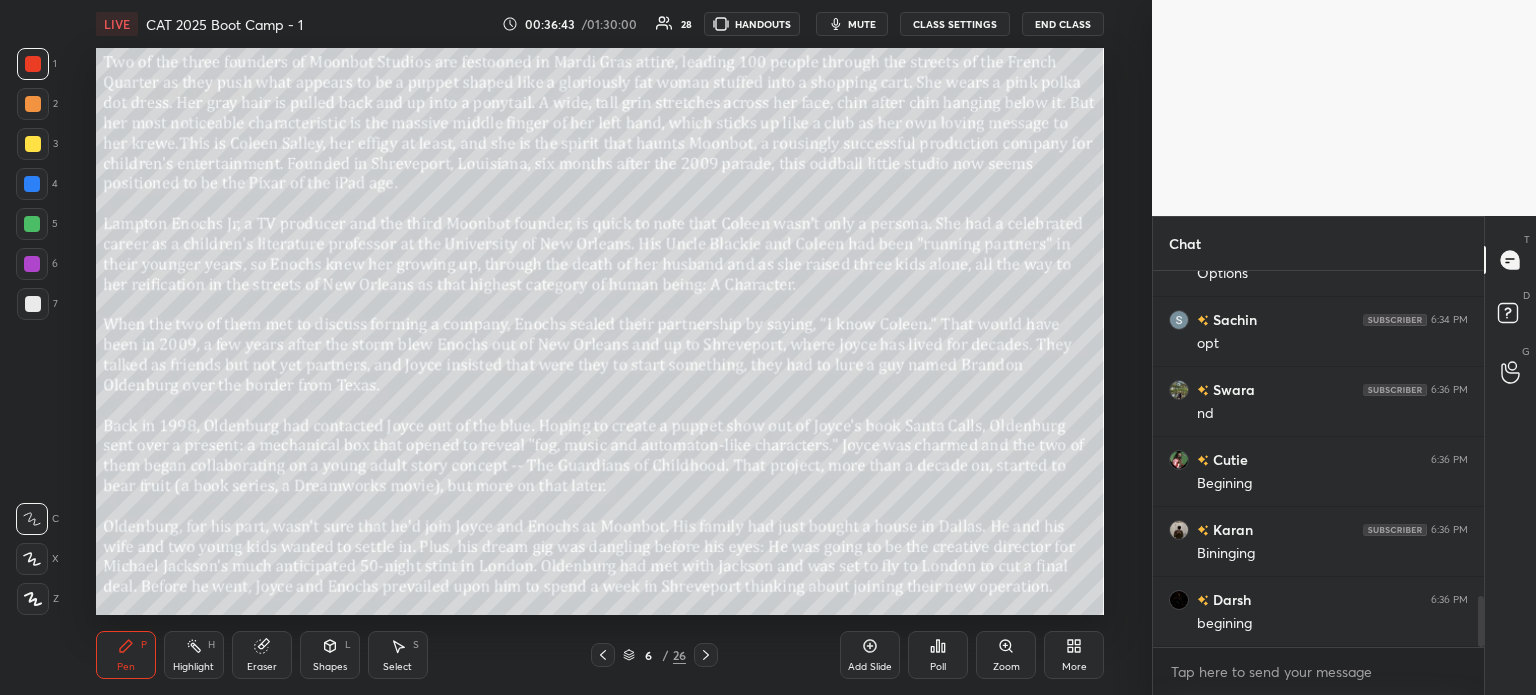 click on "6" at bounding box center (649, 655) 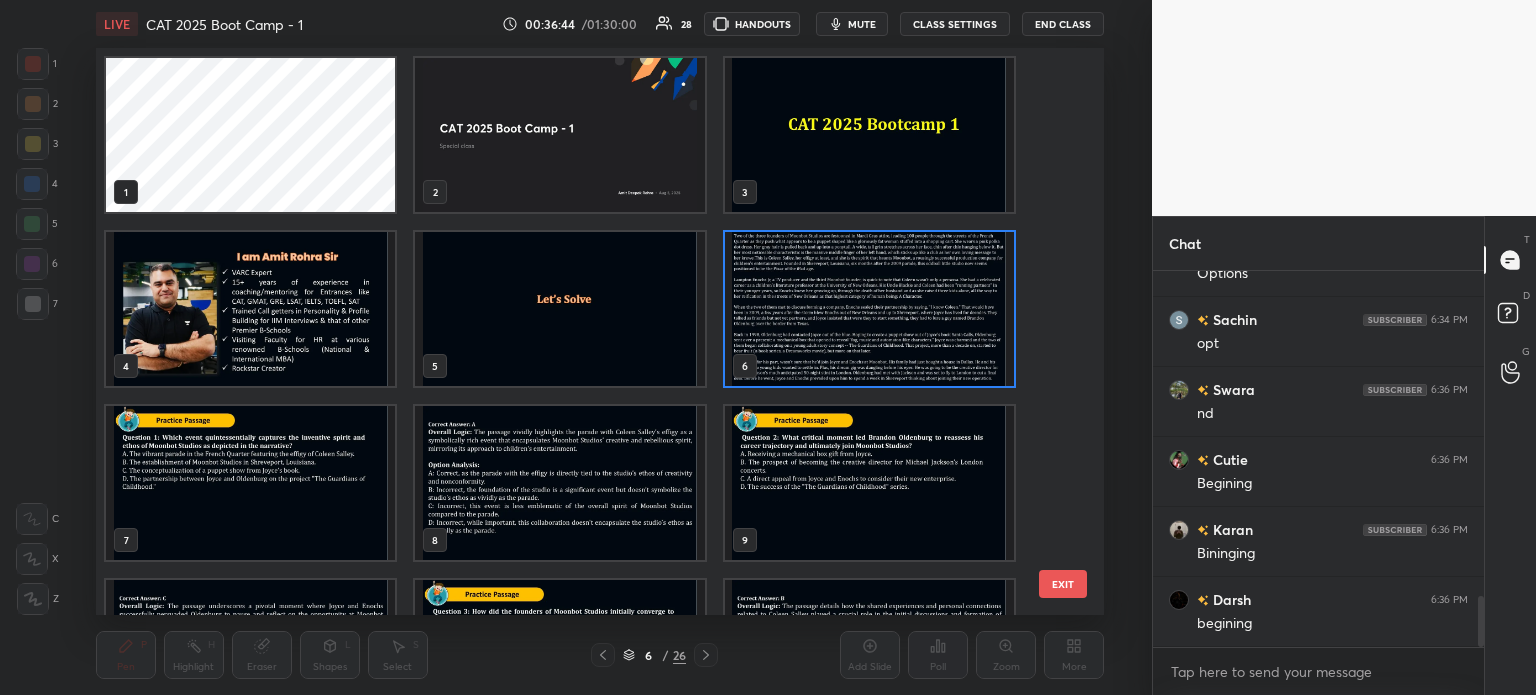 scroll, scrollTop: 6, scrollLeft: 10, axis: both 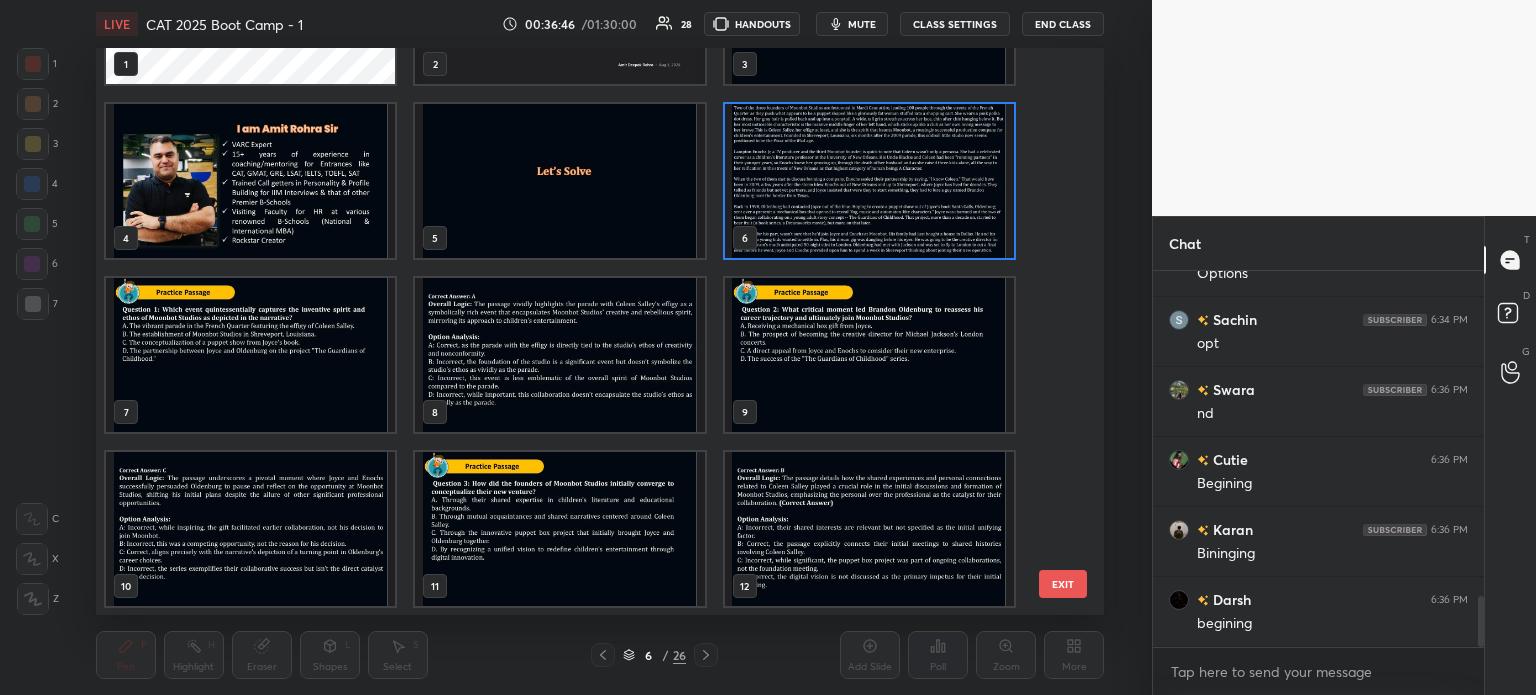 click at bounding box center (559, 529) 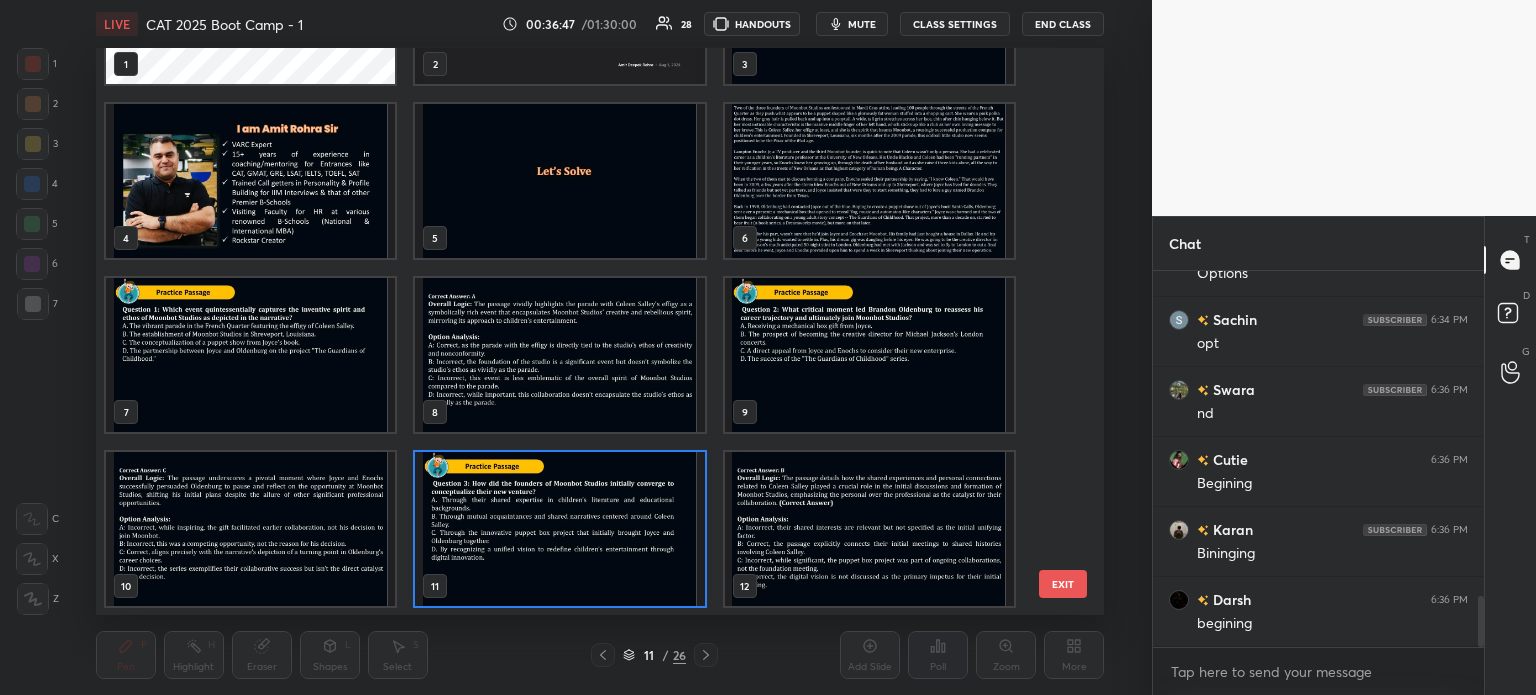 click at bounding box center [559, 529] 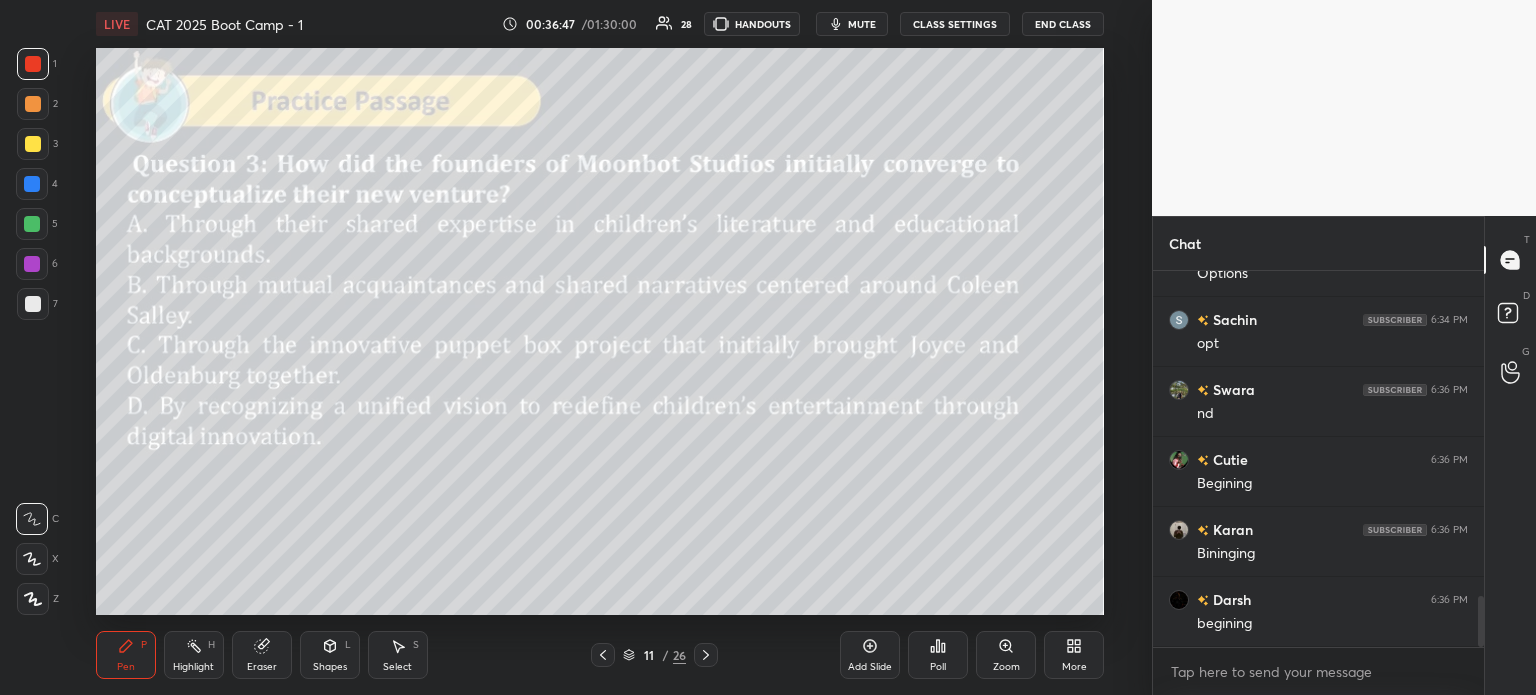 click at bounding box center [559, 529] 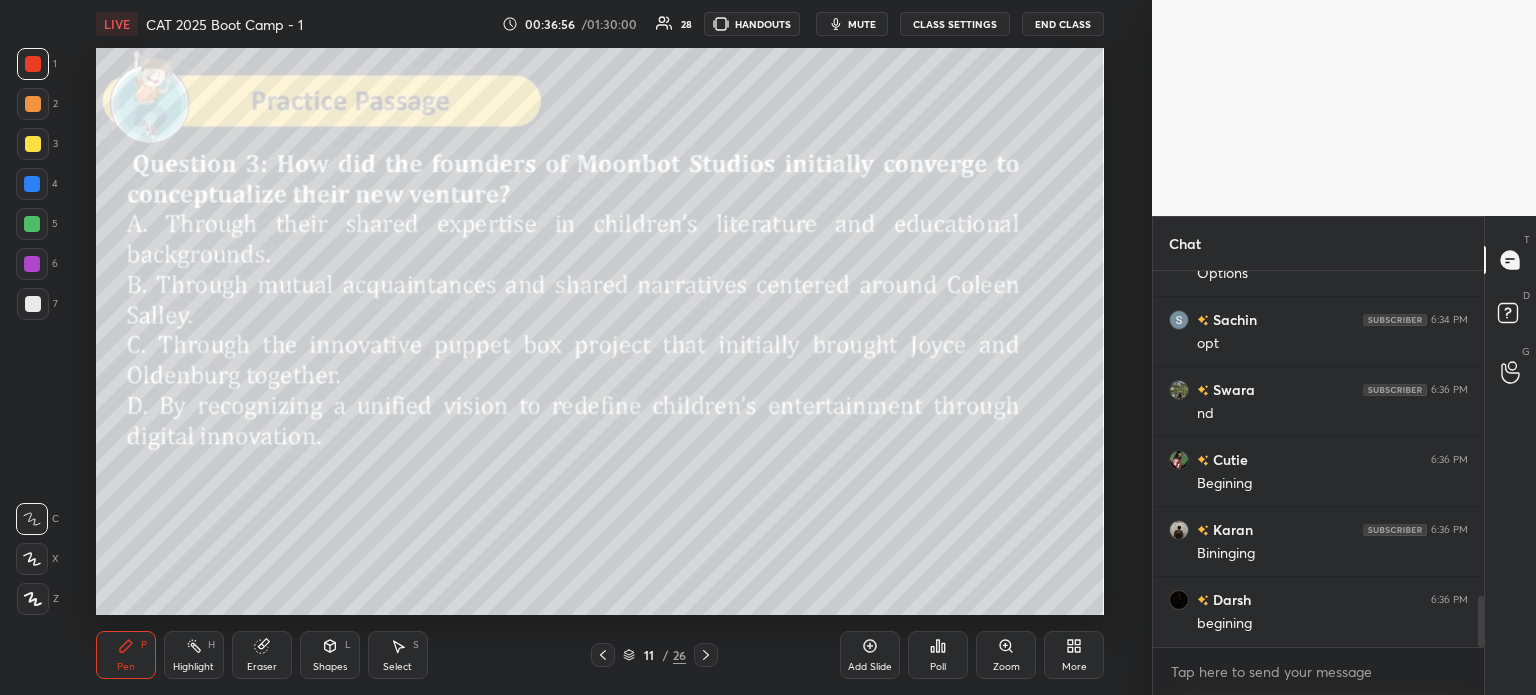 scroll, scrollTop: 2478, scrollLeft: 0, axis: vertical 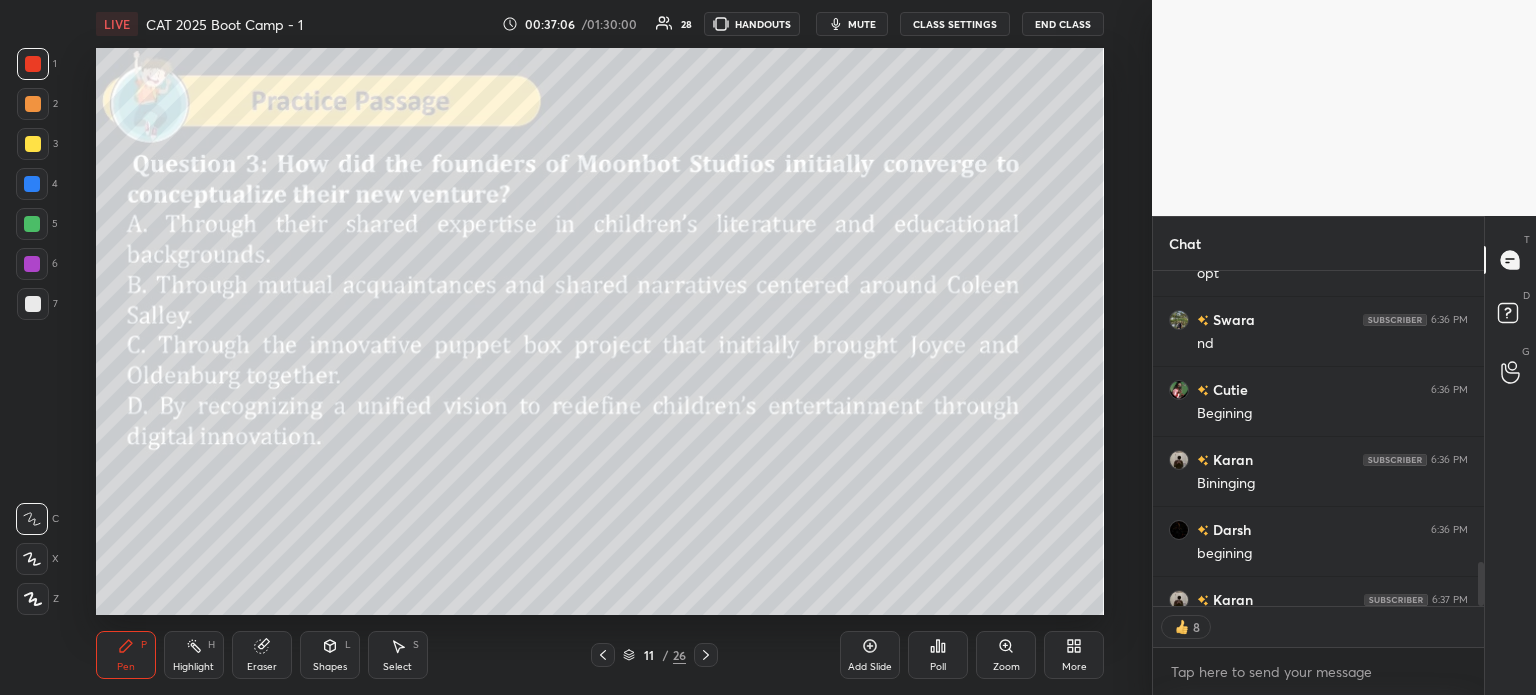 click 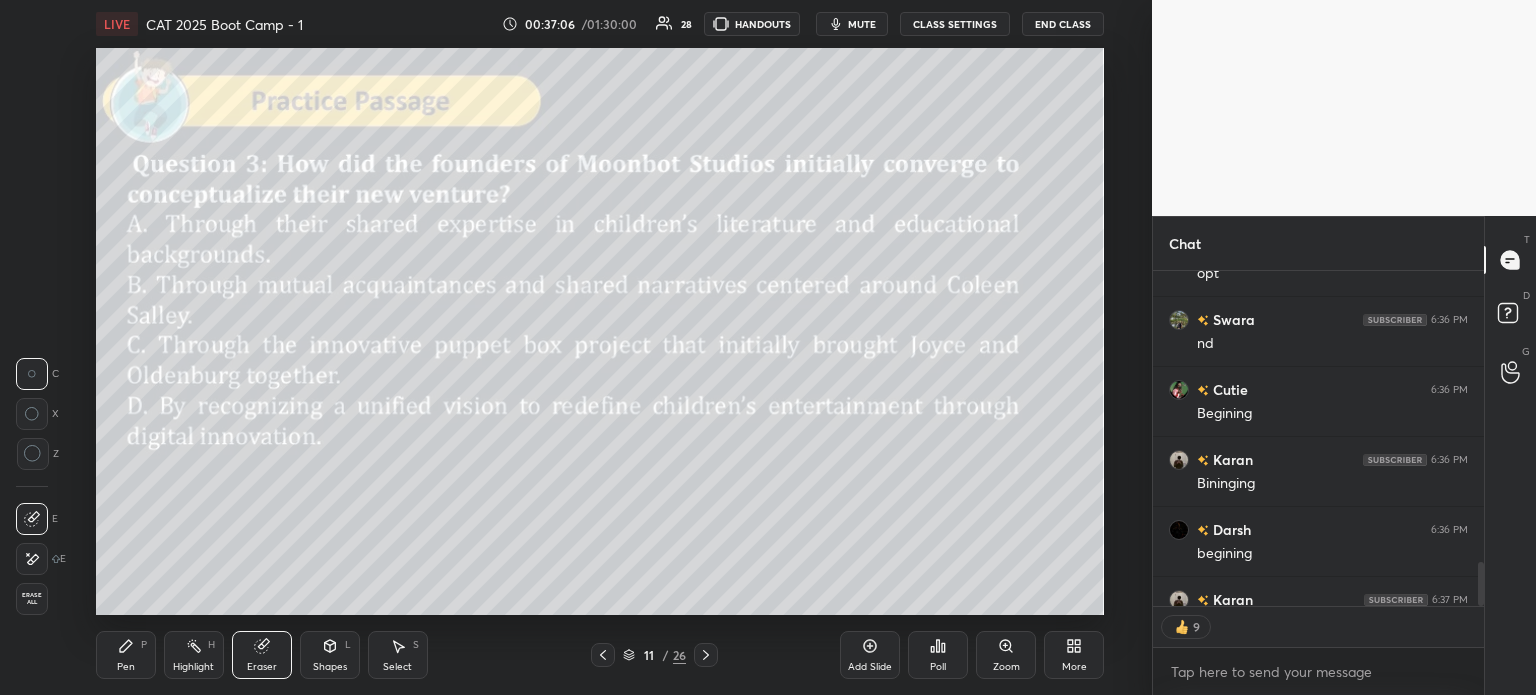 click on "Erase all" at bounding box center (32, 599) 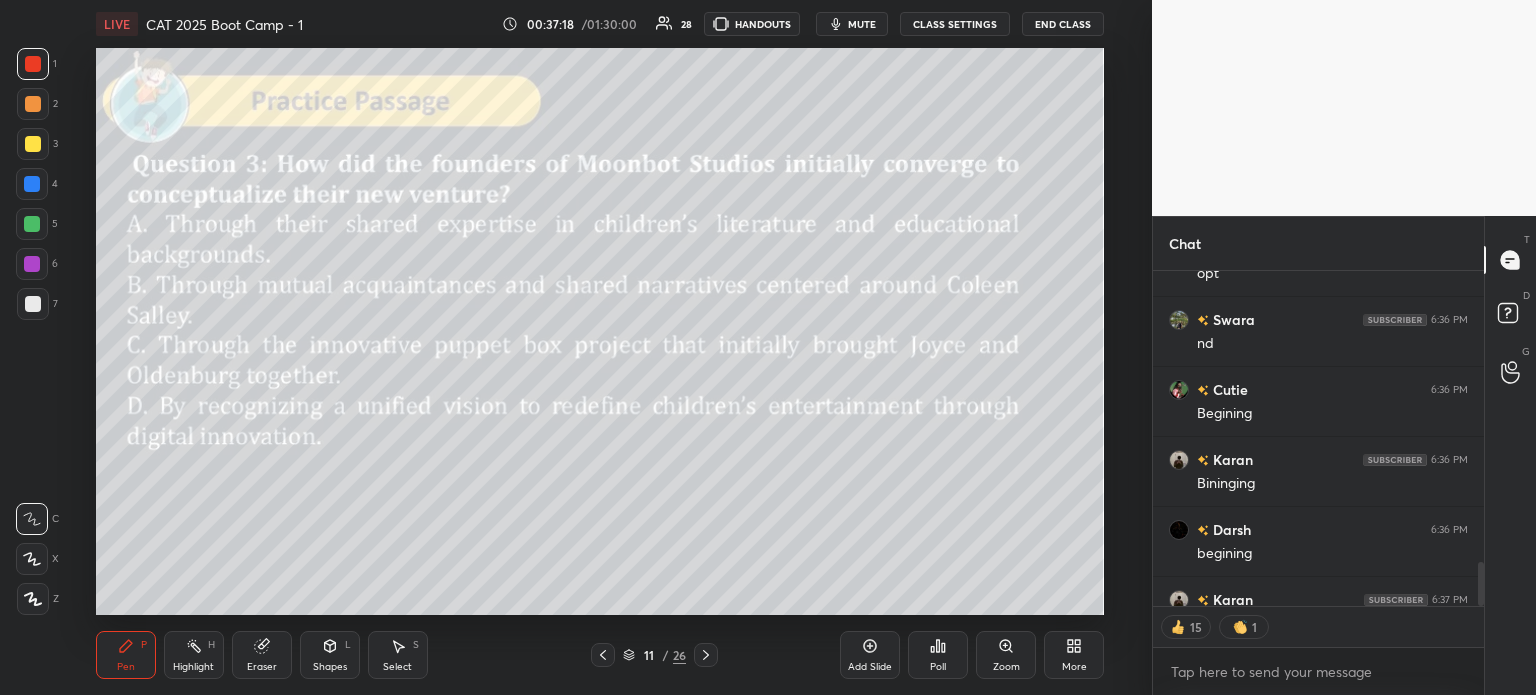 type on "x" 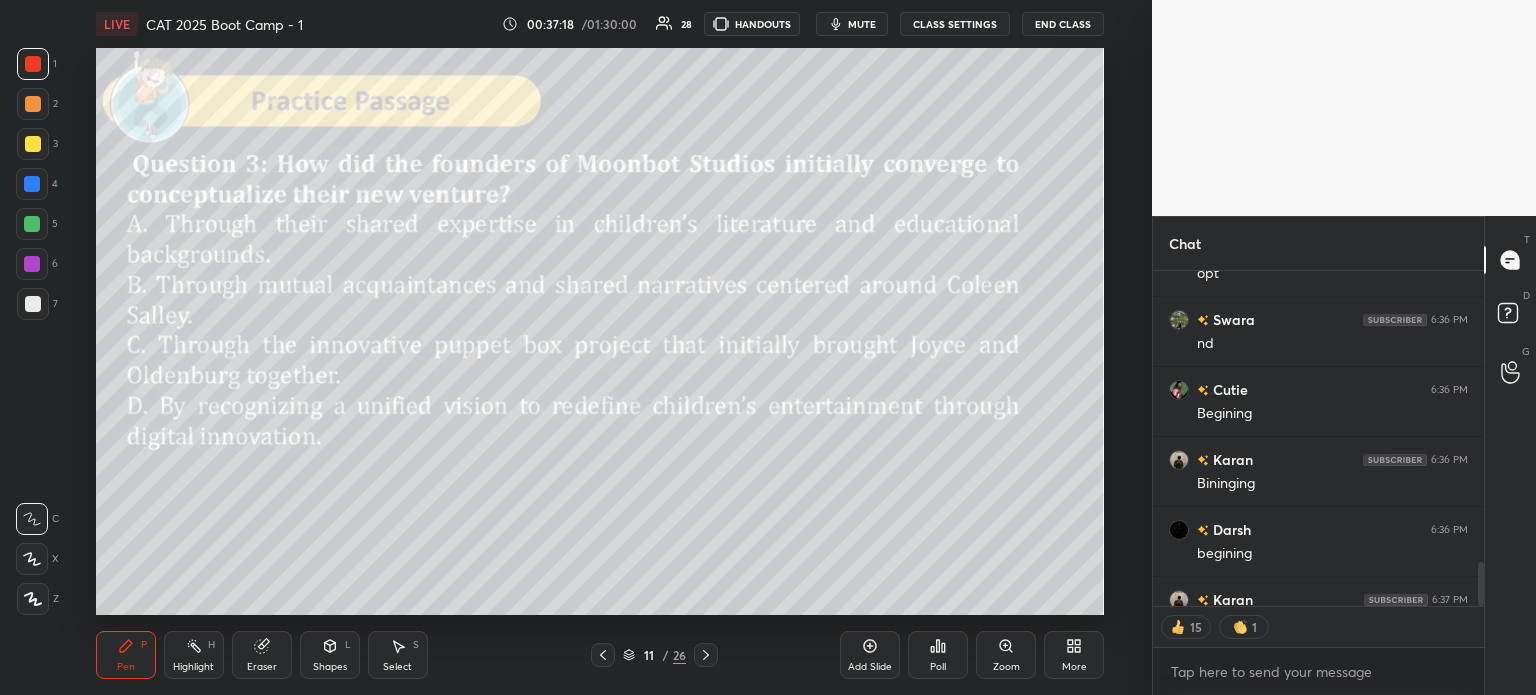 scroll, scrollTop: 0, scrollLeft: 0, axis: both 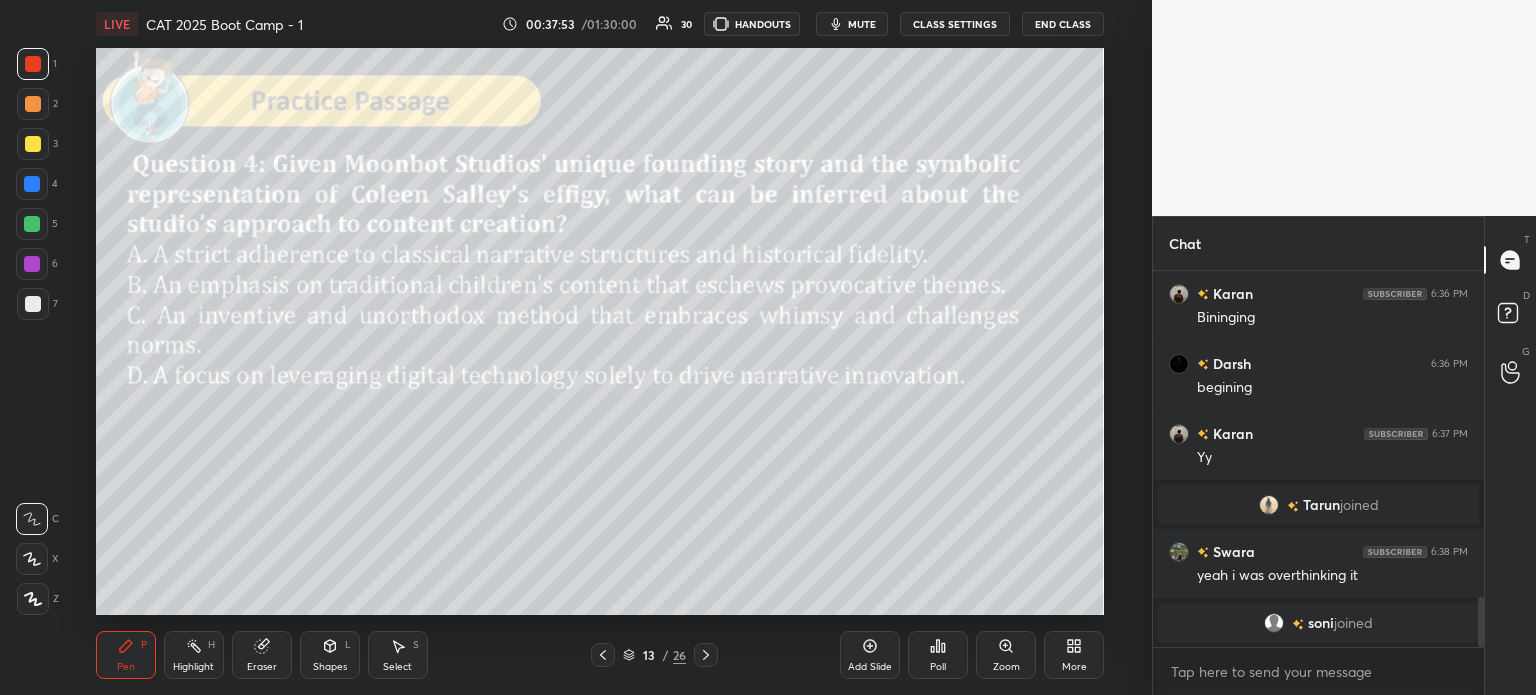click on "mute" at bounding box center [852, 24] 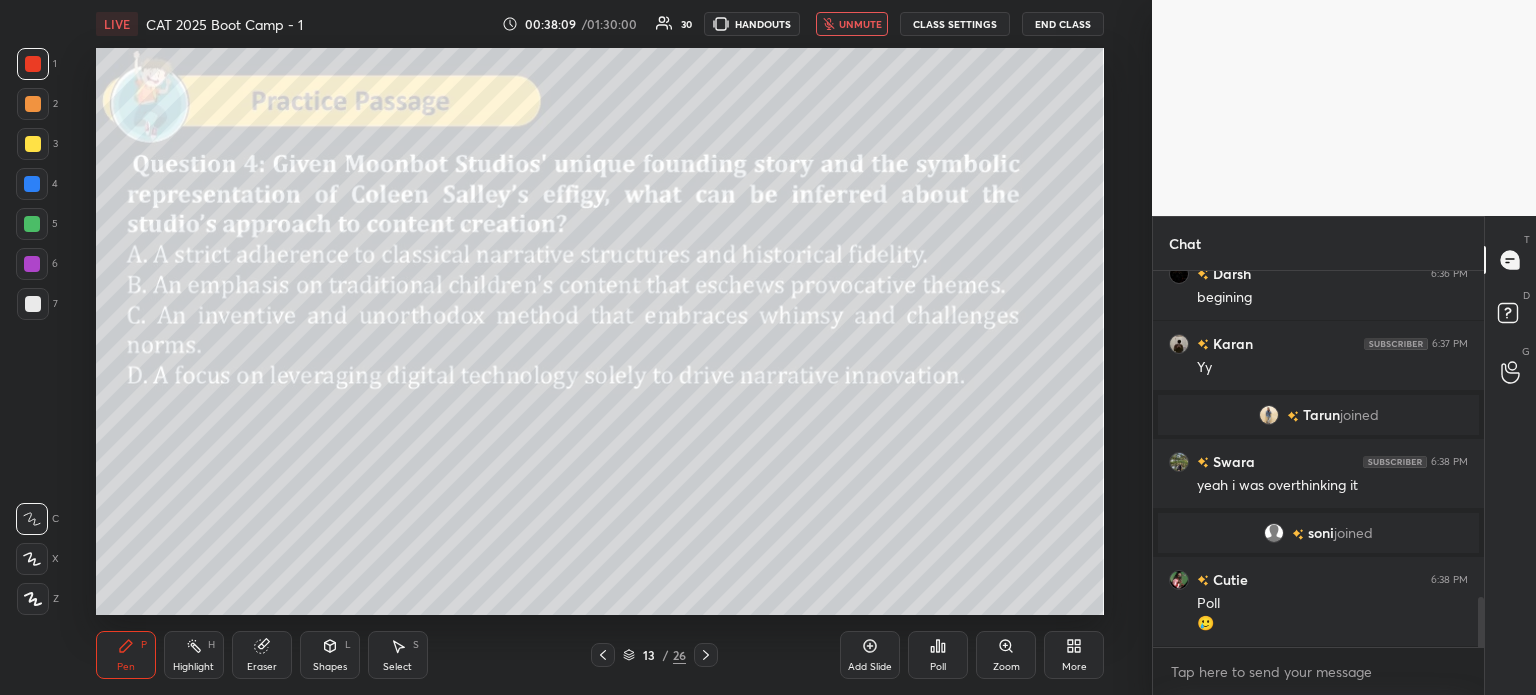 type 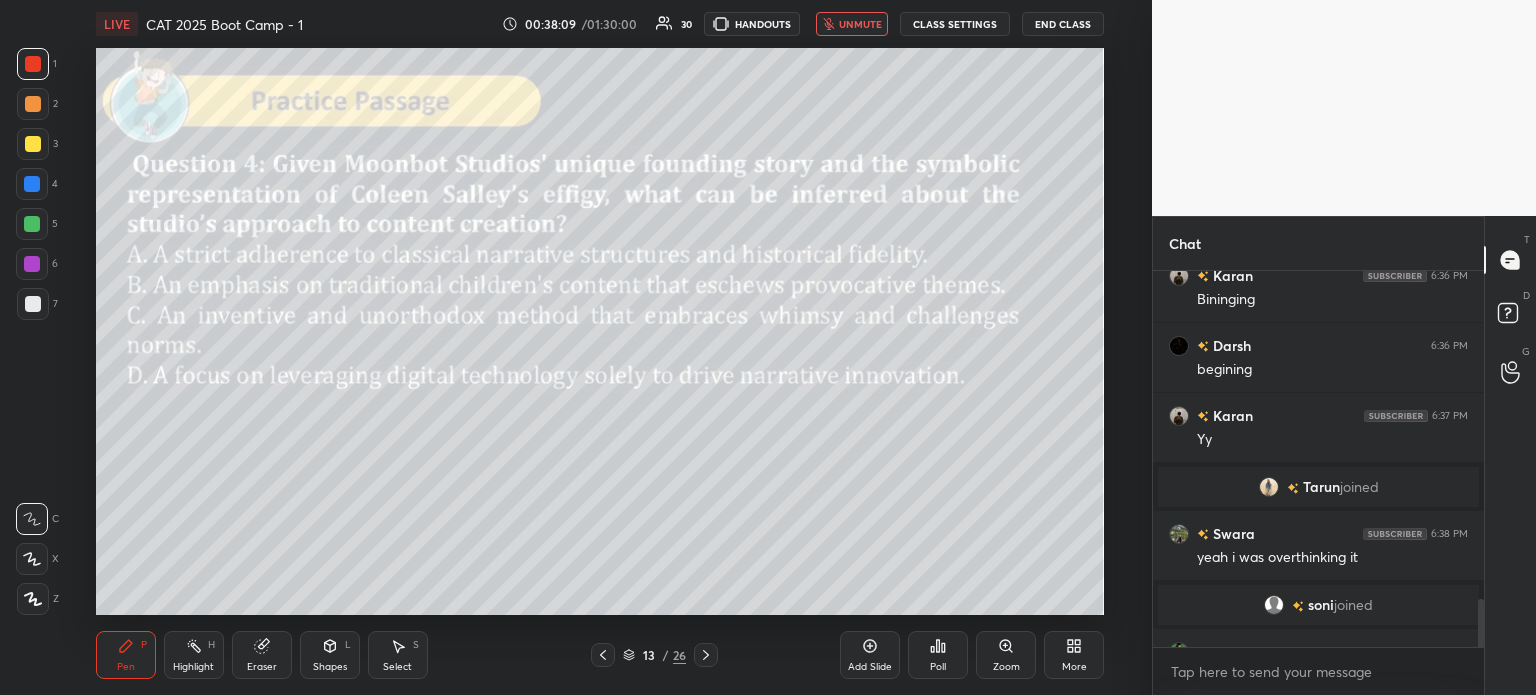 scroll, scrollTop: 2538, scrollLeft: 0, axis: vertical 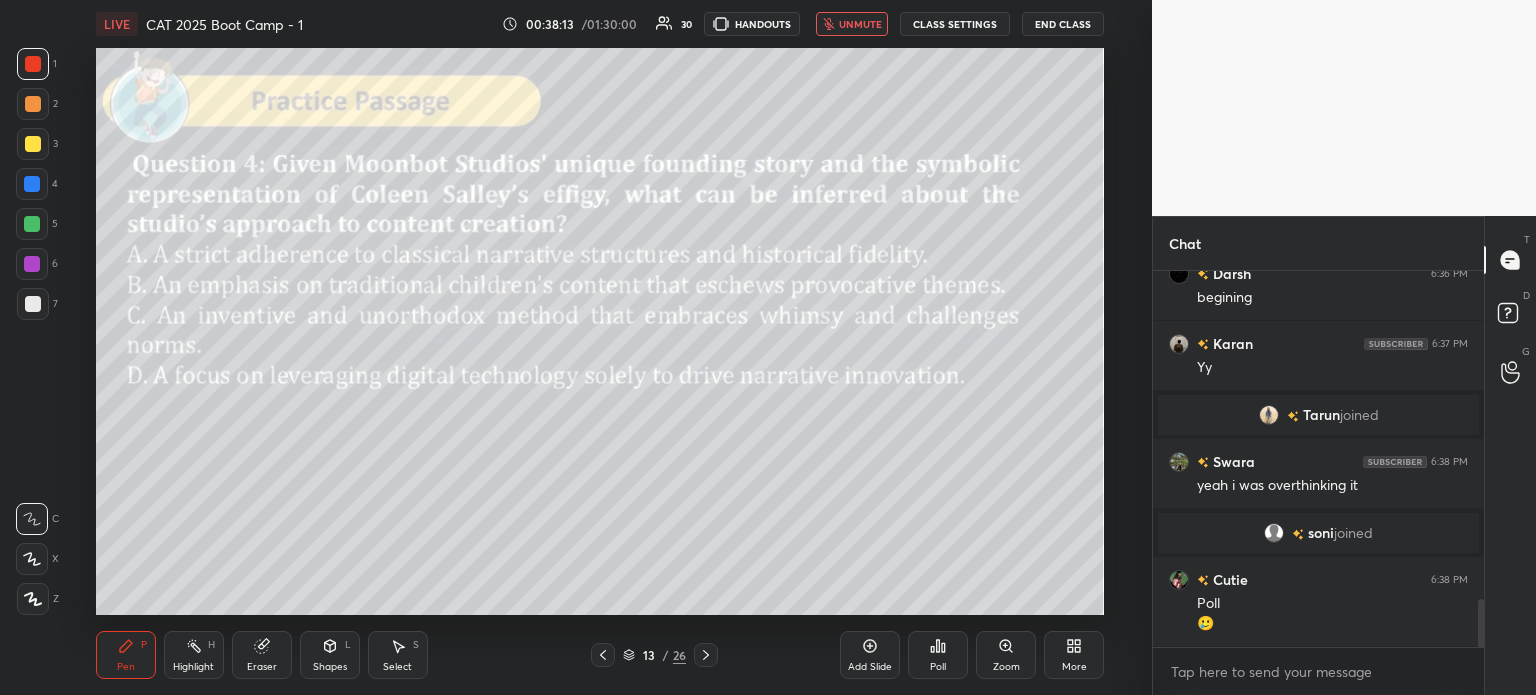 click on "unmute" at bounding box center (852, 24) 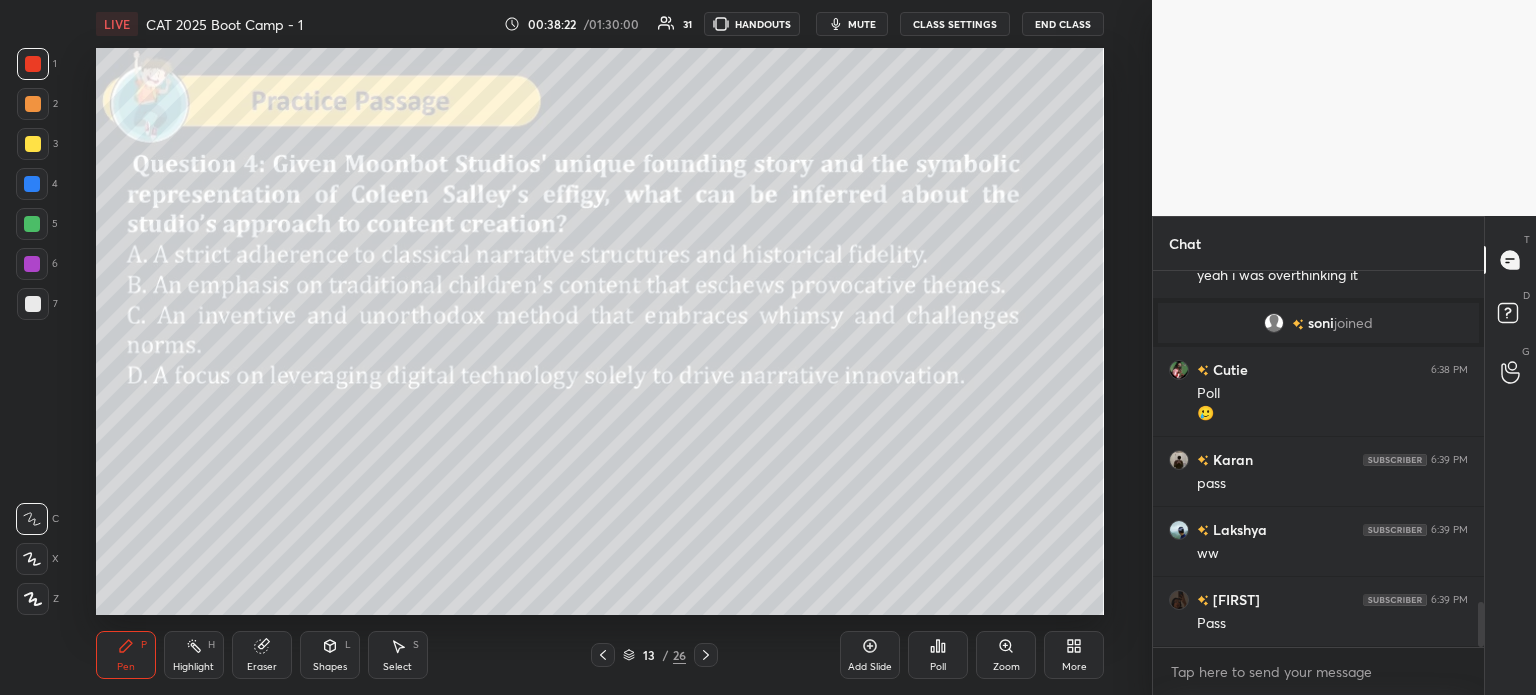 scroll, scrollTop: 2818, scrollLeft: 0, axis: vertical 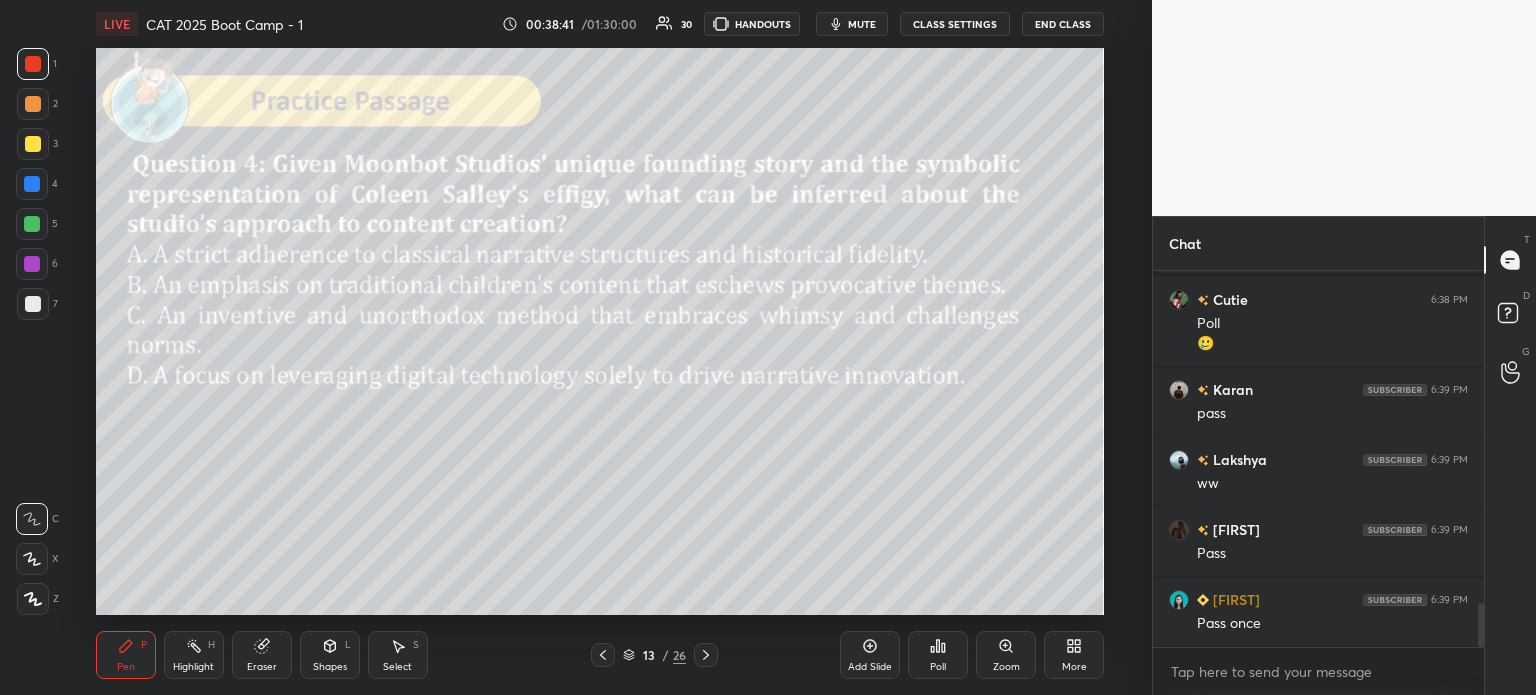 click on "13" at bounding box center (649, 655) 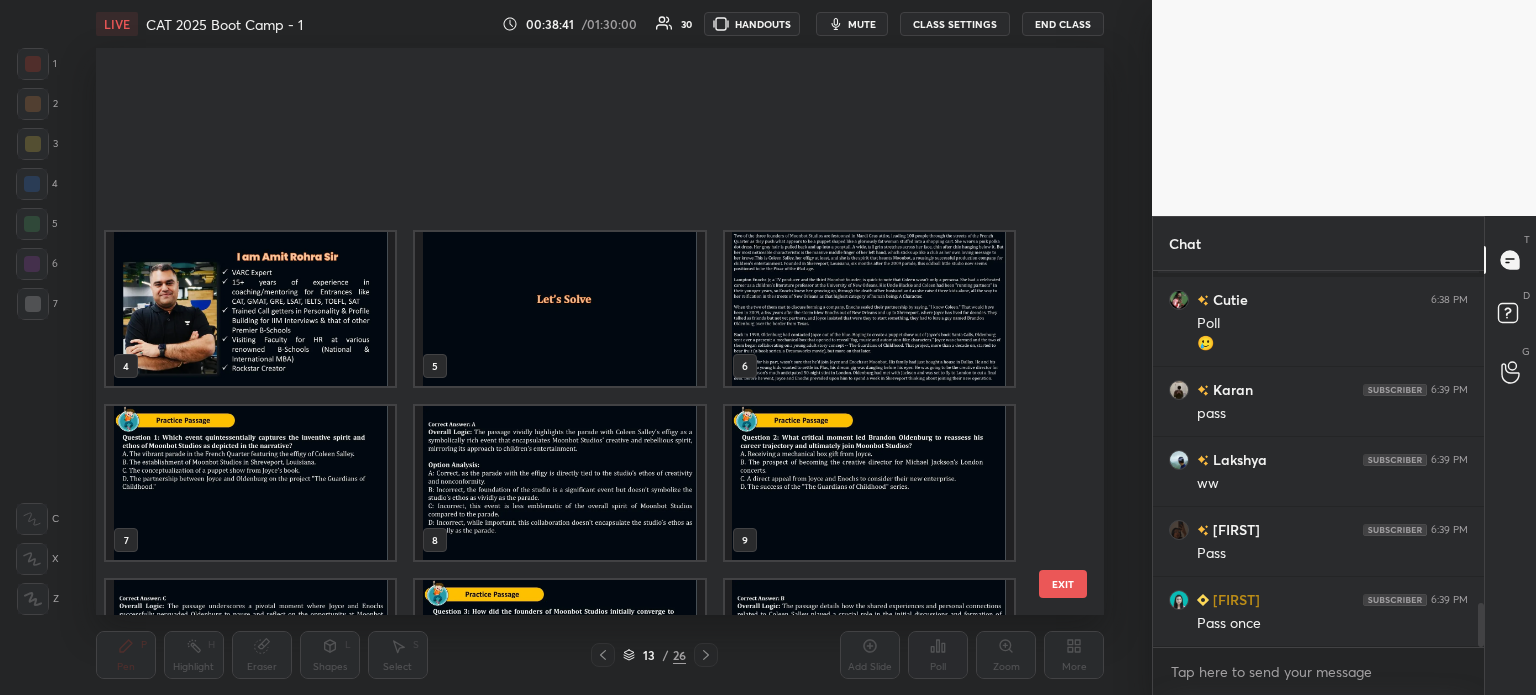 scroll, scrollTop: 303, scrollLeft: 0, axis: vertical 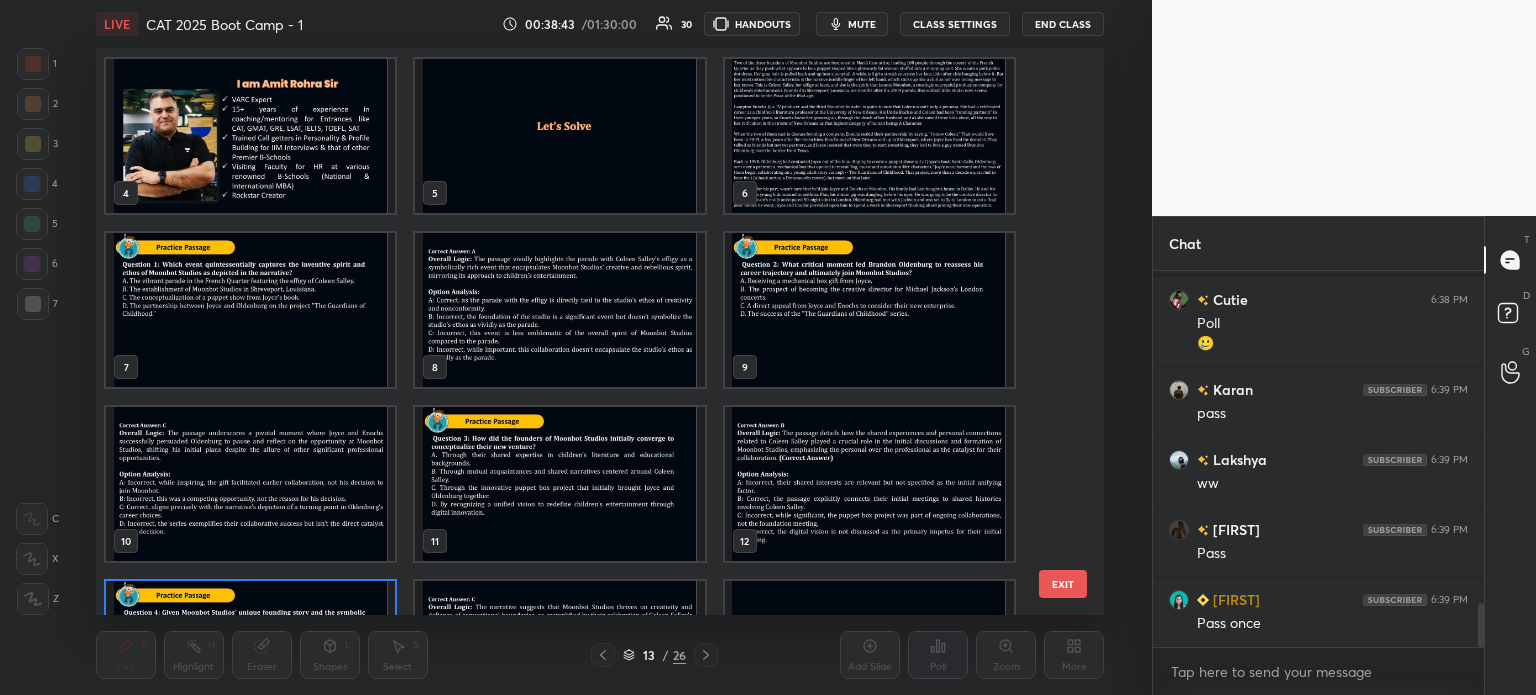 click at bounding box center (868, 136) 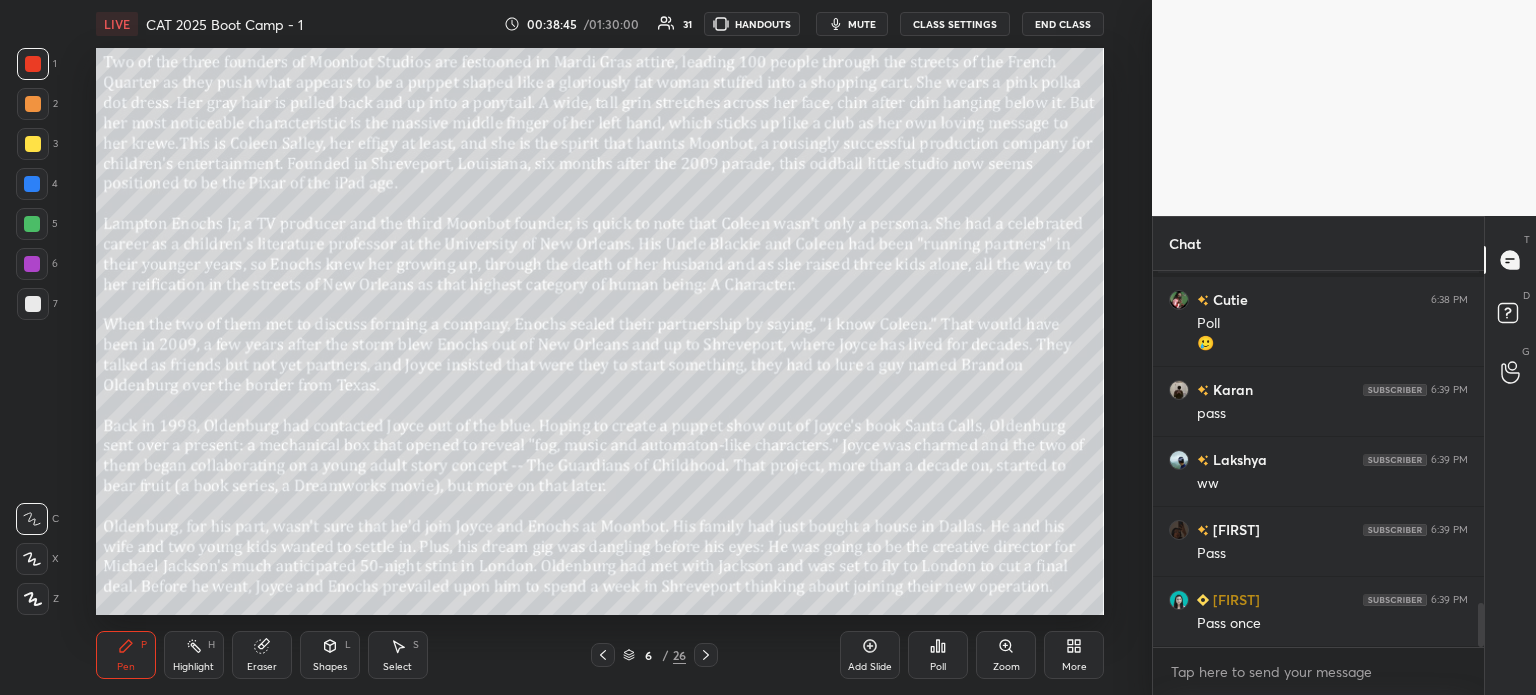 click 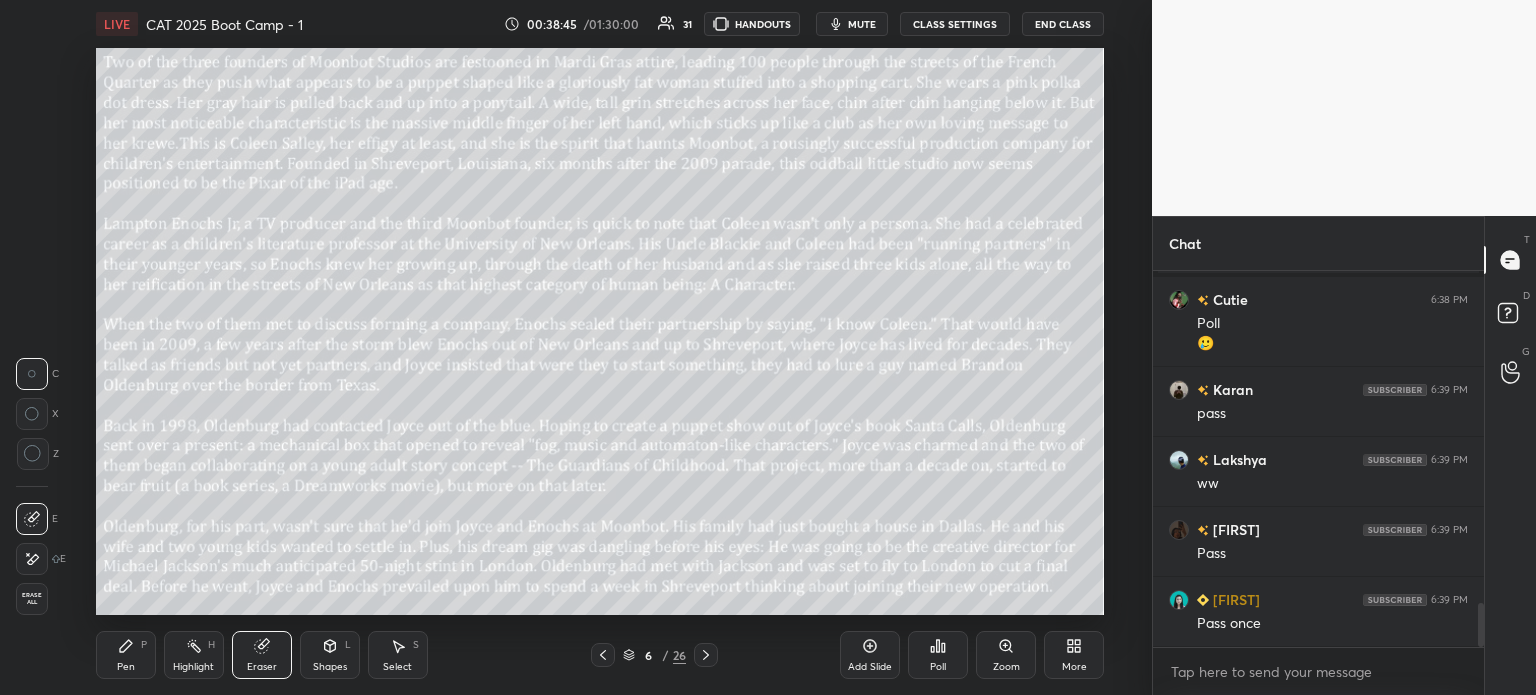 click on "1 2 3 4 5 6 7 C X Z C X Z E E Erase all   H H" at bounding box center [32, 331] 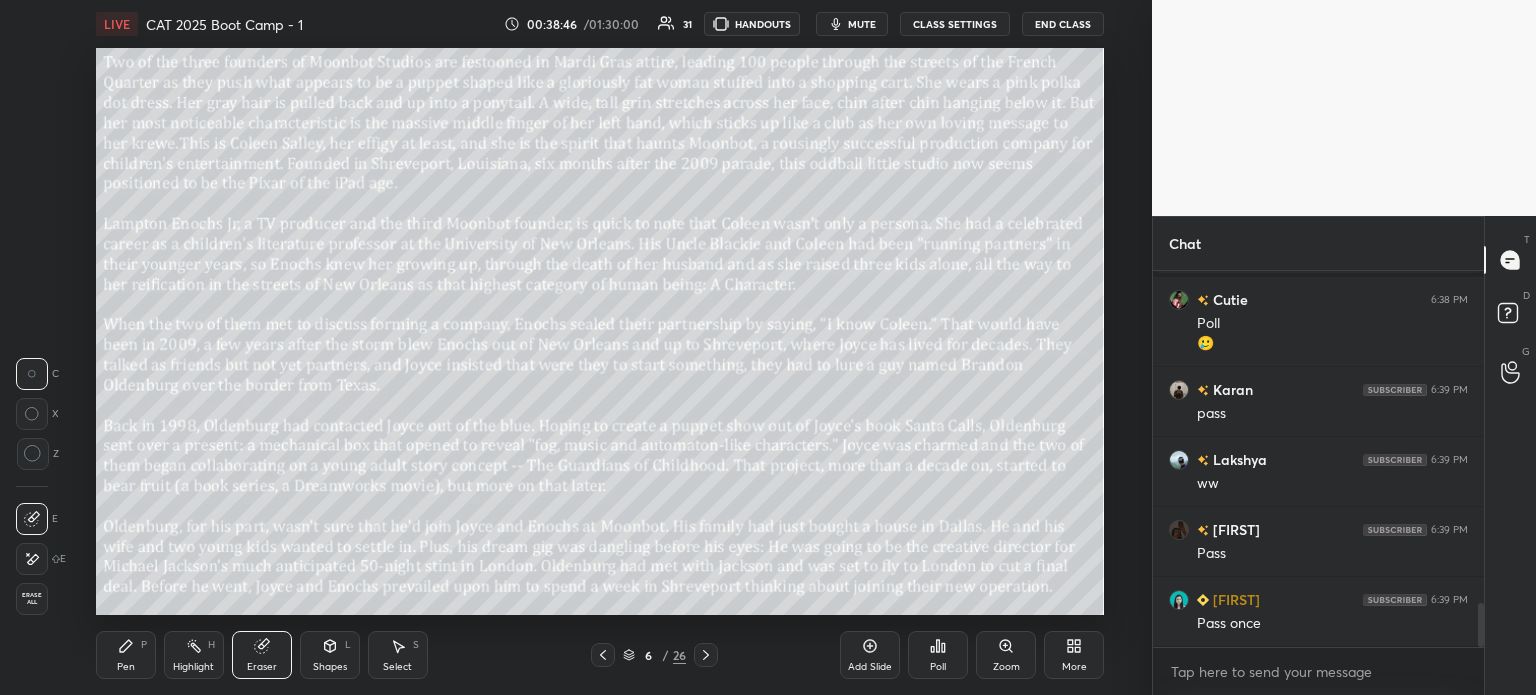 click on "Erase all" at bounding box center (32, 599) 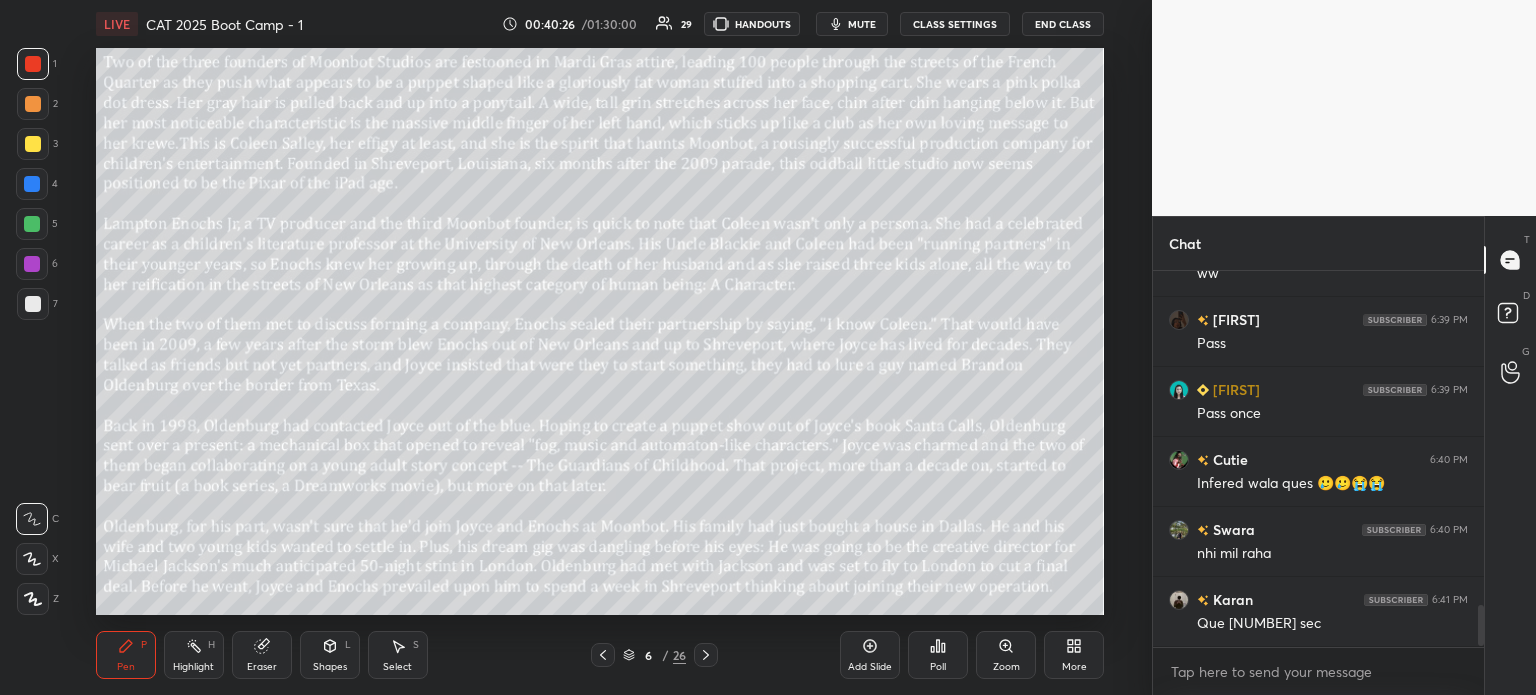 scroll, scrollTop: 3098, scrollLeft: 0, axis: vertical 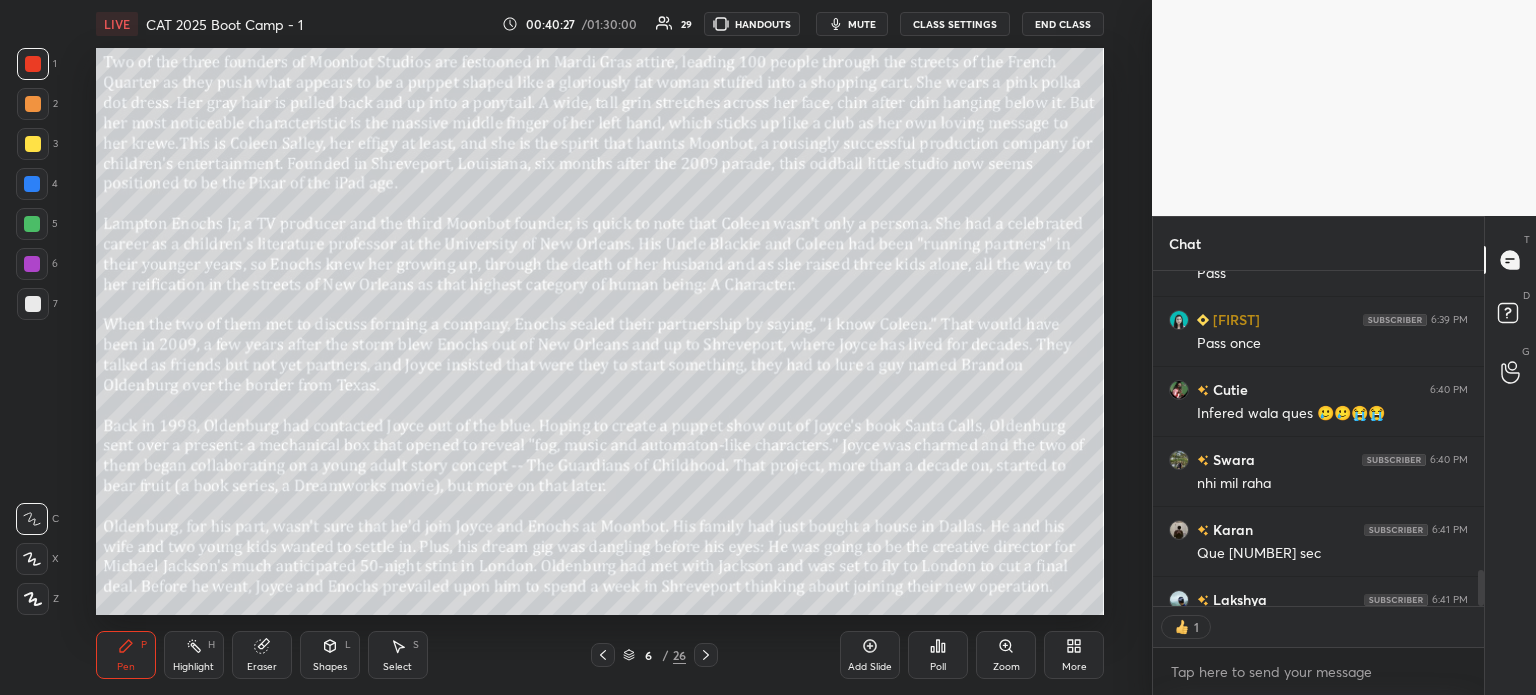 click on "6" at bounding box center [649, 655] 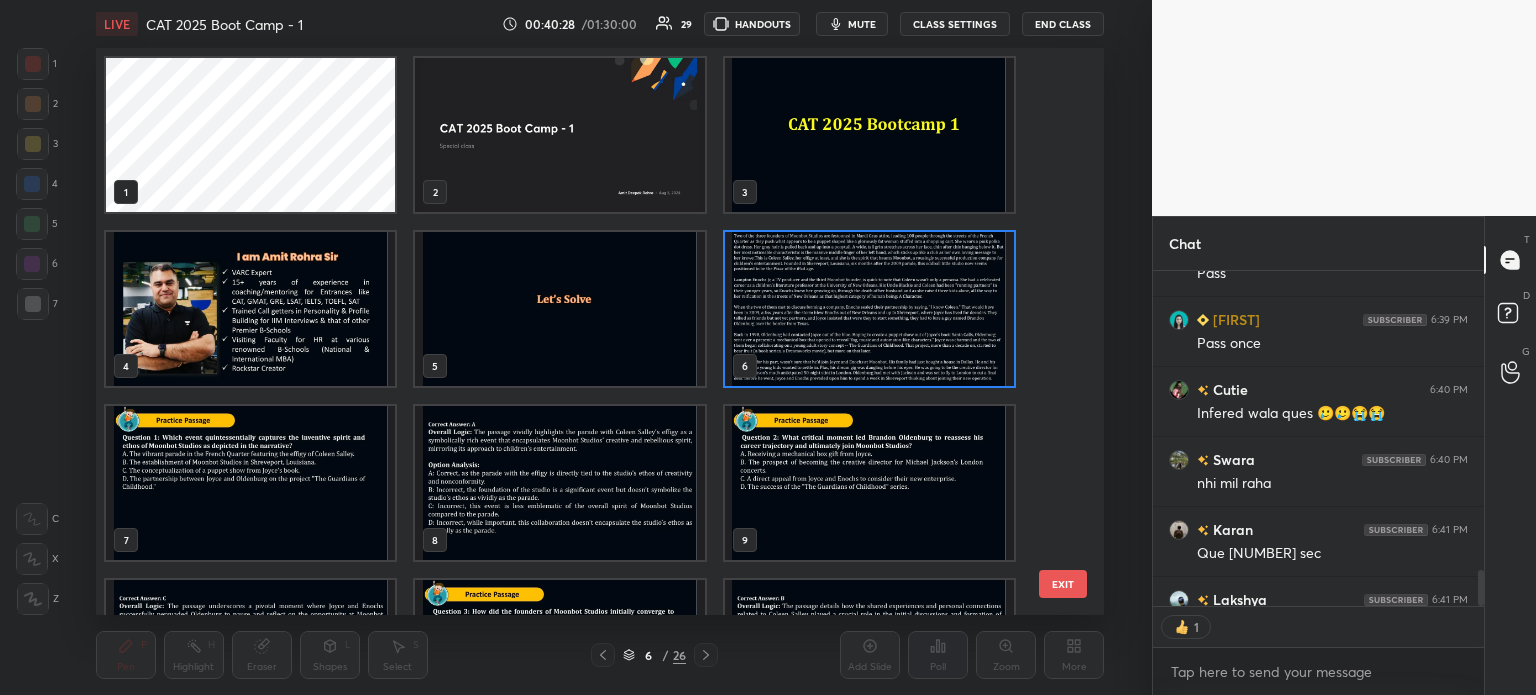 scroll, scrollTop: 6, scrollLeft: 10, axis: both 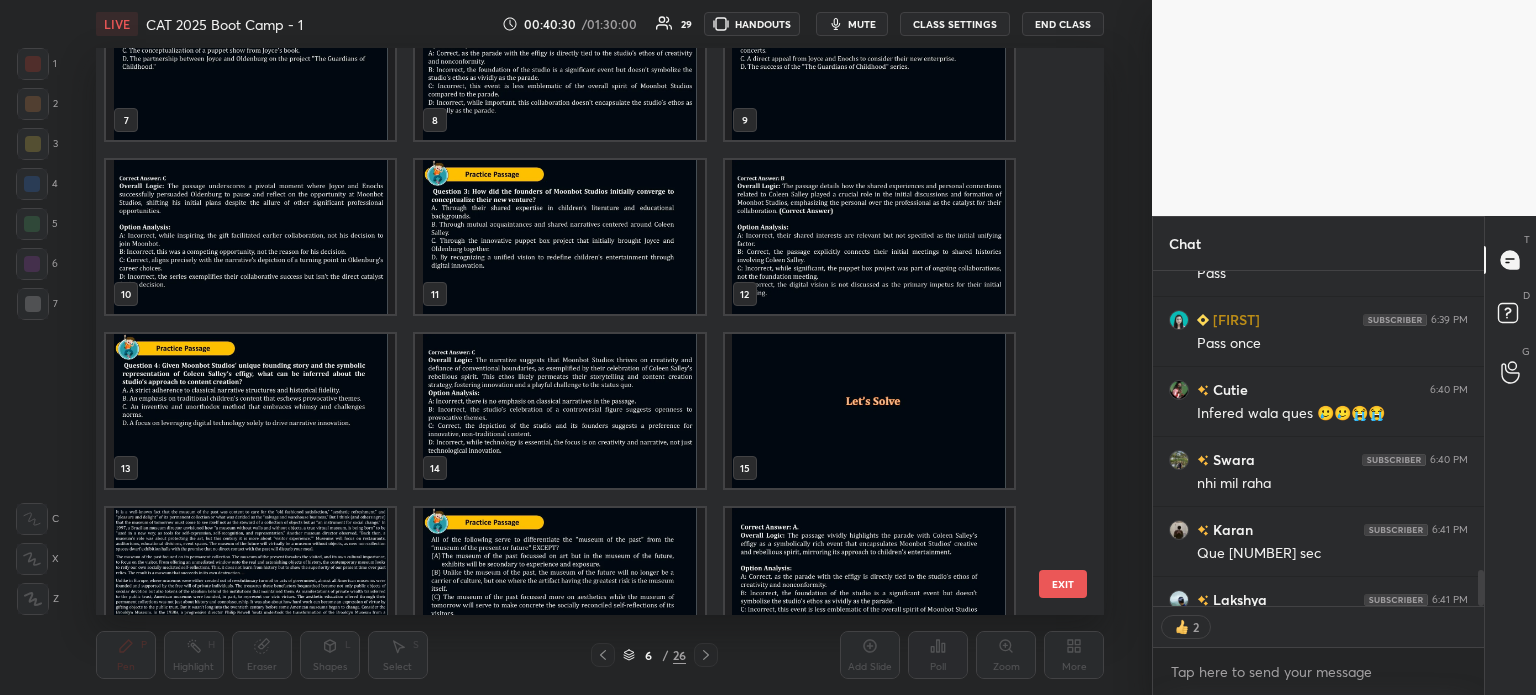 click at bounding box center [250, 411] 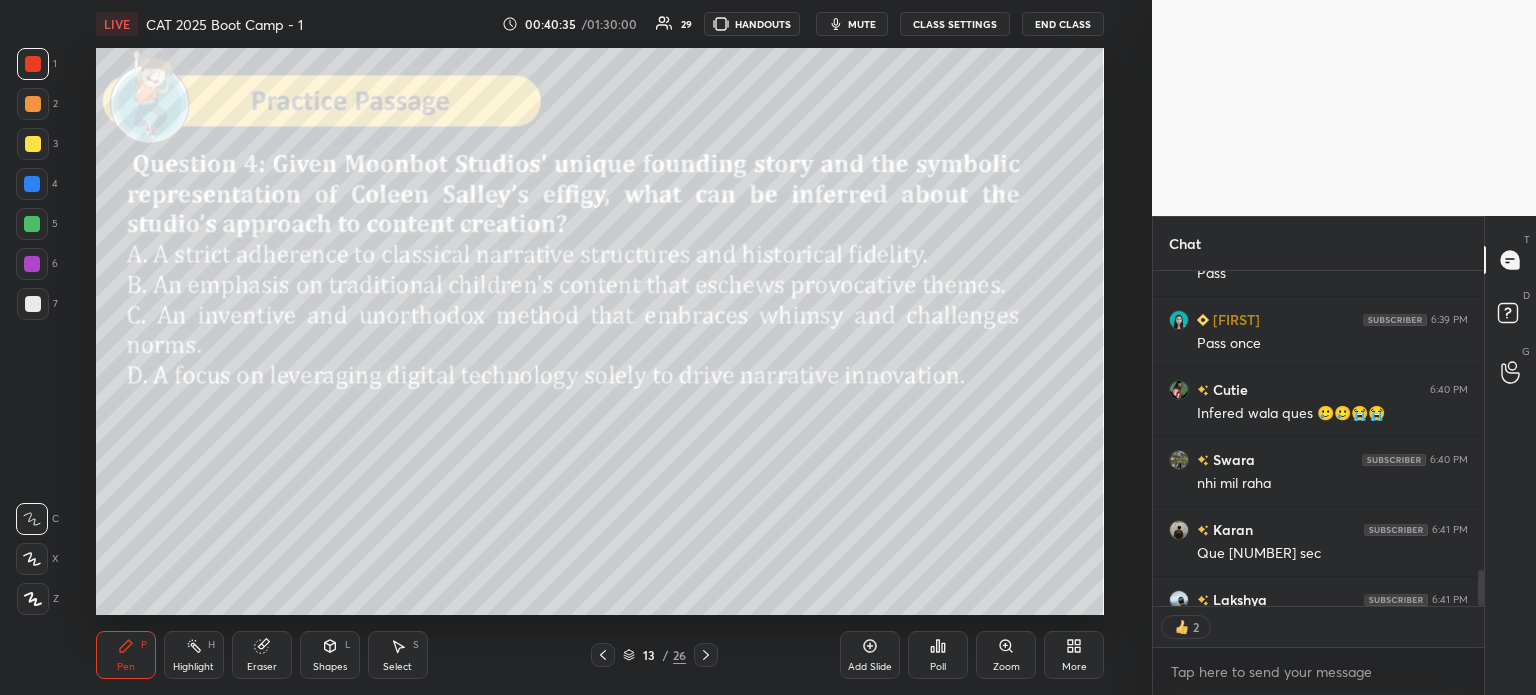 click 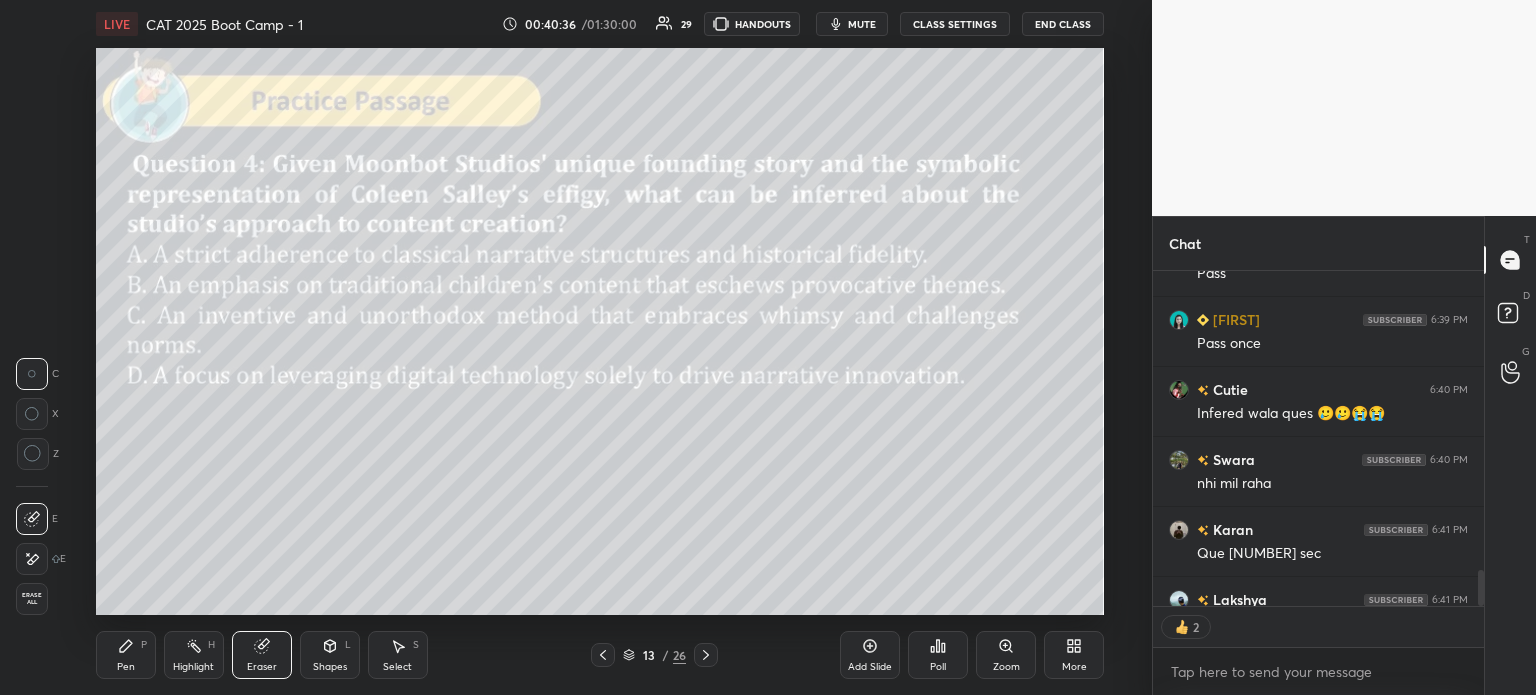 click on "Erase all" at bounding box center (32, 599) 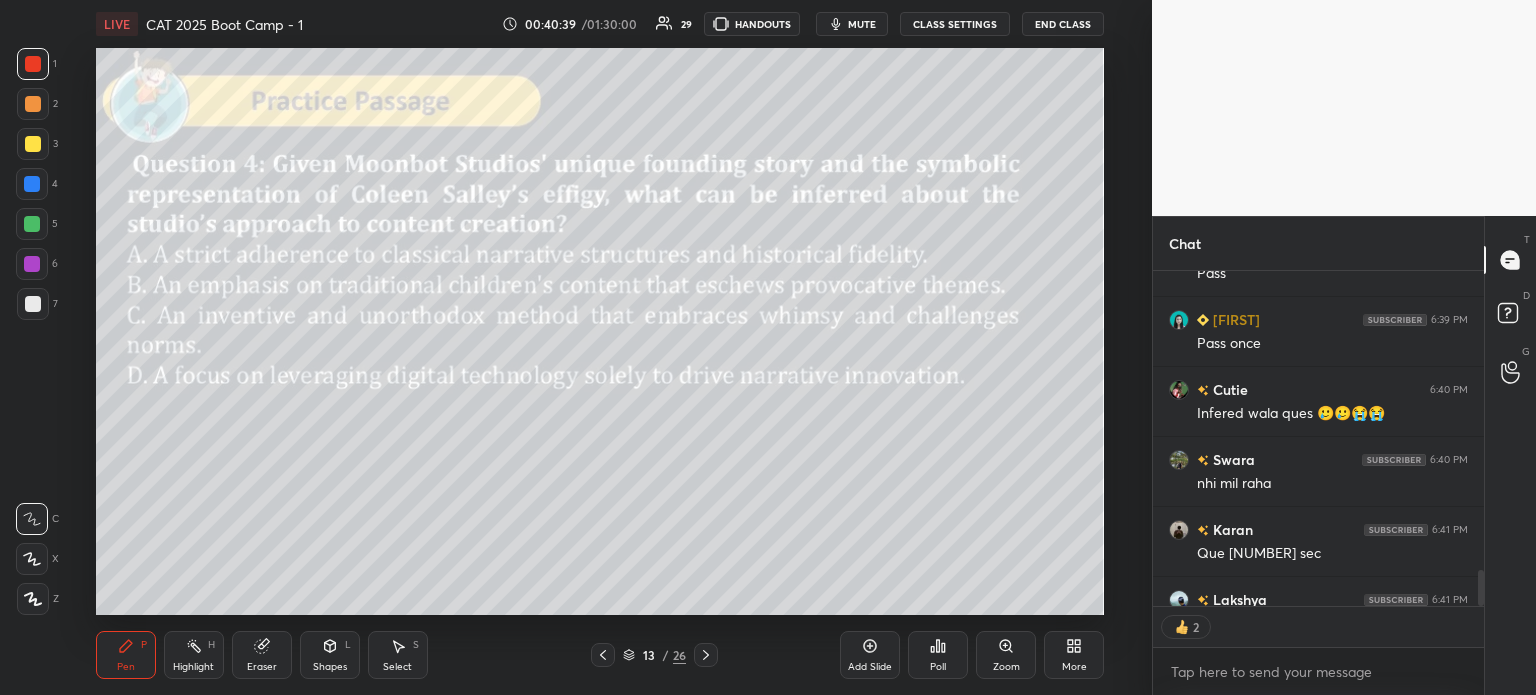 type on "x" 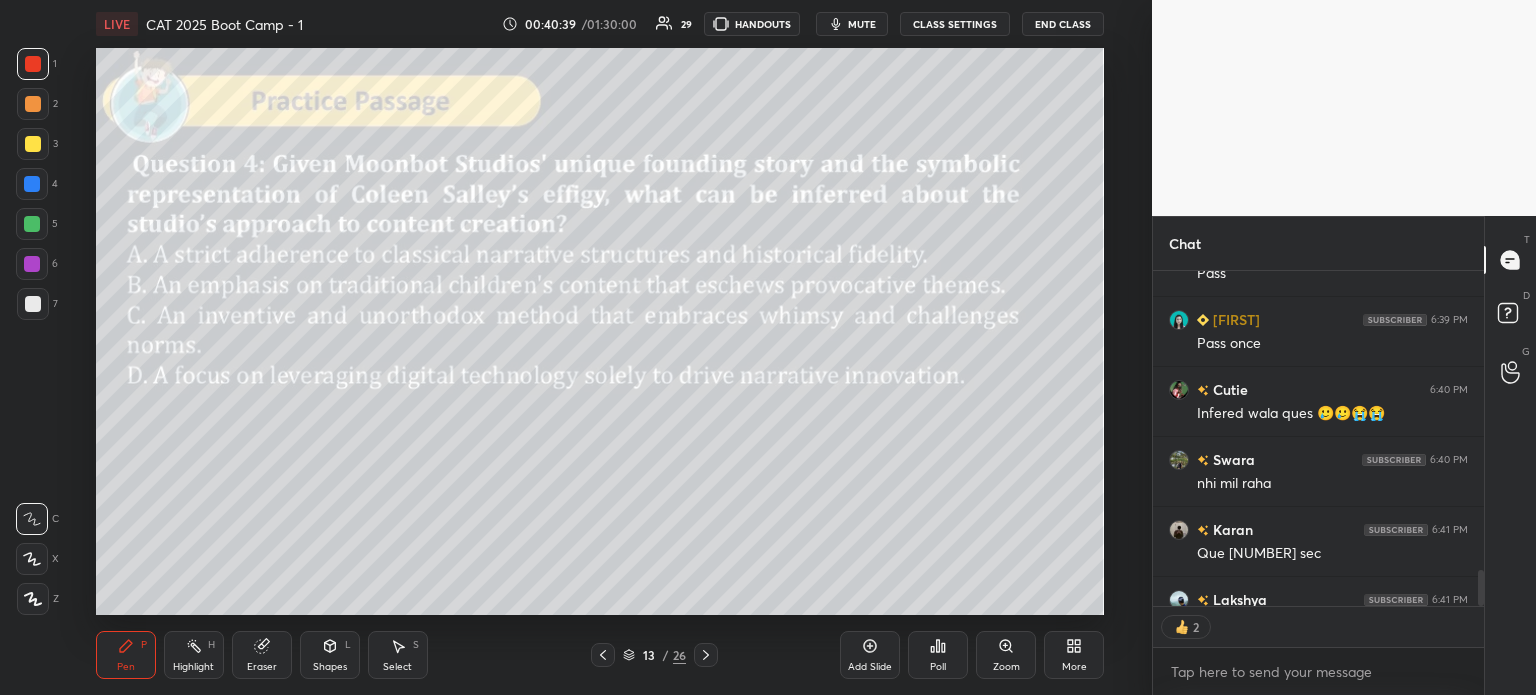 scroll, scrollTop: 5, scrollLeft: 6, axis: both 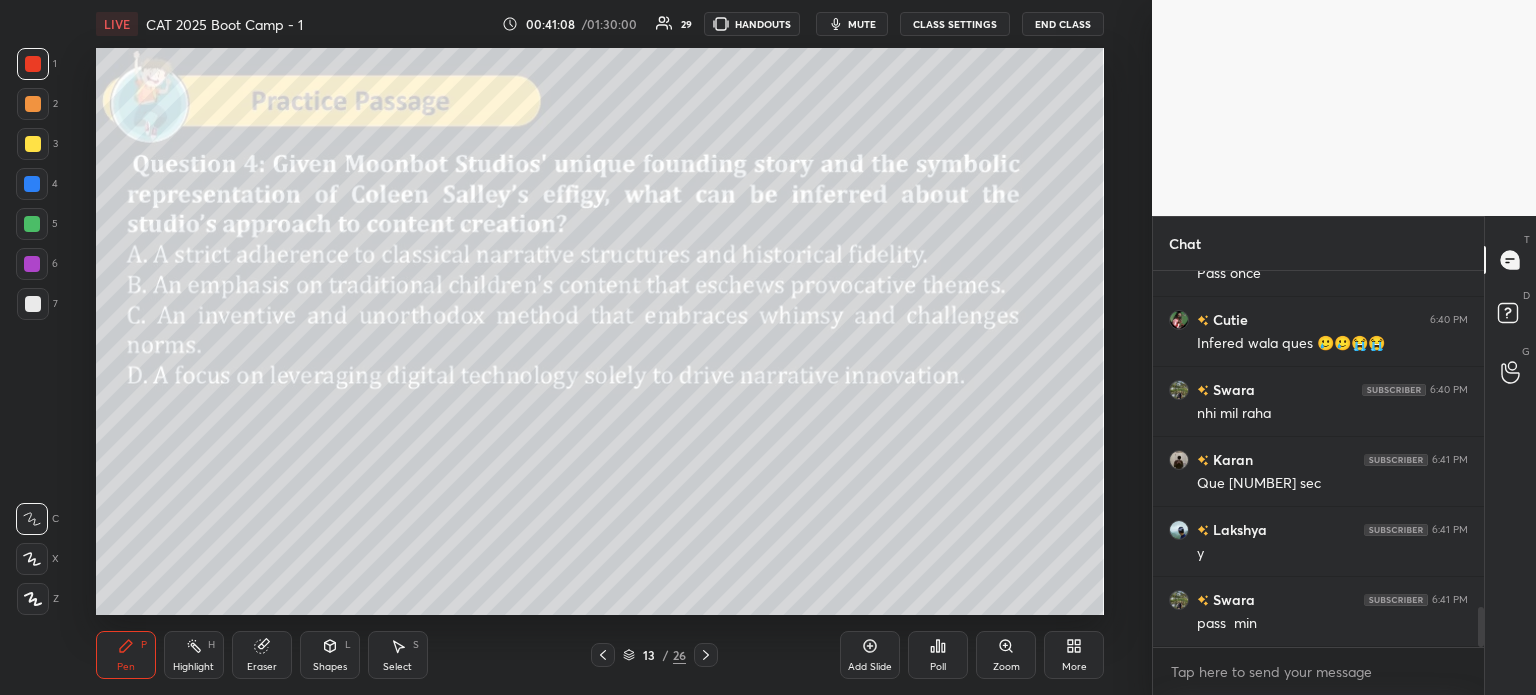 click on "13" at bounding box center (649, 655) 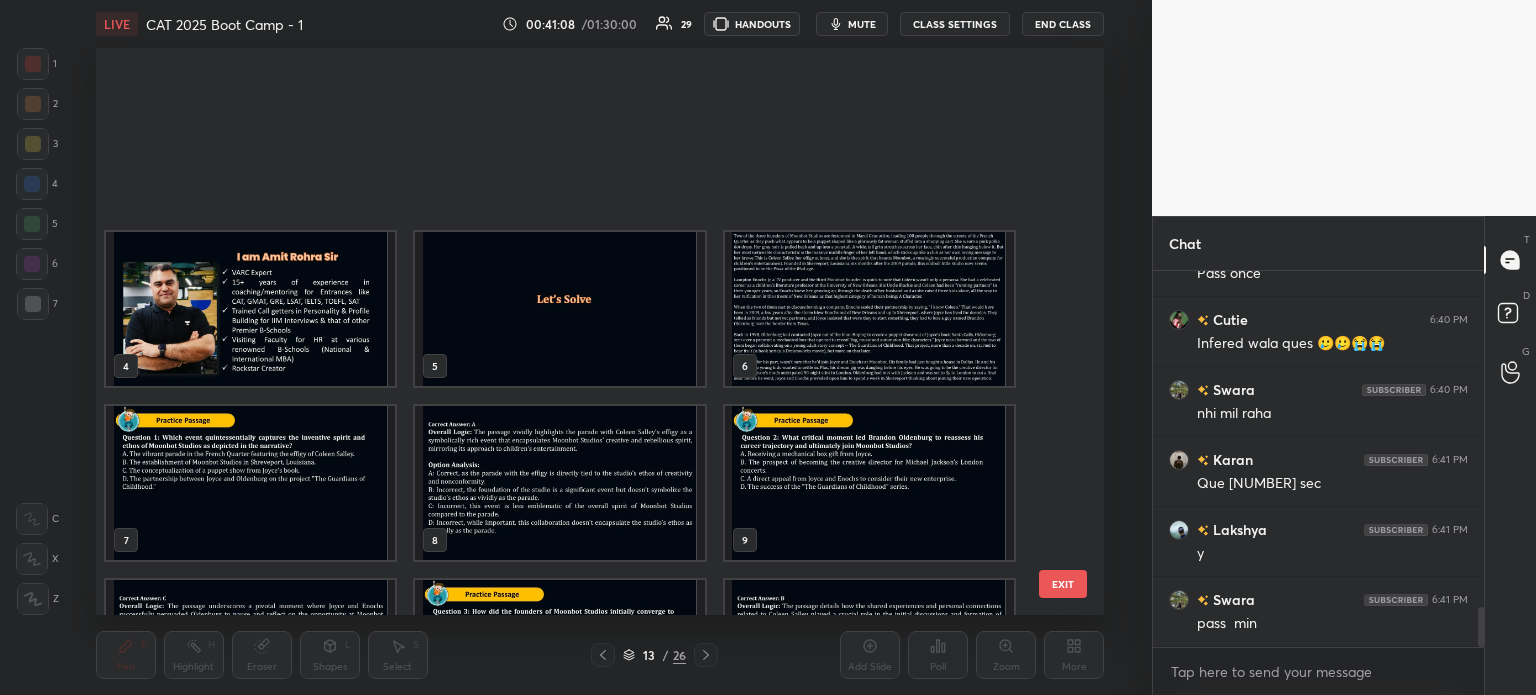 scroll, scrollTop: 303, scrollLeft: 0, axis: vertical 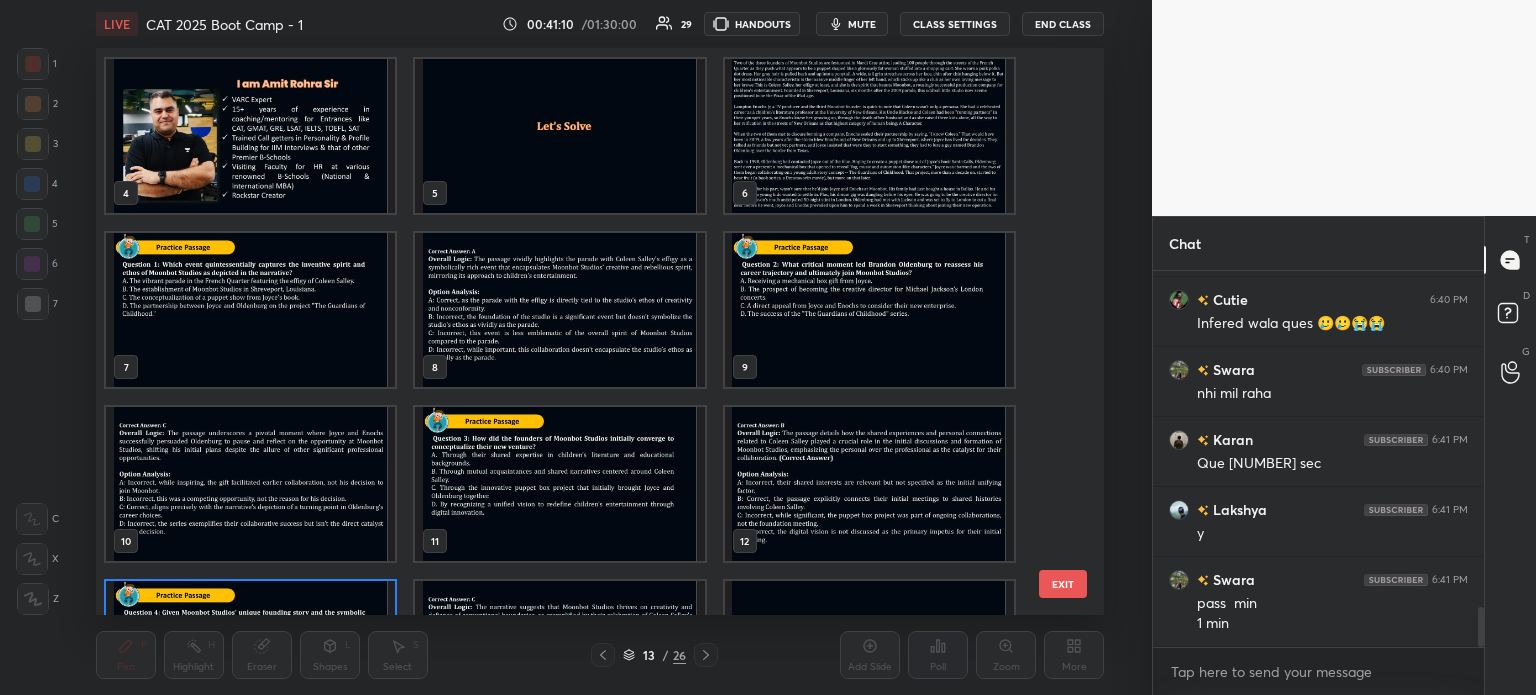 click at bounding box center (868, 136) 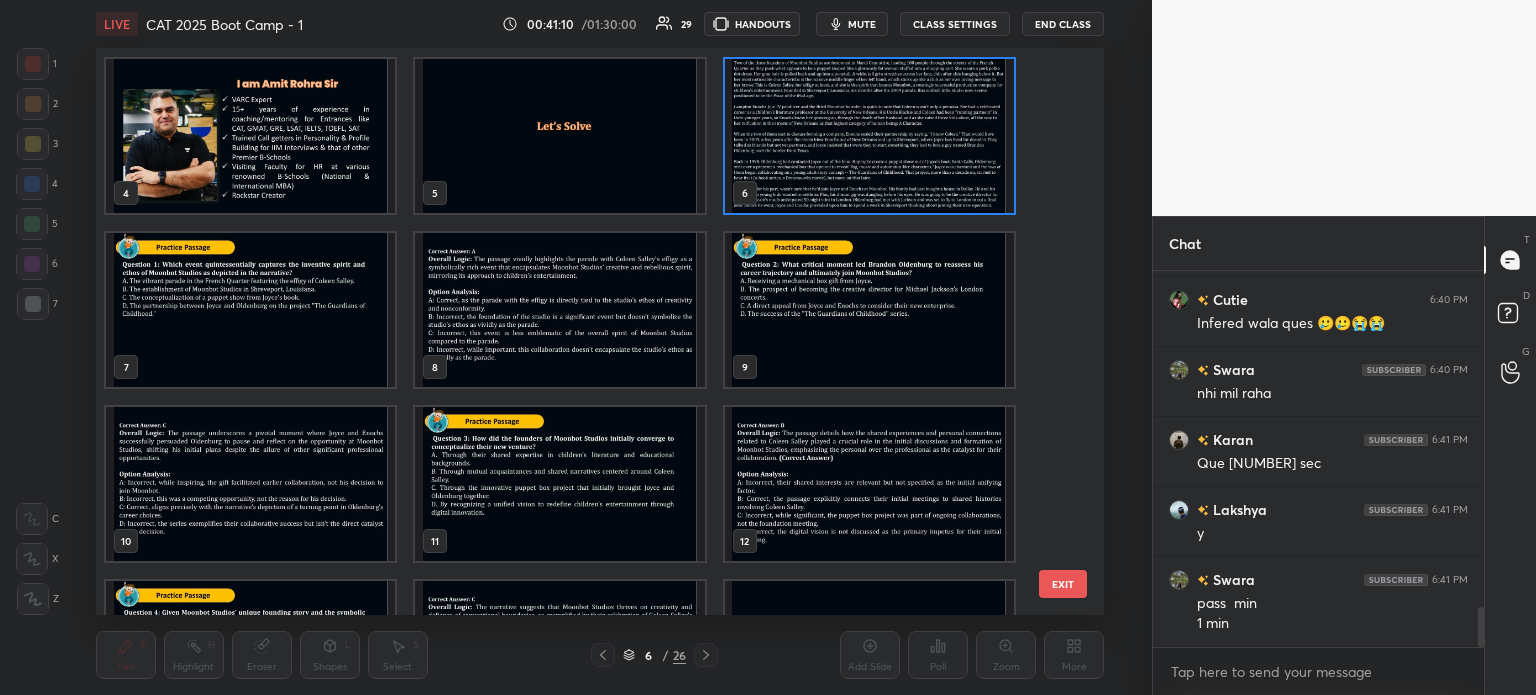 click at bounding box center [868, 136] 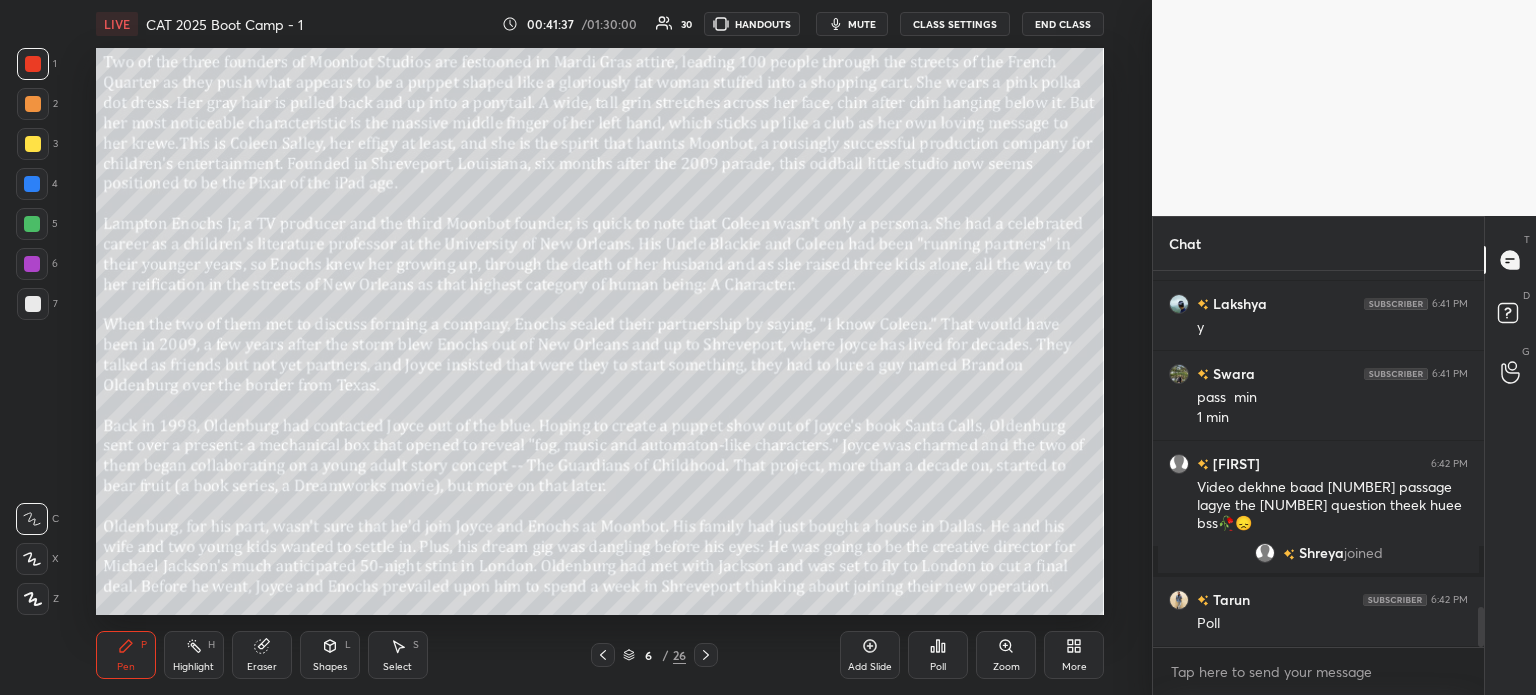 scroll, scrollTop: 3226, scrollLeft: 0, axis: vertical 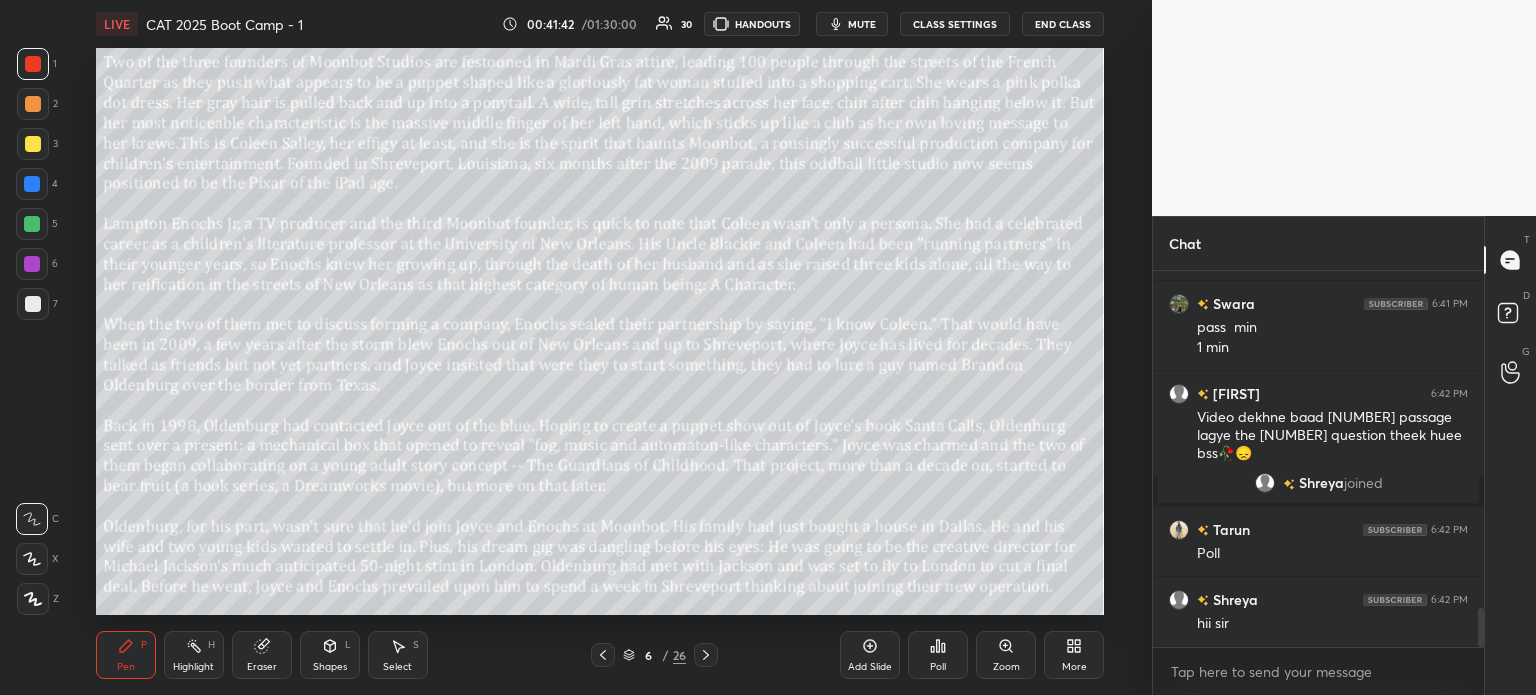 click on "6" at bounding box center (649, 655) 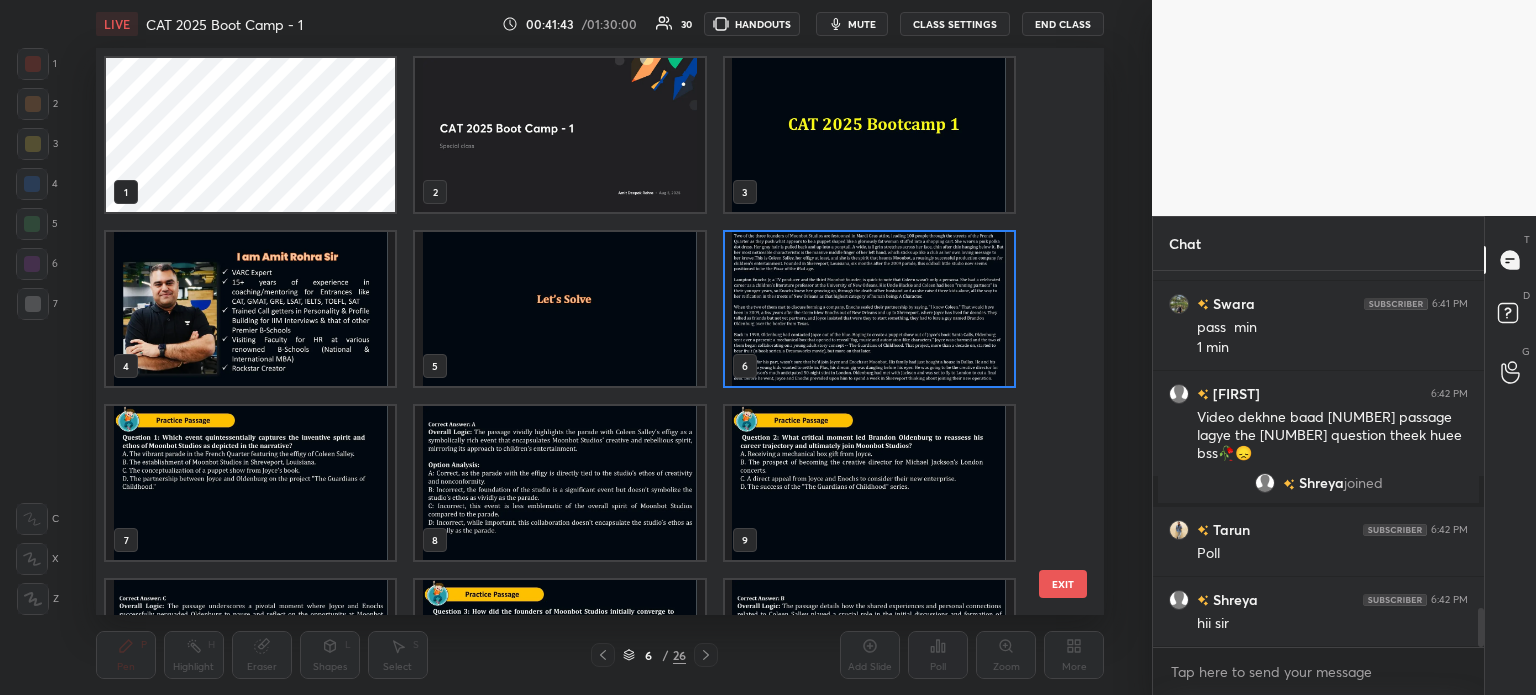 scroll, scrollTop: 6, scrollLeft: 10, axis: both 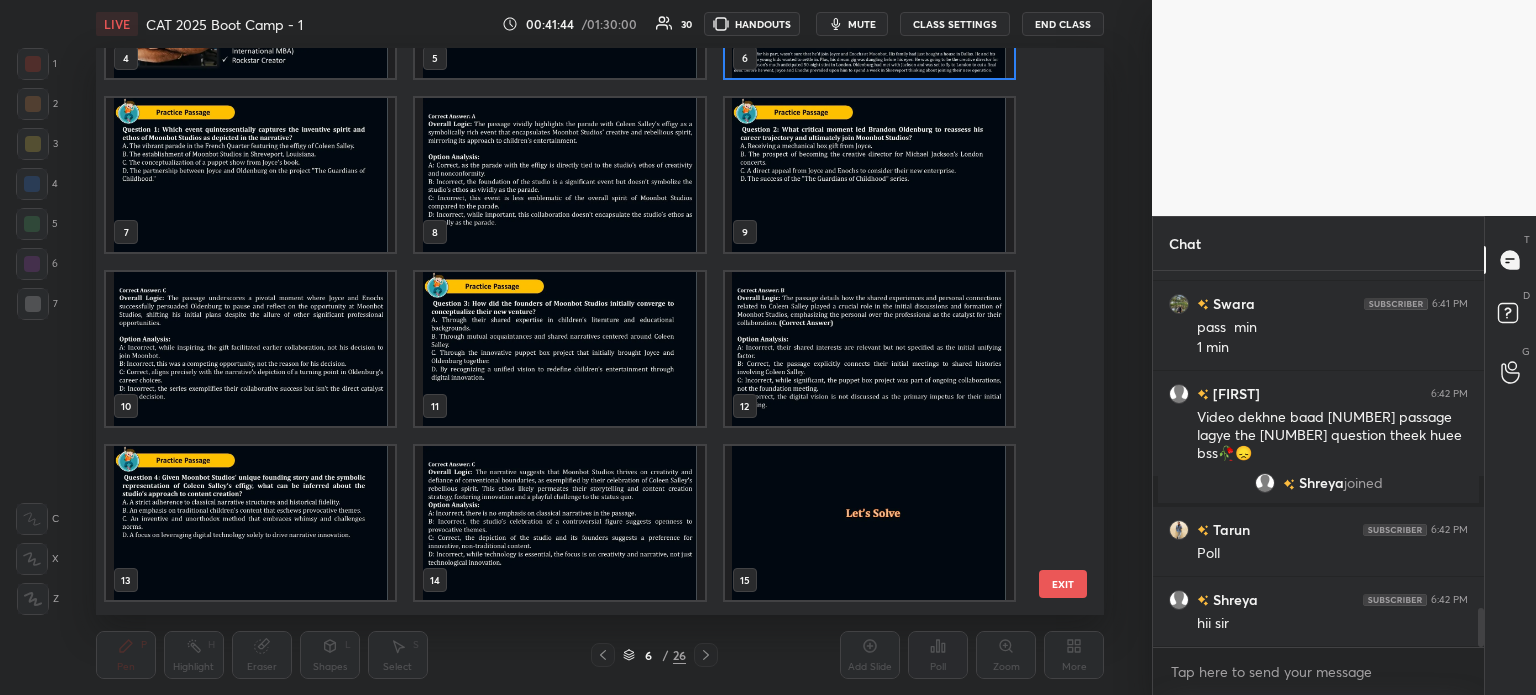 click at bounding box center [250, 523] 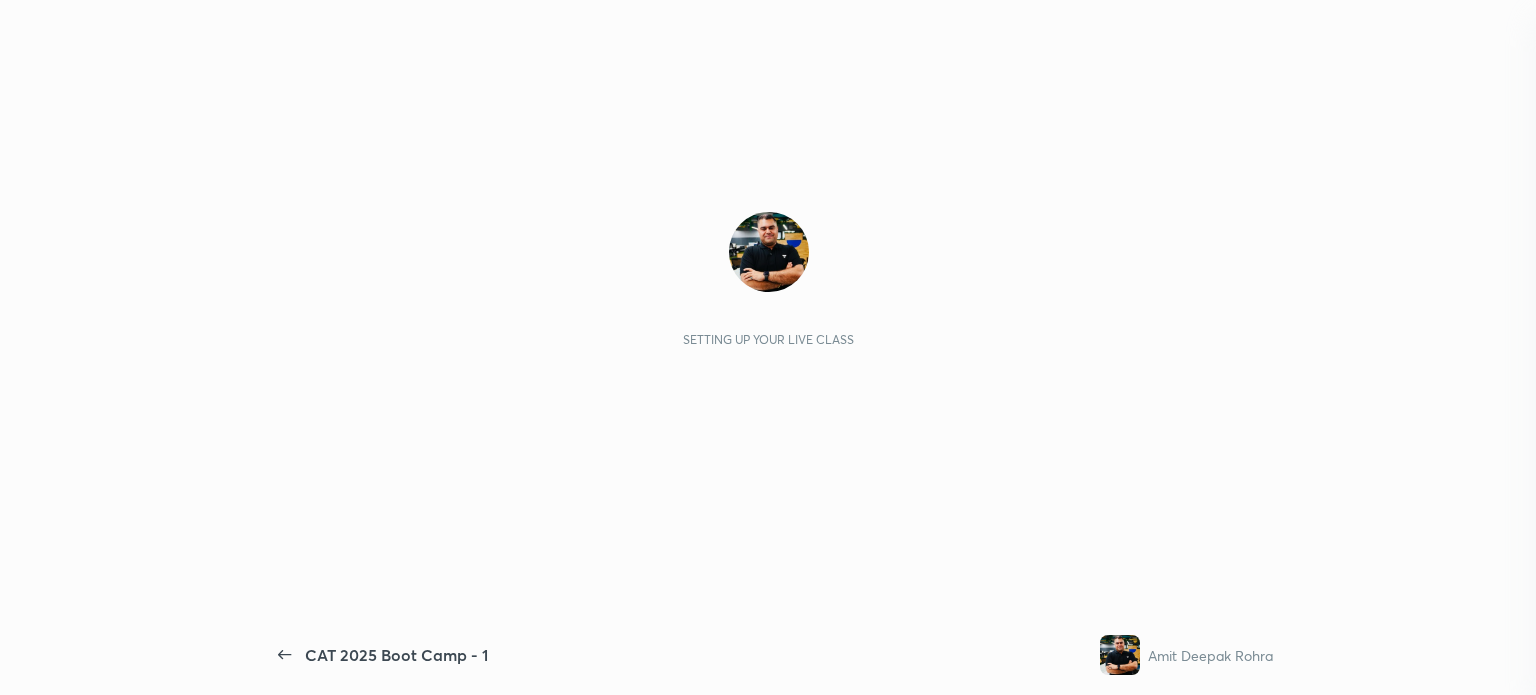 scroll, scrollTop: 0, scrollLeft: 0, axis: both 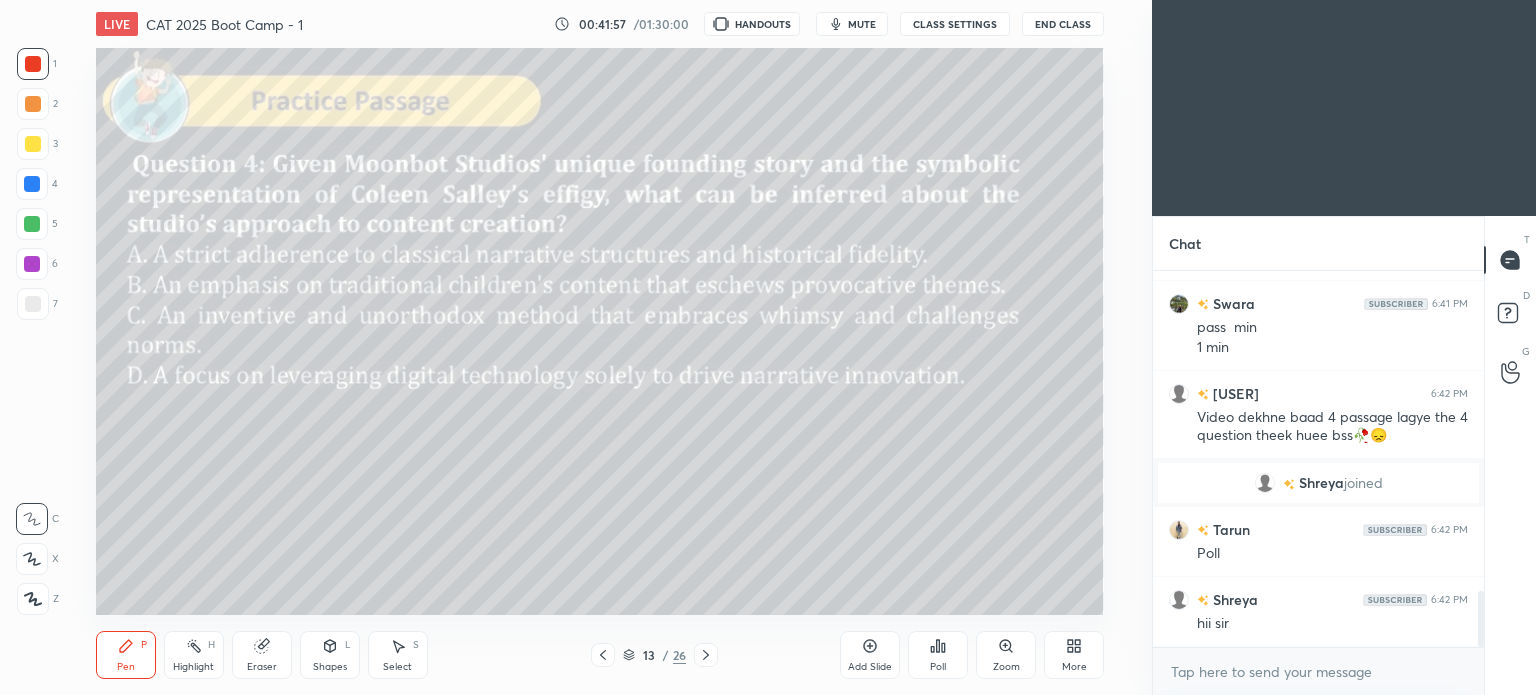 click 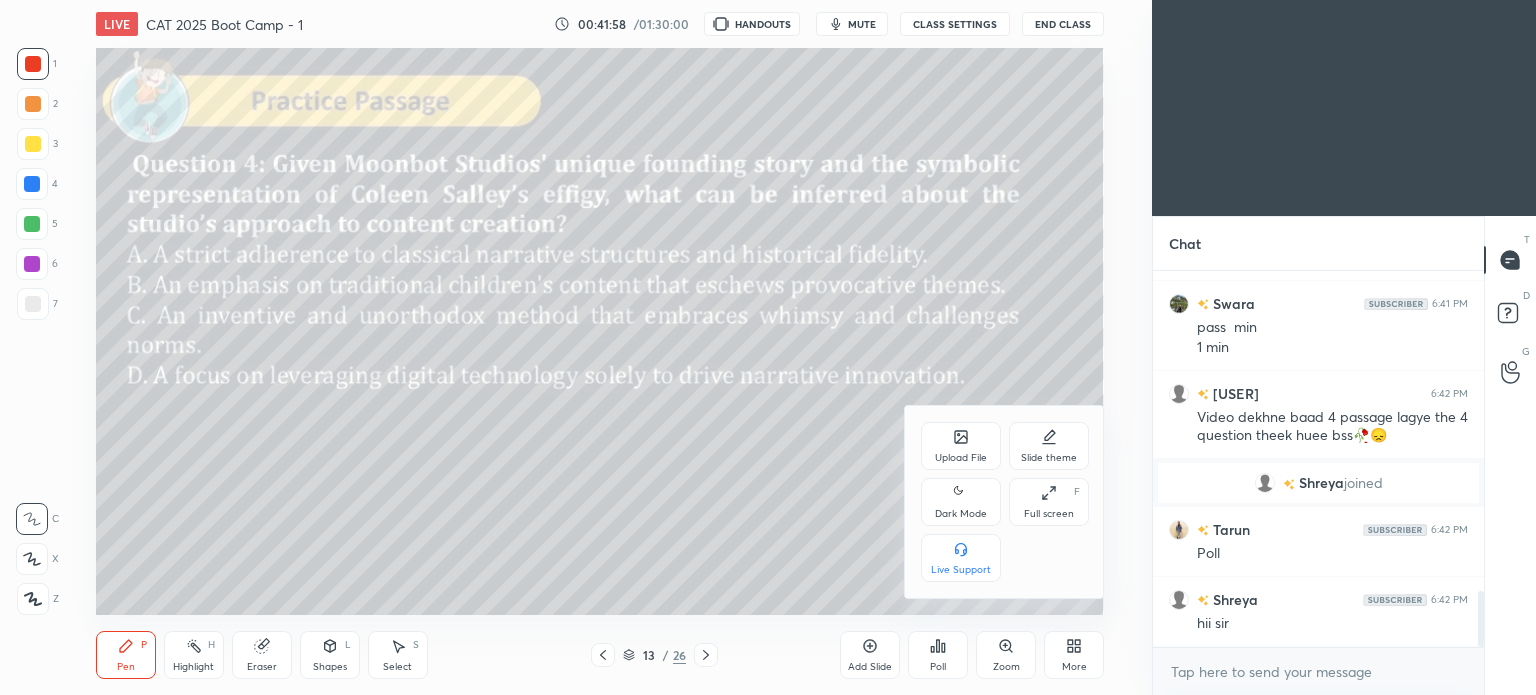 click 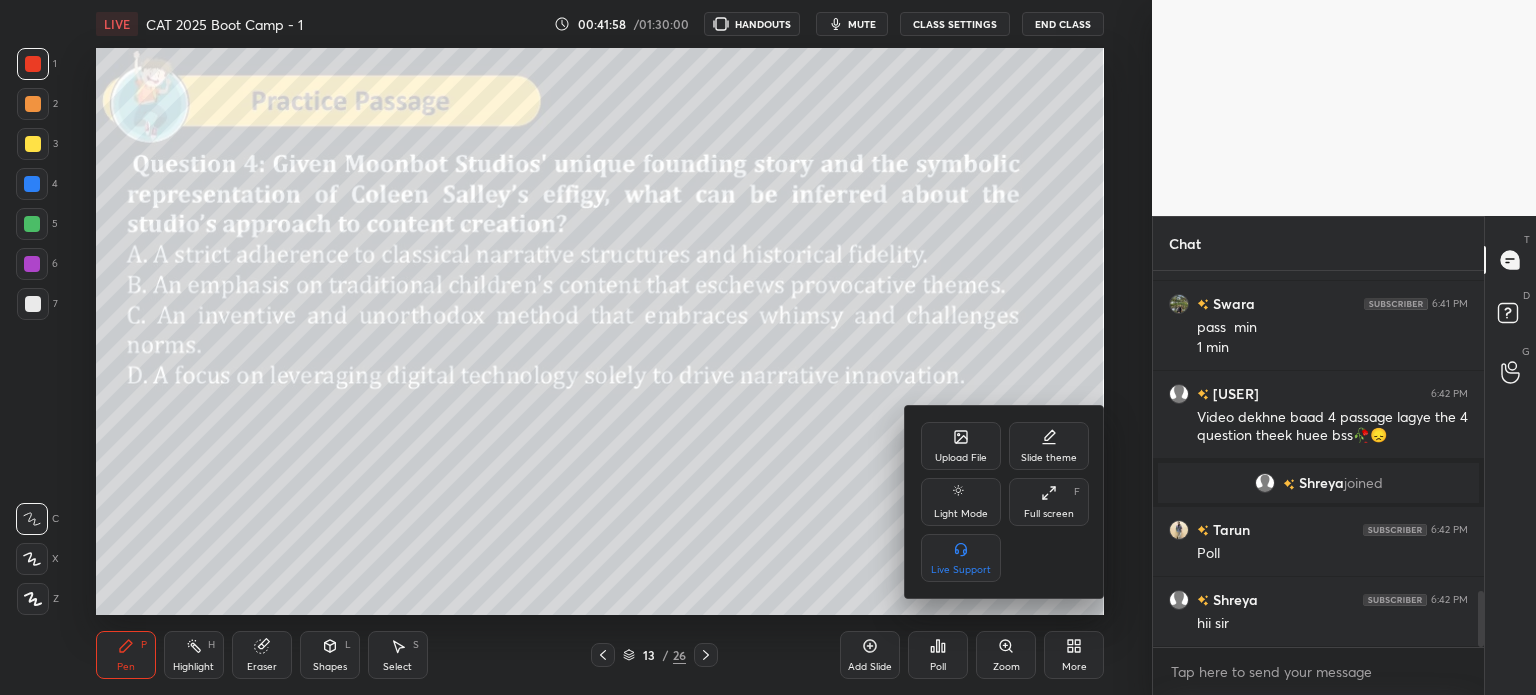 click at bounding box center [768, 347] 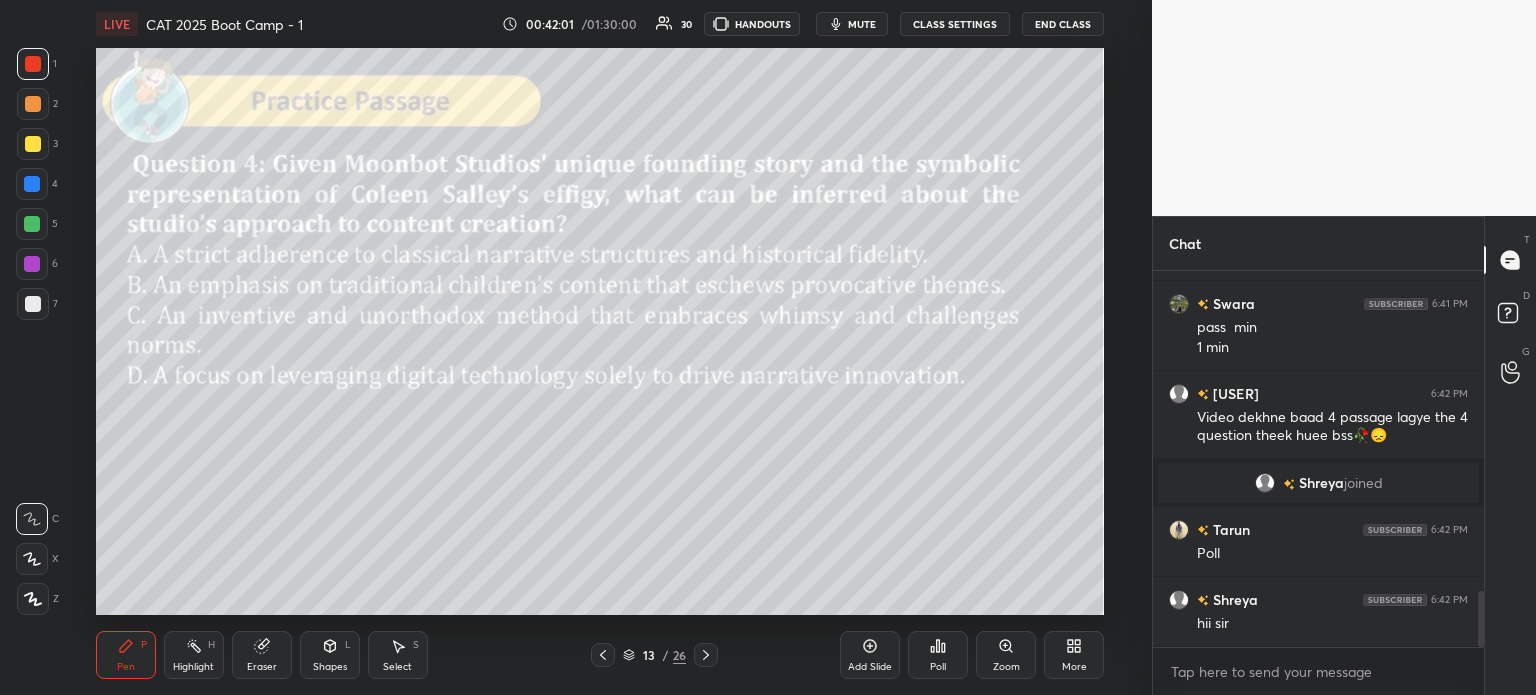 click on "Poll" at bounding box center [938, 655] 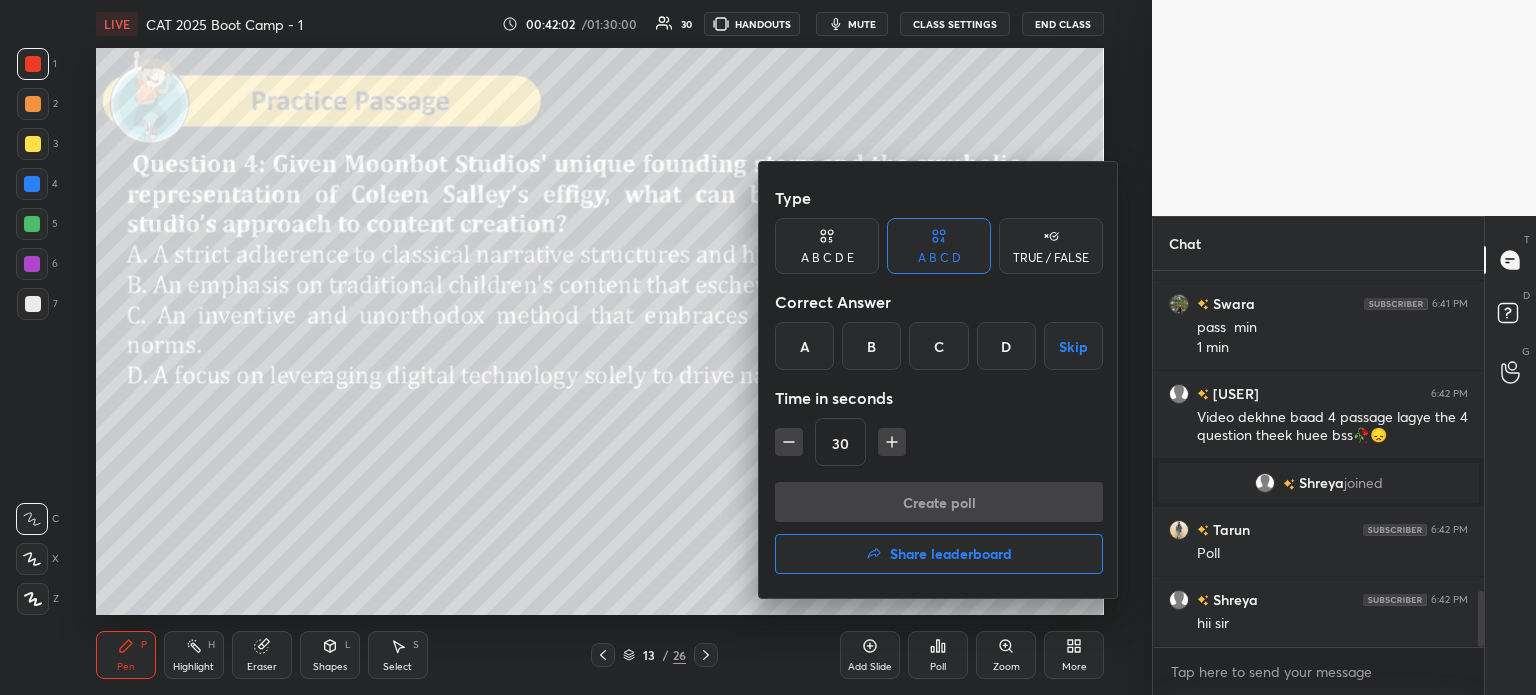 click on "C" at bounding box center (938, 346) 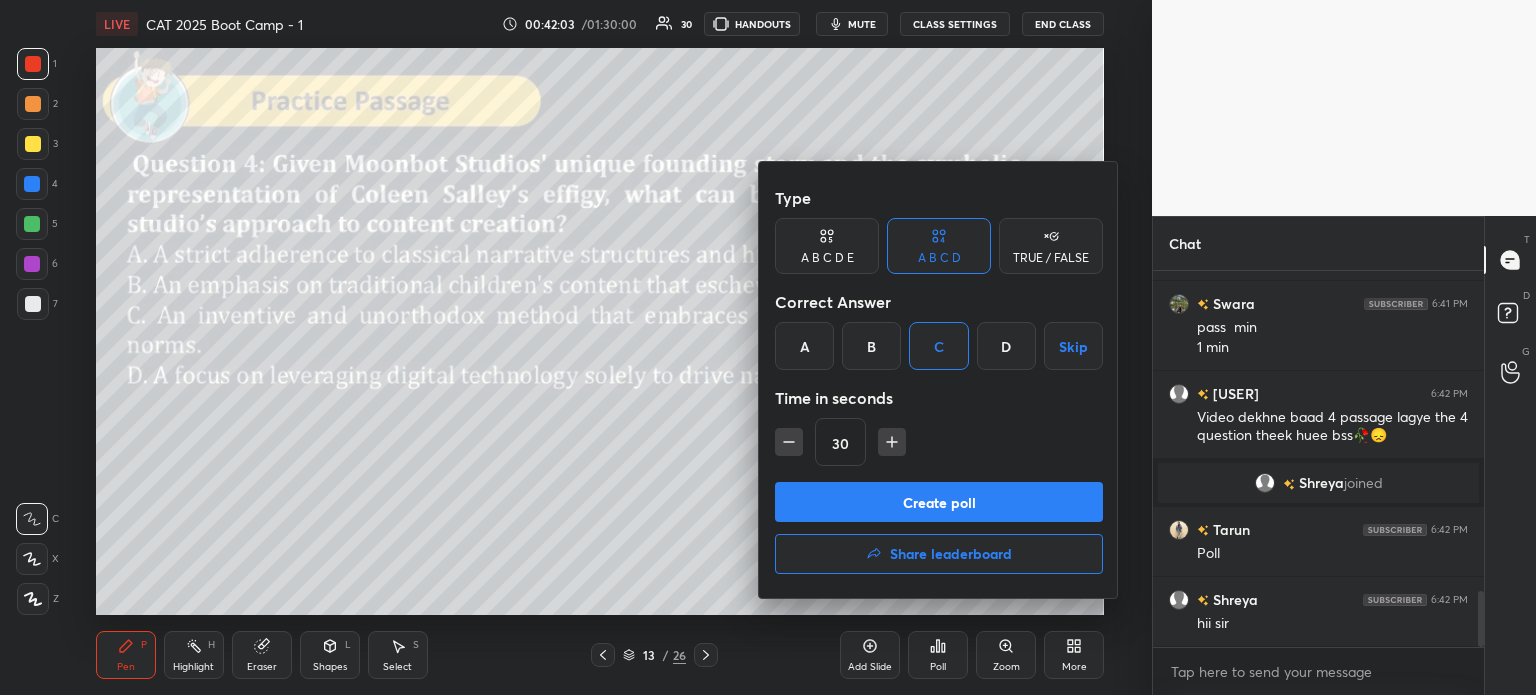 click on "Create poll" at bounding box center [939, 502] 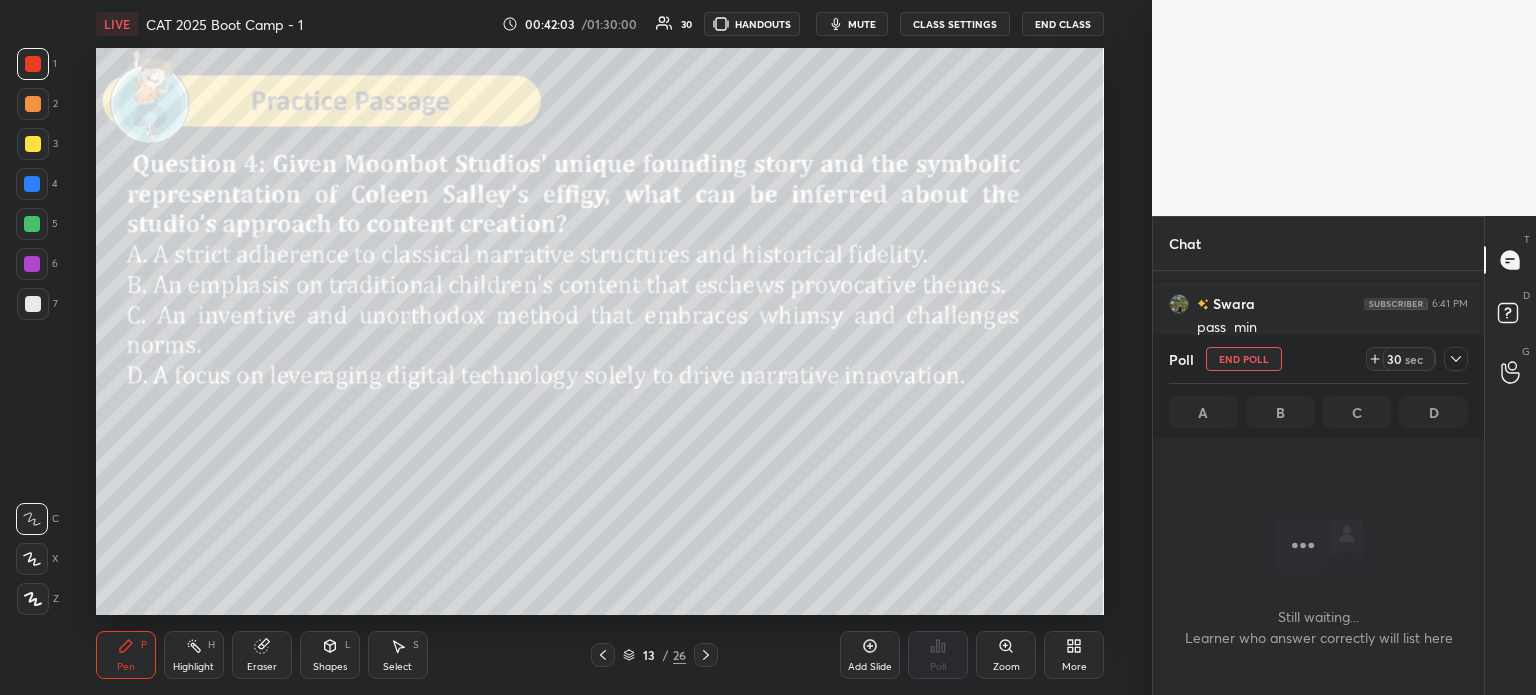 scroll, scrollTop: 350, scrollLeft: 325, axis: both 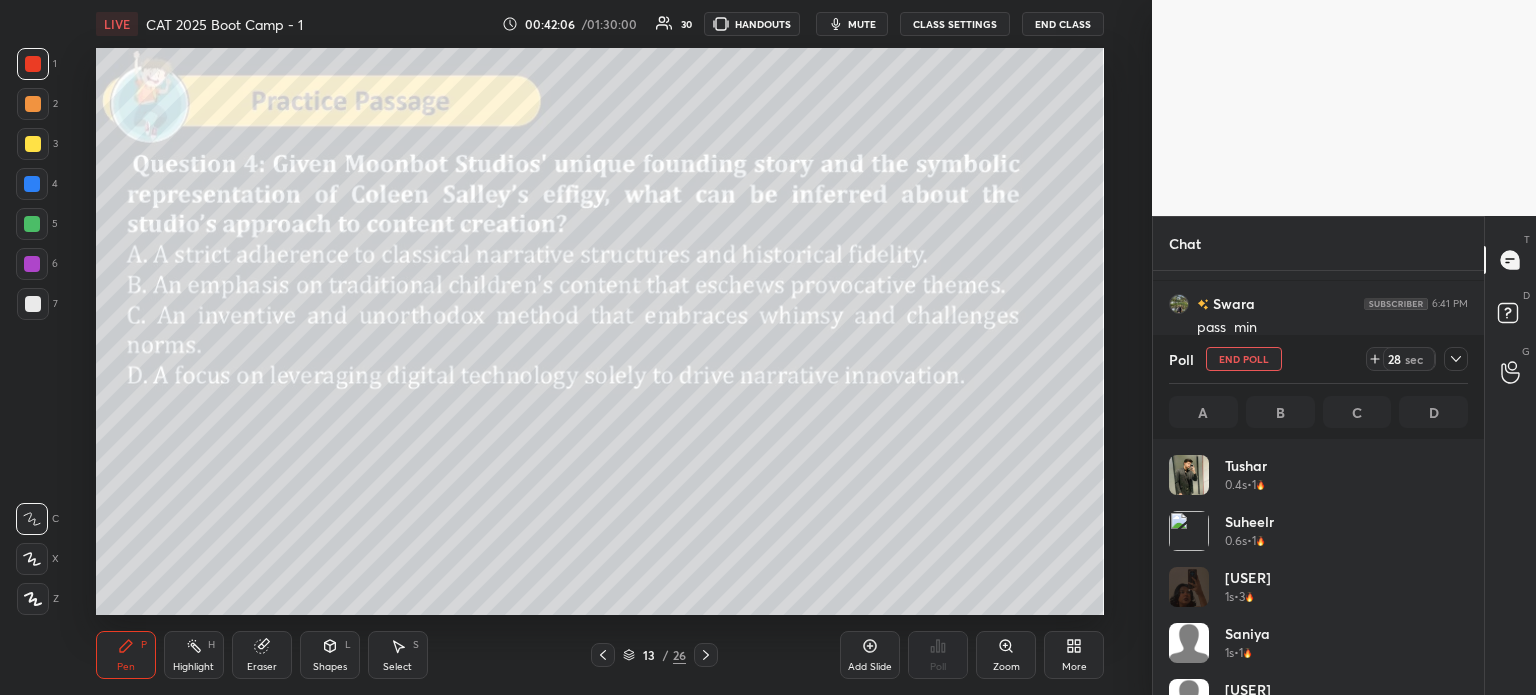 click on "mute" at bounding box center [852, 24] 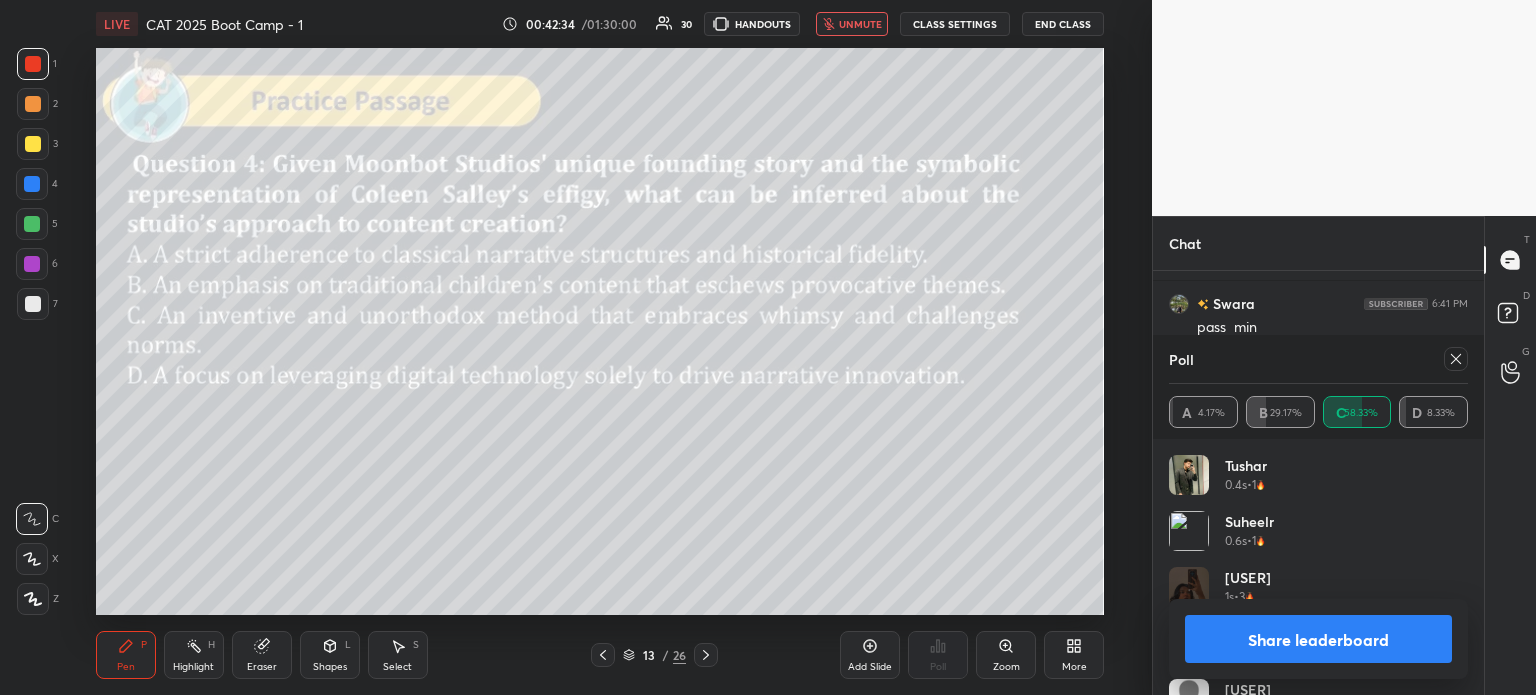 click on "unmute" at bounding box center (860, 24) 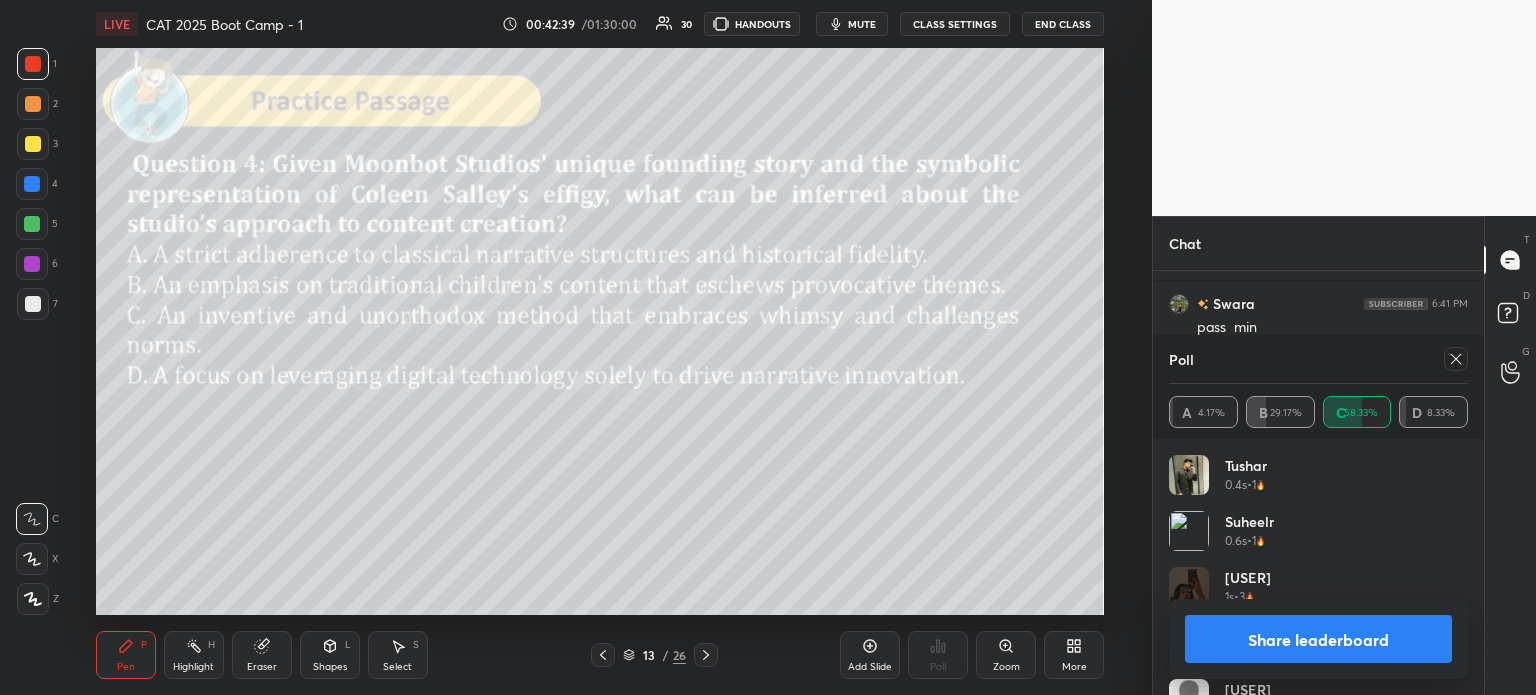 click on "Share leaderboard" at bounding box center [1318, 639] 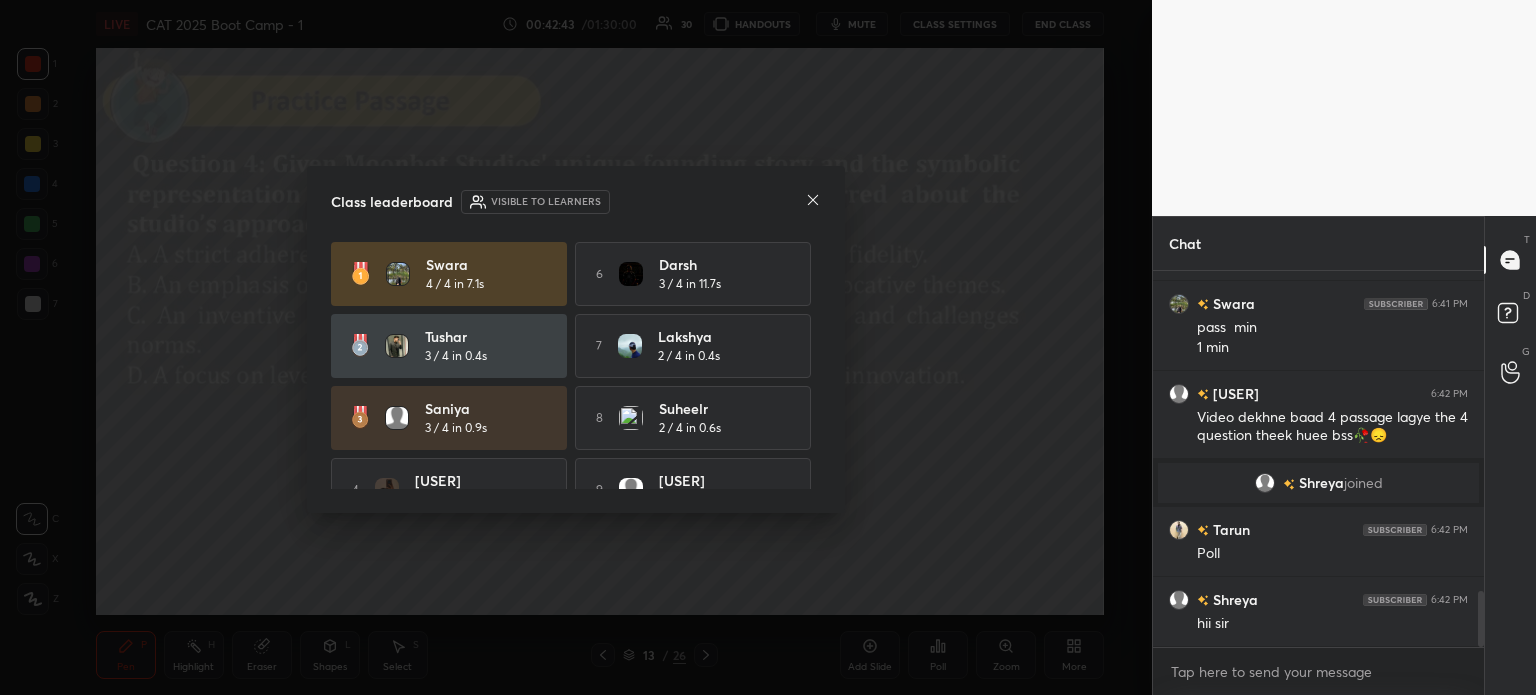 click 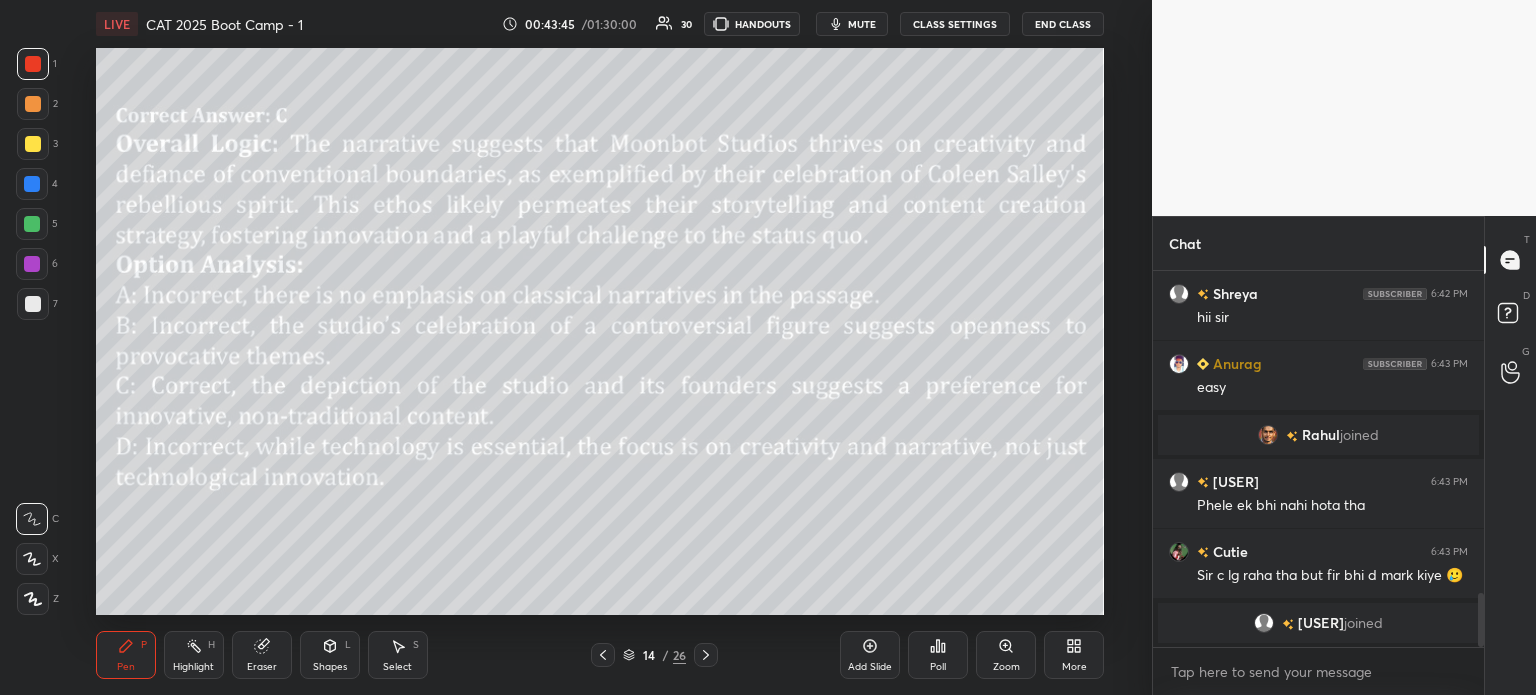 scroll, scrollTop: 2314, scrollLeft: 0, axis: vertical 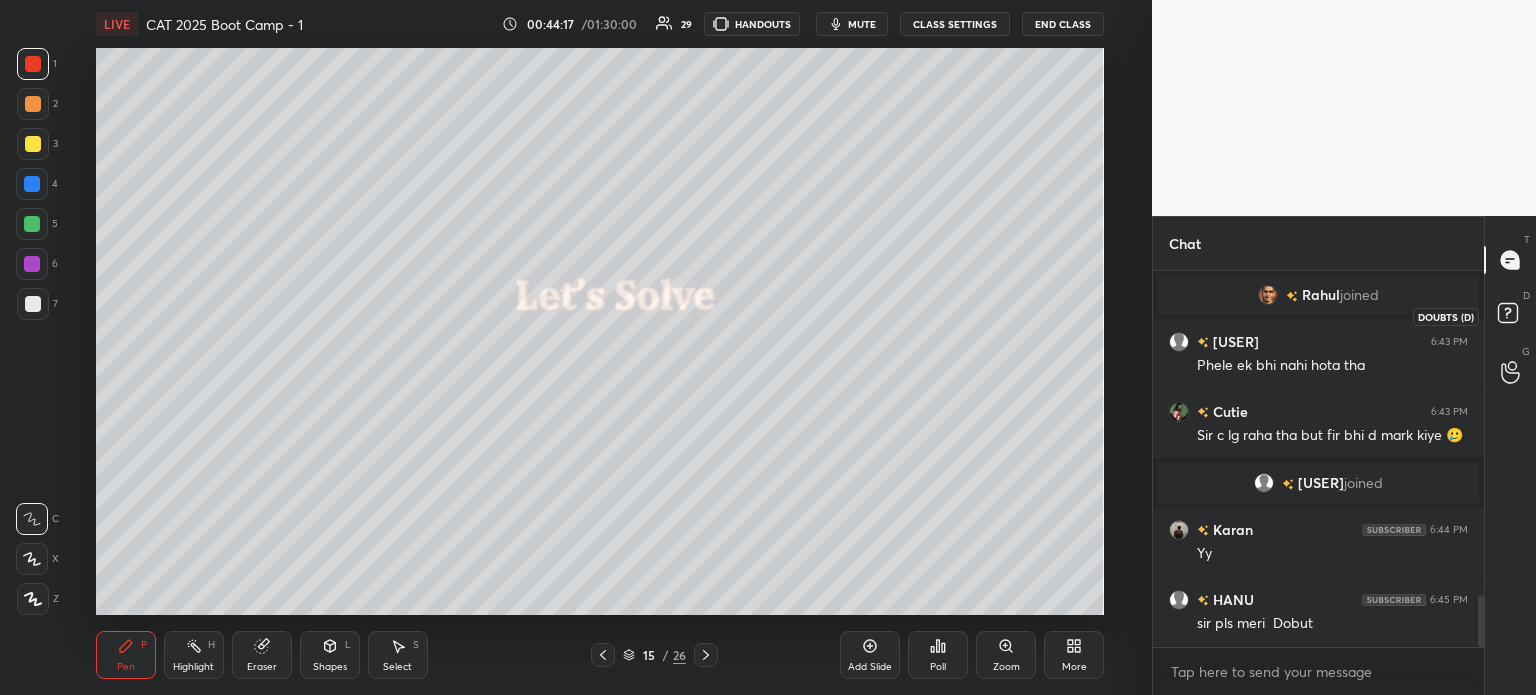 click 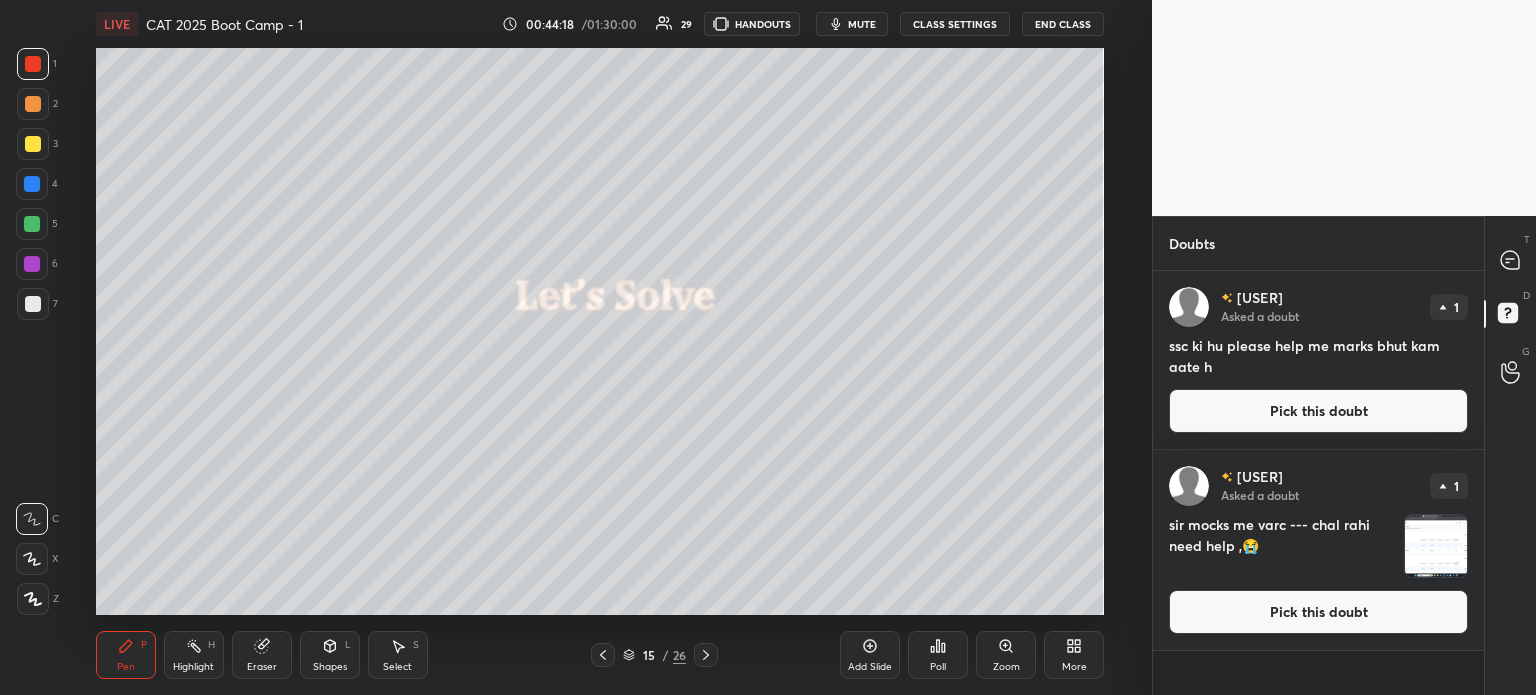 click at bounding box center (1436, 546) 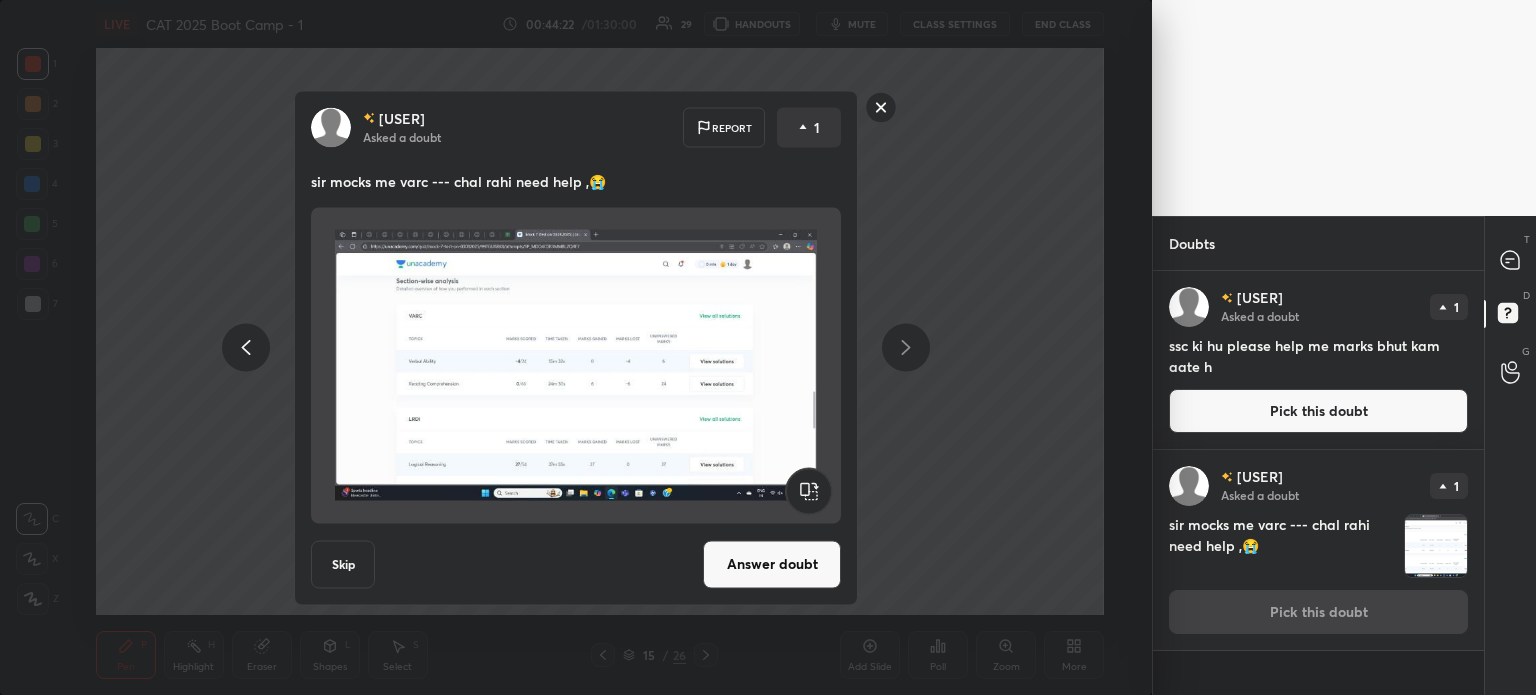 click on "Answer doubt" at bounding box center (772, 564) 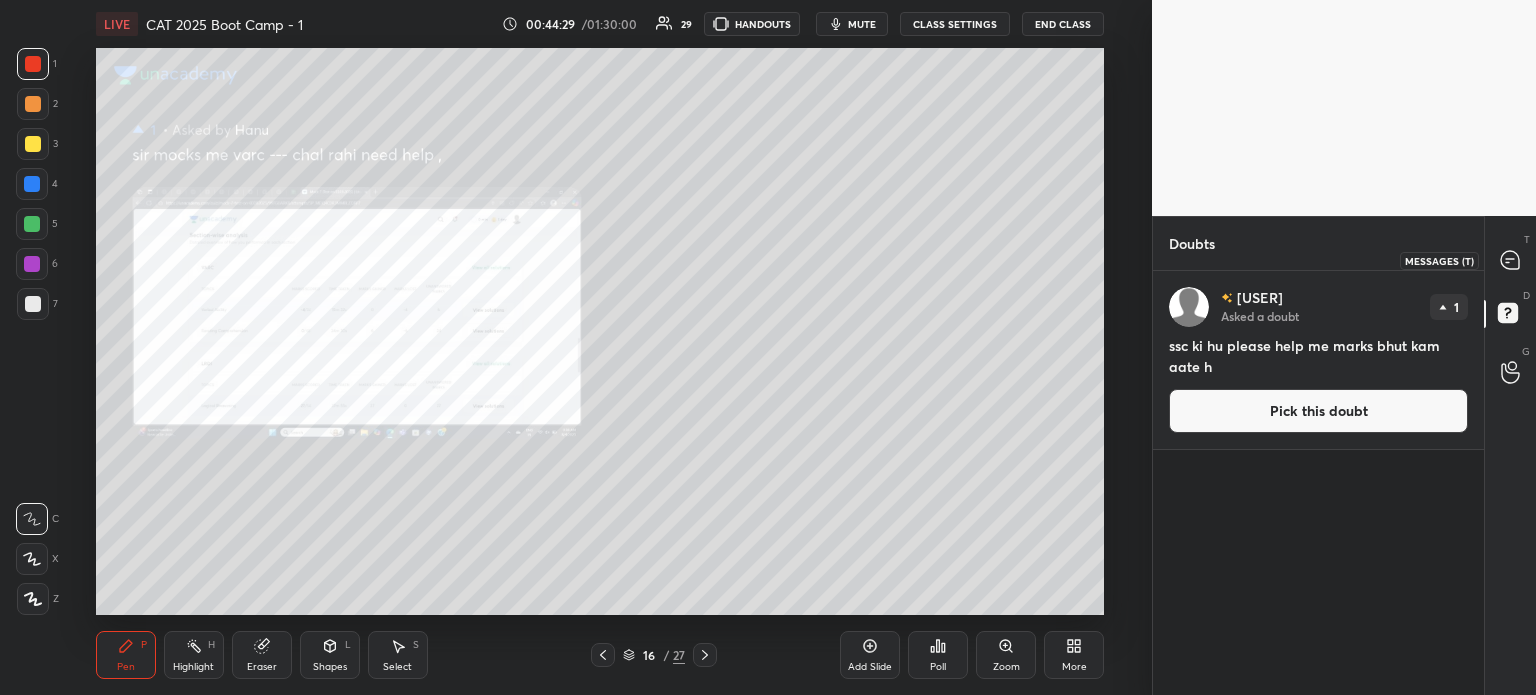 click 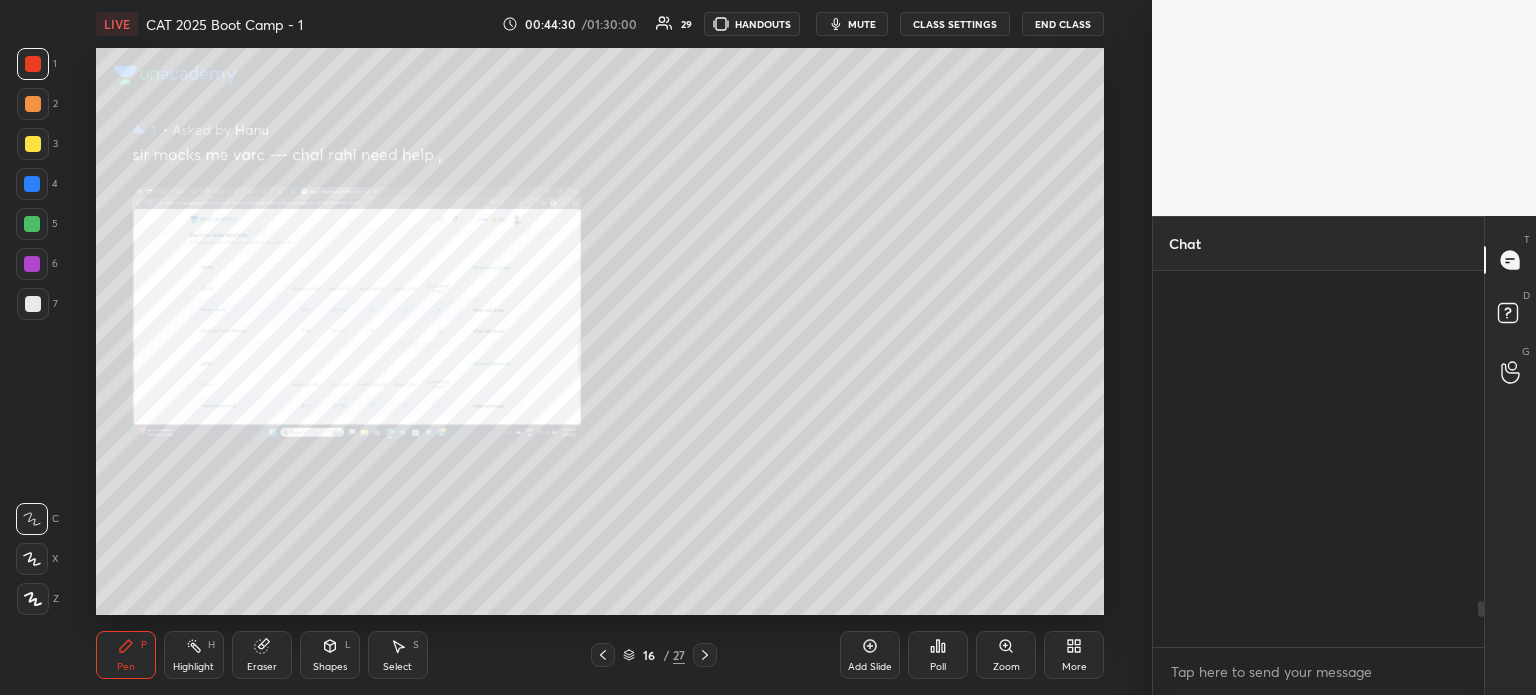 scroll, scrollTop: 2698, scrollLeft: 0, axis: vertical 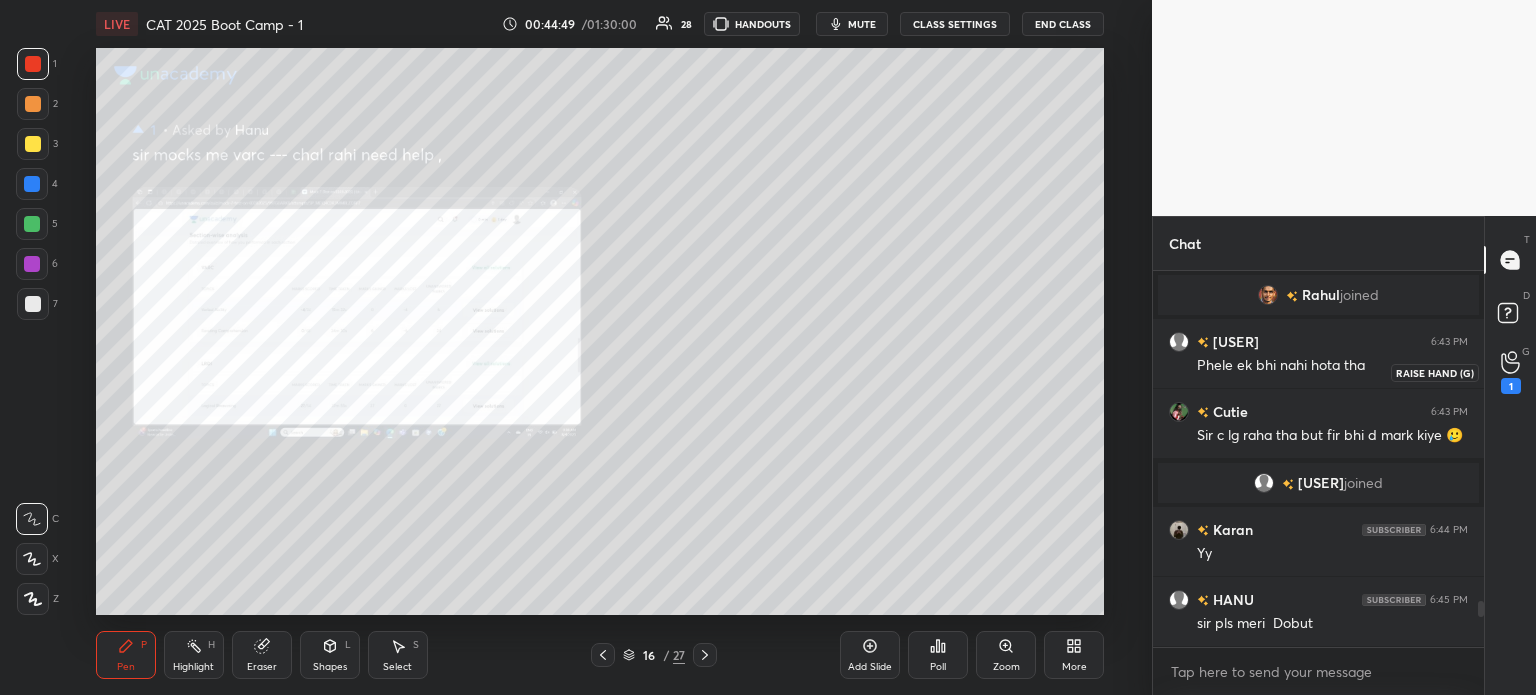 click 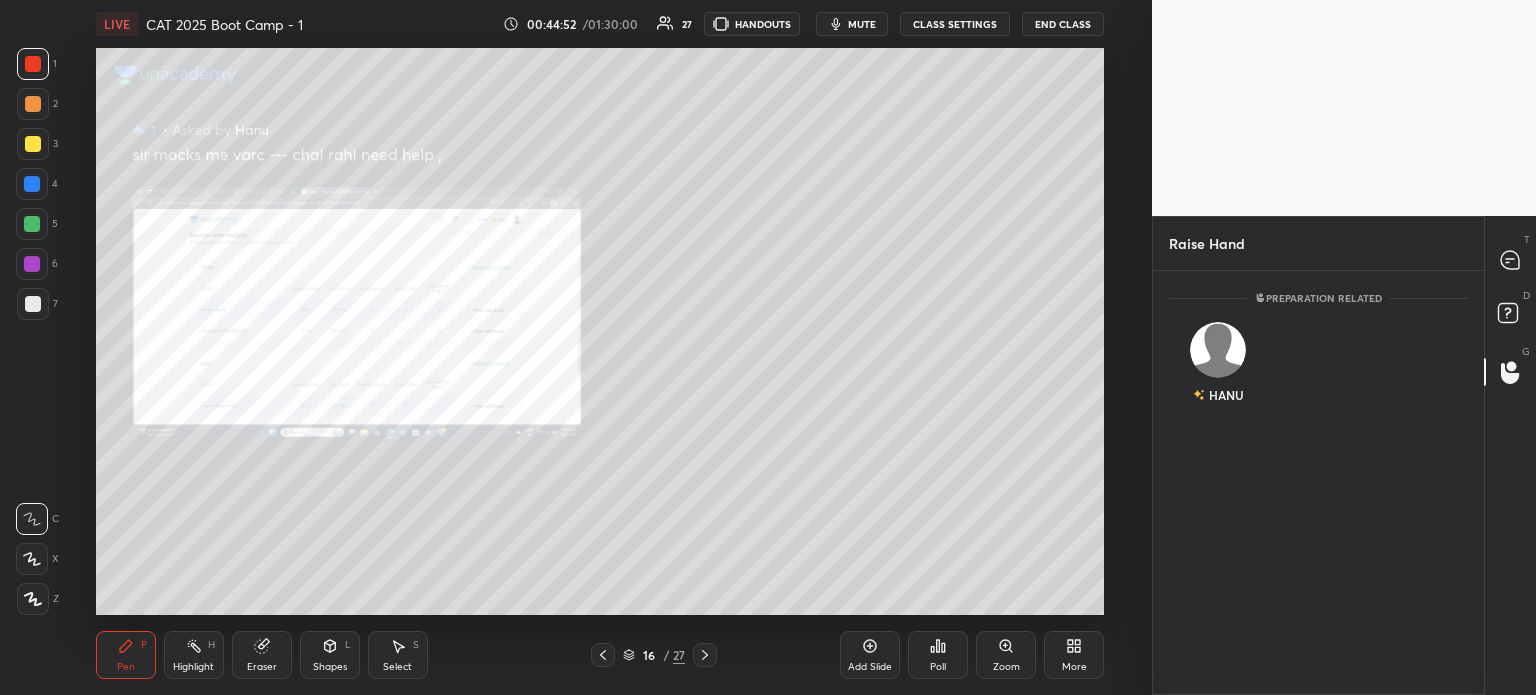 click on "Setting up your live class Poll for   secs No correct answer Start poll" at bounding box center [600, 331] 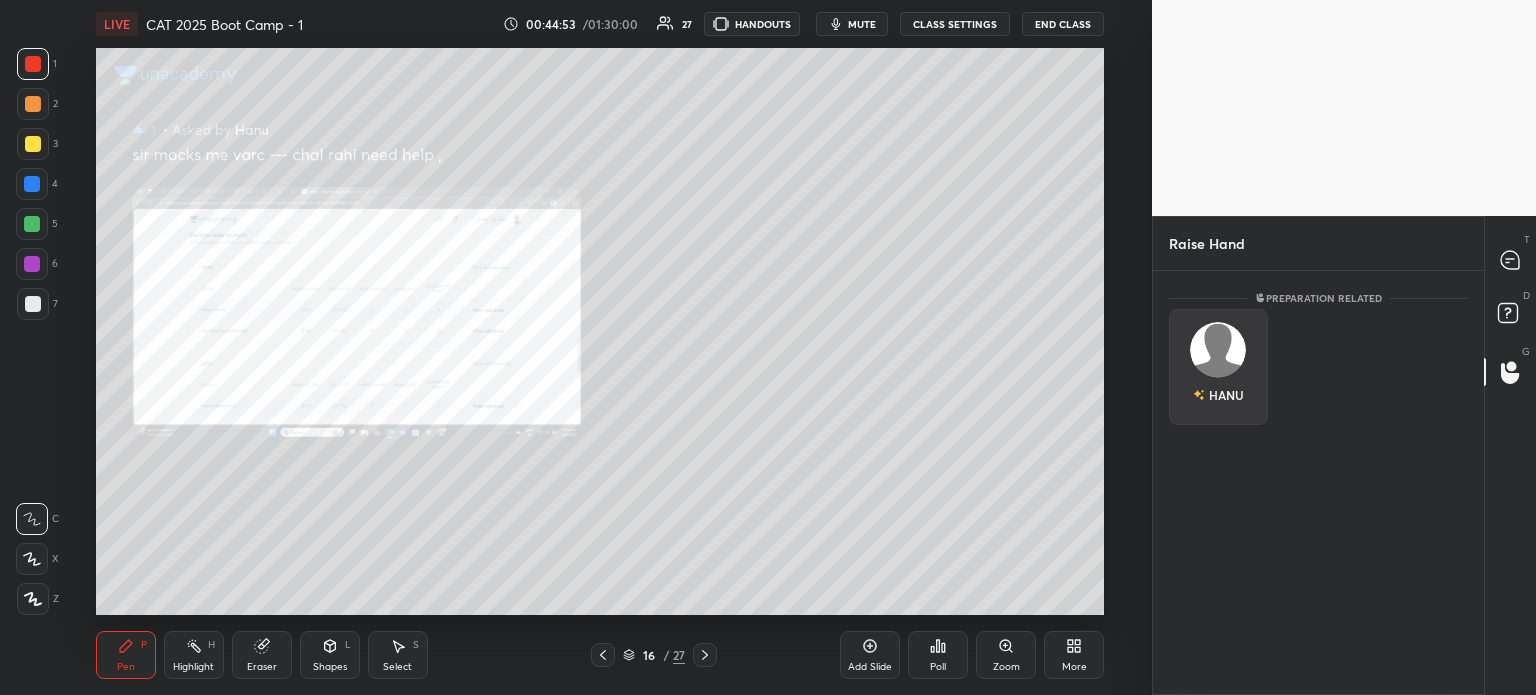click at bounding box center [1218, 350] 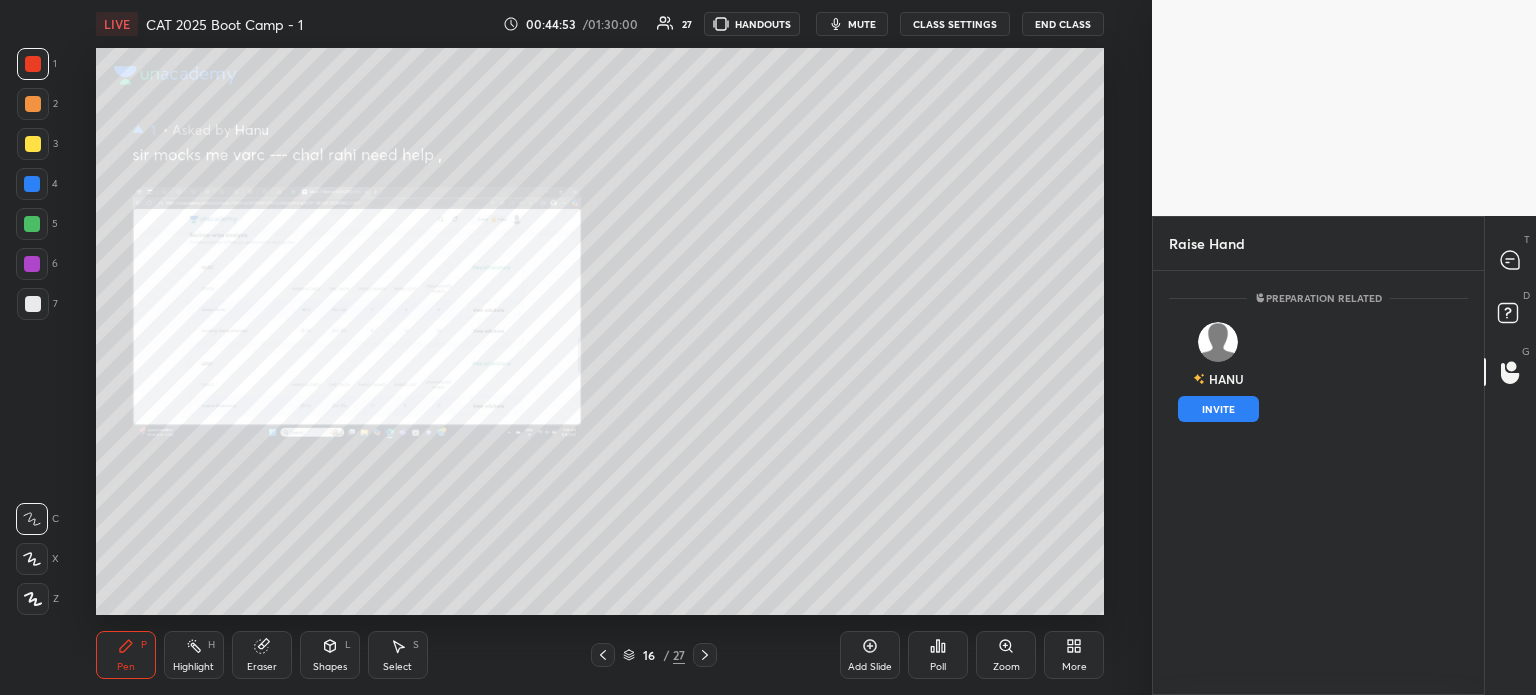 click on "INVITE" at bounding box center (1218, 409) 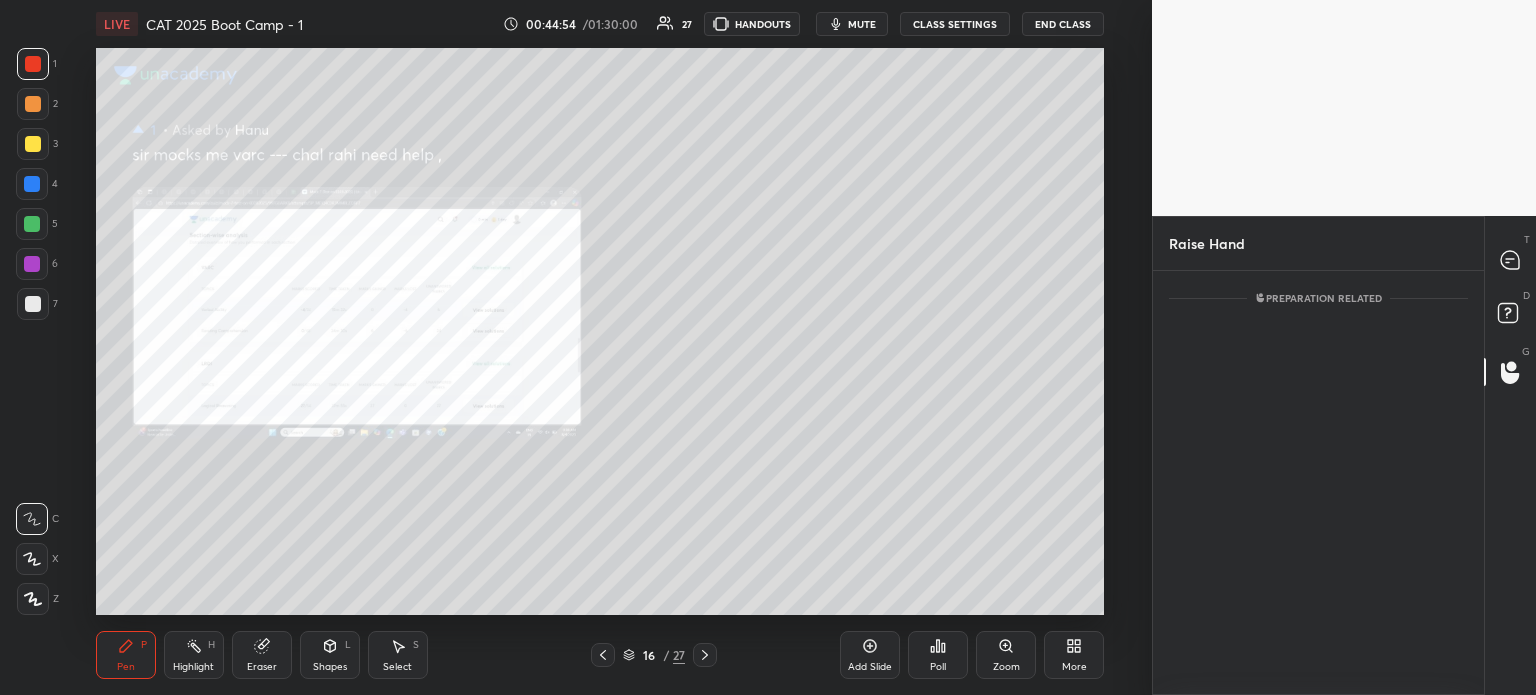 scroll, scrollTop: 338, scrollLeft: 325, axis: both 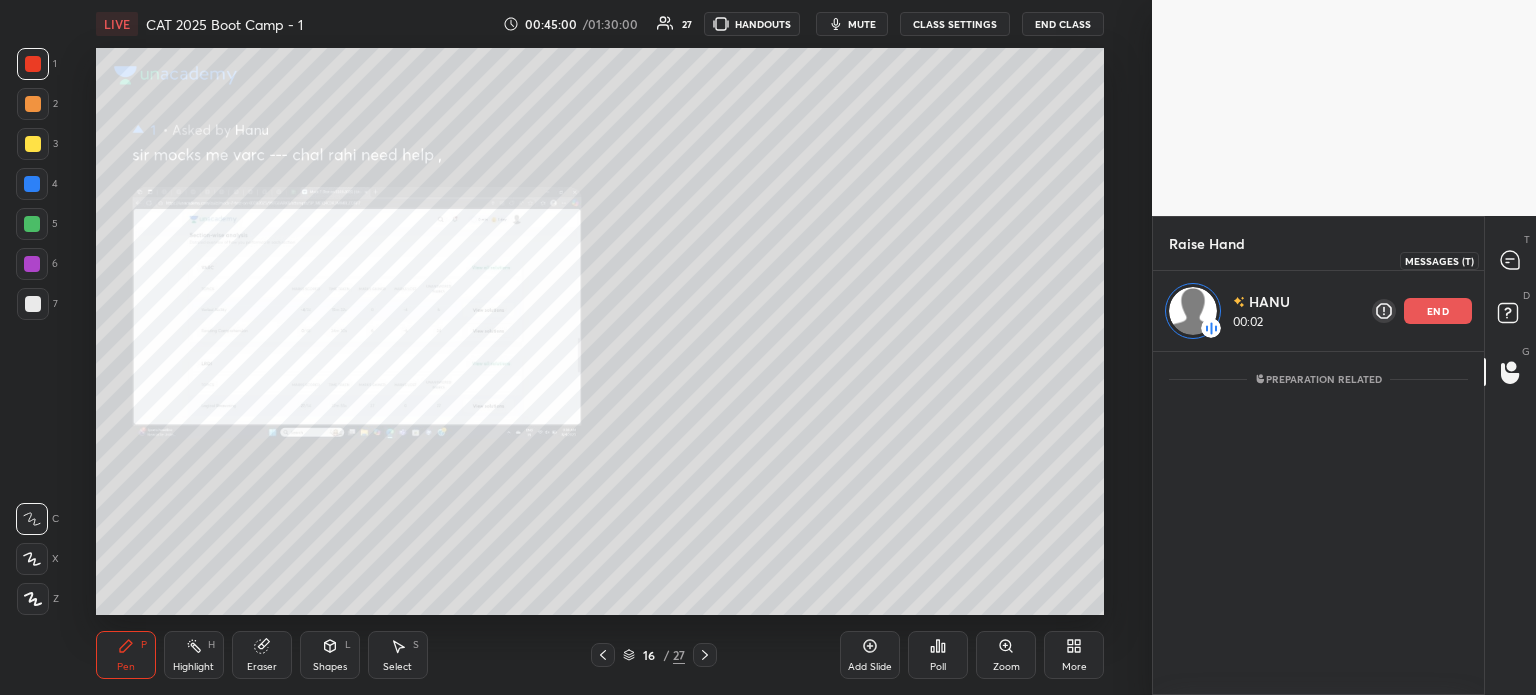 click 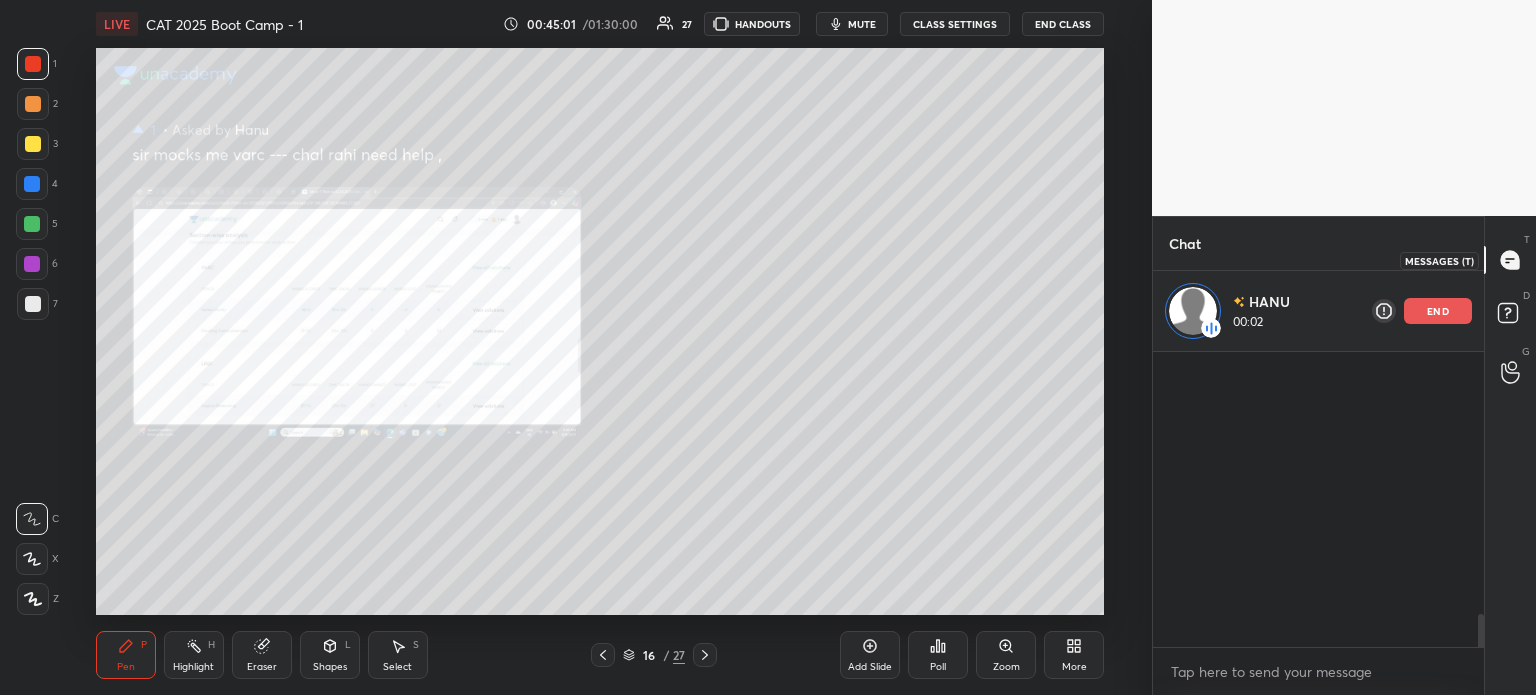 scroll, scrollTop: 2828, scrollLeft: 0, axis: vertical 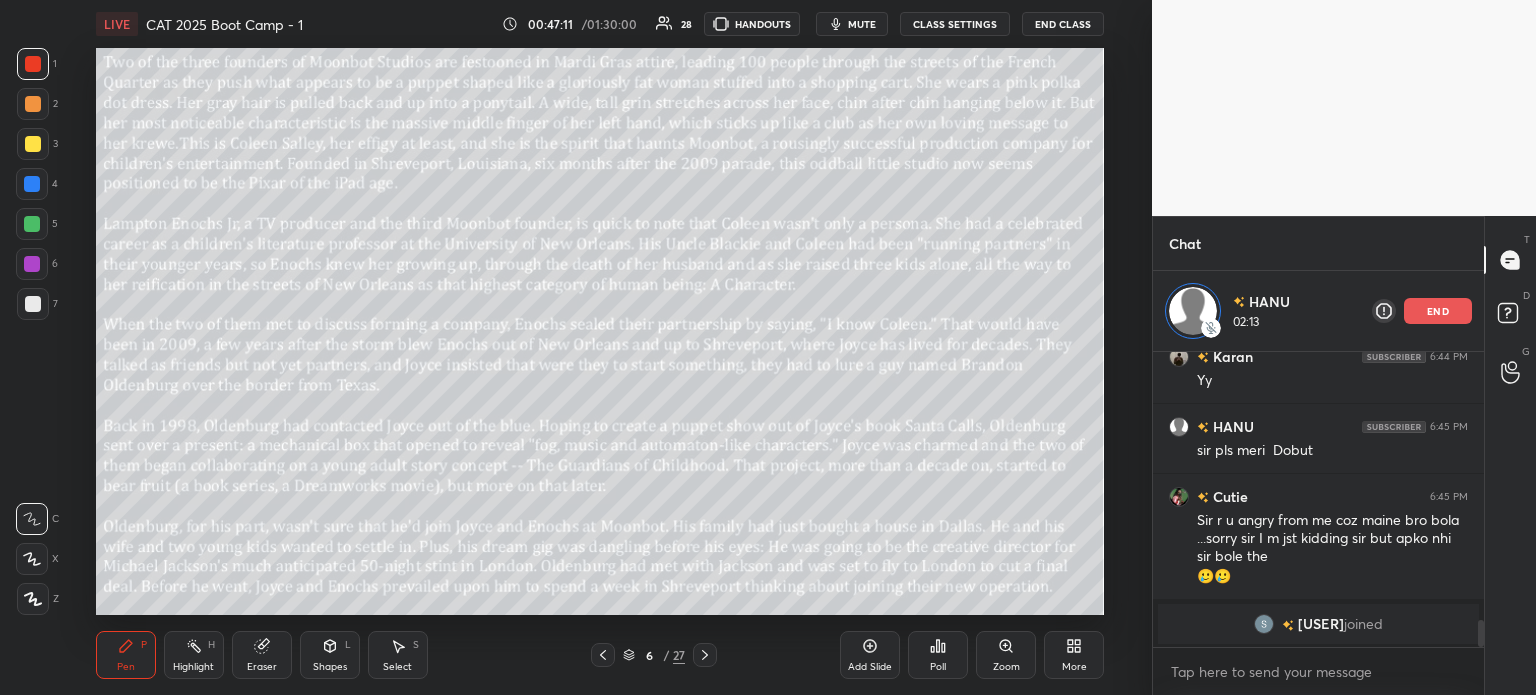 click 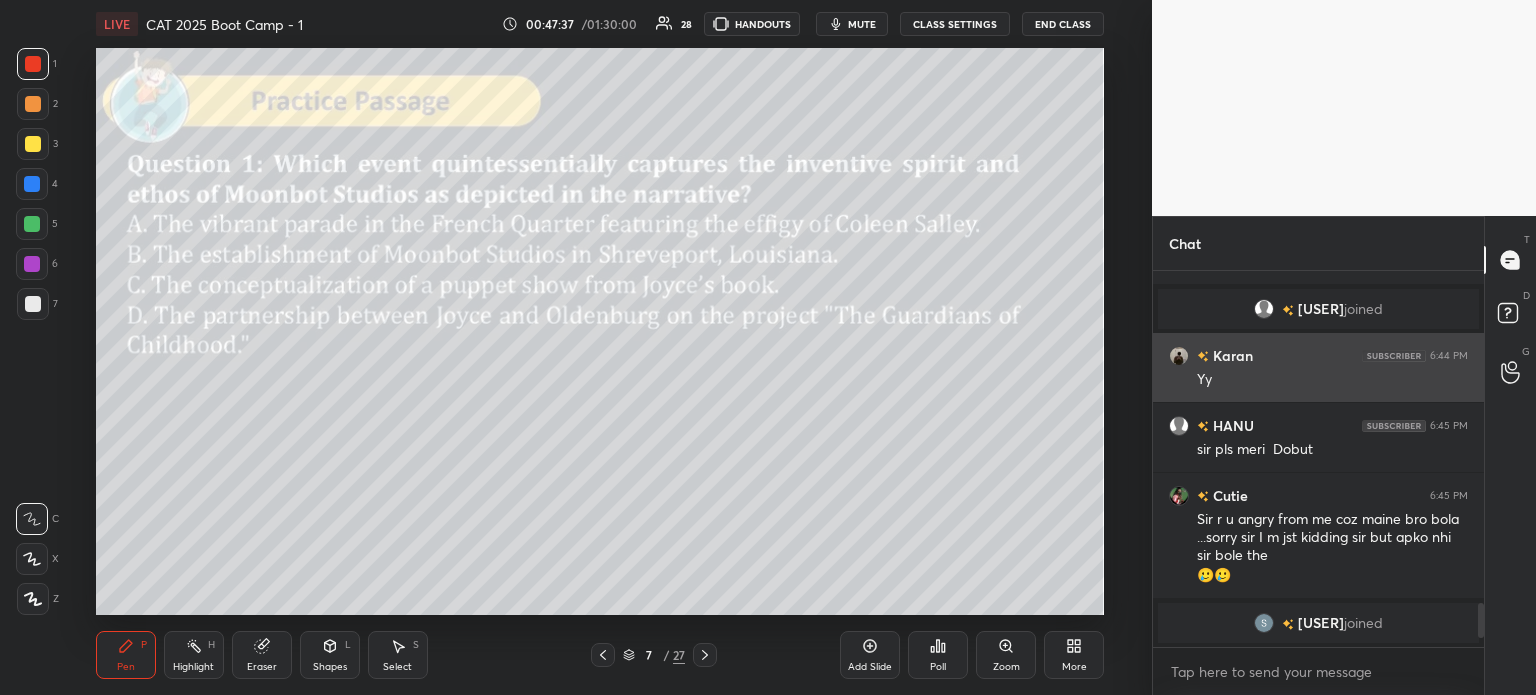 scroll, scrollTop: 5, scrollLeft: 6, axis: both 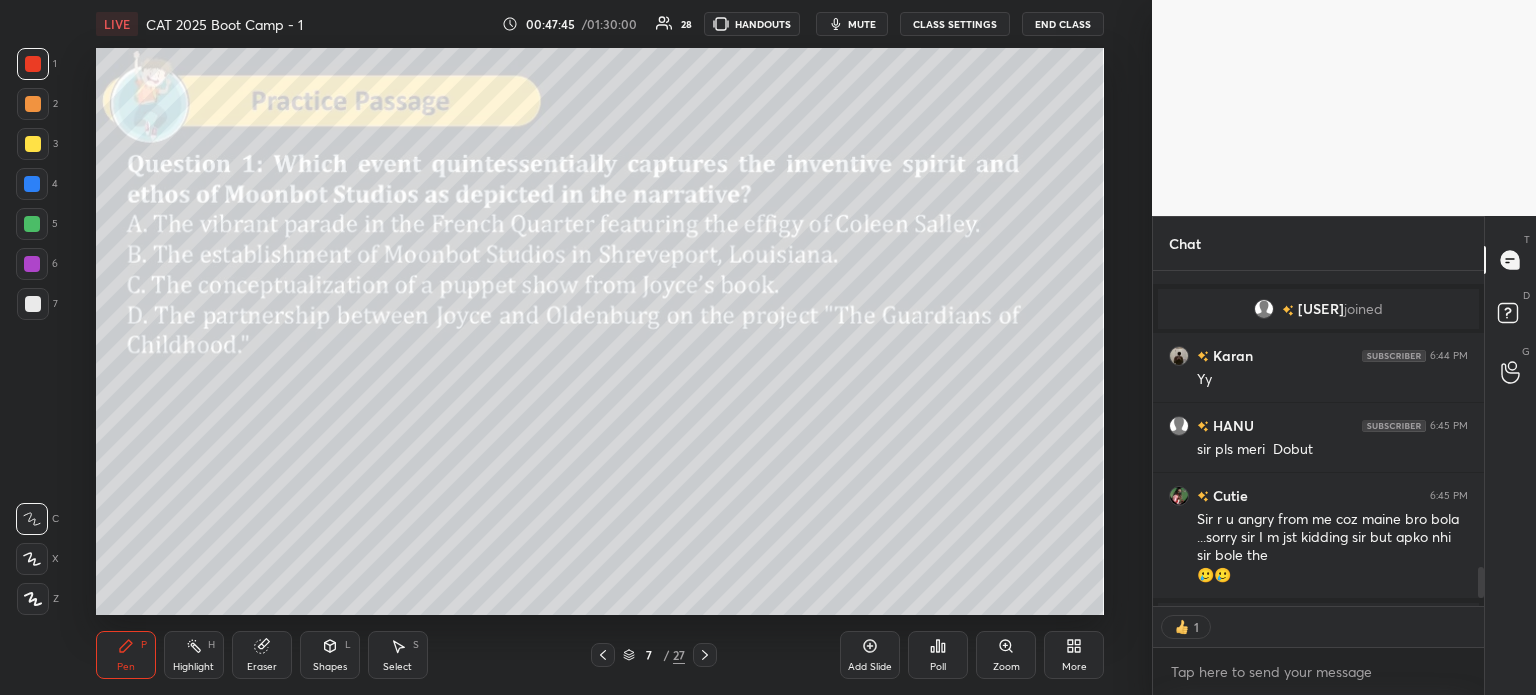 click on "7 / 27" at bounding box center (654, 655) 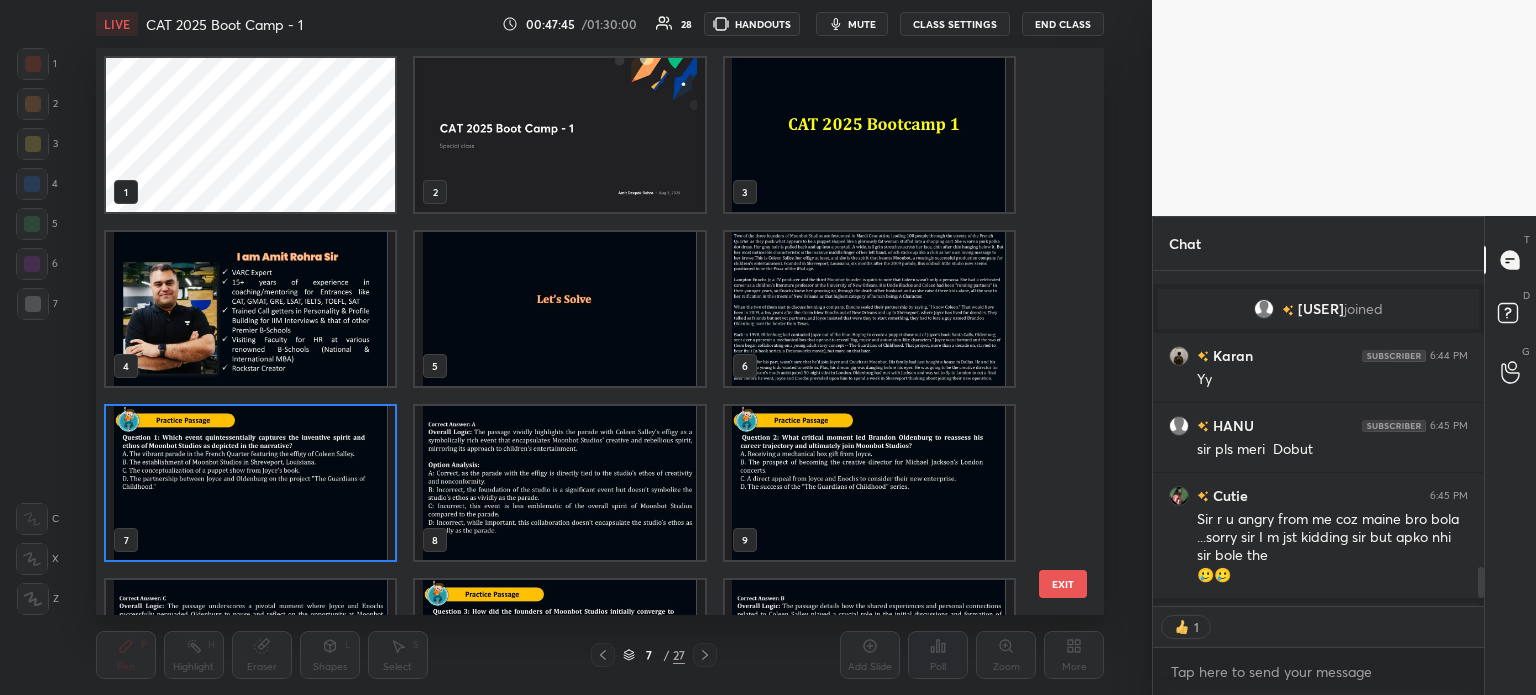 scroll, scrollTop: 6, scrollLeft: 10, axis: both 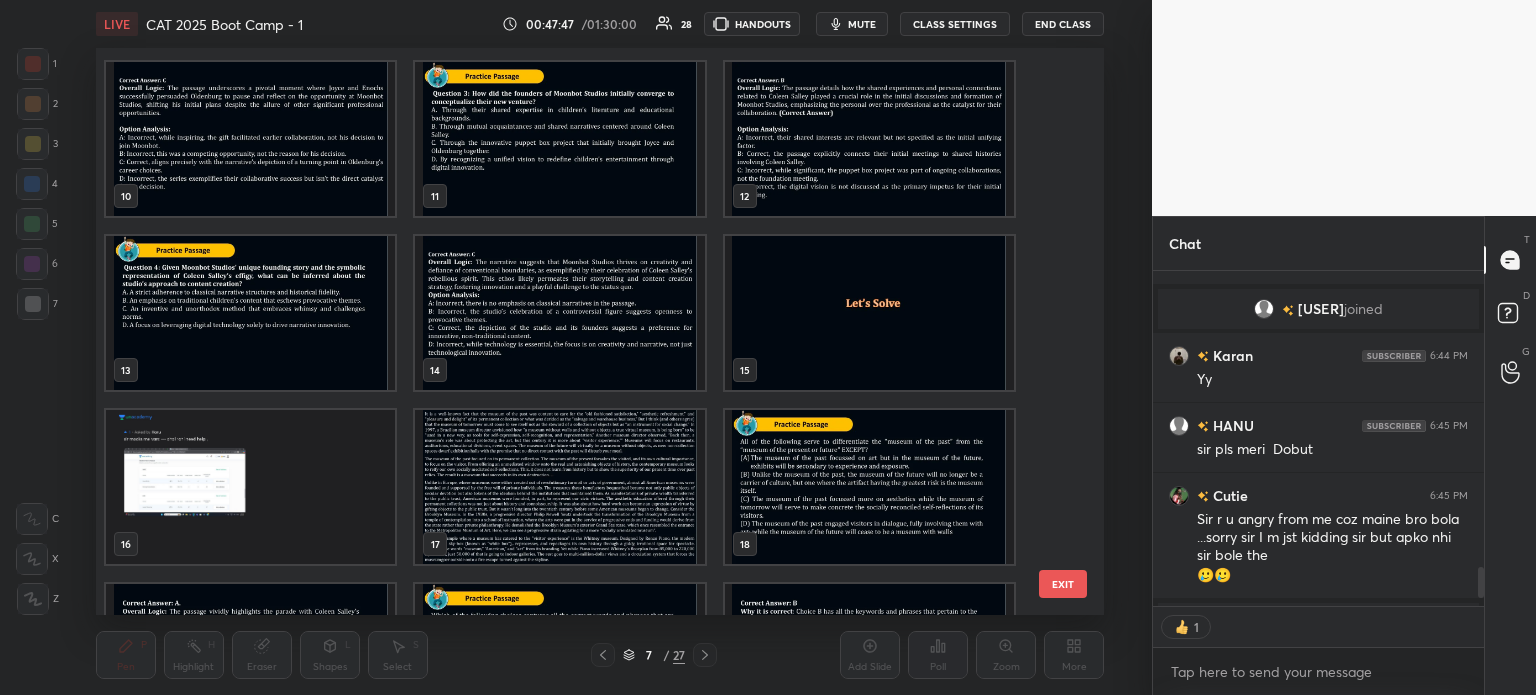 click at bounding box center (868, 313) 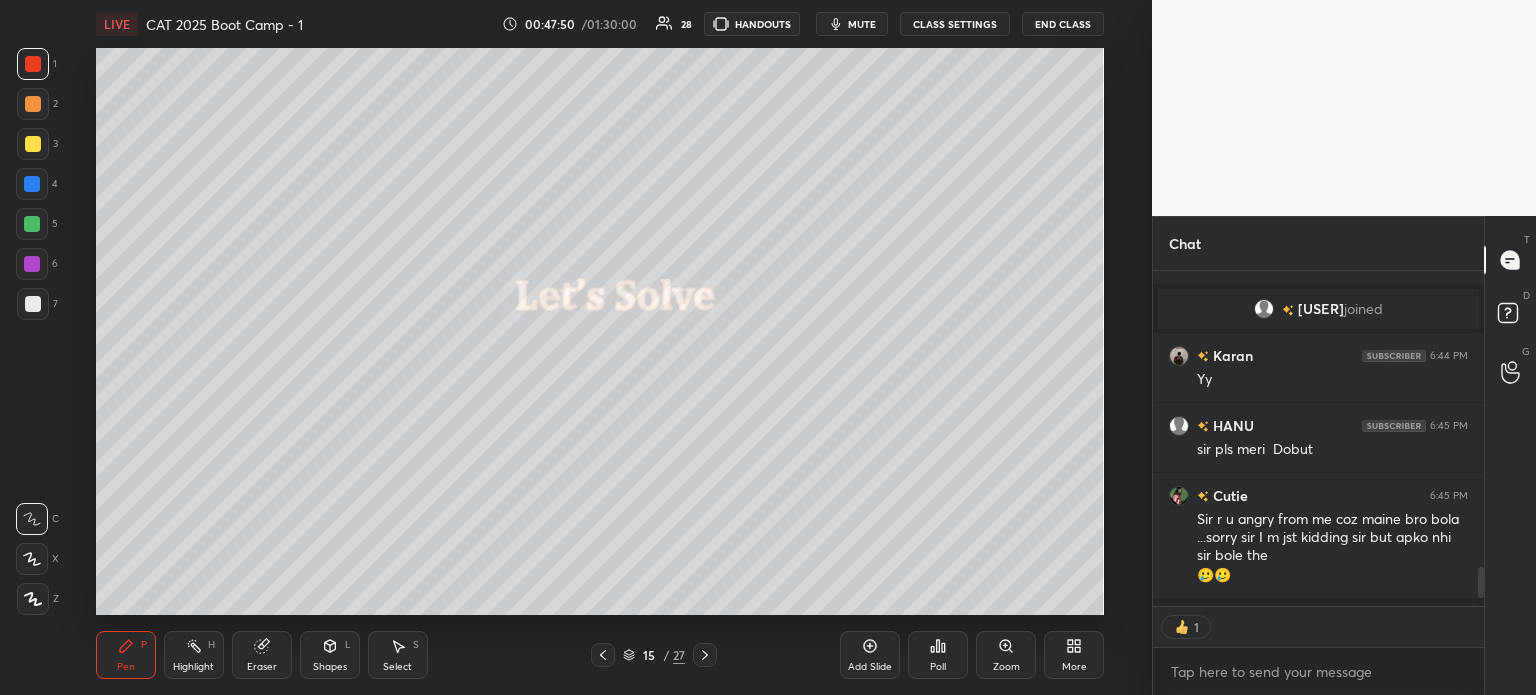 click on "/" at bounding box center (666, 655) 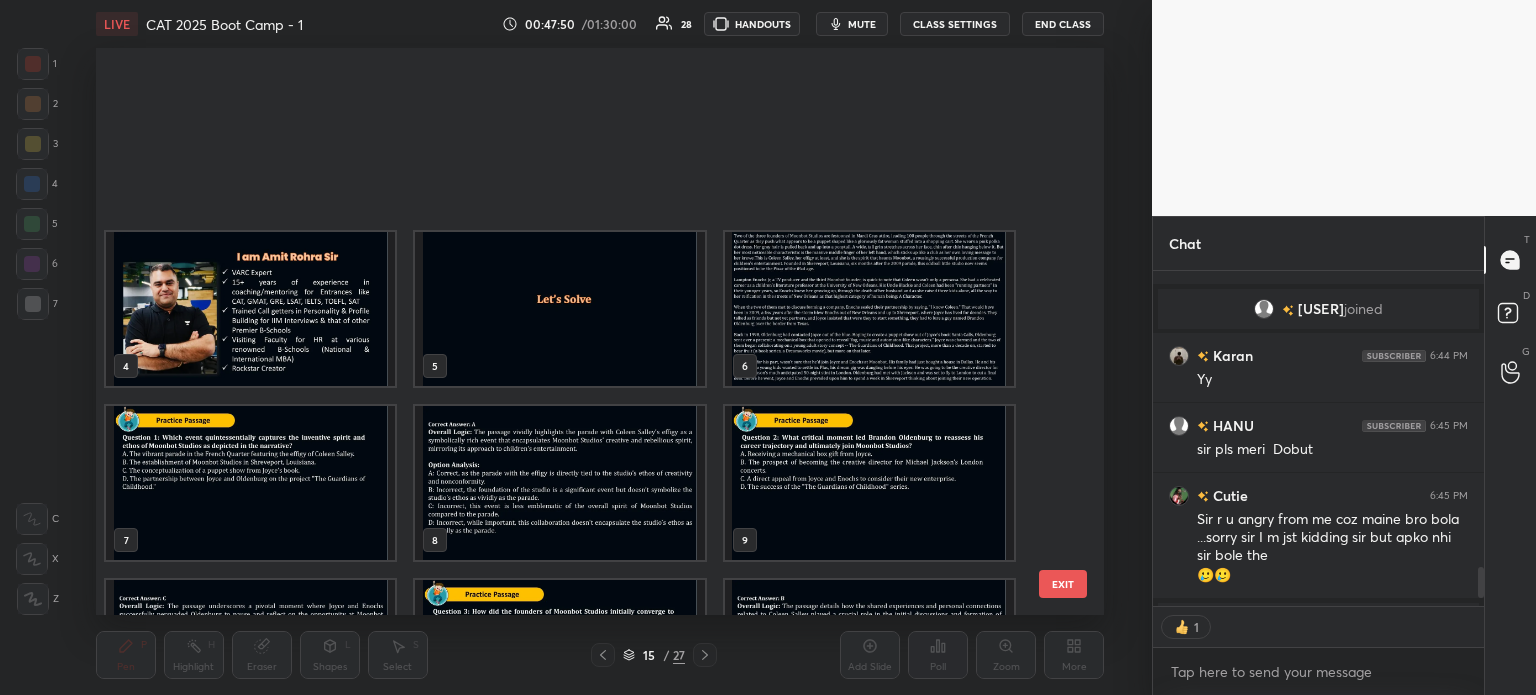 scroll, scrollTop: 303, scrollLeft: 0, axis: vertical 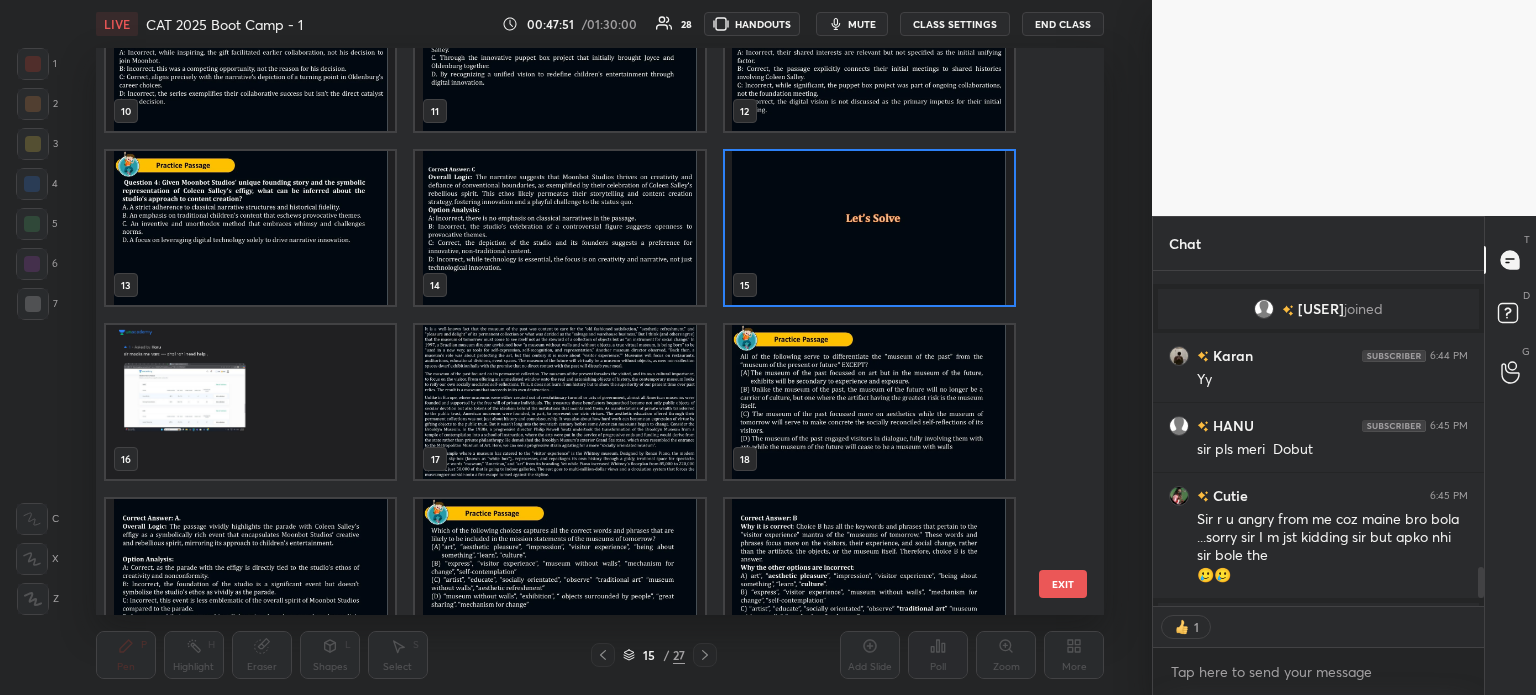 click at bounding box center (559, 402) 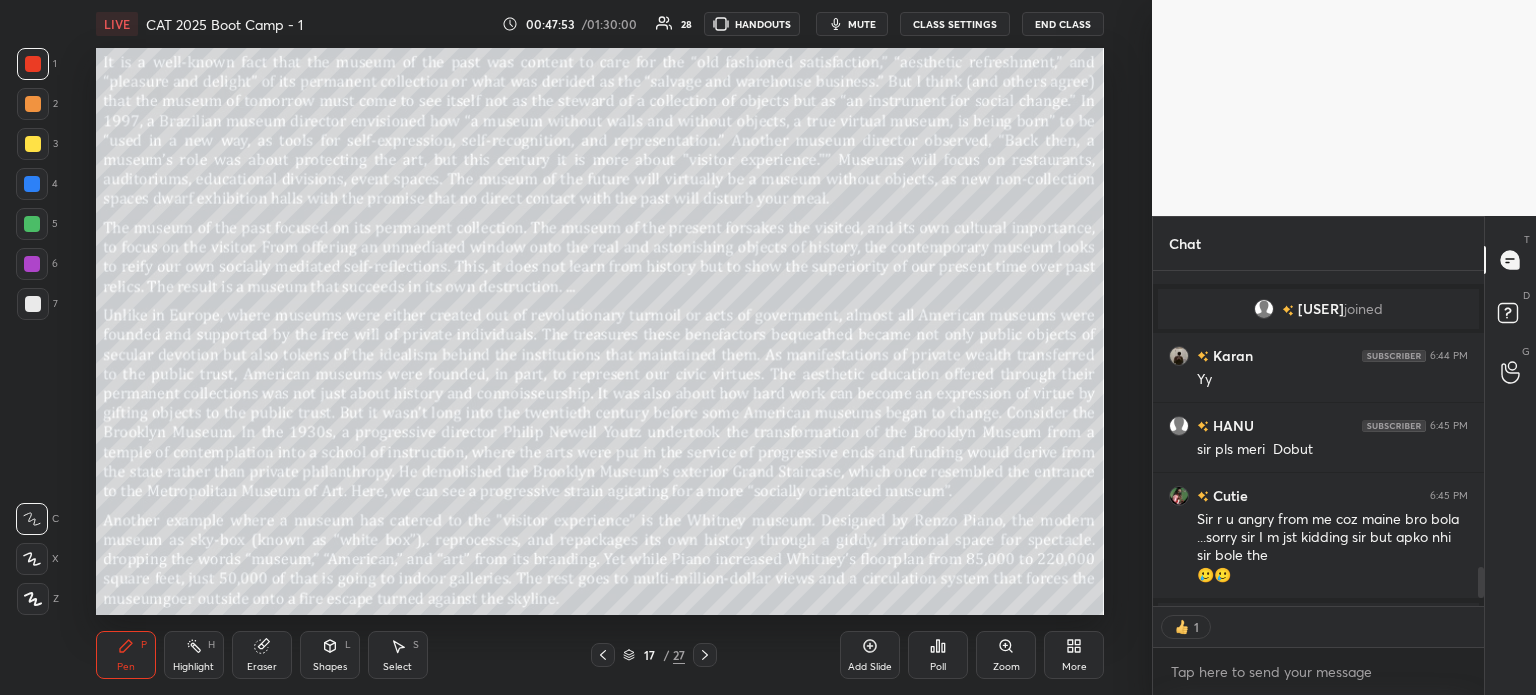 scroll, scrollTop: 2511, scrollLeft: 0, axis: vertical 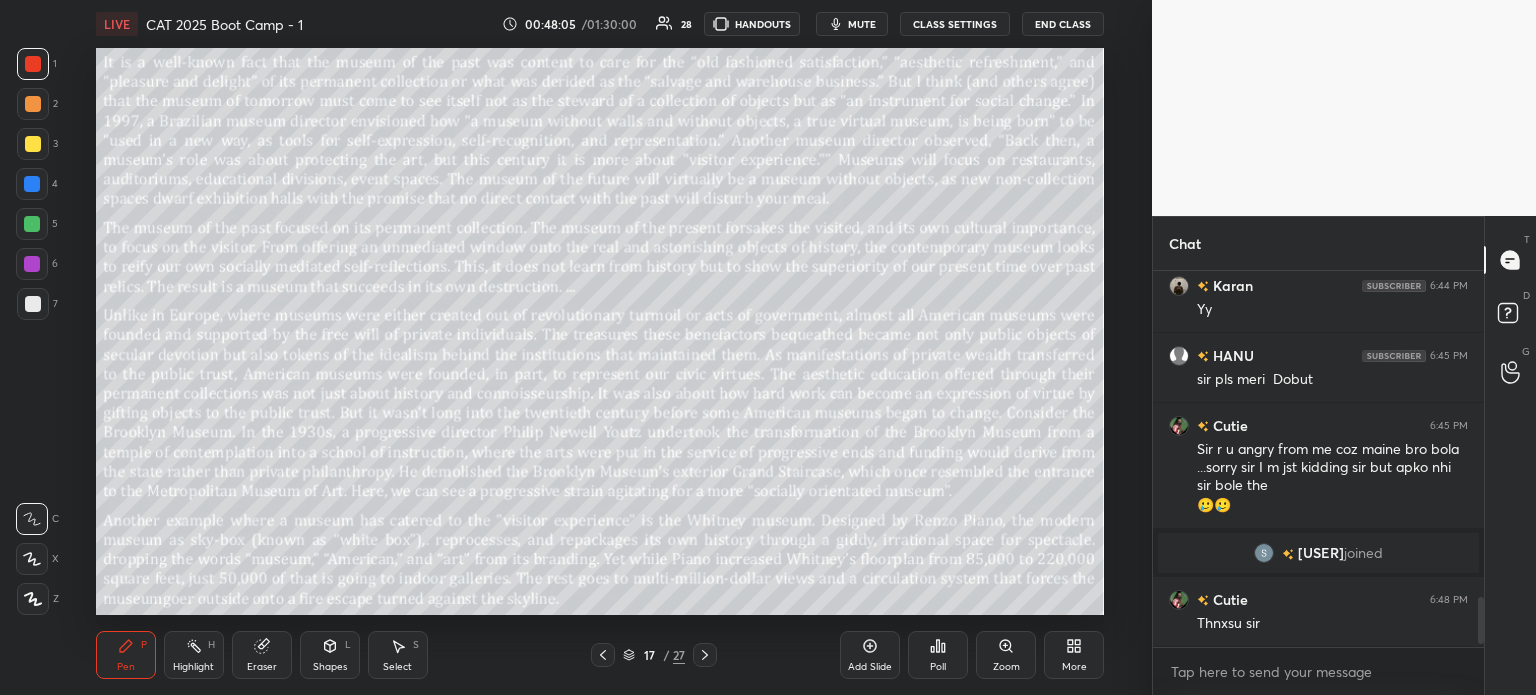 click on "1 2 3 4 5 6 7 C X Z C X Z E E Erase all   H H LIVE CAT 2025 Boot Camp - 1 00:48:05 /  01:30:00 28 HANDOUTS mute CLASS SETTINGS End Class Setting up your live class Poll for   secs No correct answer Start poll Back CAT 2025 Boot Camp - 1 Amit Deepak Rohra Pen P Highlight H Eraser Shapes L Select S 17 / 27 Add Slide Poll Zoom More" at bounding box center [576, 347] 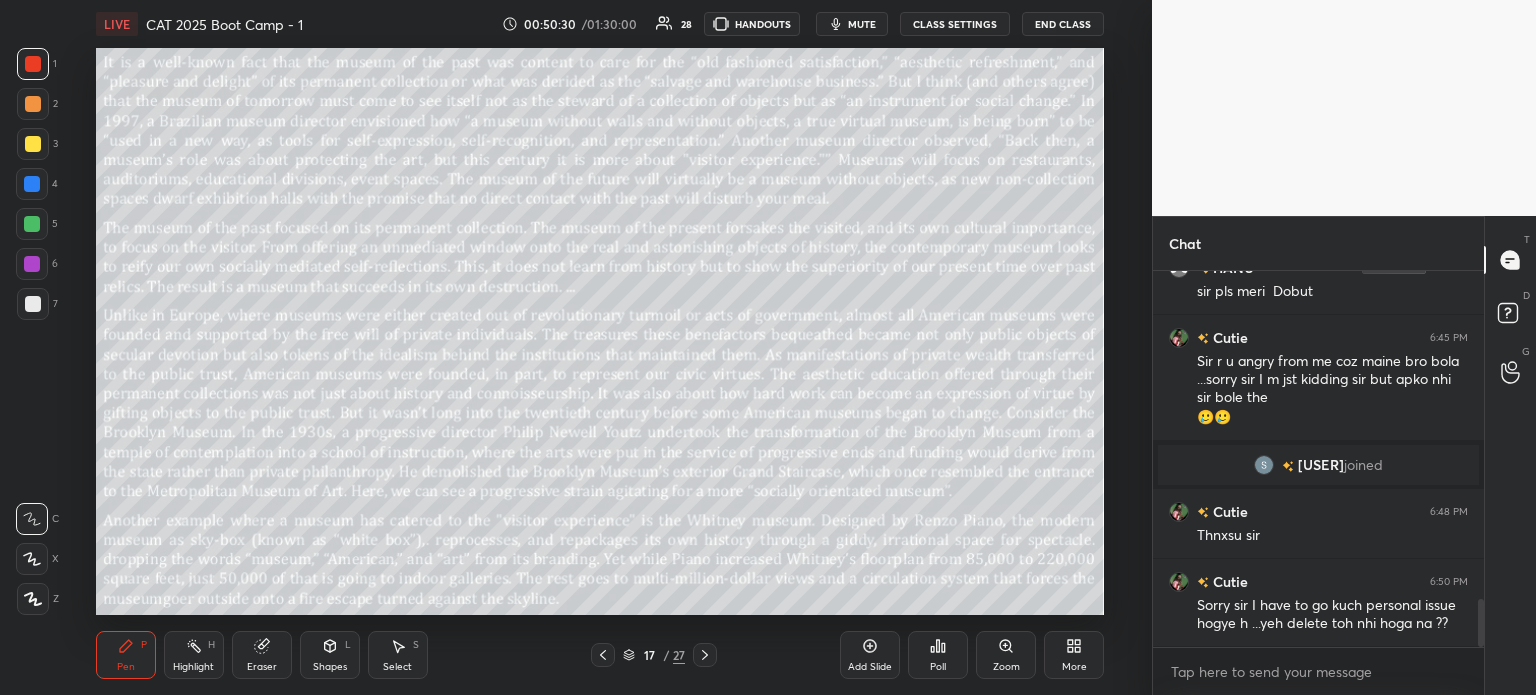 scroll, scrollTop: 2628, scrollLeft: 0, axis: vertical 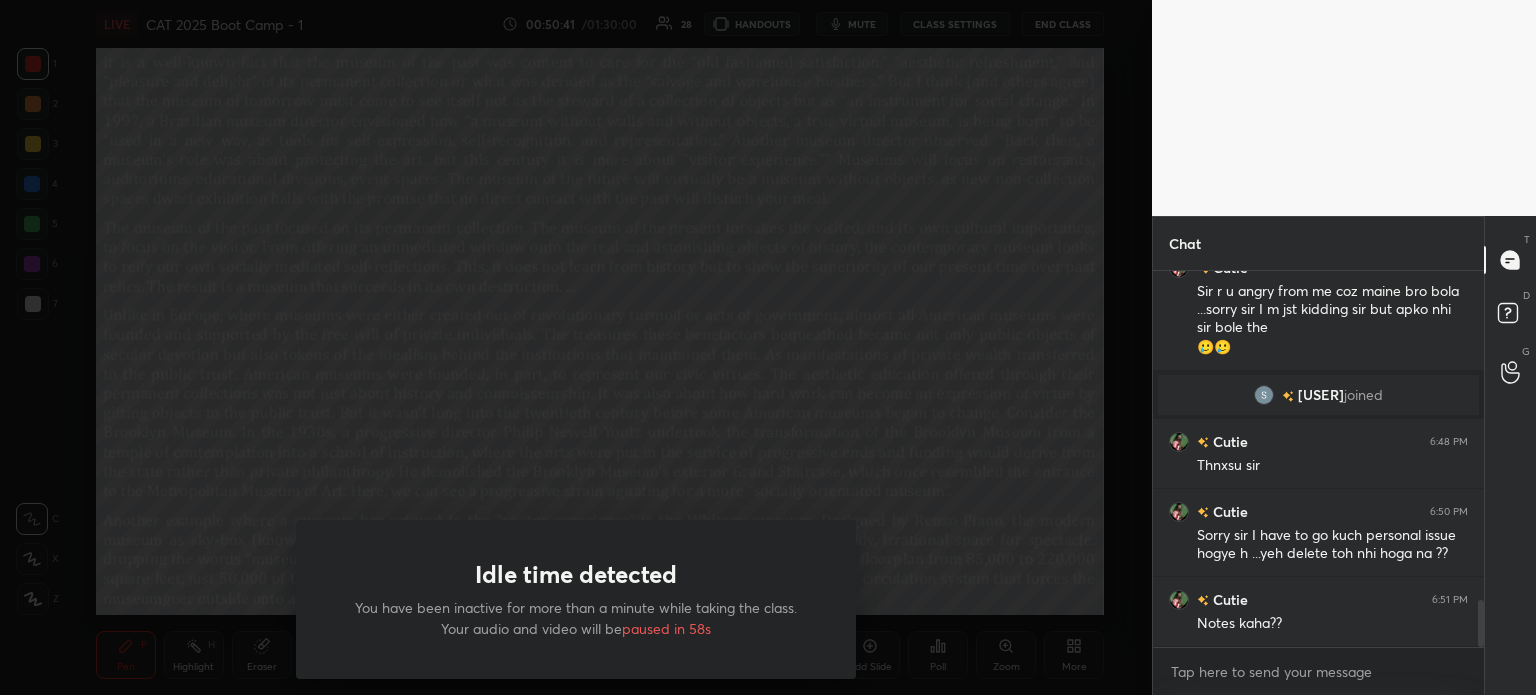 click on "Idle time detected You have been inactive for more than a minute while taking the class. Your audio and video will be  paused in 58s" at bounding box center (576, 347) 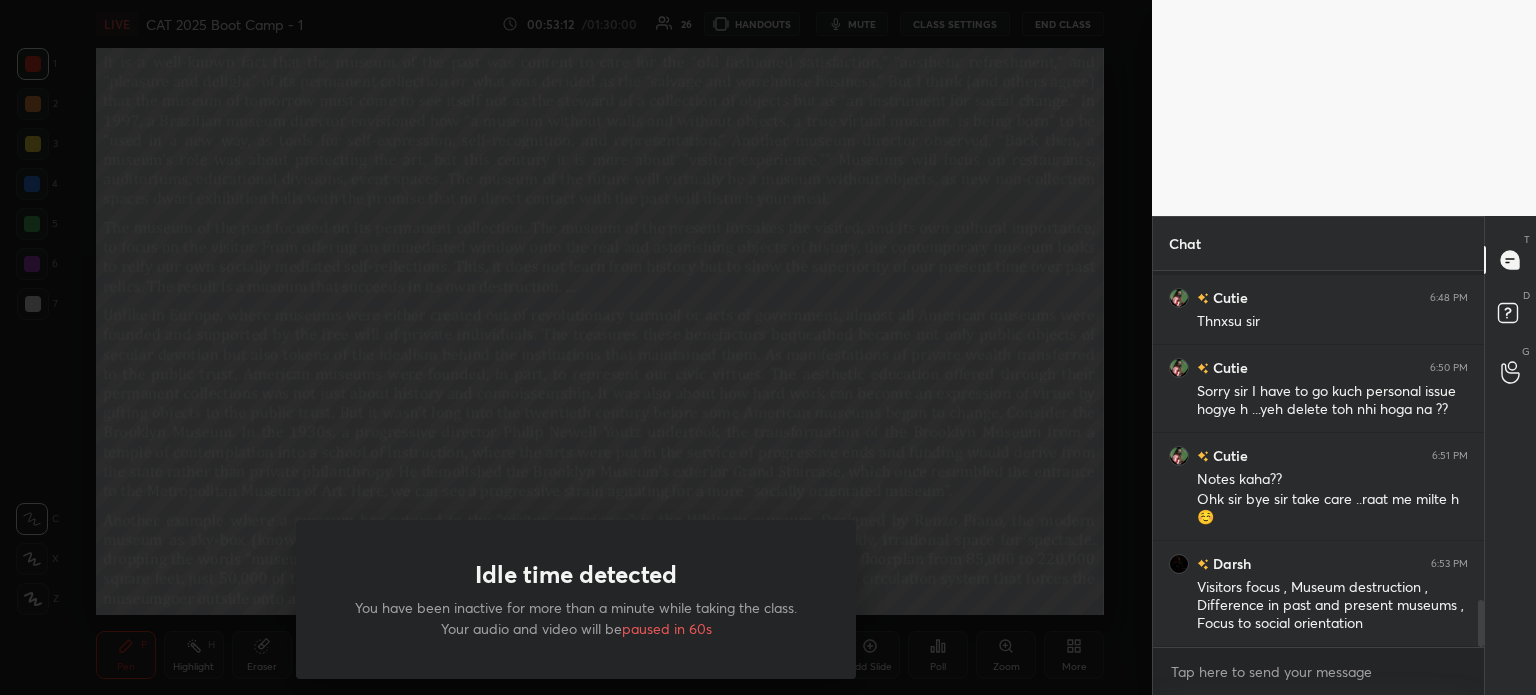scroll, scrollTop: 2702, scrollLeft: 0, axis: vertical 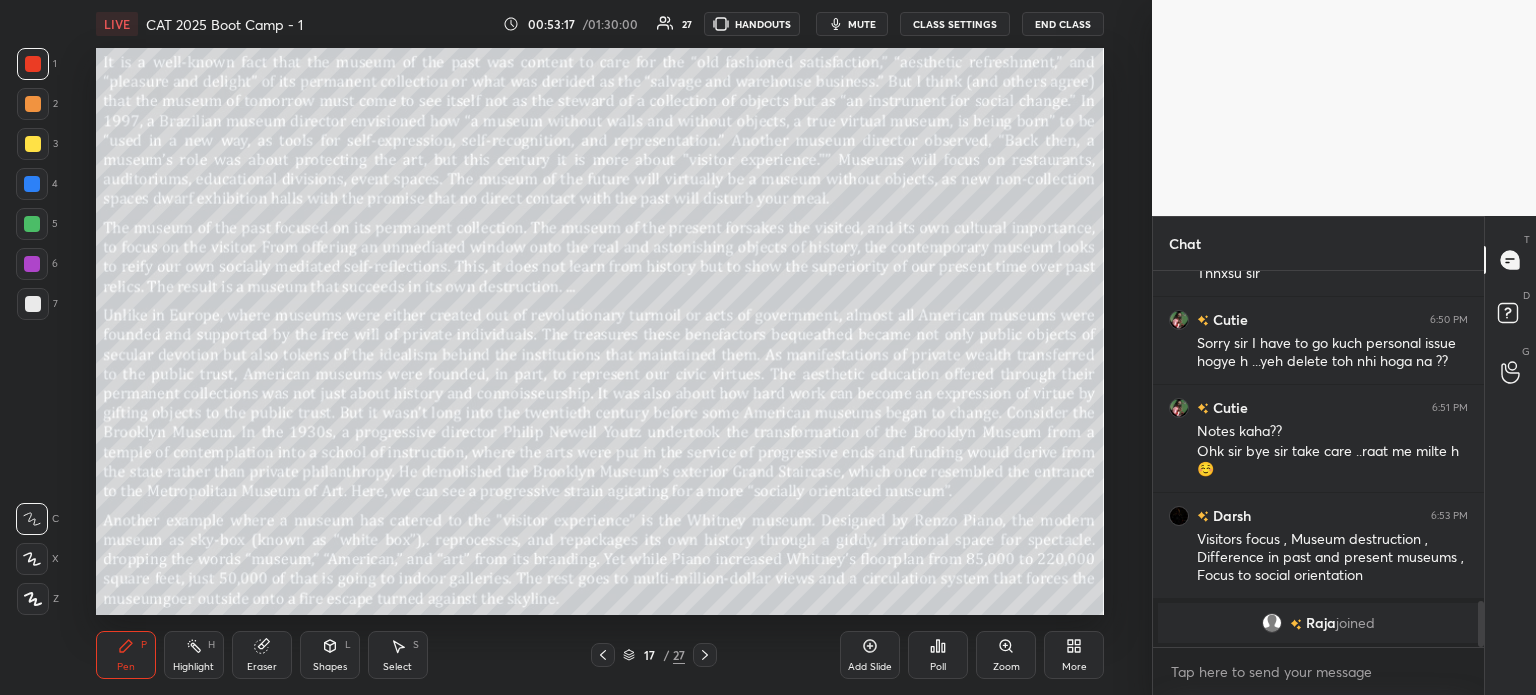 click on "Idle time detected You have been inactive for more than a minute while taking the class. Your audio and video will be  paused in 55s" at bounding box center (576, 1042) 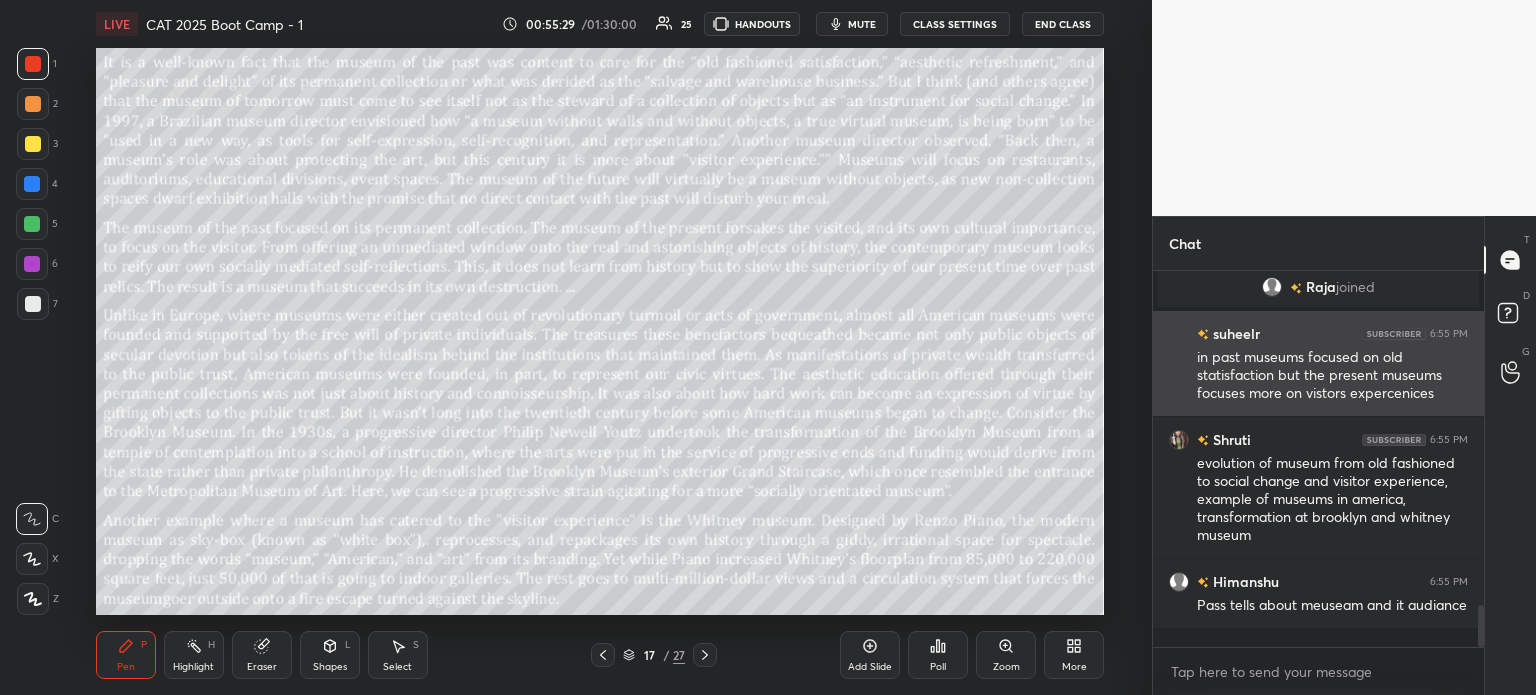 scroll, scrollTop: 3068, scrollLeft: 0, axis: vertical 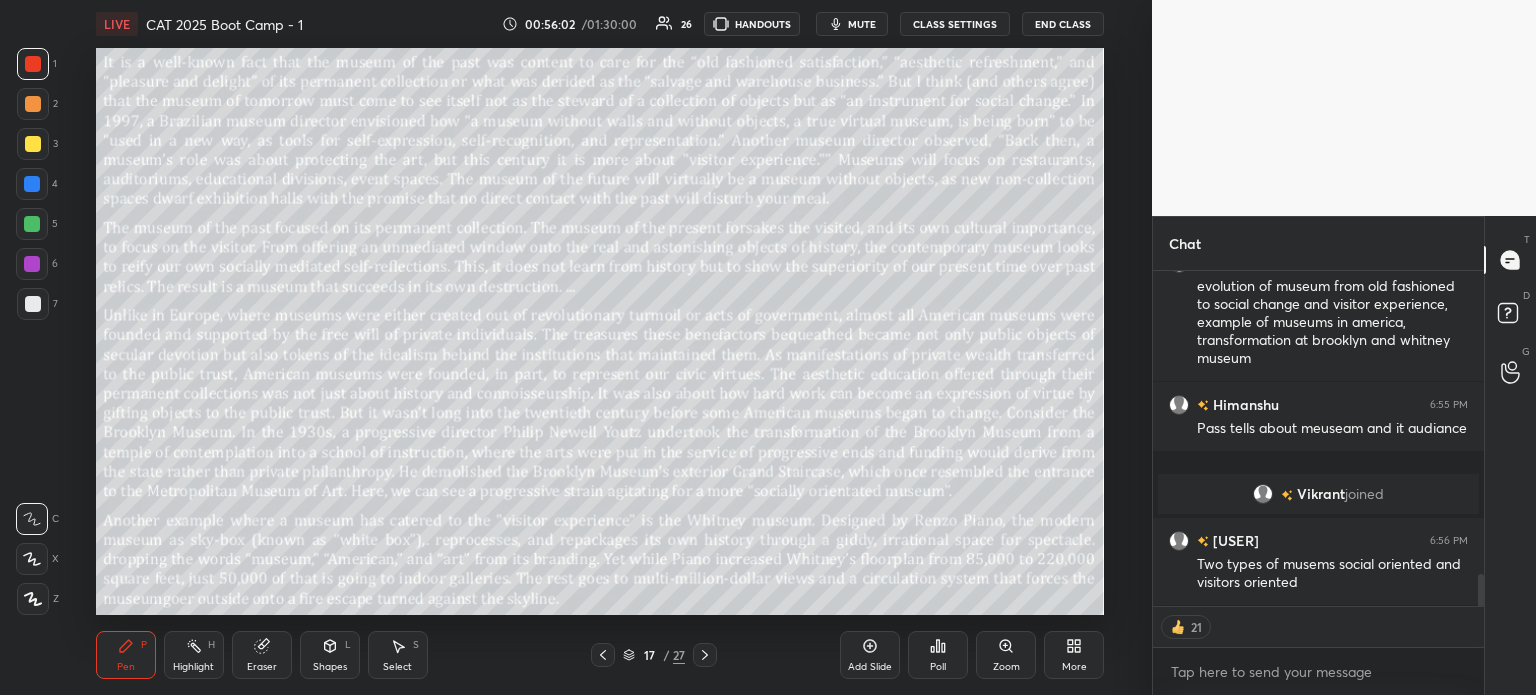 type on "x" 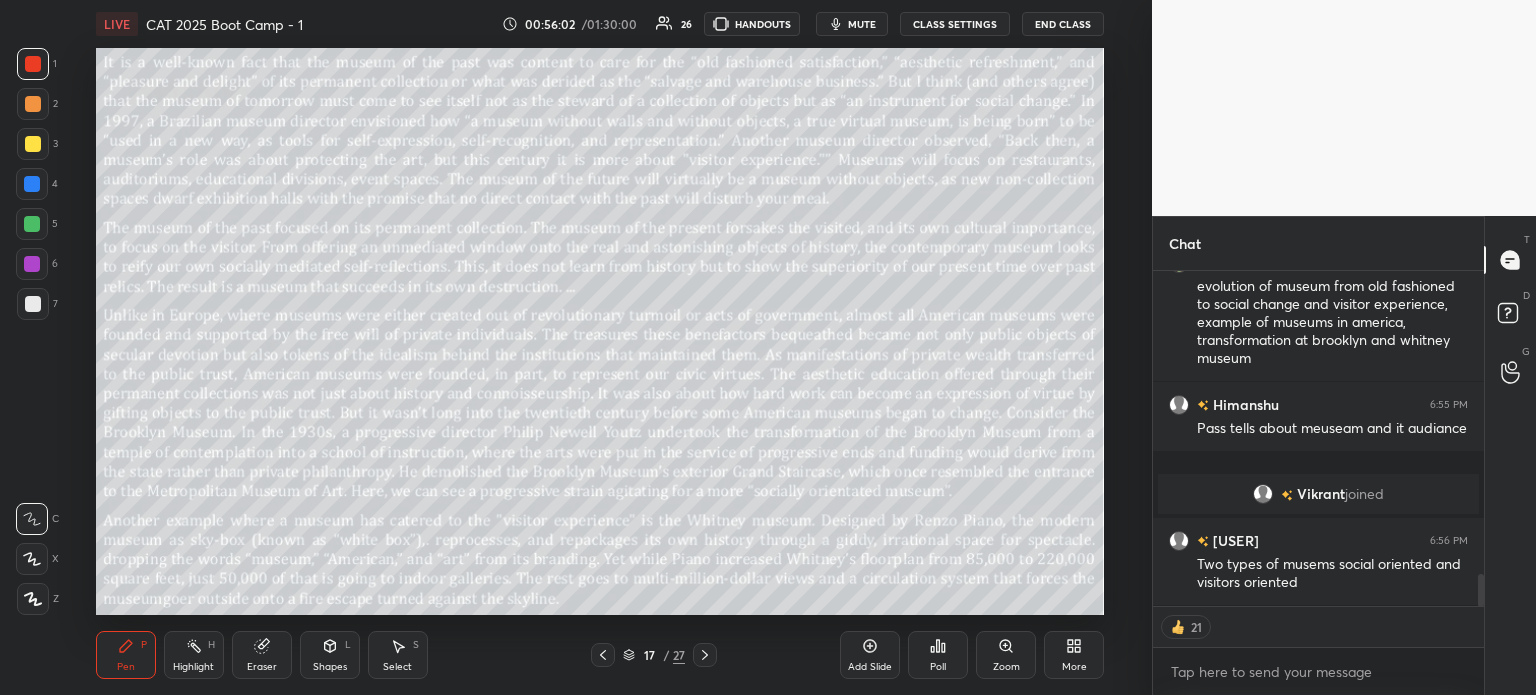 scroll, scrollTop: 5, scrollLeft: 6, axis: both 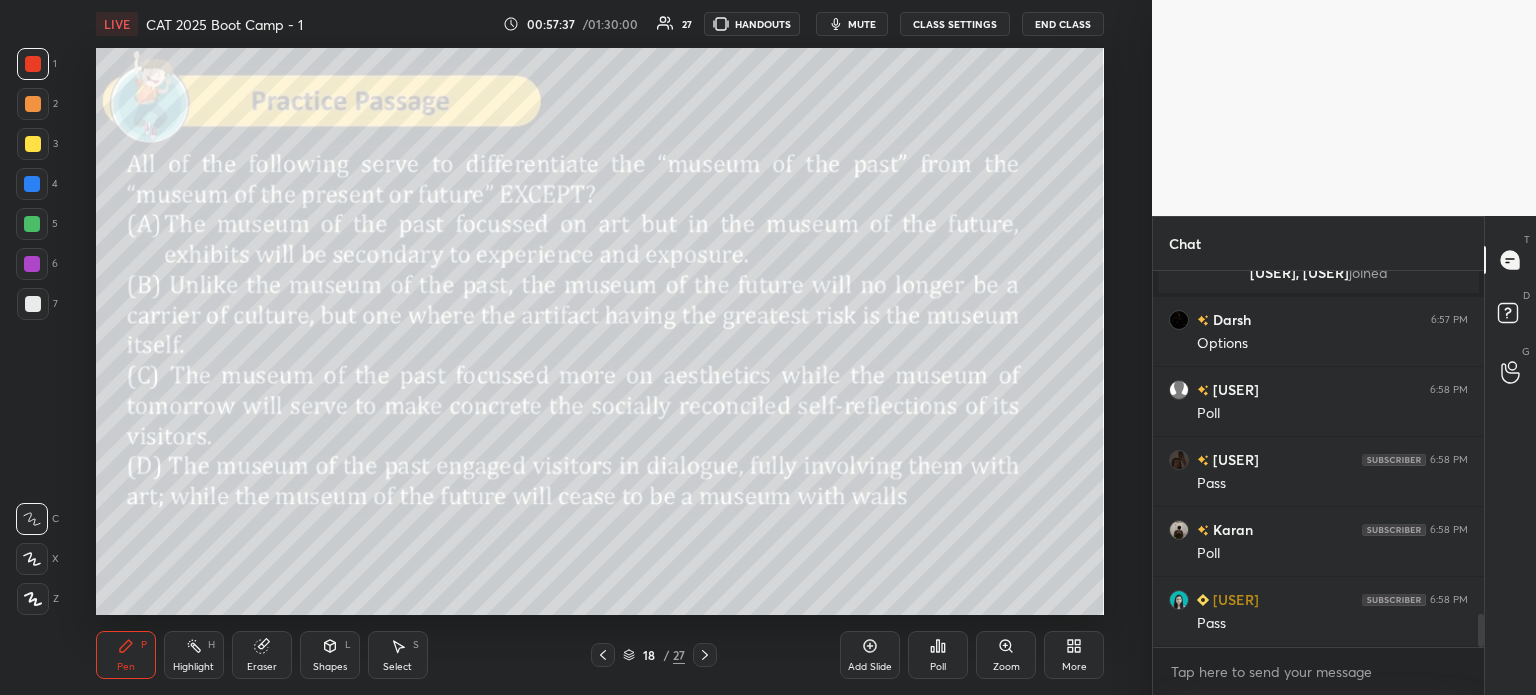 click 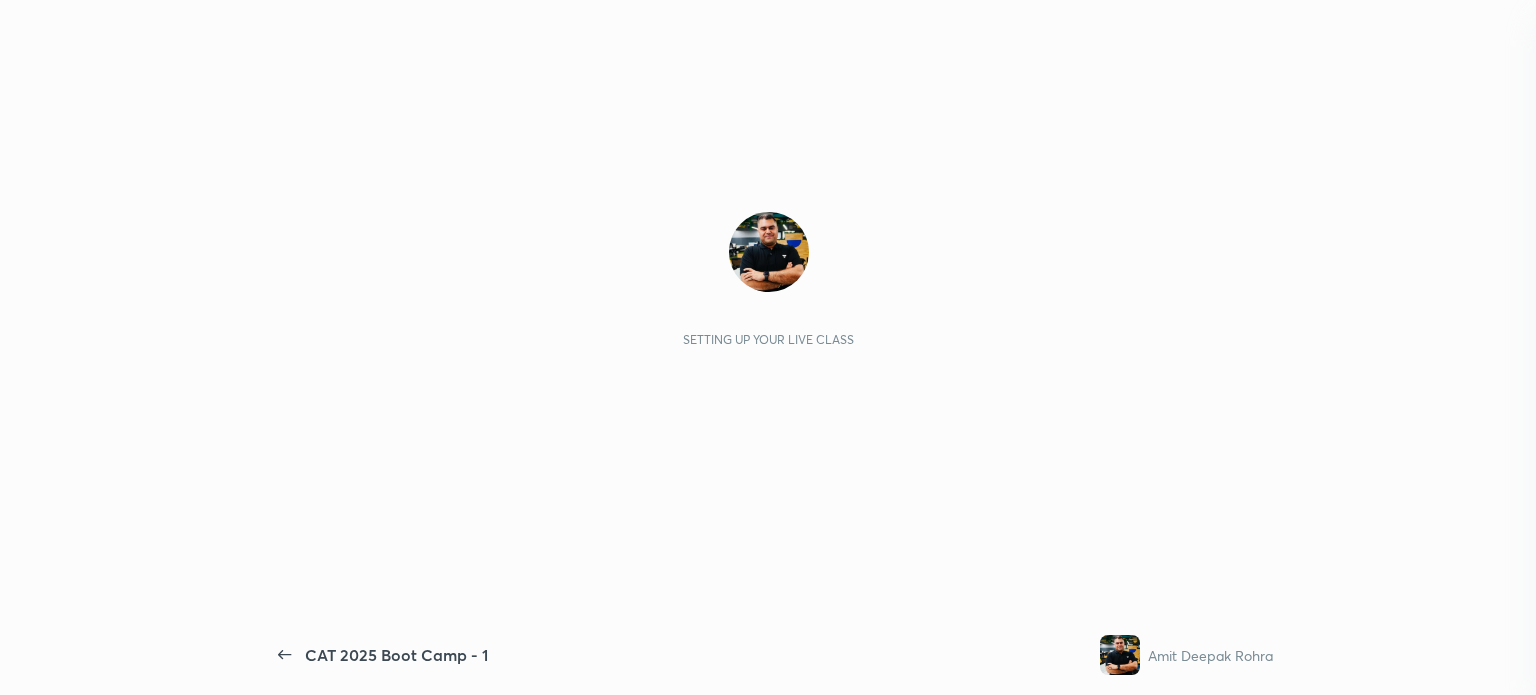 scroll, scrollTop: 0, scrollLeft: 0, axis: both 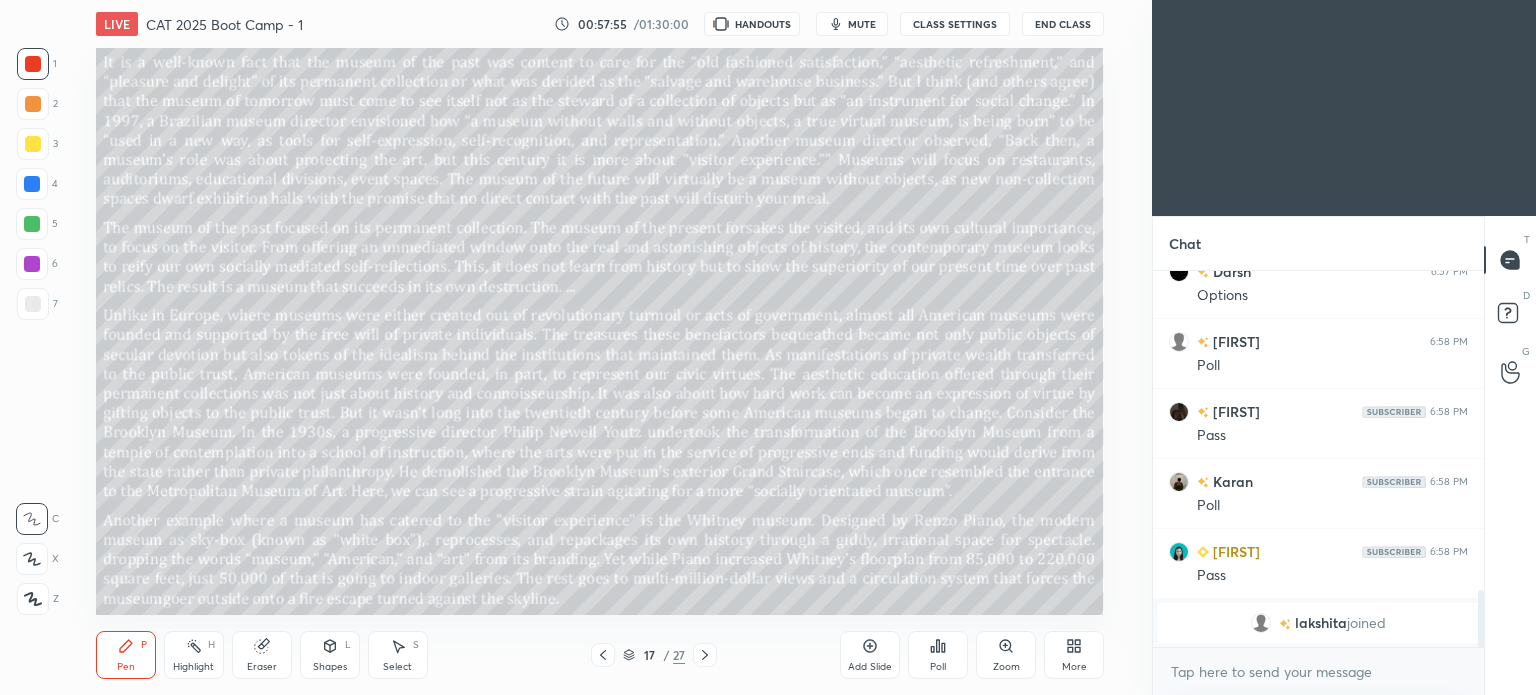 click 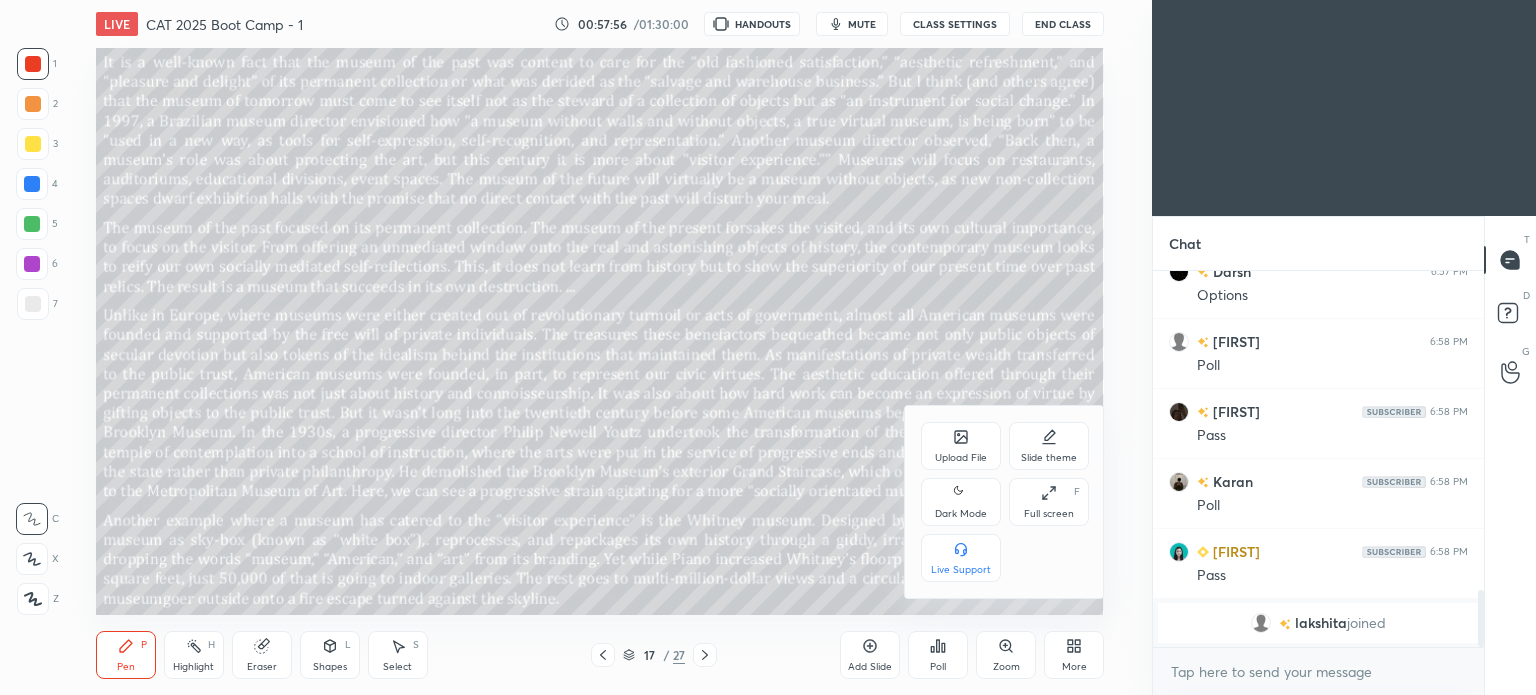 click on "Dark Mode" at bounding box center [961, 514] 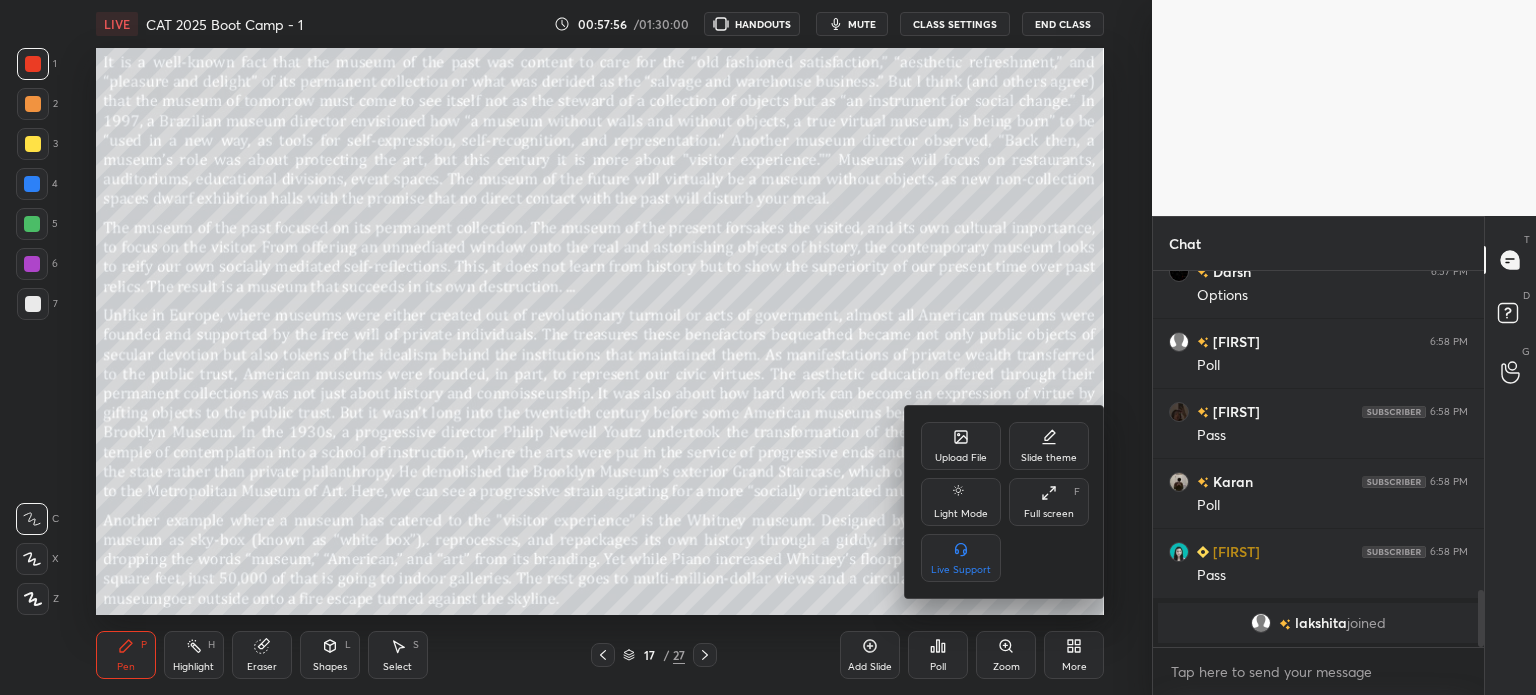 click at bounding box center (768, 347) 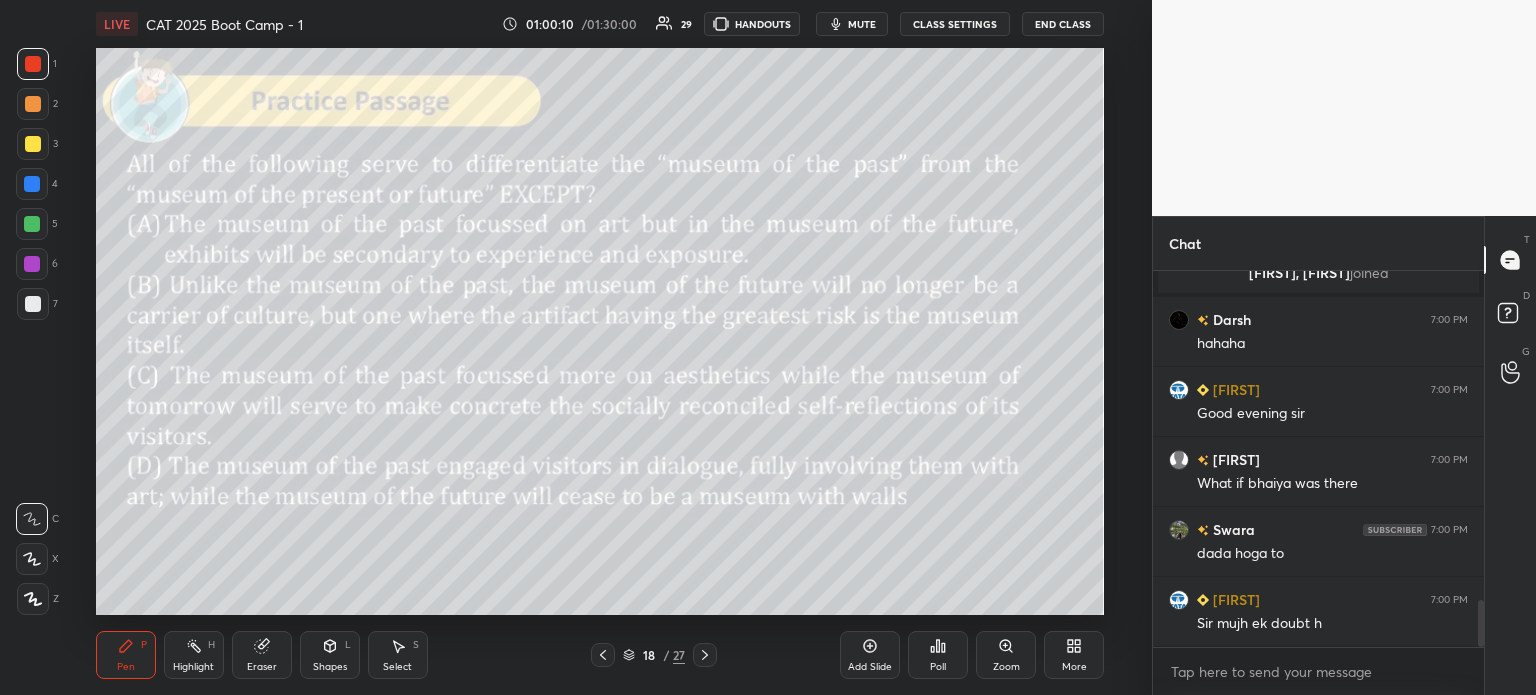 scroll, scrollTop: 2614, scrollLeft: 0, axis: vertical 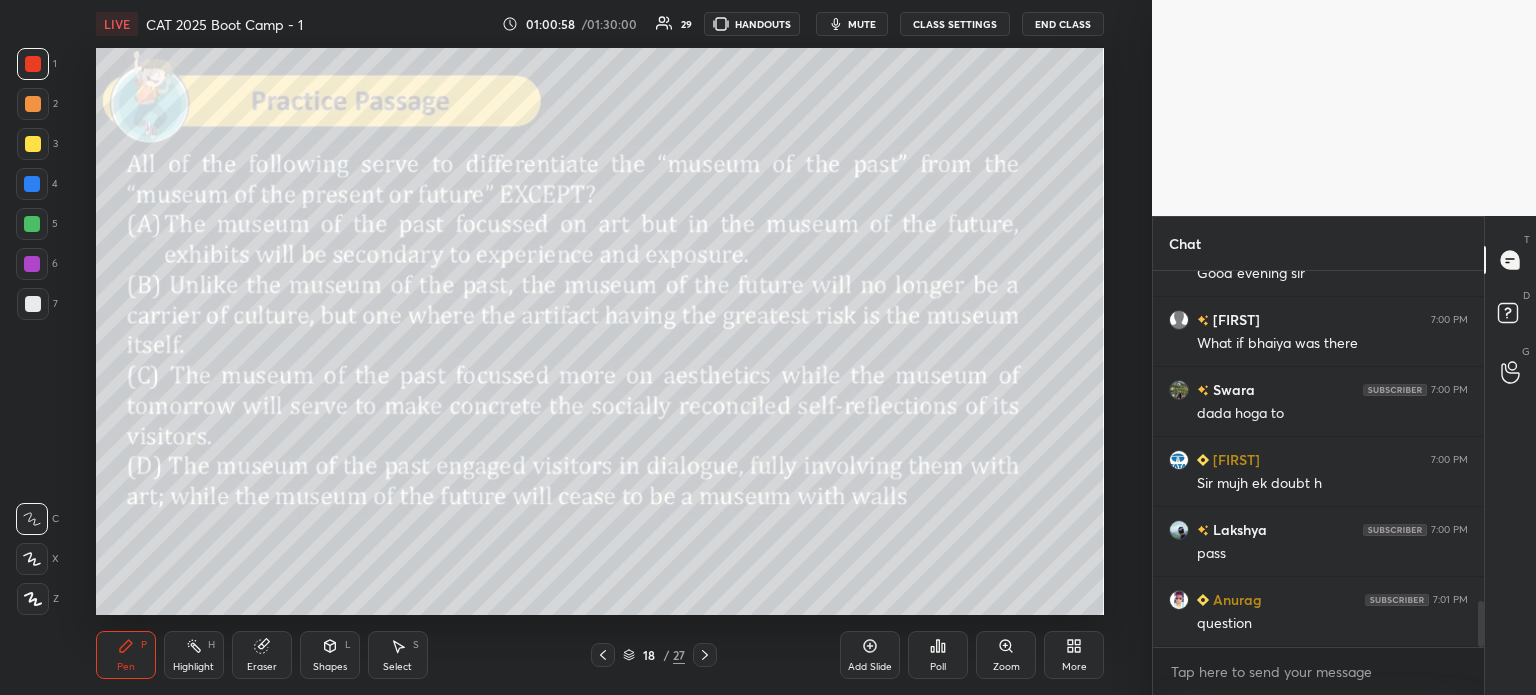 click 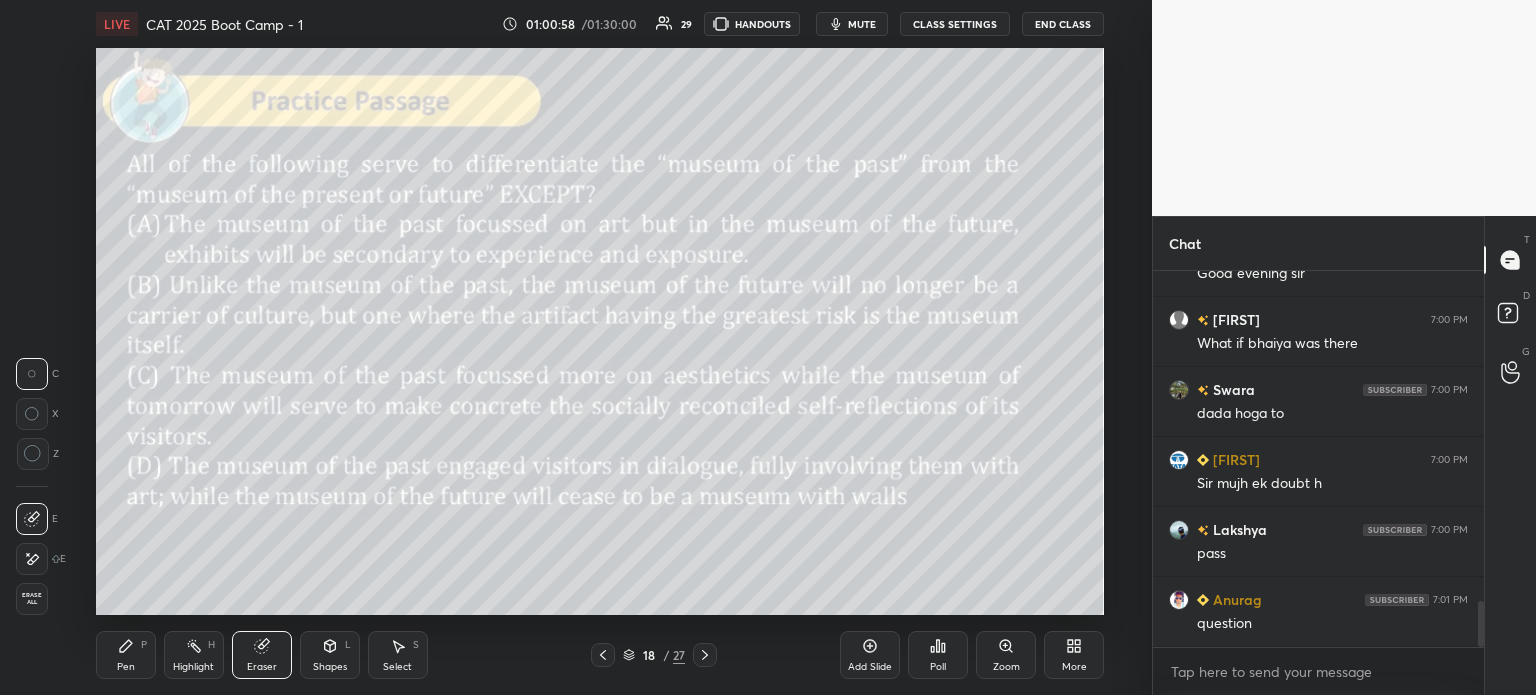 click on "Erase all" at bounding box center [32, 599] 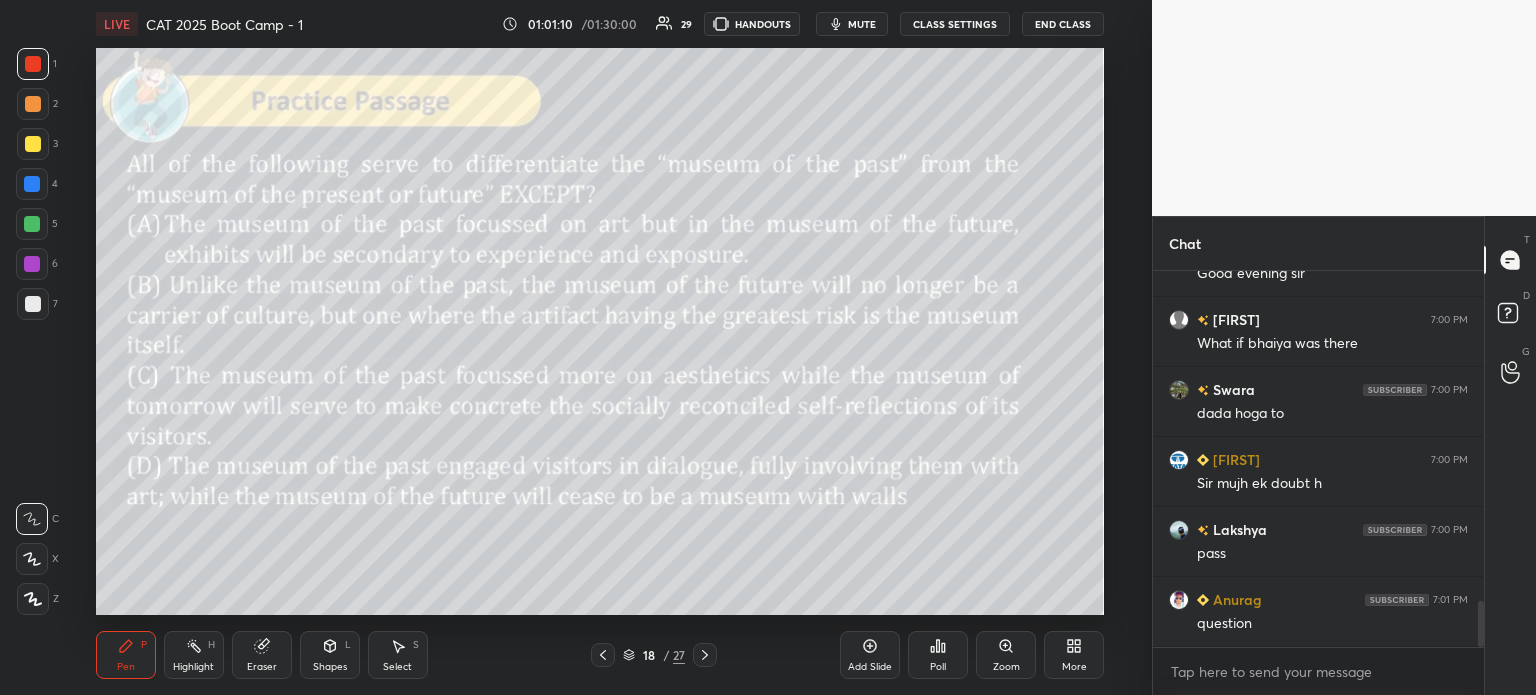 click 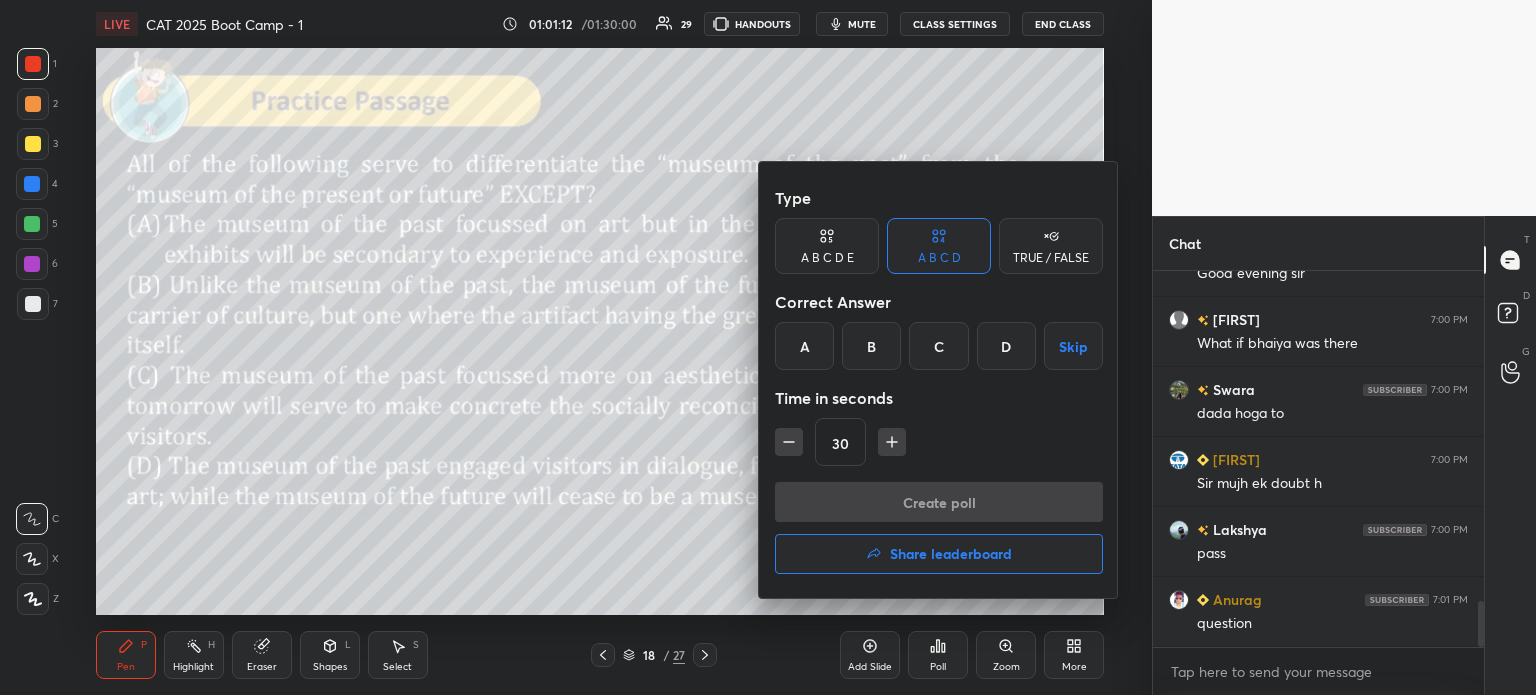 click on "D" at bounding box center (1006, 346) 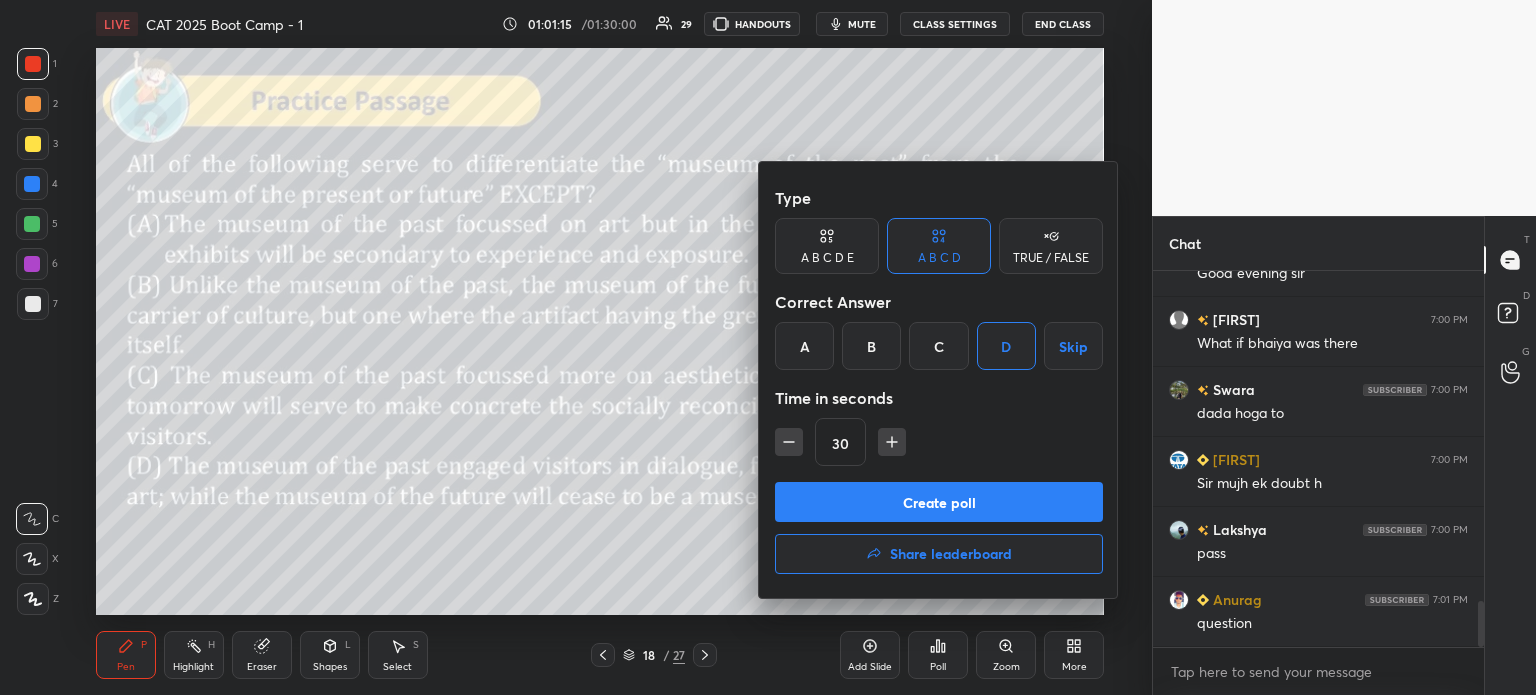 click on "Create poll" at bounding box center (939, 502) 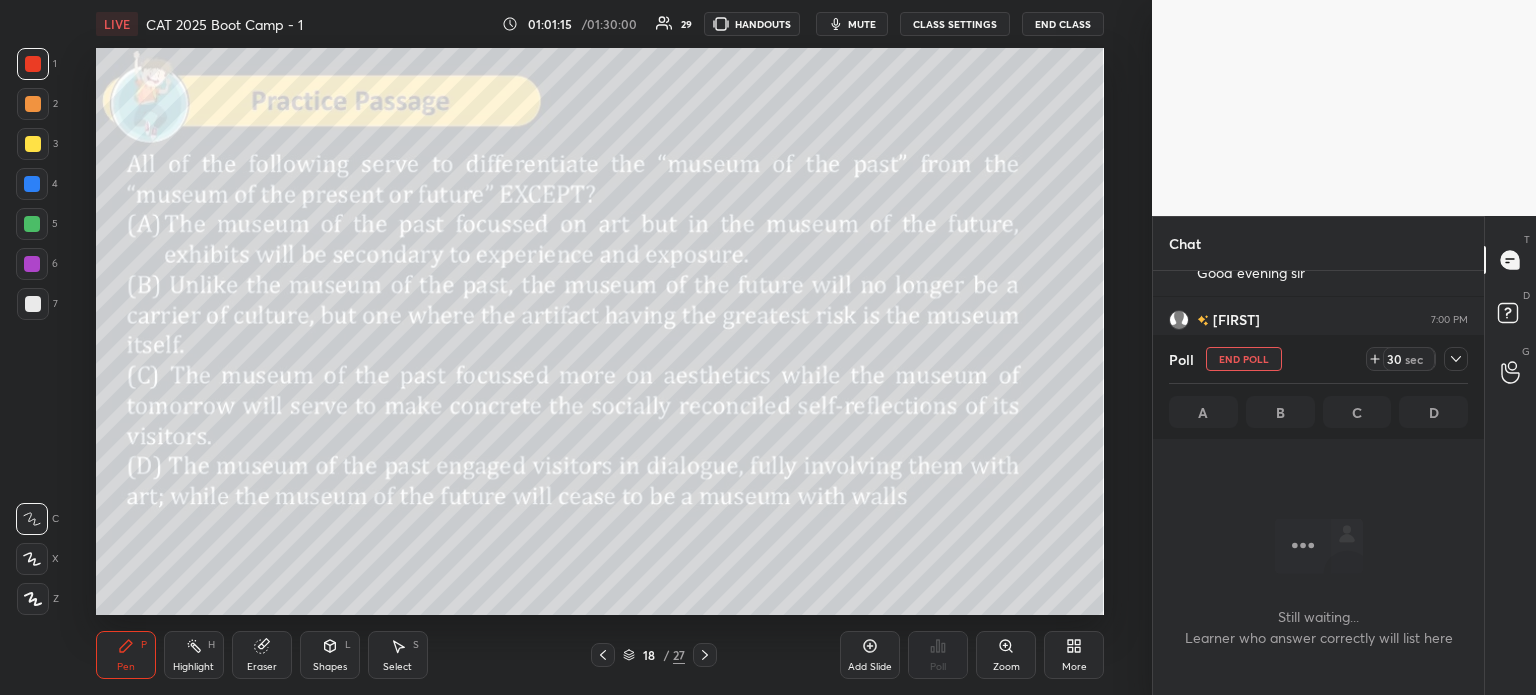 scroll, scrollTop: 308, scrollLeft: 325, axis: both 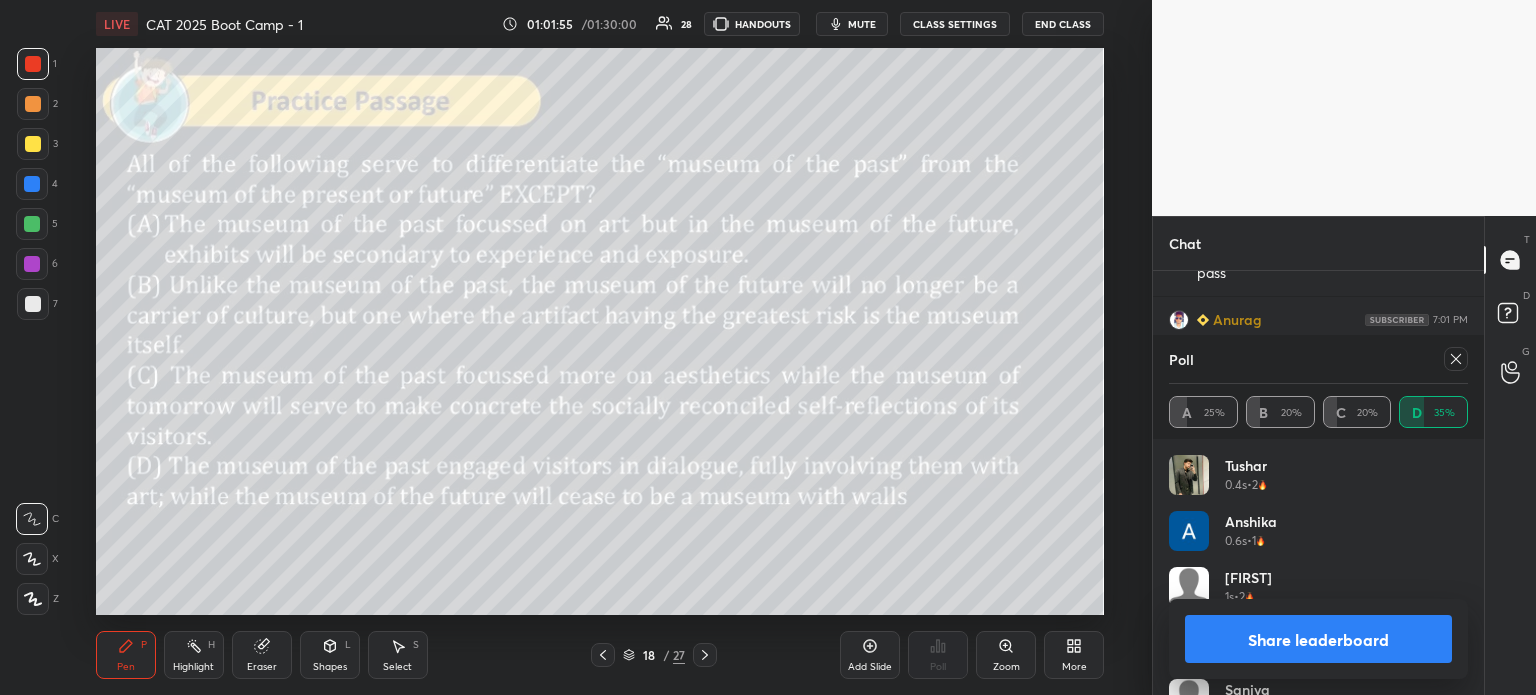 click on "Share leaderboard" at bounding box center [1318, 639] 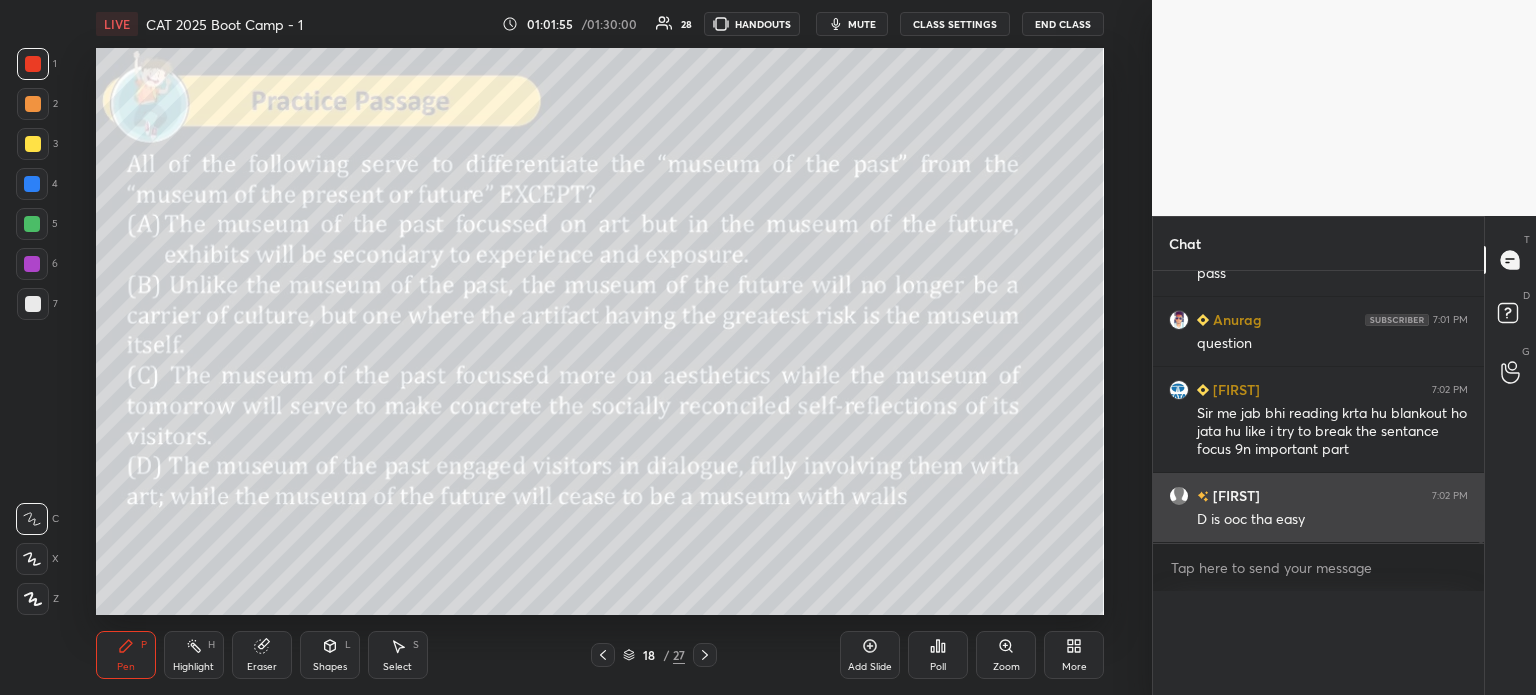 scroll, scrollTop: 37, scrollLeft: 293, axis: both 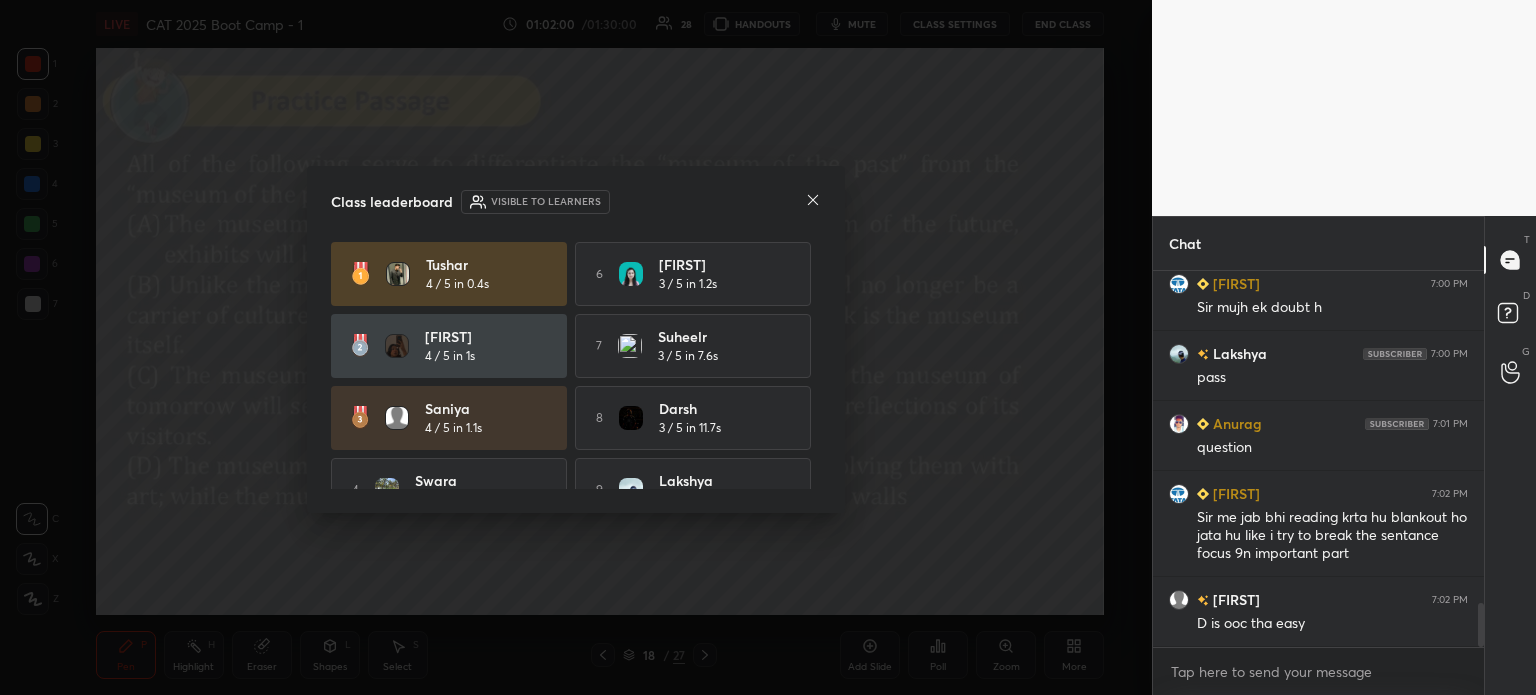 click 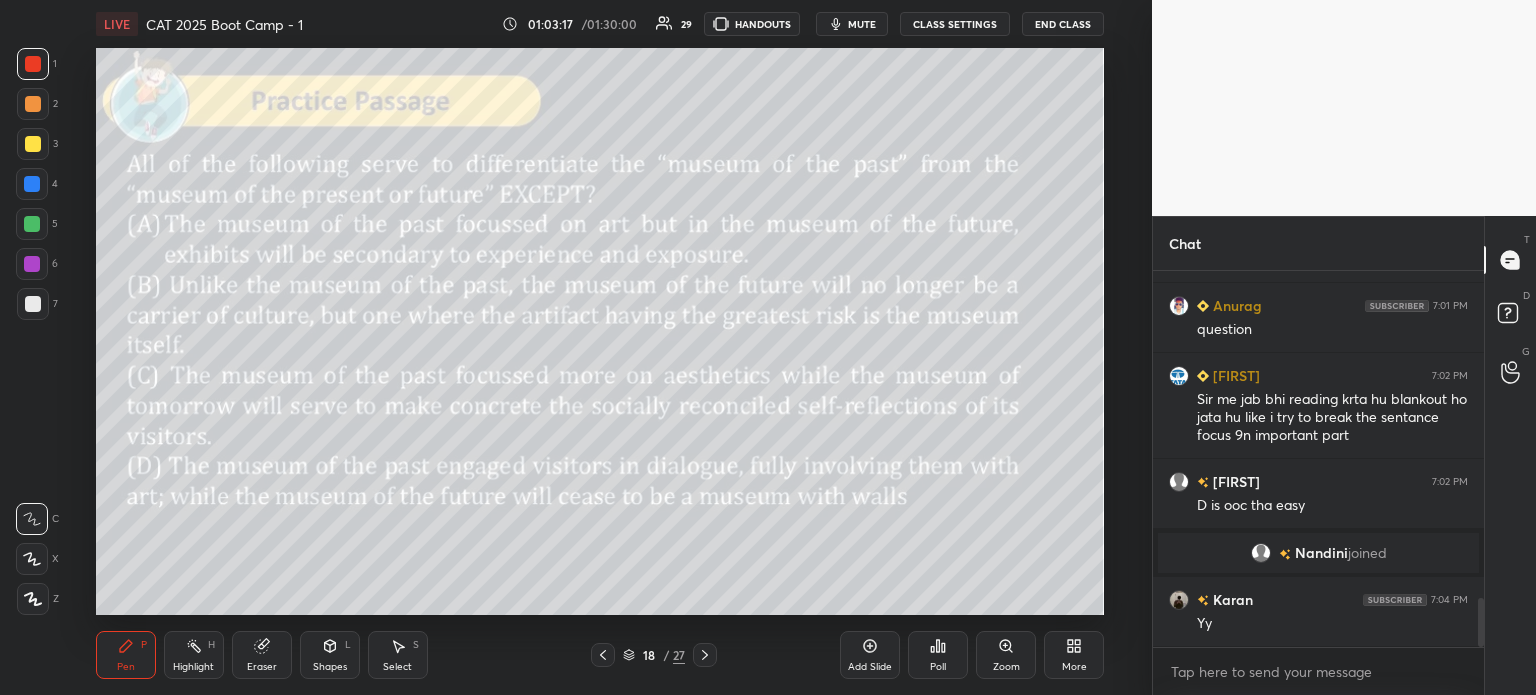 scroll, scrollTop: 2574, scrollLeft: 0, axis: vertical 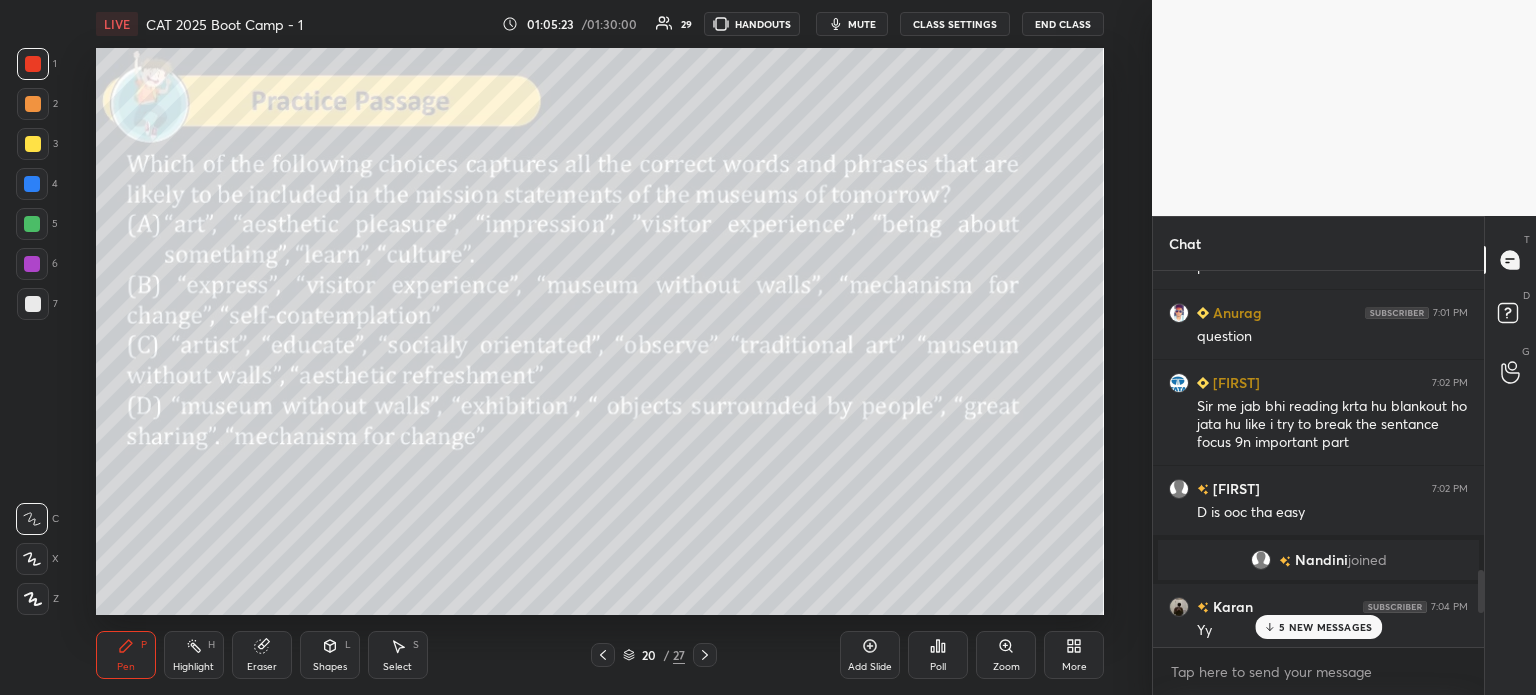click on "5 NEW MESSAGES" at bounding box center (1325, 627) 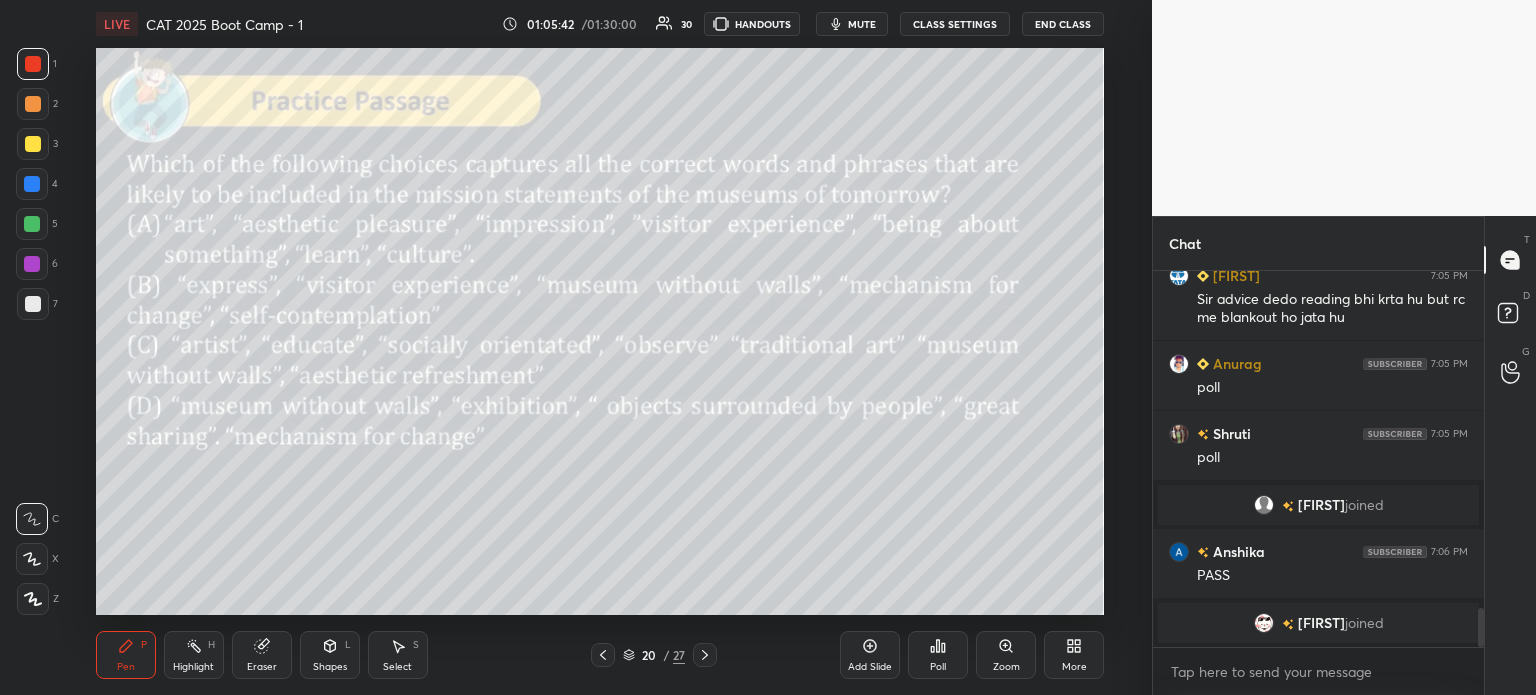 scroll, scrollTop: 3226, scrollLeft: 0, axis: vertical 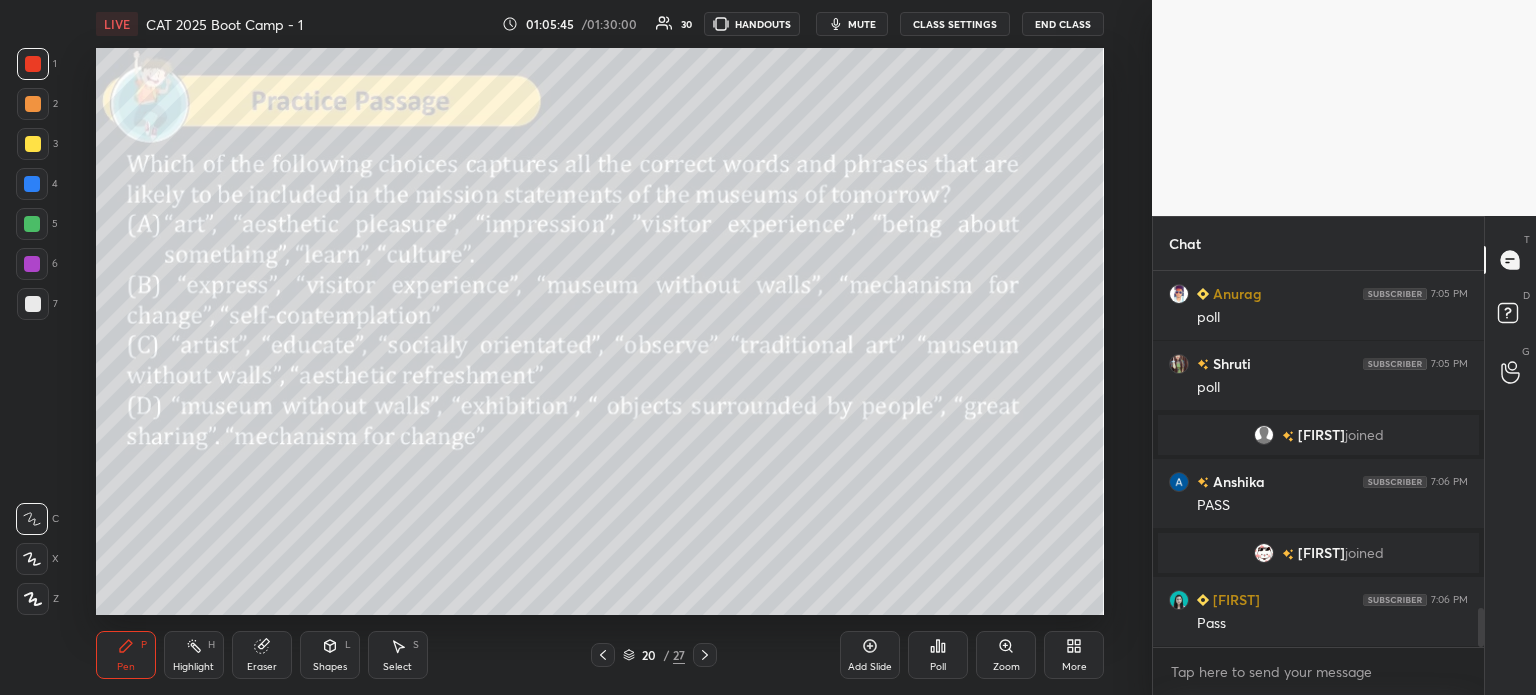 click on "20" at bounding box center [649, 655] 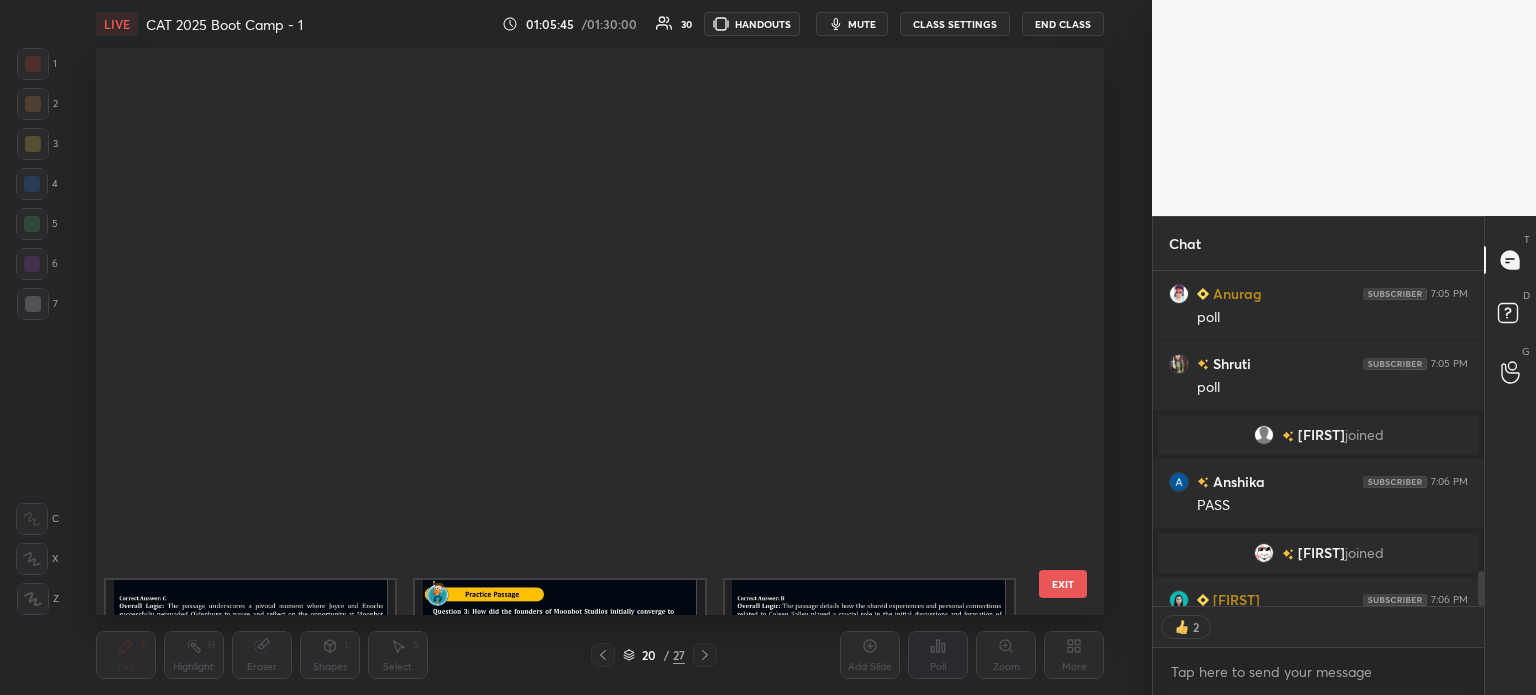 scroll, scrollTop: 330, scrollLeft: 325, axis: both 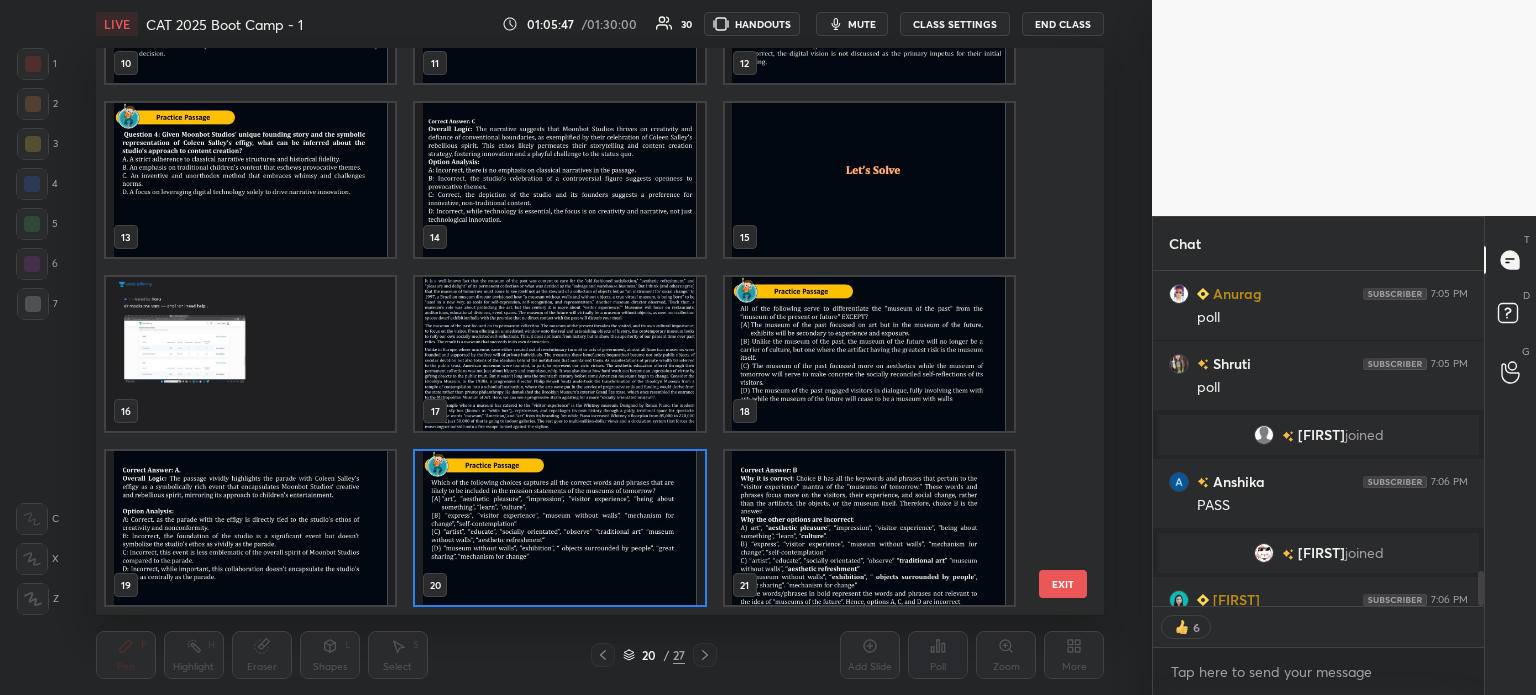 click at bounding box center [559, 354] 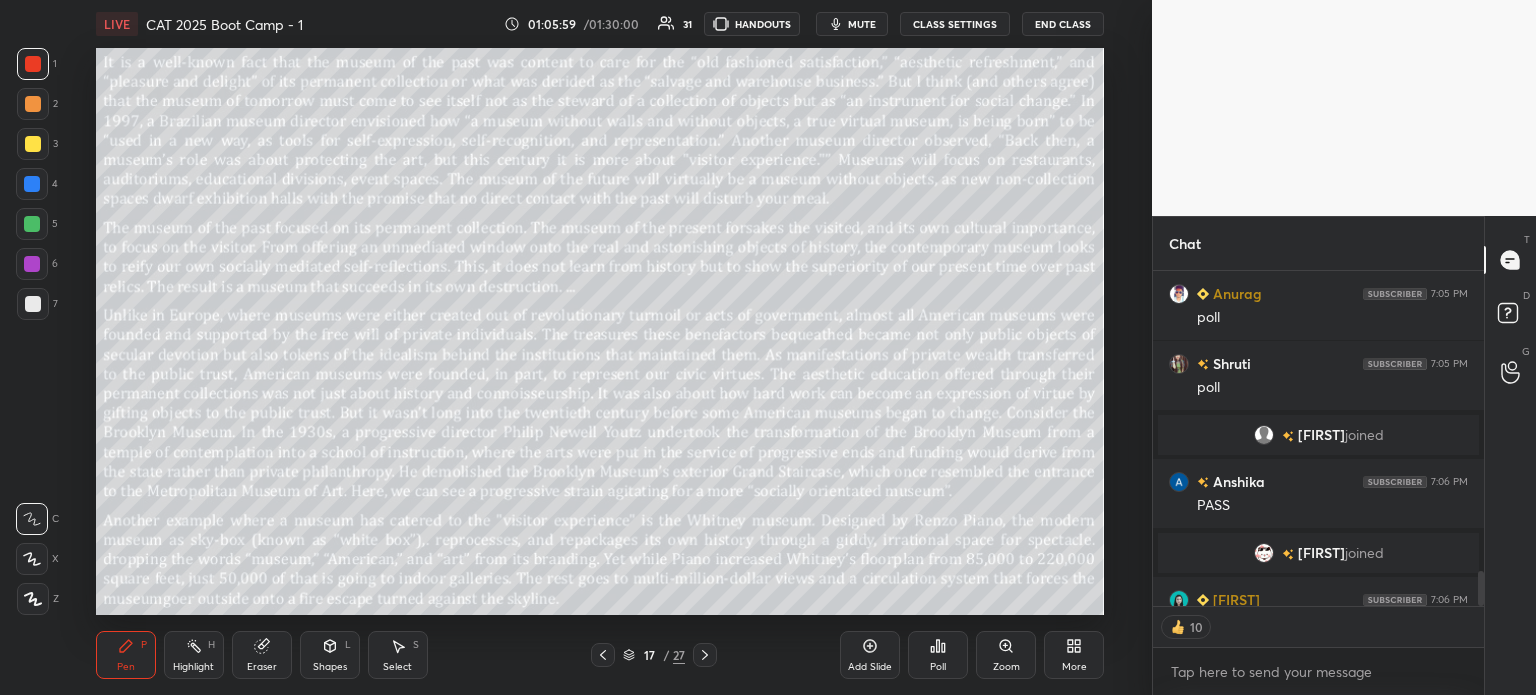 scroll, scrollTop: 3315, scrollLeft: 0, axis: vertical 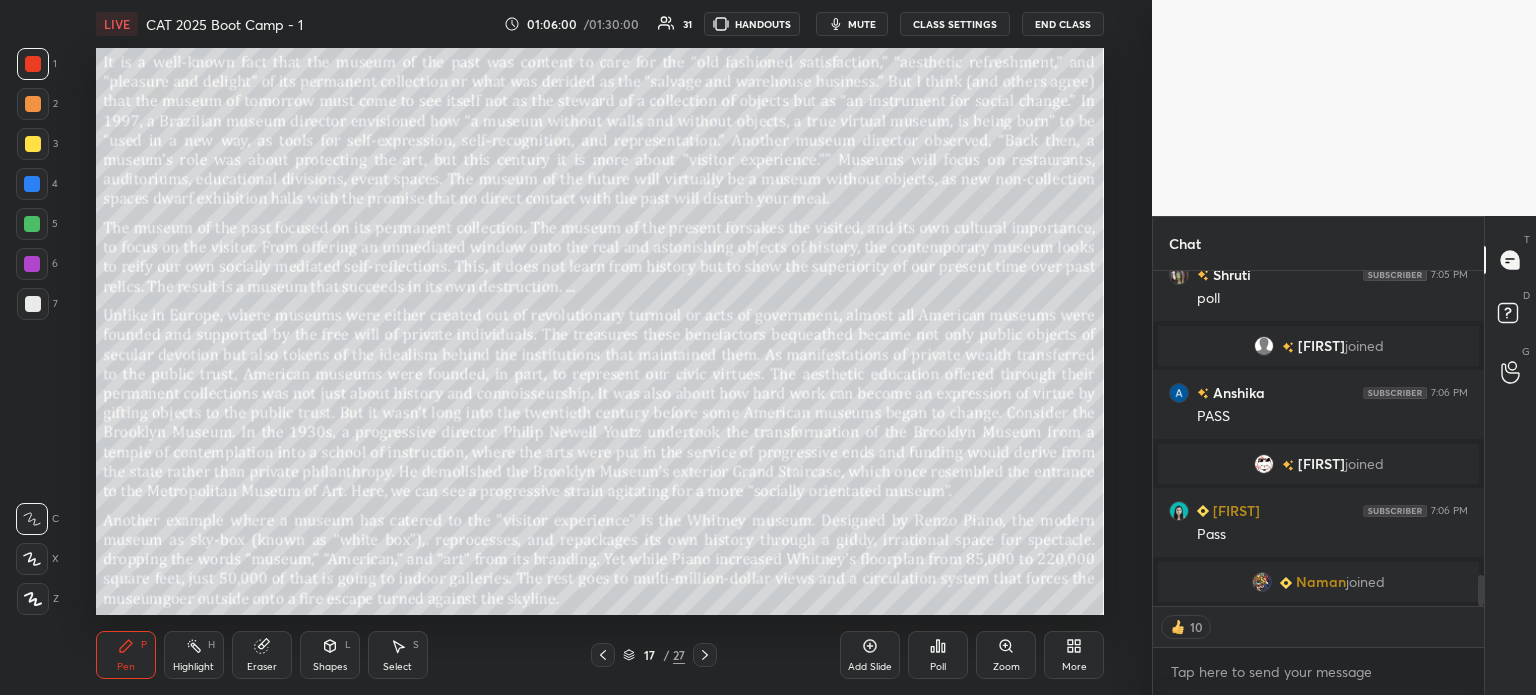 type on "x" 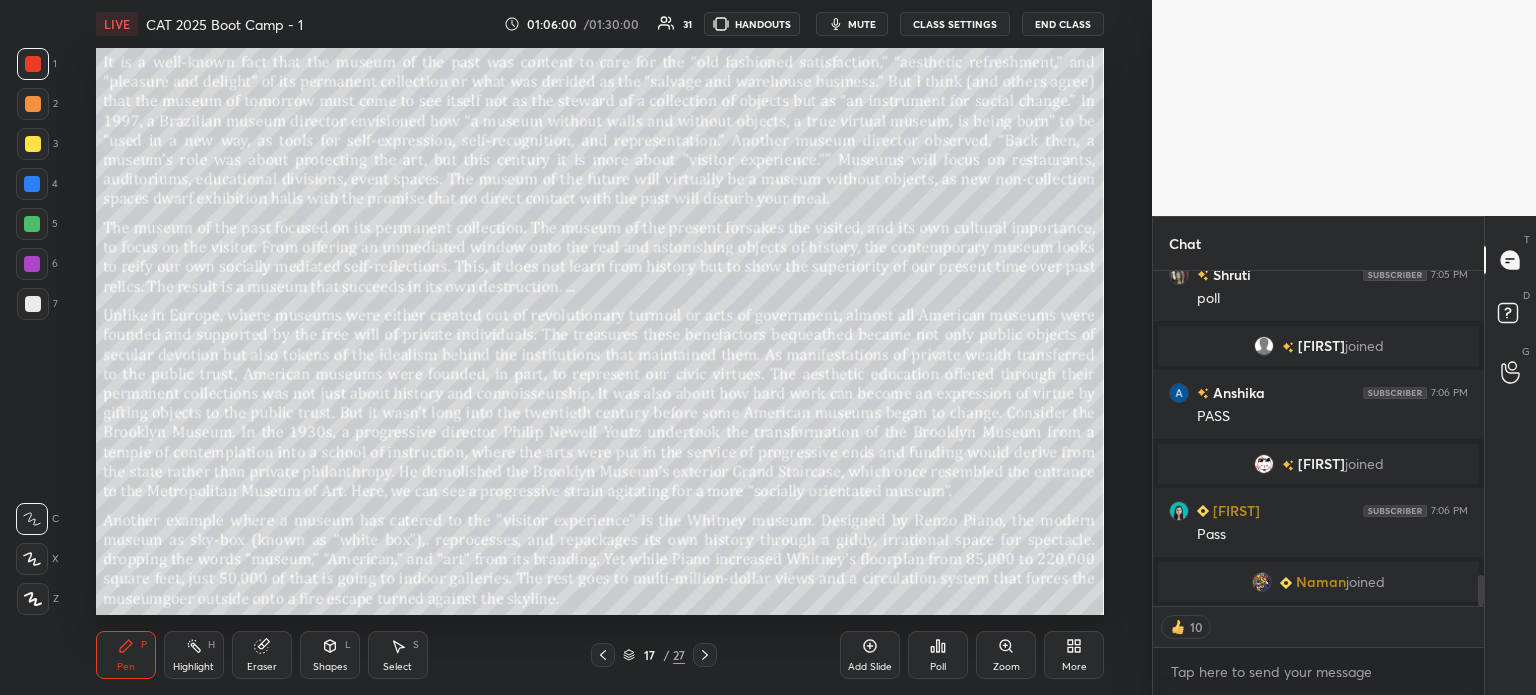 scroll, scrollTop: 6, scrollLeft: 6, axis: both 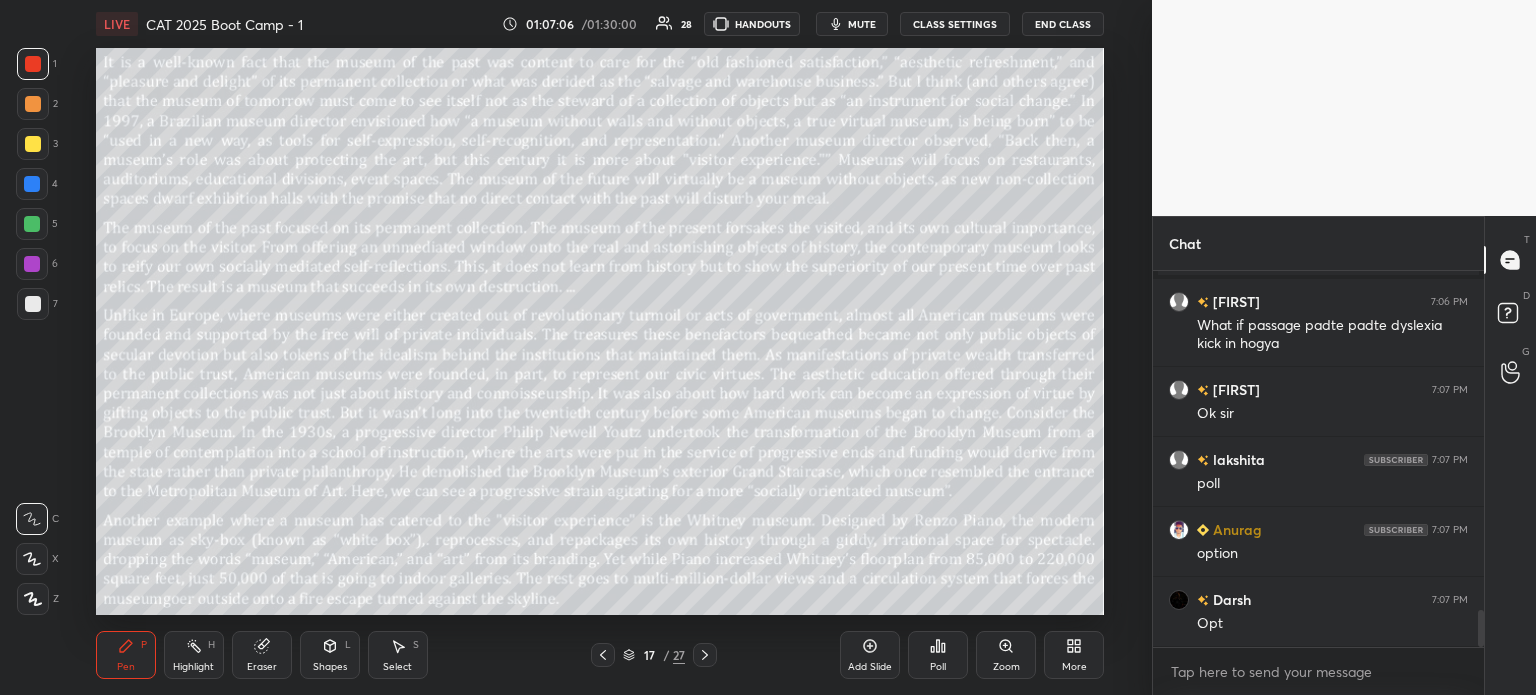 click on "17" at bounding box center [649, 655] 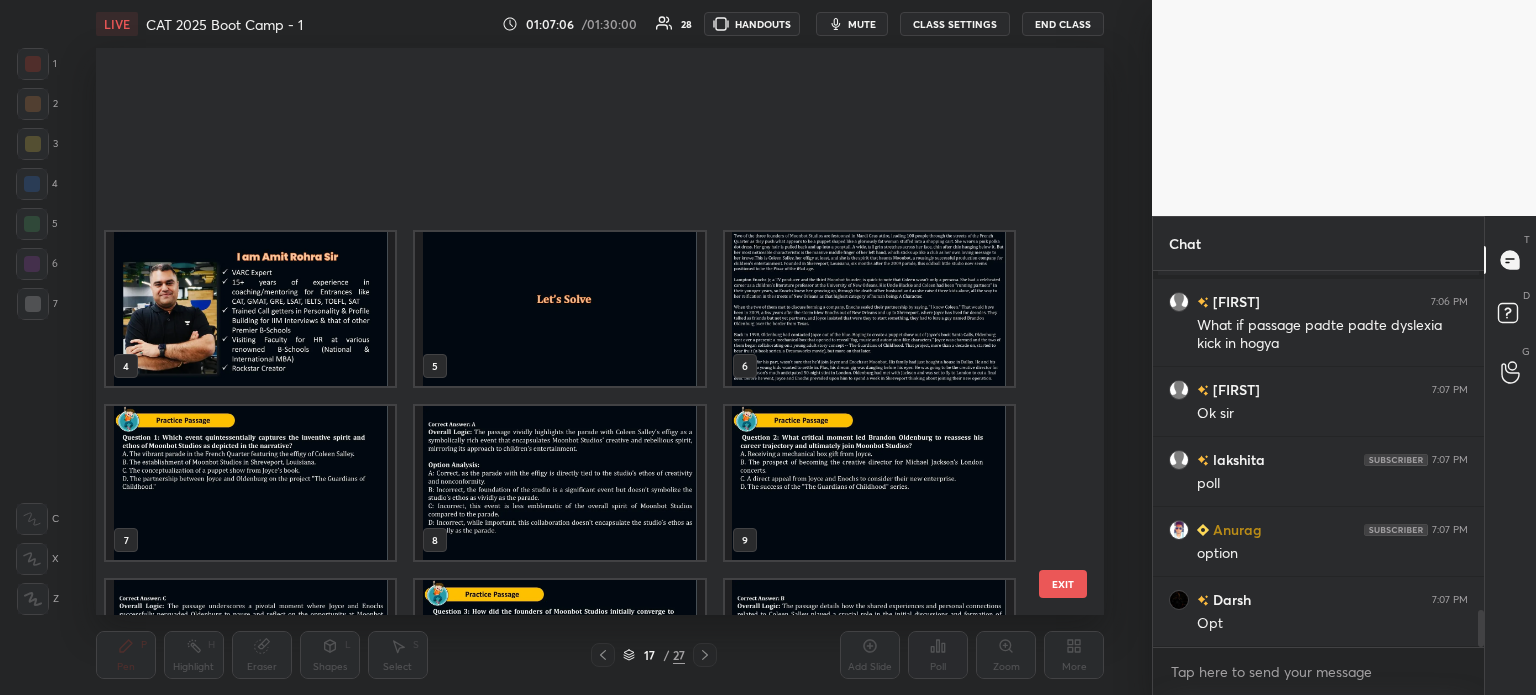 scroll, scrollTop: 476, scrollLeft: 0, axis: vertical 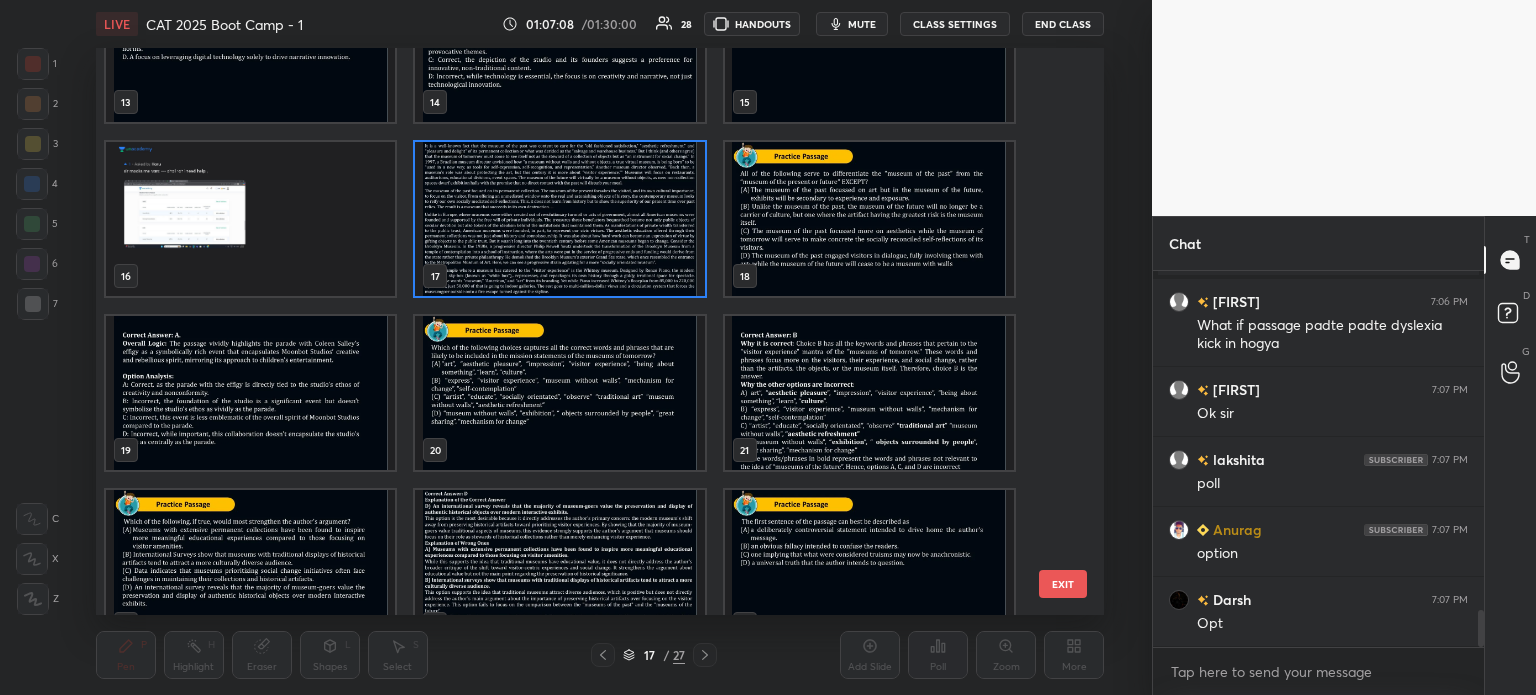 click at bounding box center (559, 393) 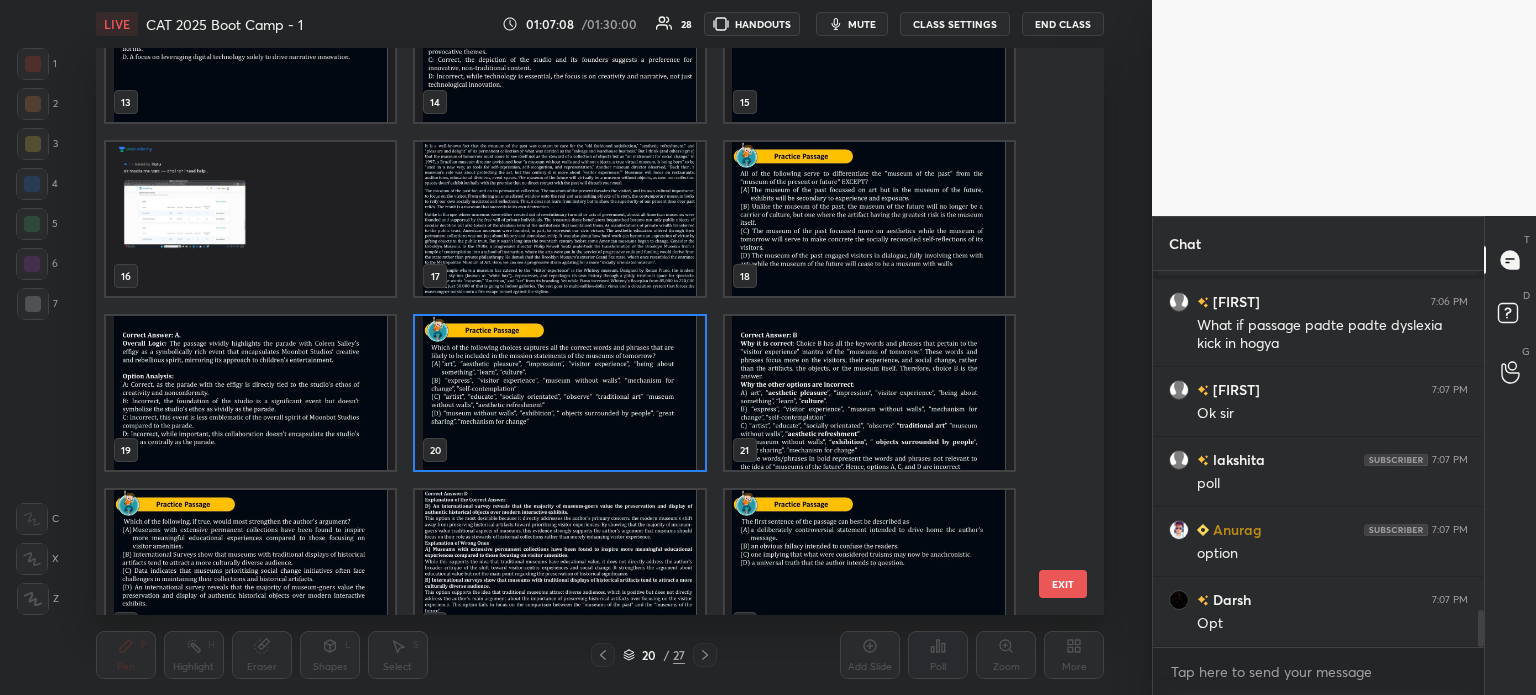 click at bounding box center (559, 393) 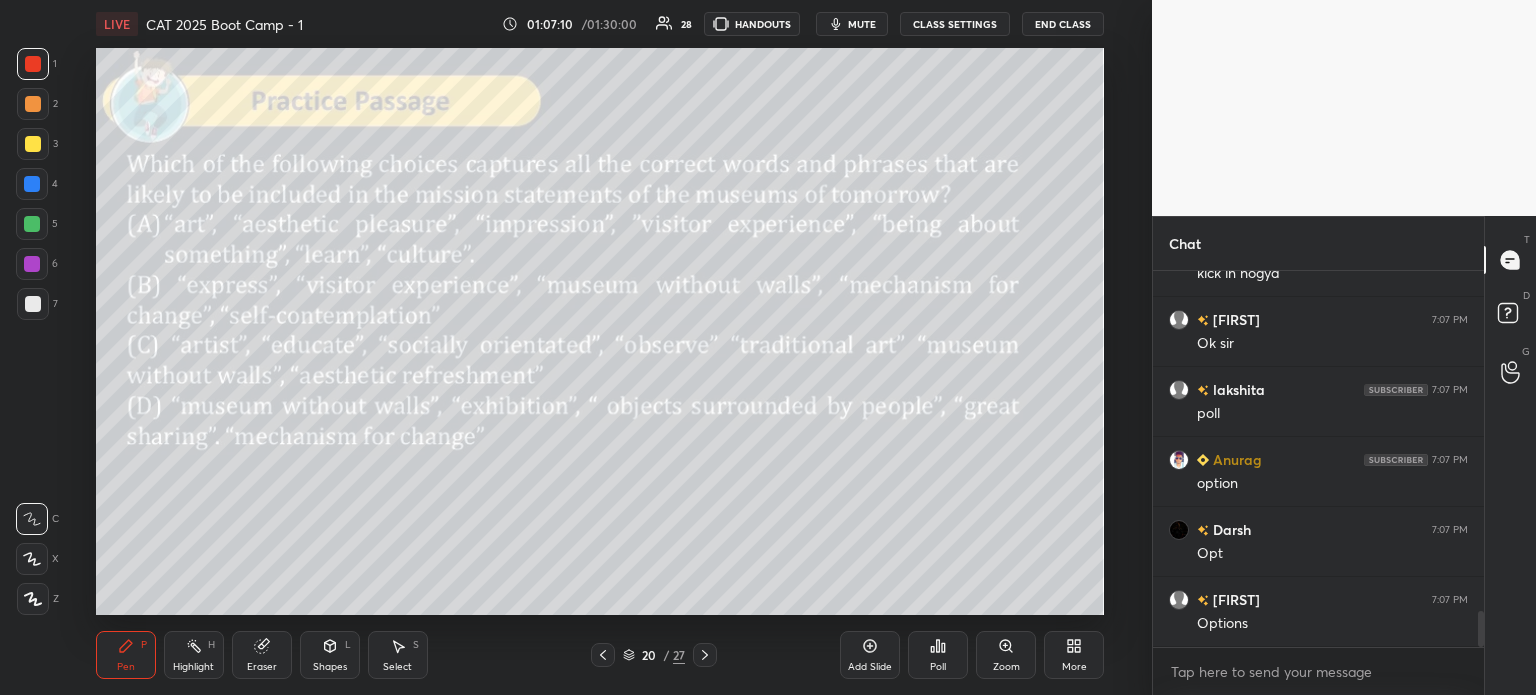 scroll, scrollTop: 3586, scrollLeft: 0, axis: vertical 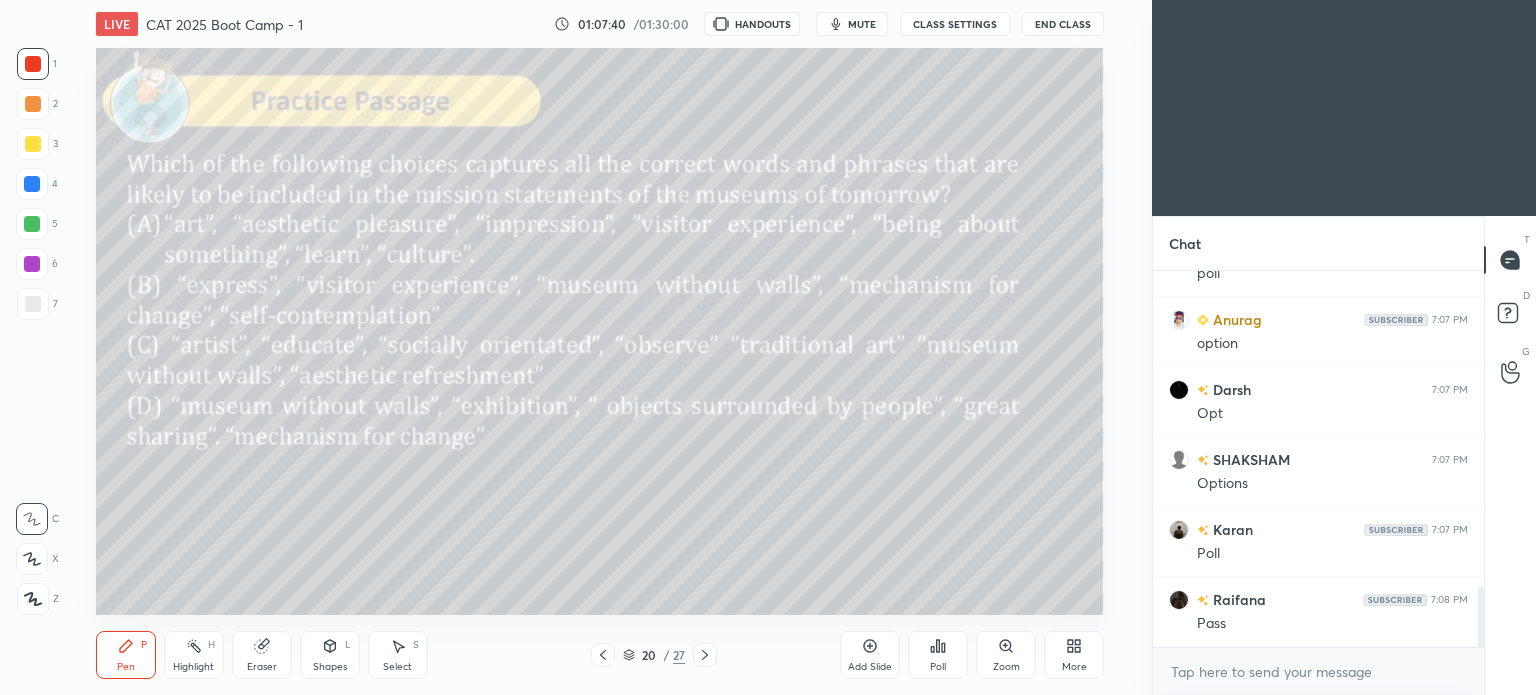 click 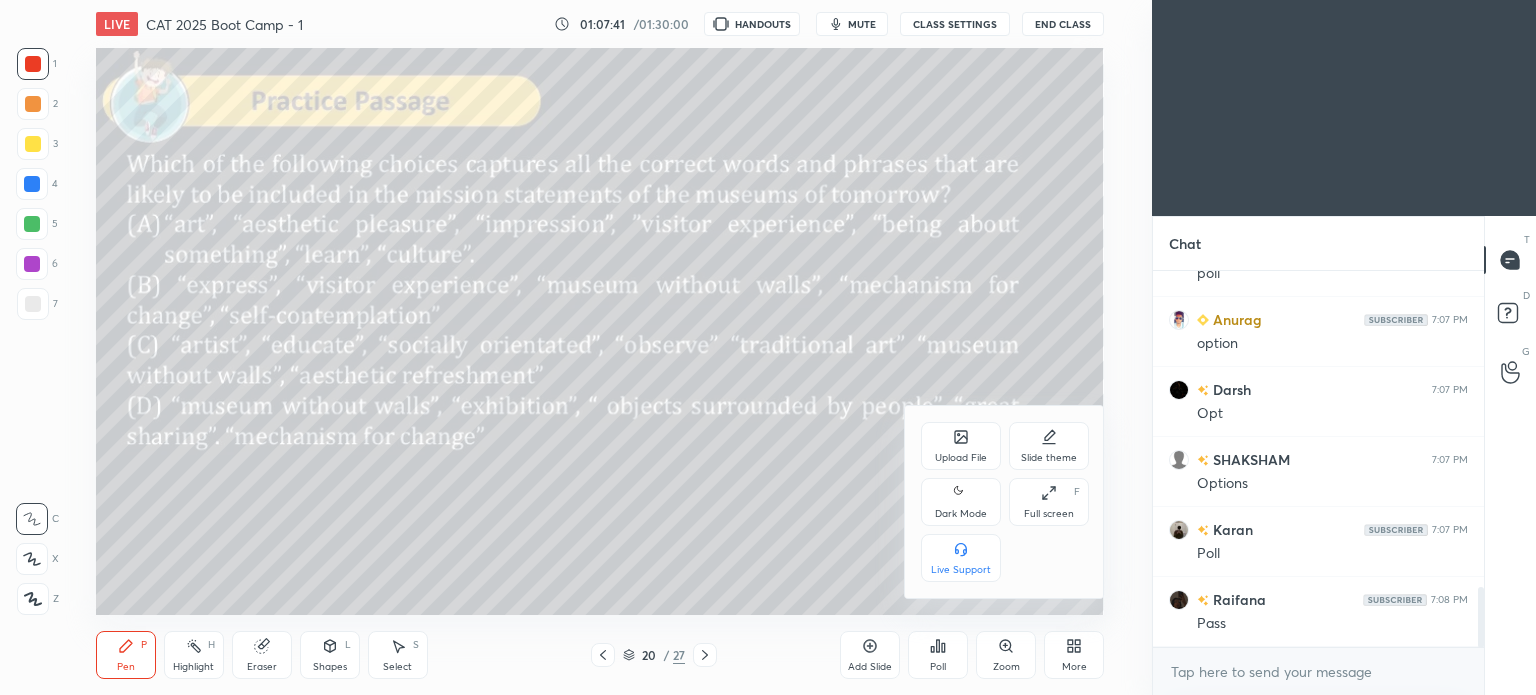 click on "Dark Mode" at bounding box center (961, 514) 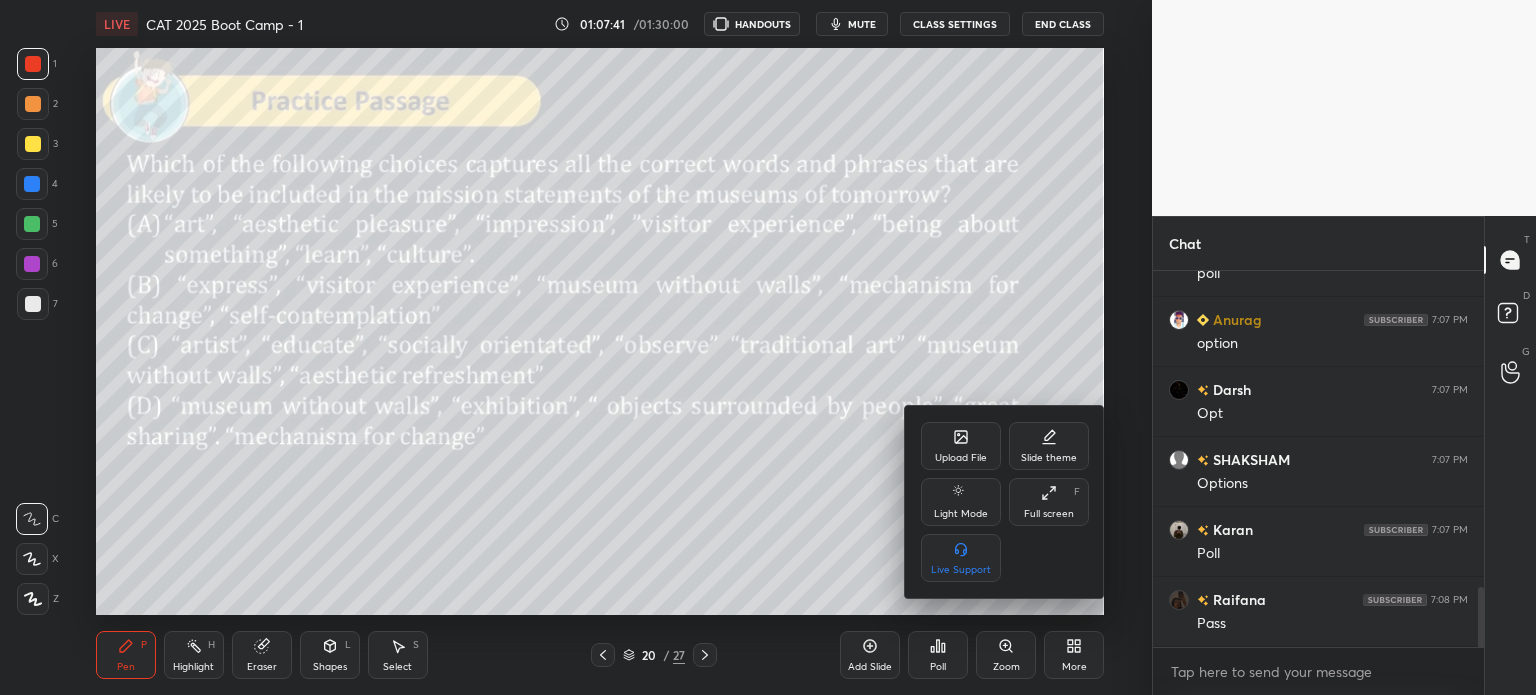 click at bounding box center (768, 347) 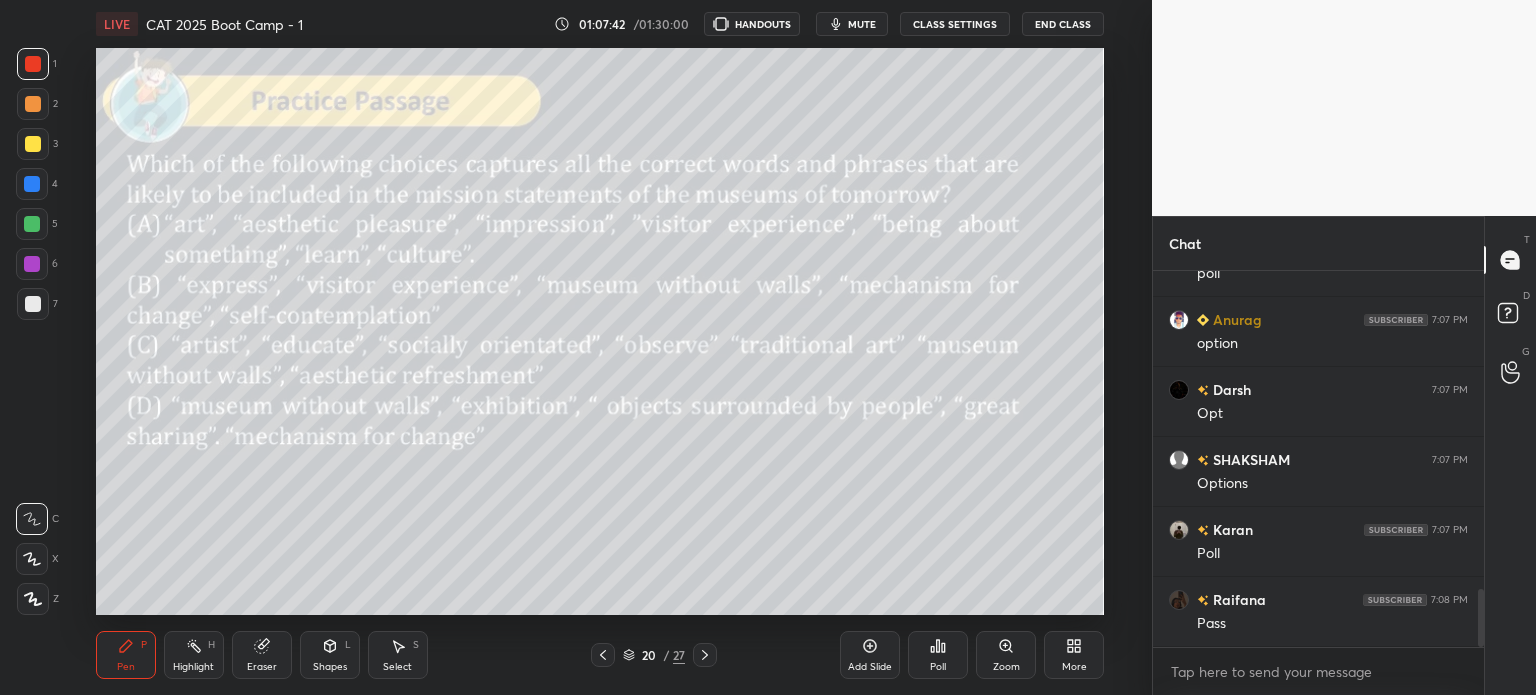scroll, scrollTop: 2054, scrollLeft: 0, axis: vertical 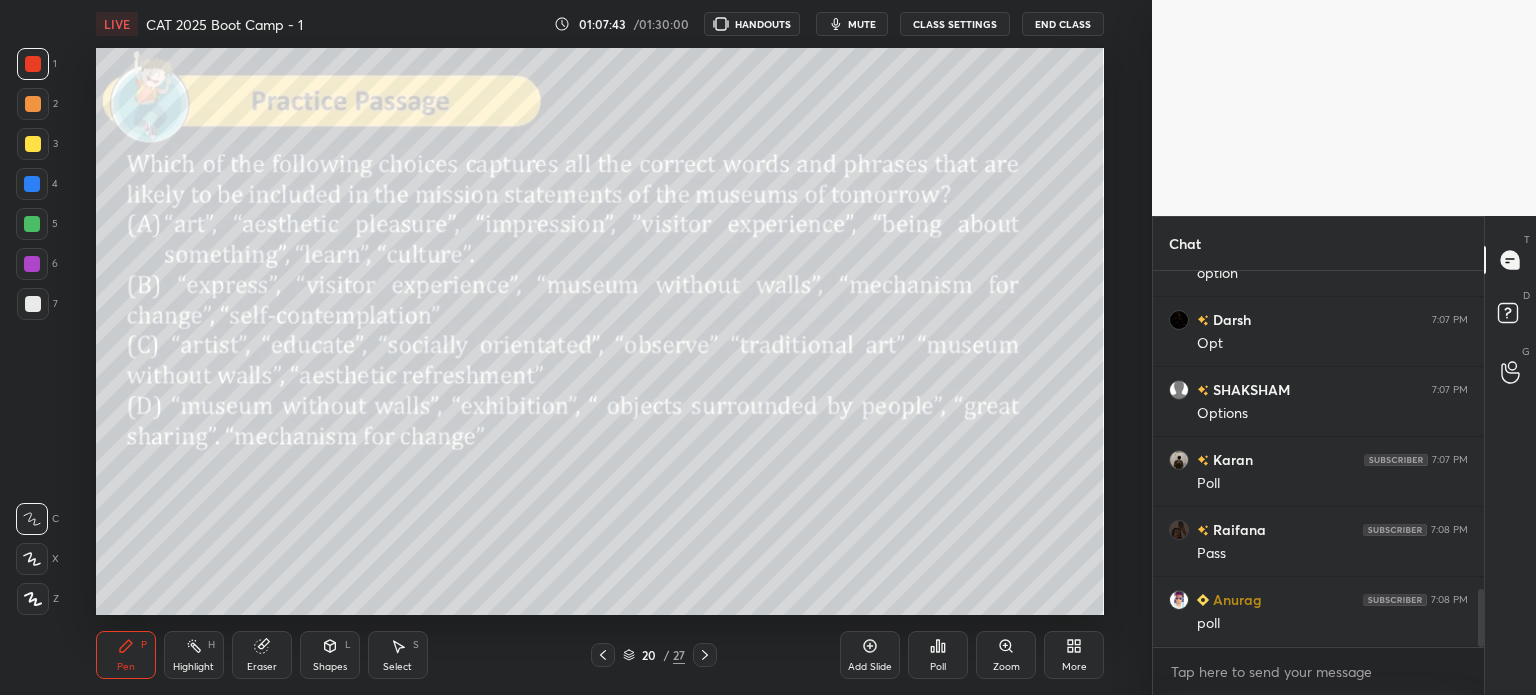 click on "20" at bounding box center [649, 655] 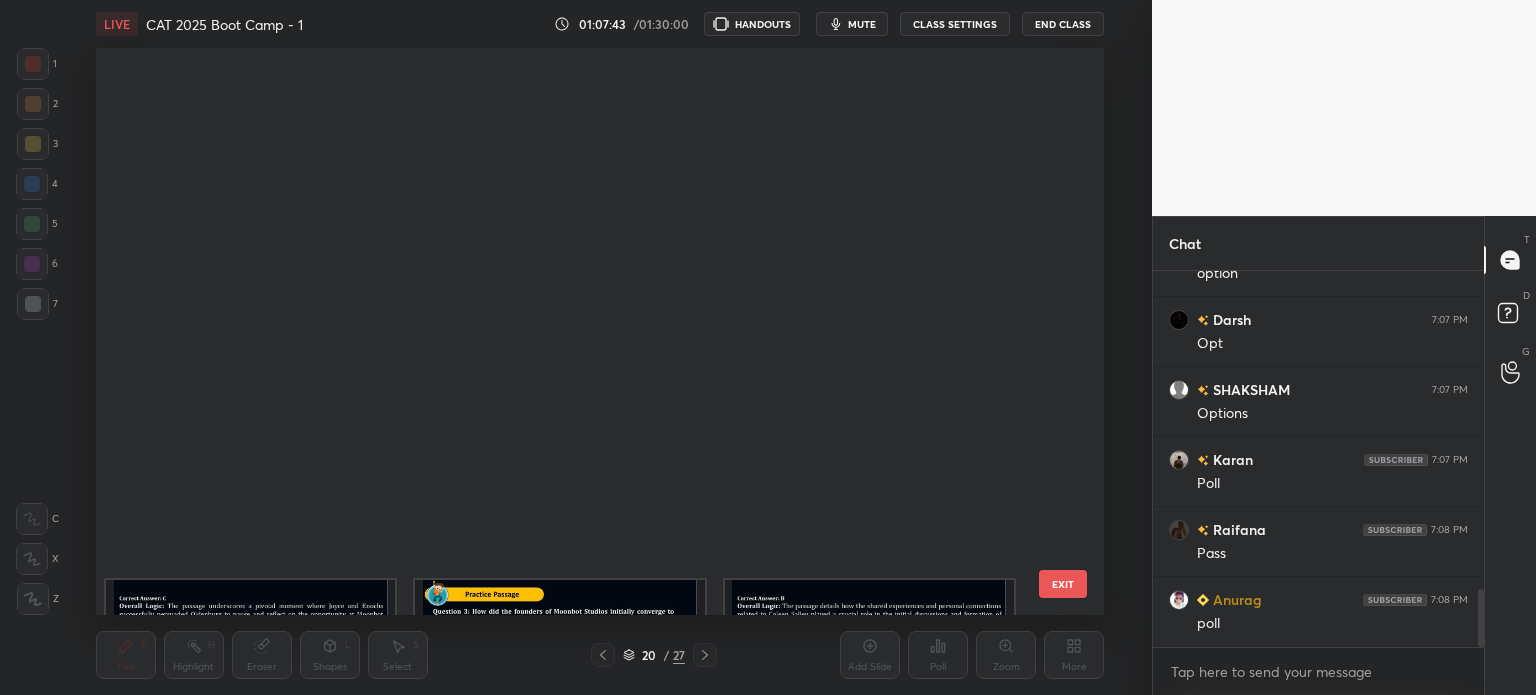 scroll, scrollTop: 651, scrollLeft: 0, axis: vertical 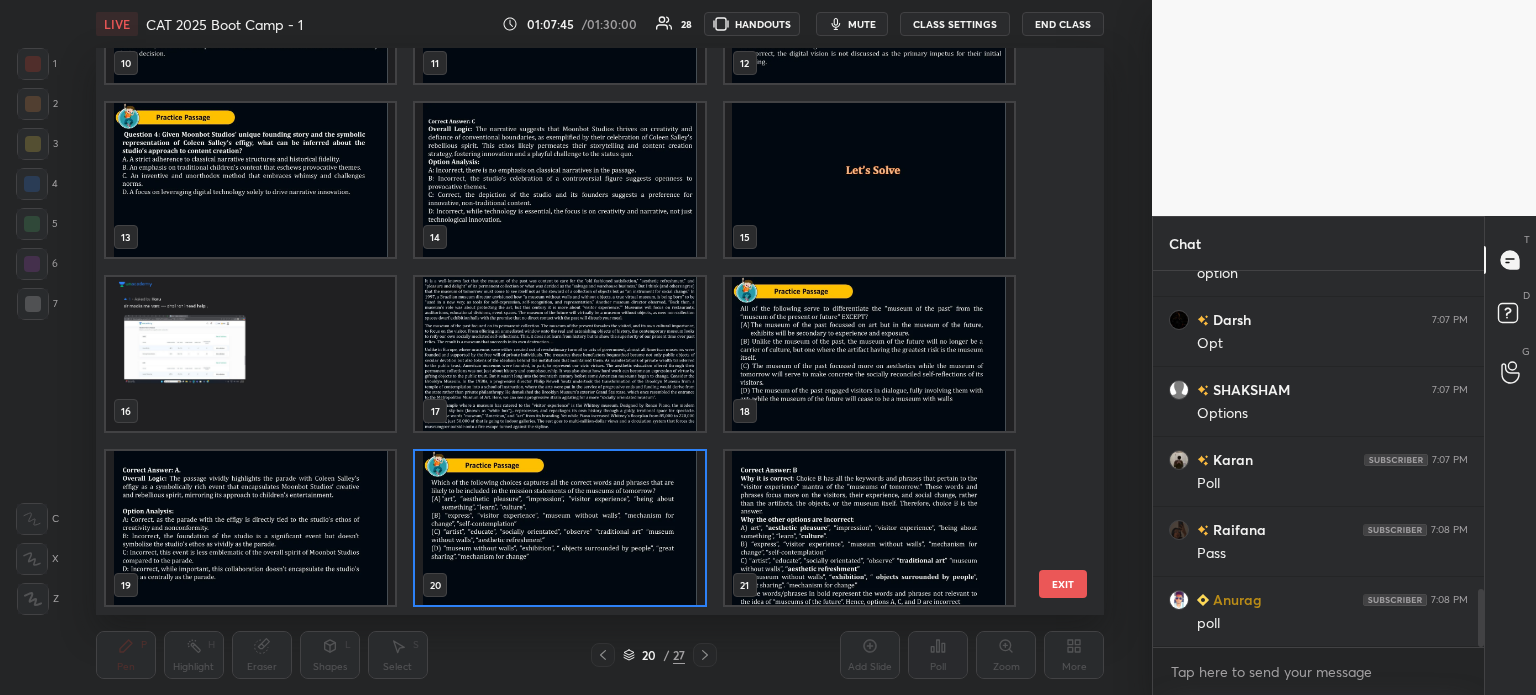click at bounding box center [559, 354] 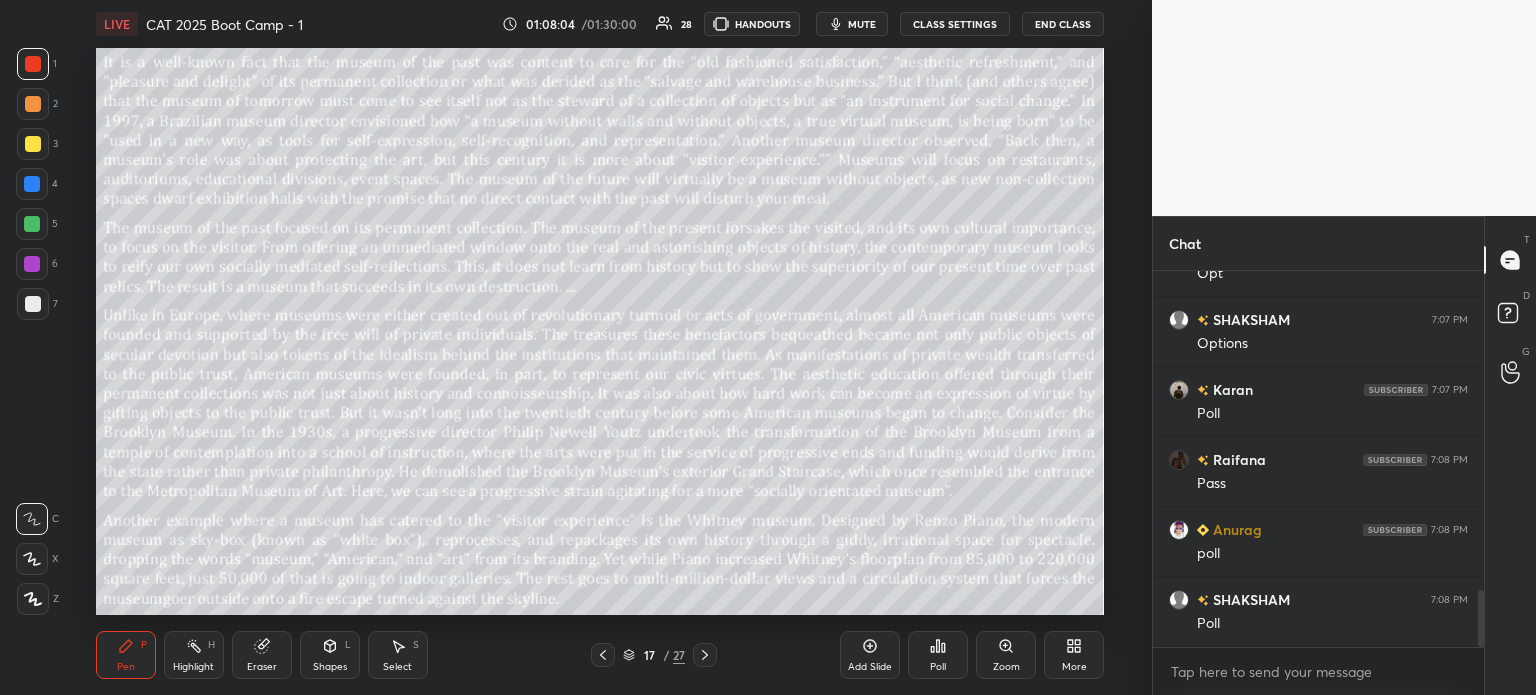 scroll, scrollTop: 2194, scrollLeft: 0, axis: vertical 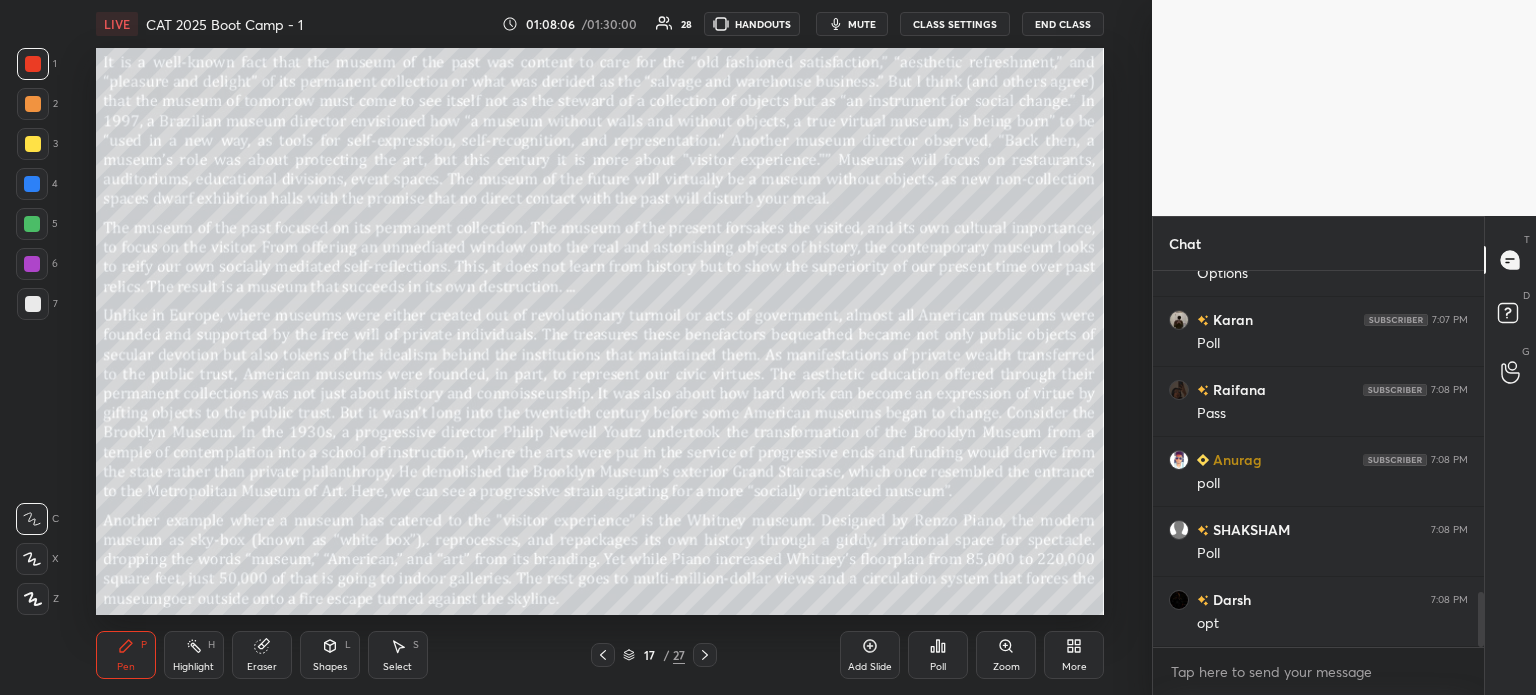 click on "17" at bounding box center [649, 655] 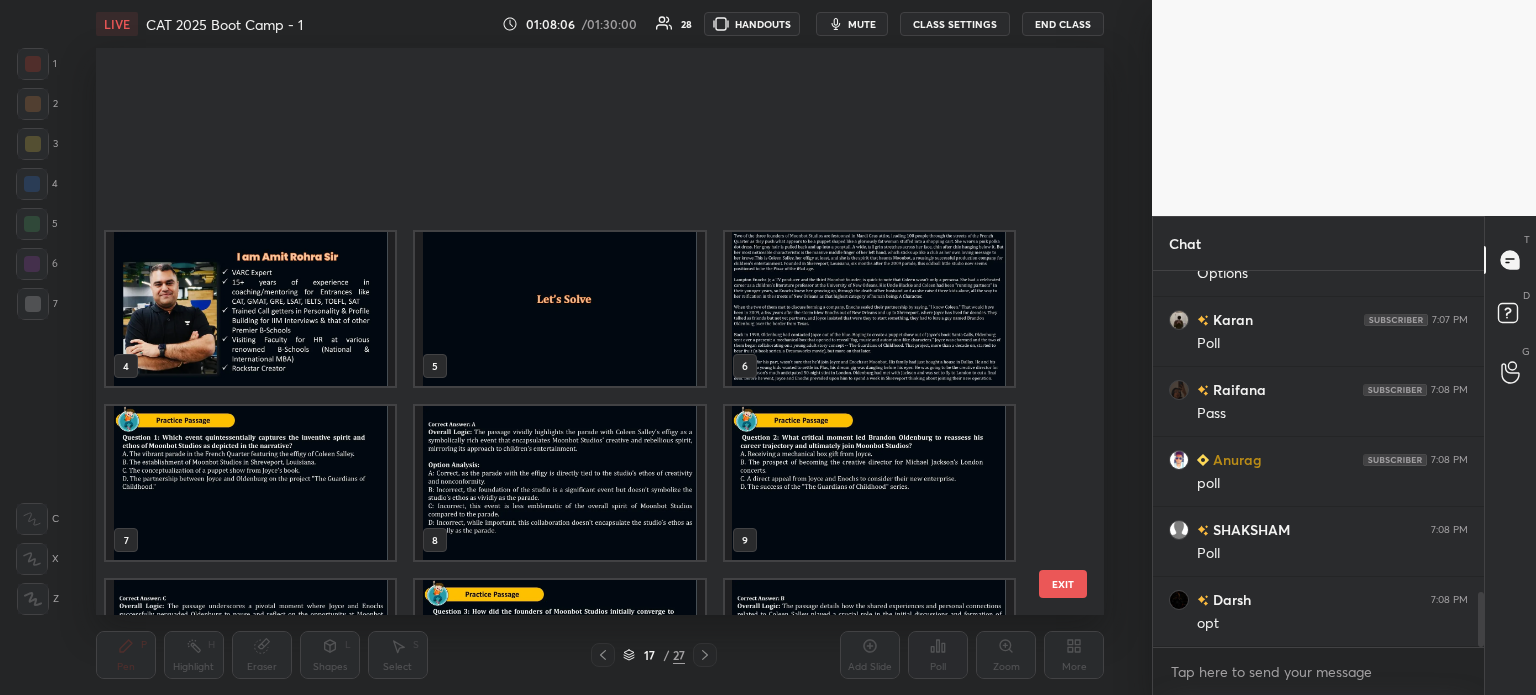 scroll, scrollTop: 476, scrollLeft: 0, axis: vertical 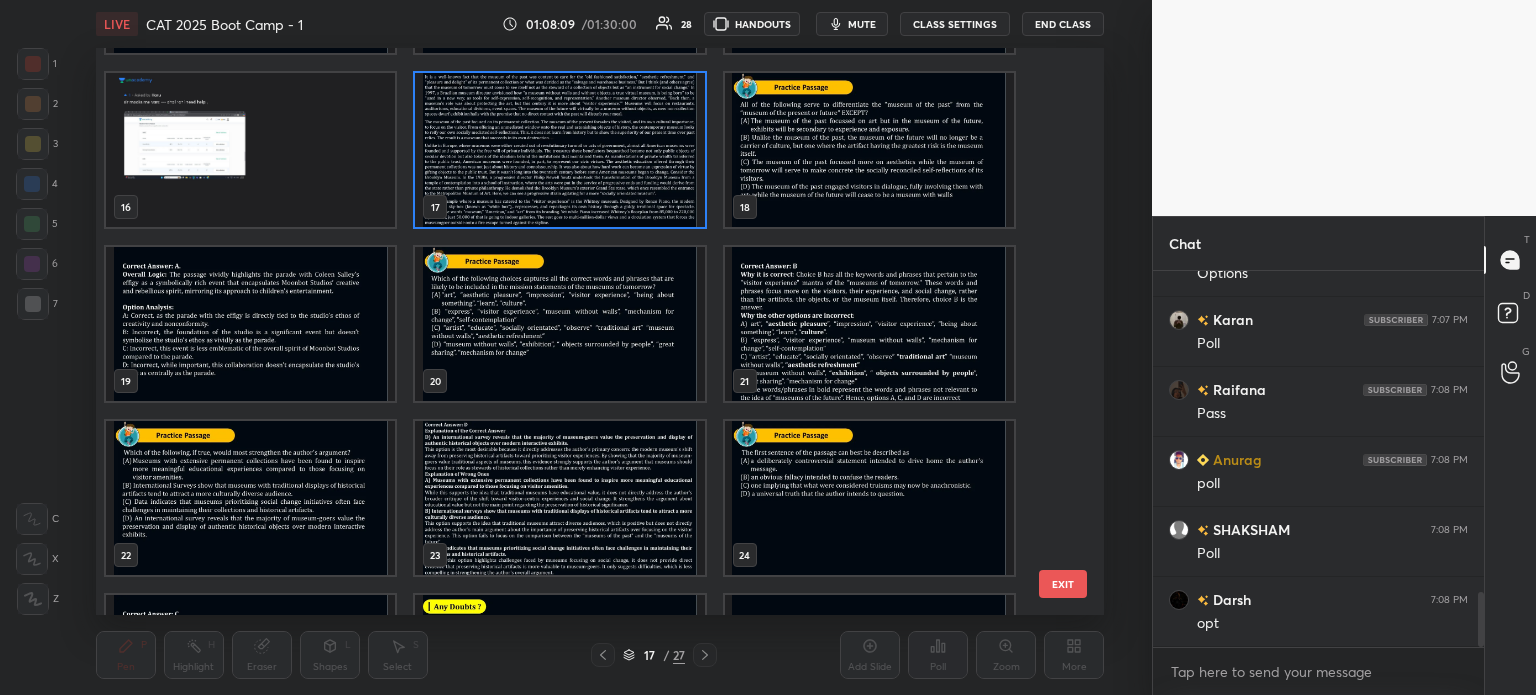 click at bounding box center (559, 324) 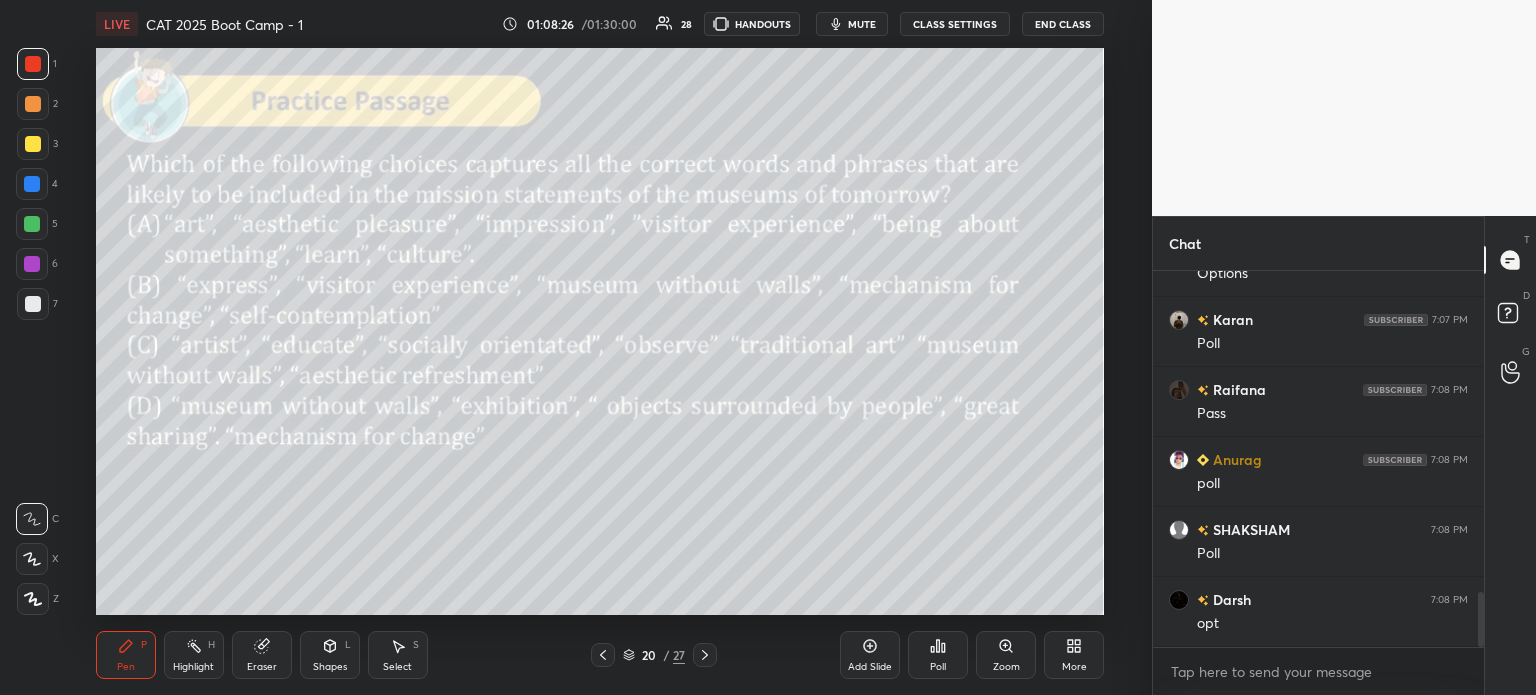 click 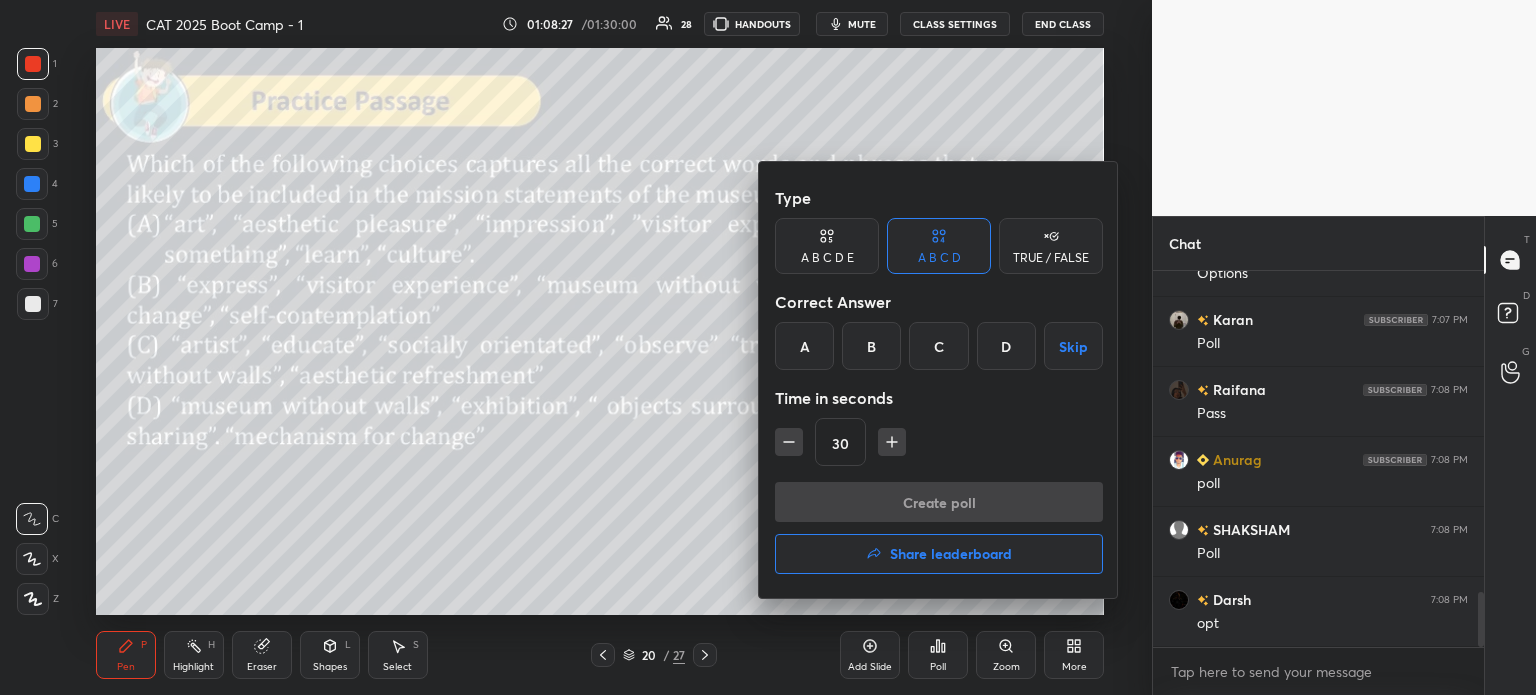 click on "B" at bounding box center (871, 346) 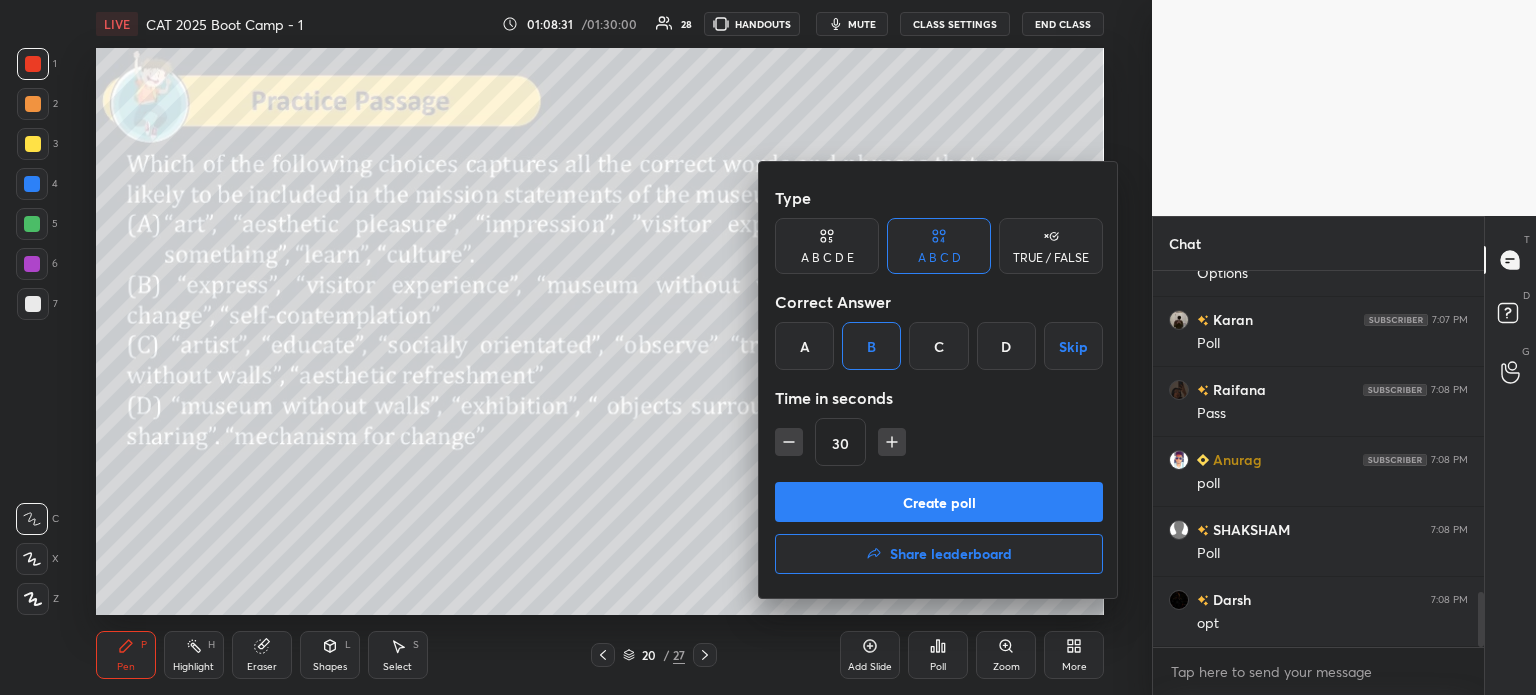 click on "Create poll" at bounding box center [939, 502] 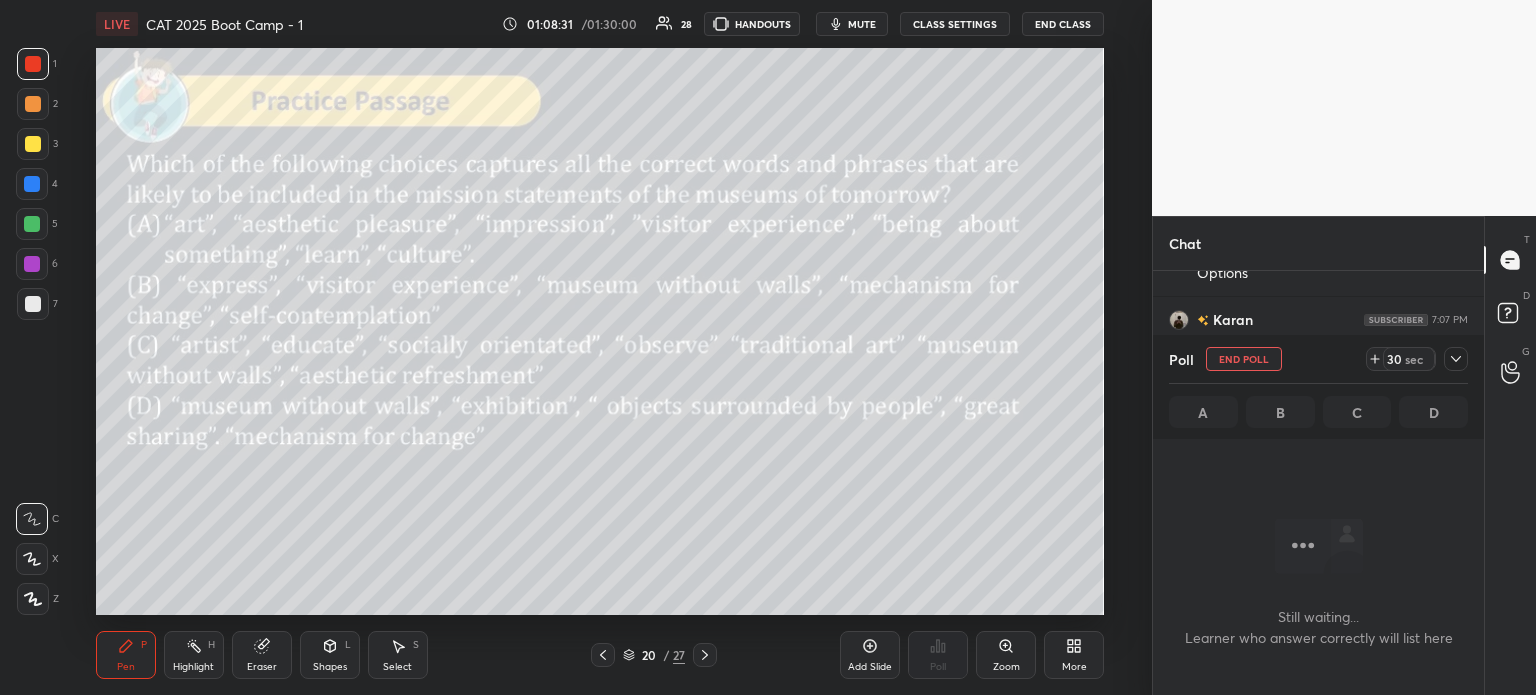 scroll, scrollTop: 304, scrollLeft: 325, axis: both 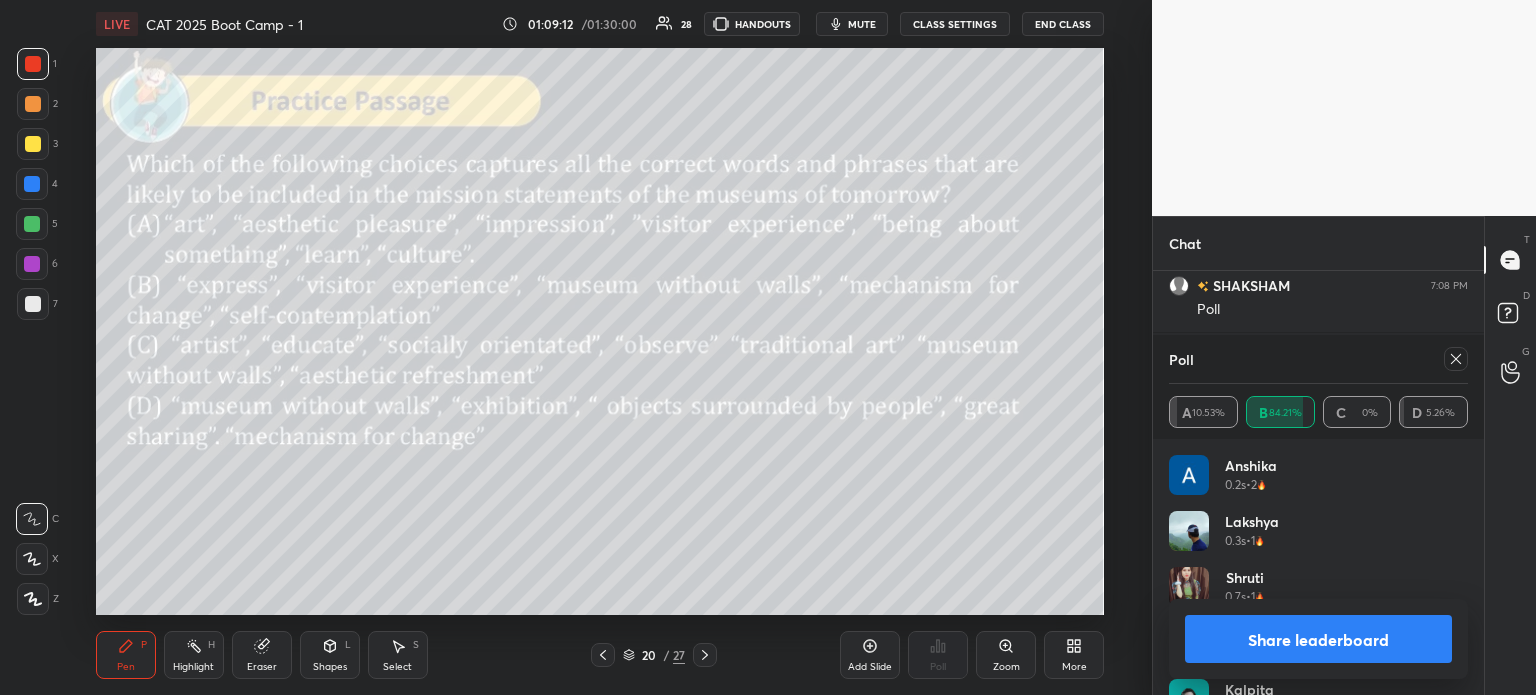 click on "Share leaderboard" at bounding box center (1318, 639) 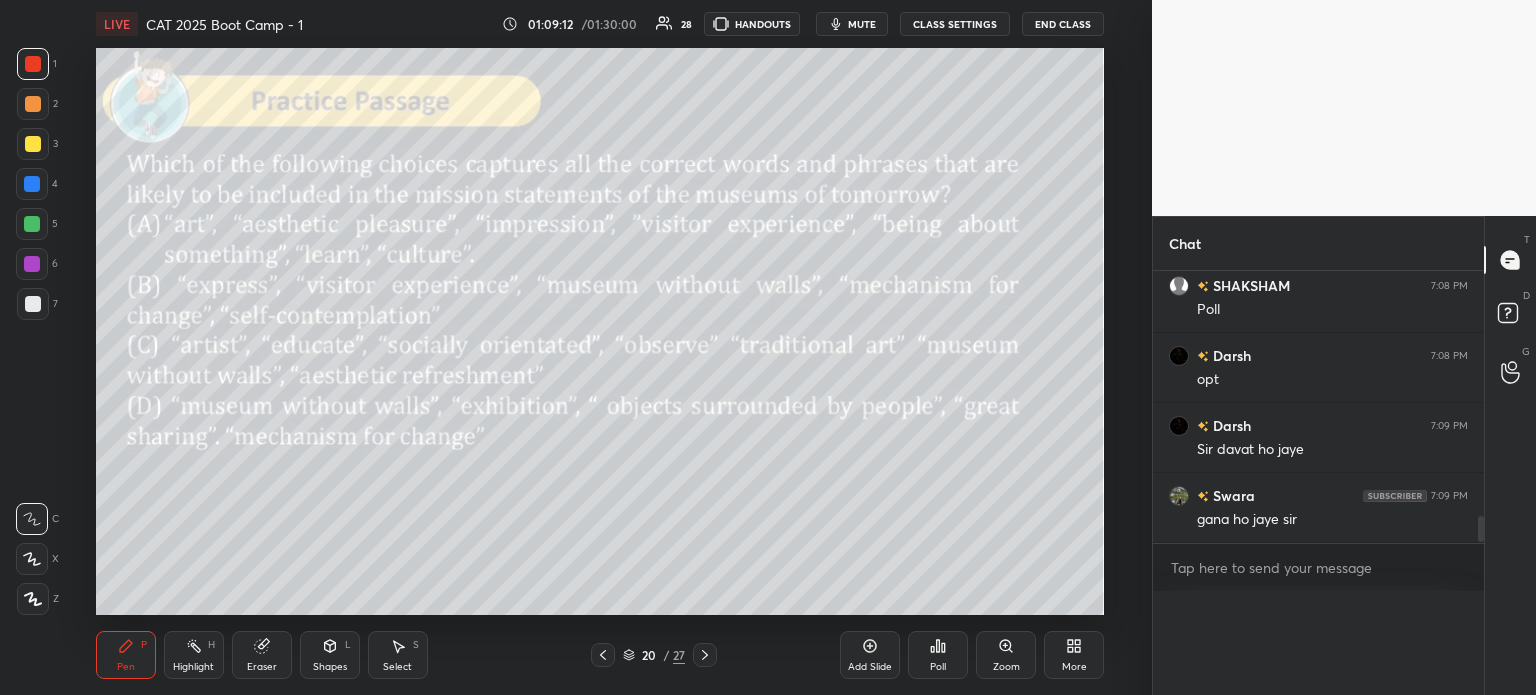 scroll, scrollTop: 105, scrollLeft: 293, axis: both 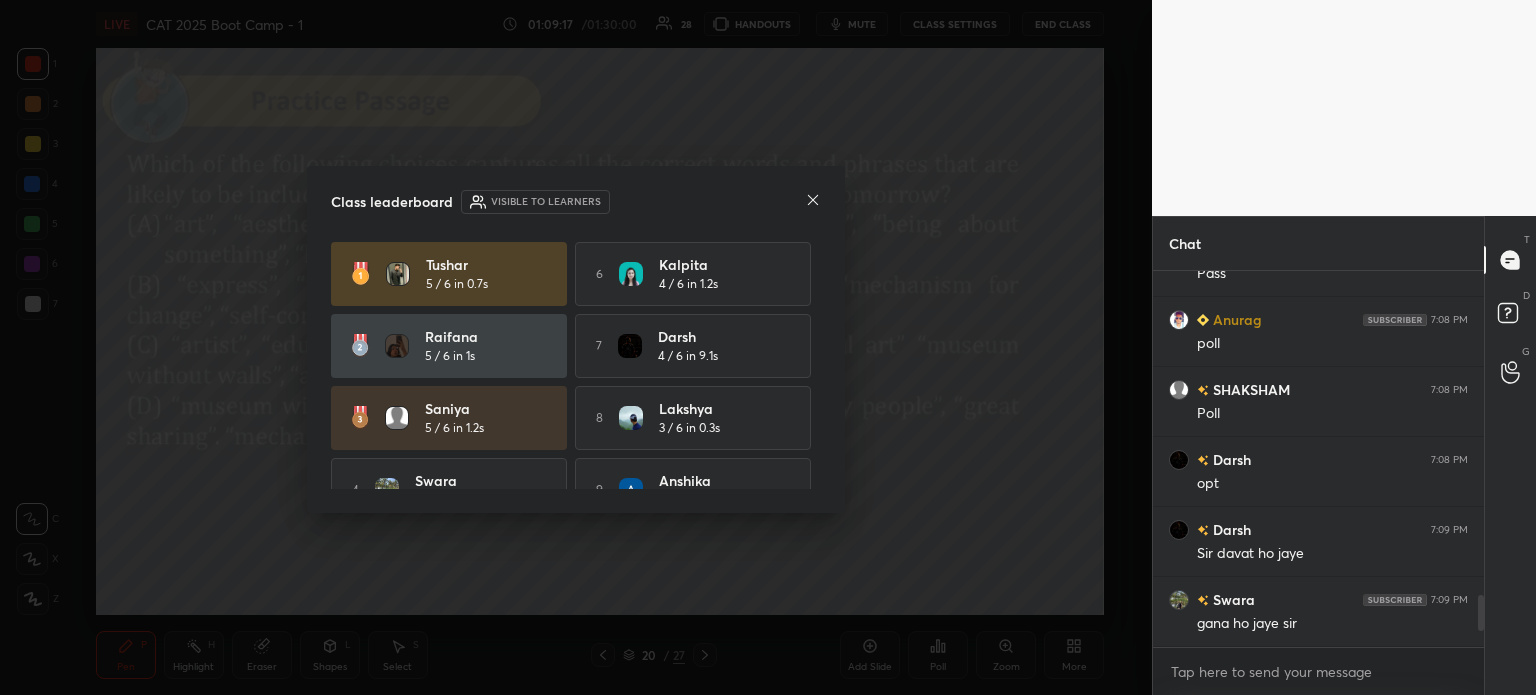 click 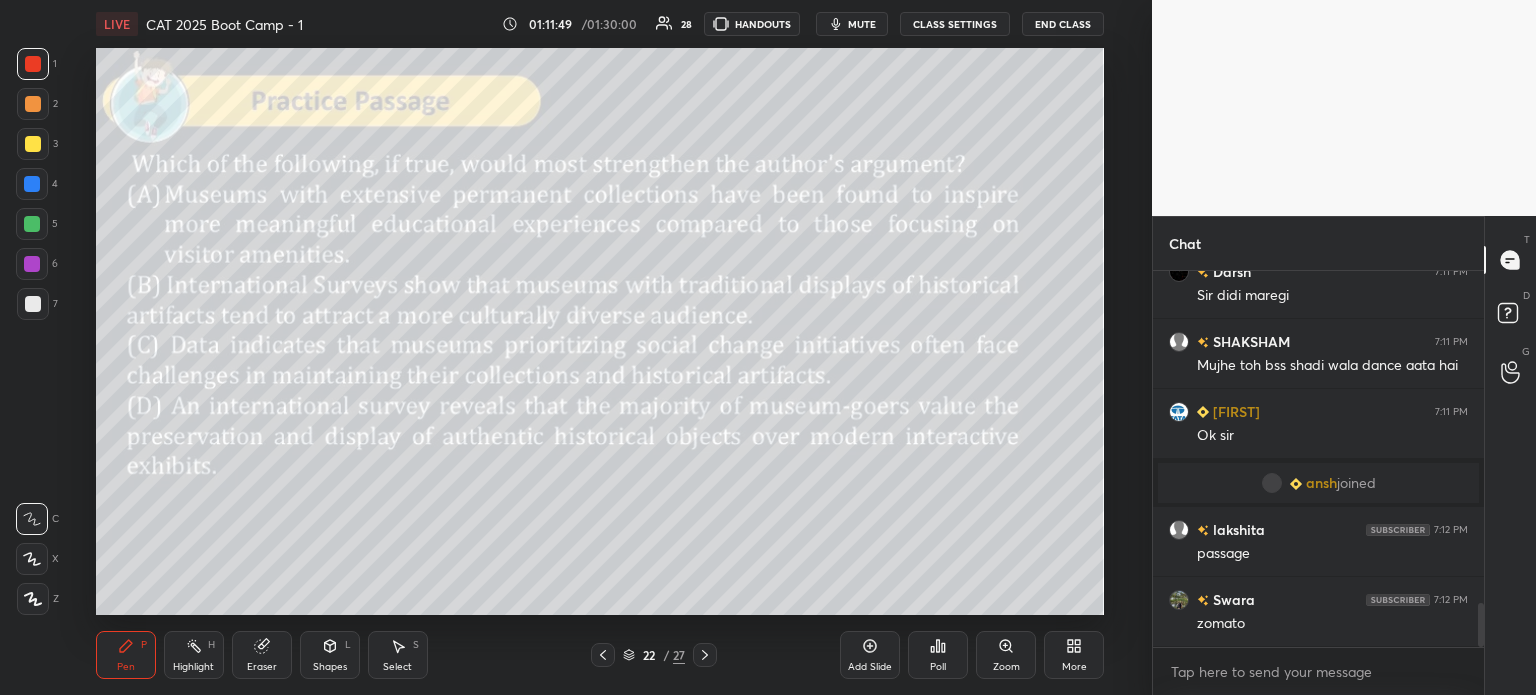 scroll, scrollTop: 2908, scrollLeft: 0, axis: vertical 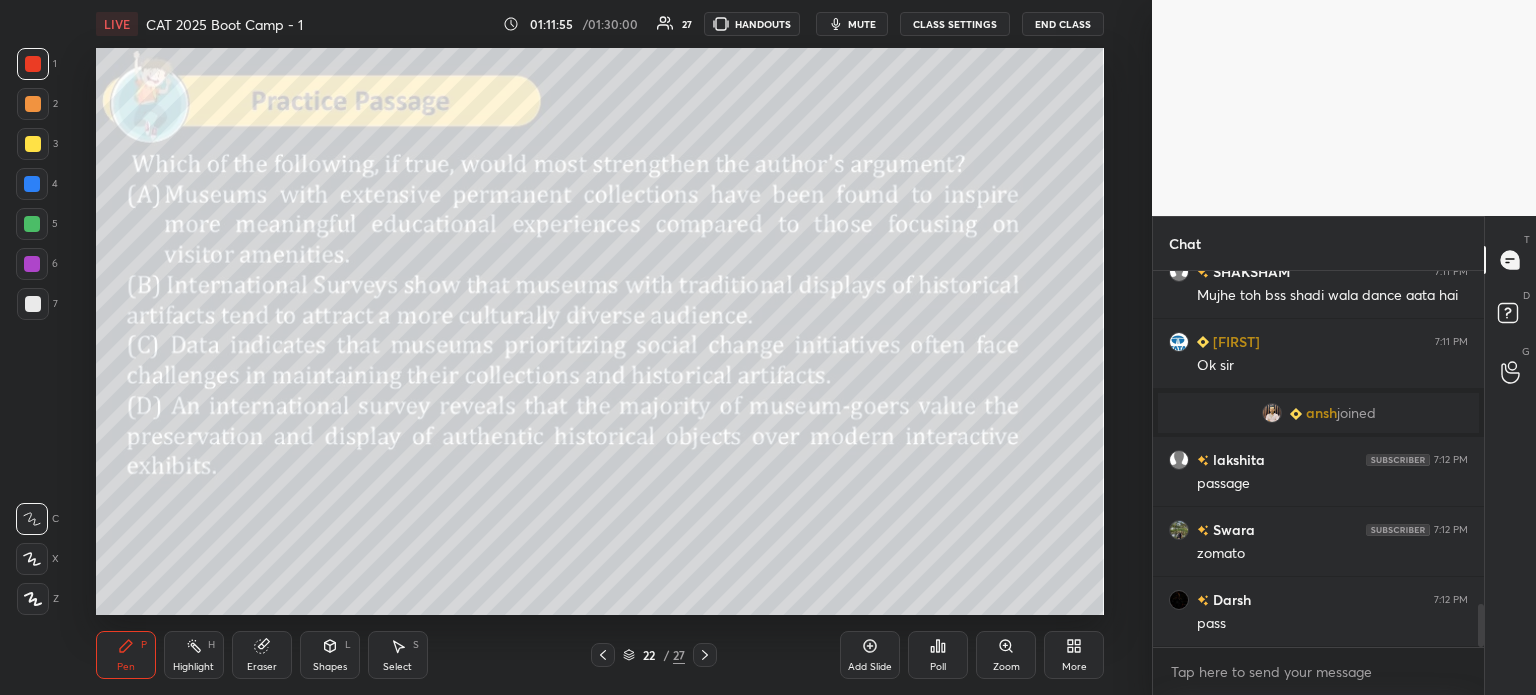 click on "22" at bounding box center (649, 655) 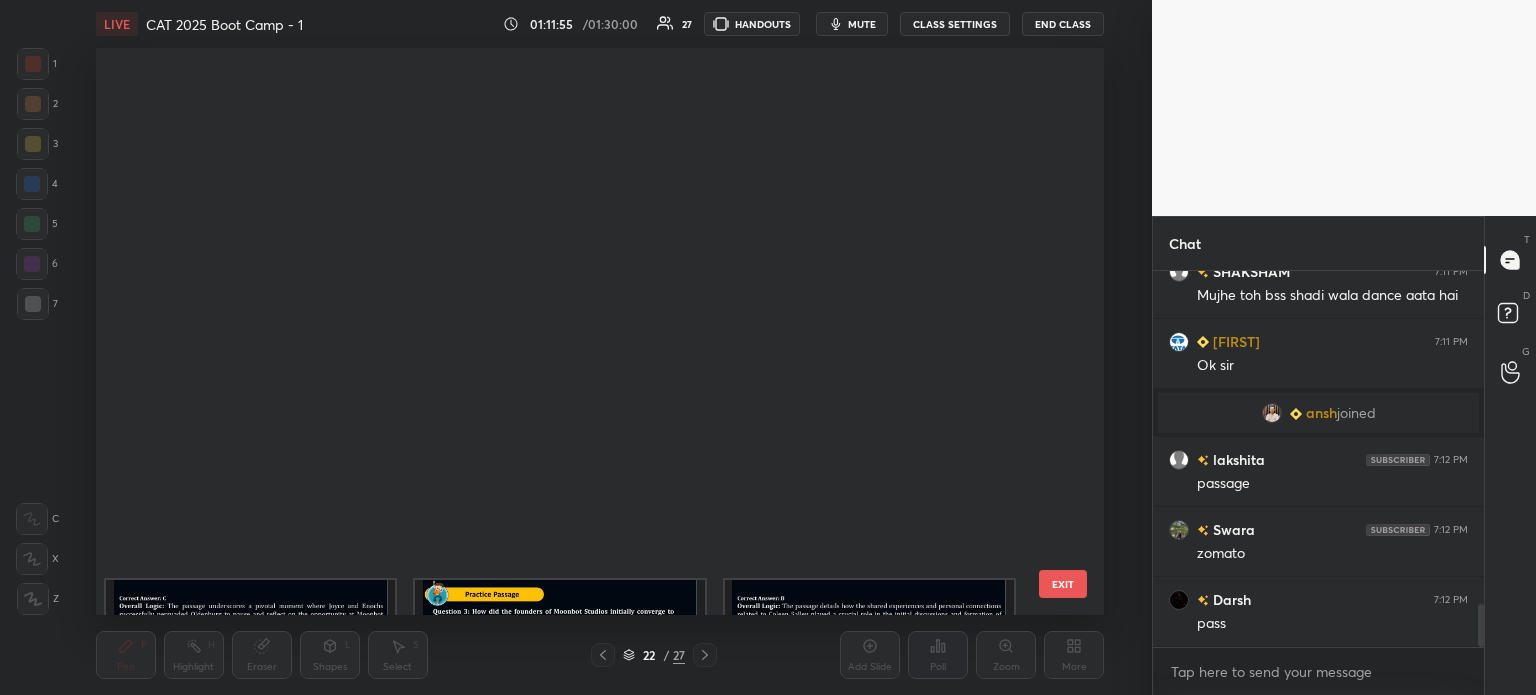 scroll, scrollTop: 824, scrollLeft: 0, axis: vertical 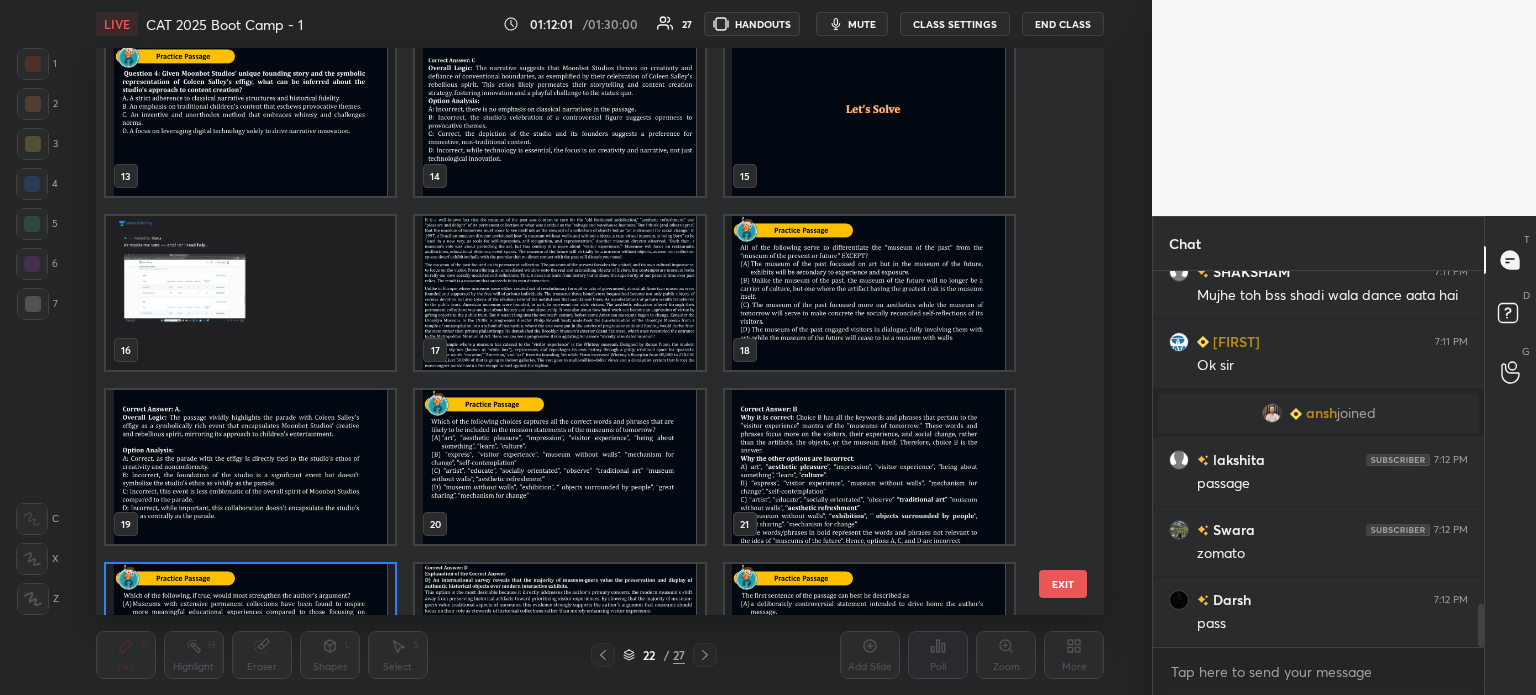 click at bounding box center (559, 293) 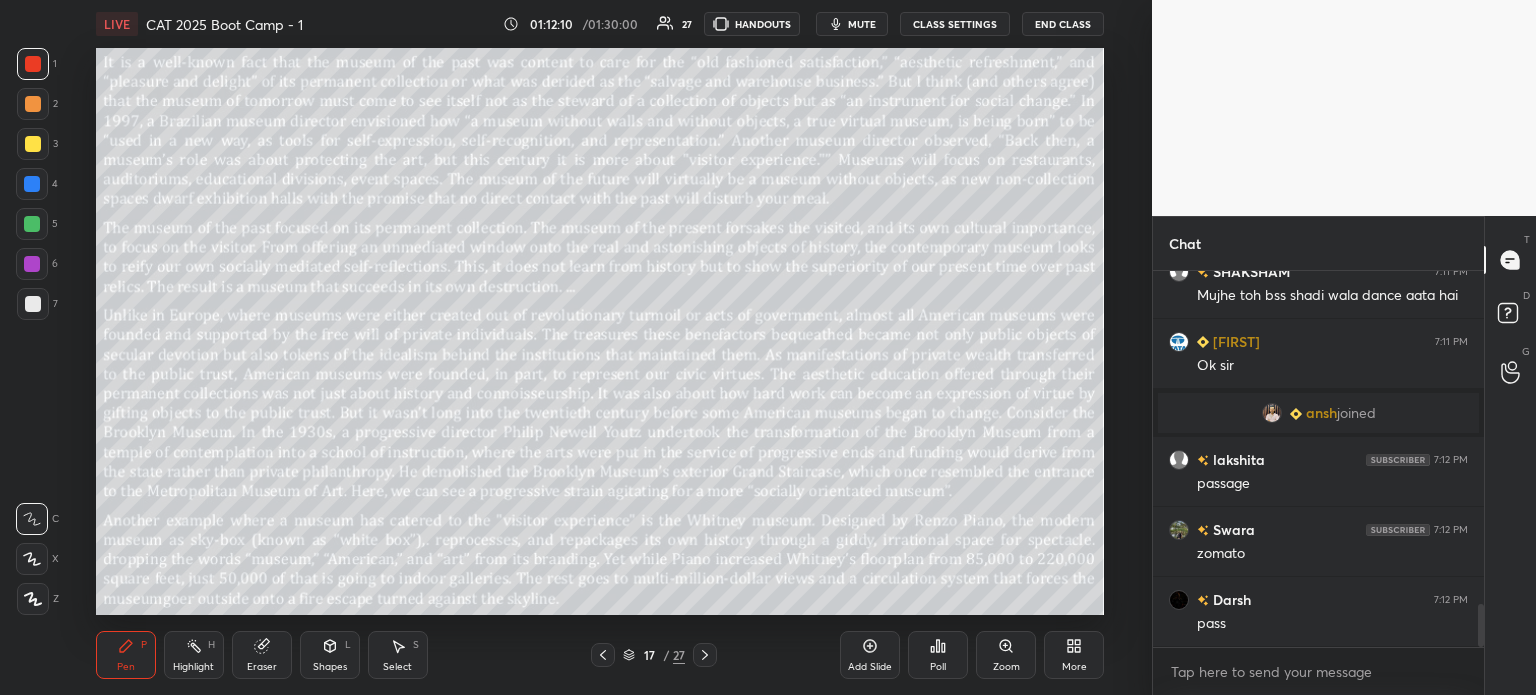scroll, scrollTop: 2978, scrollLeft: 0, axis: vertical 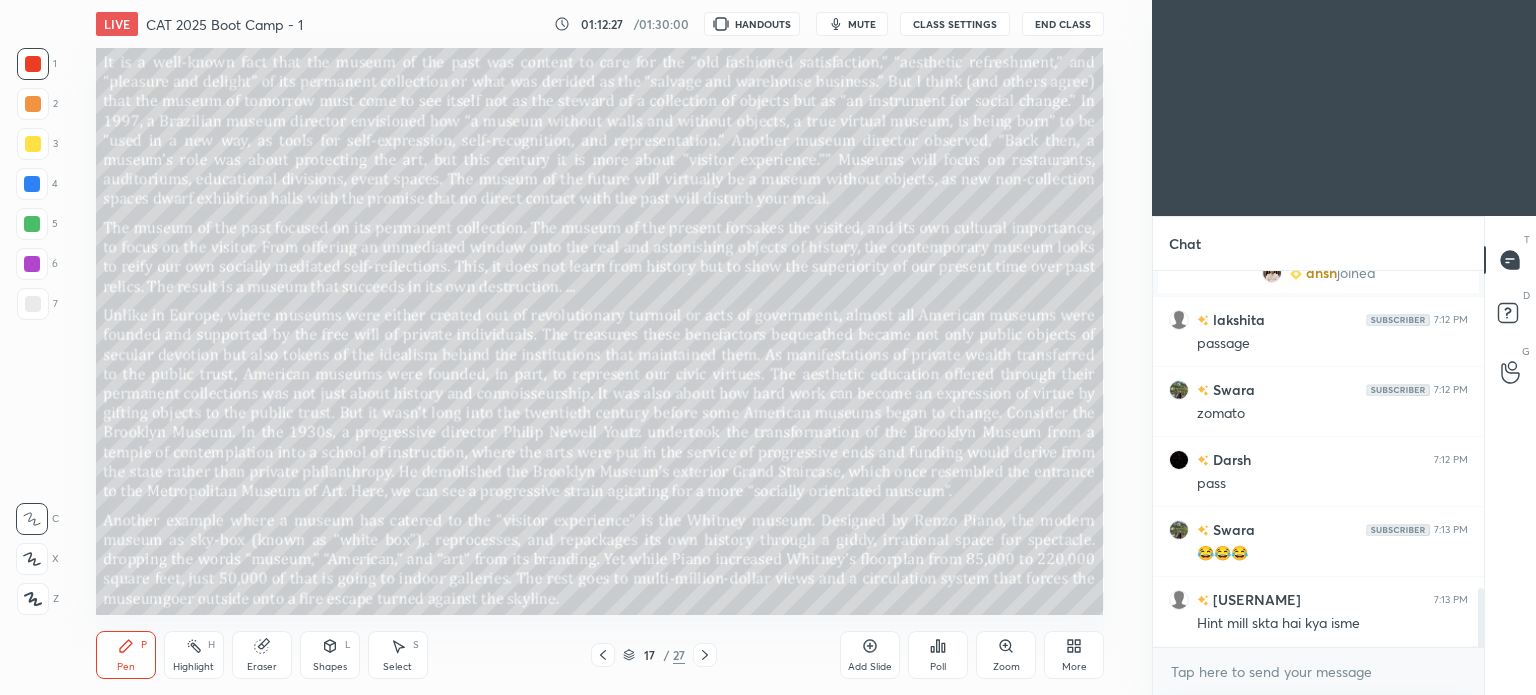 click on "More" at bounding box center (1074, 655) 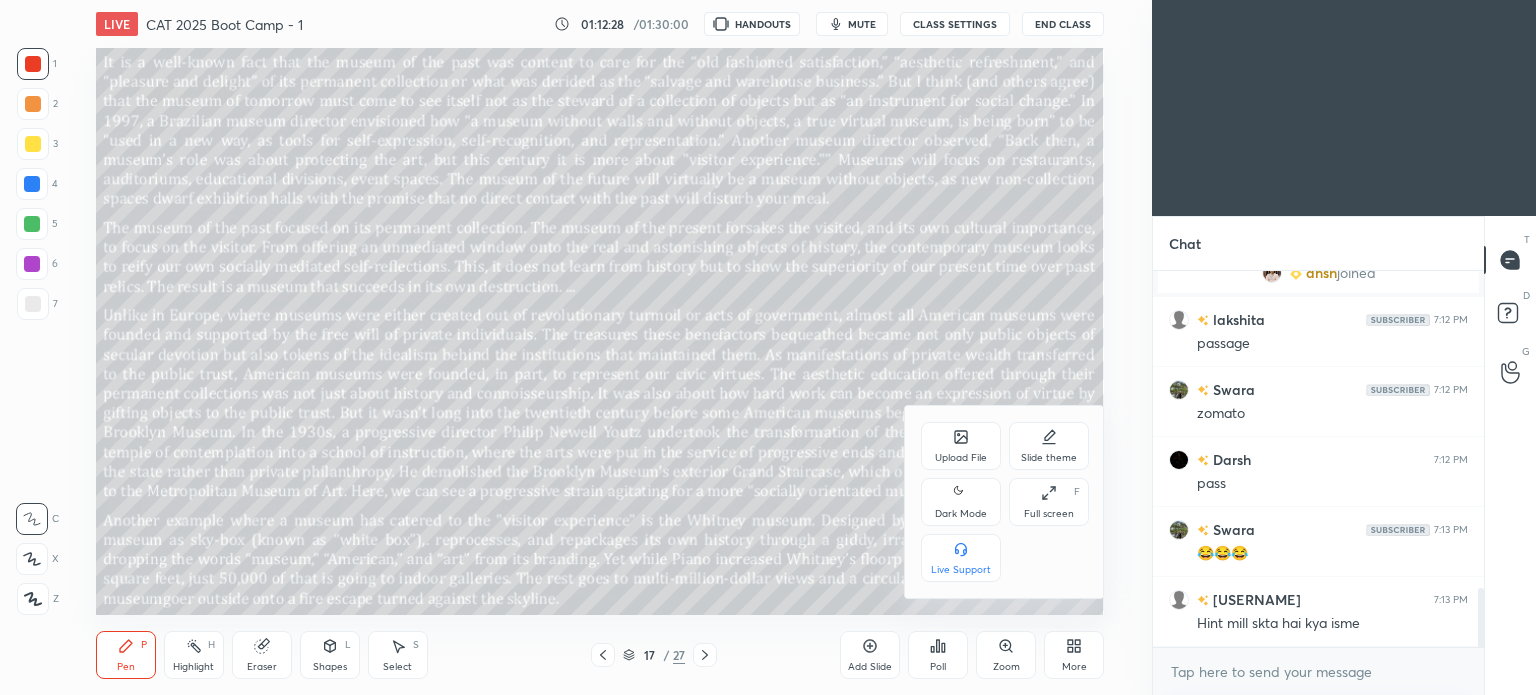 click on "Dark Mode" at bounding box center [961, 514] 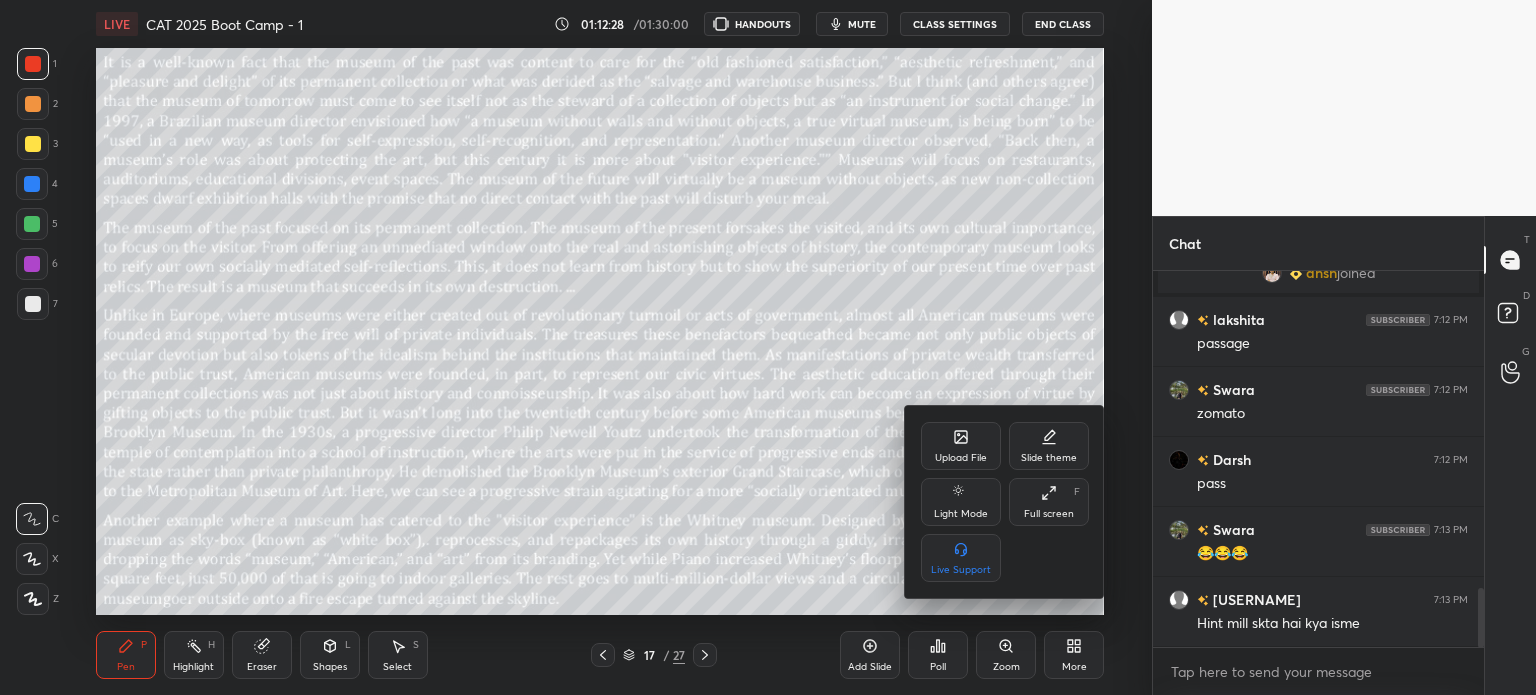 click at bounding box center [768, 347] 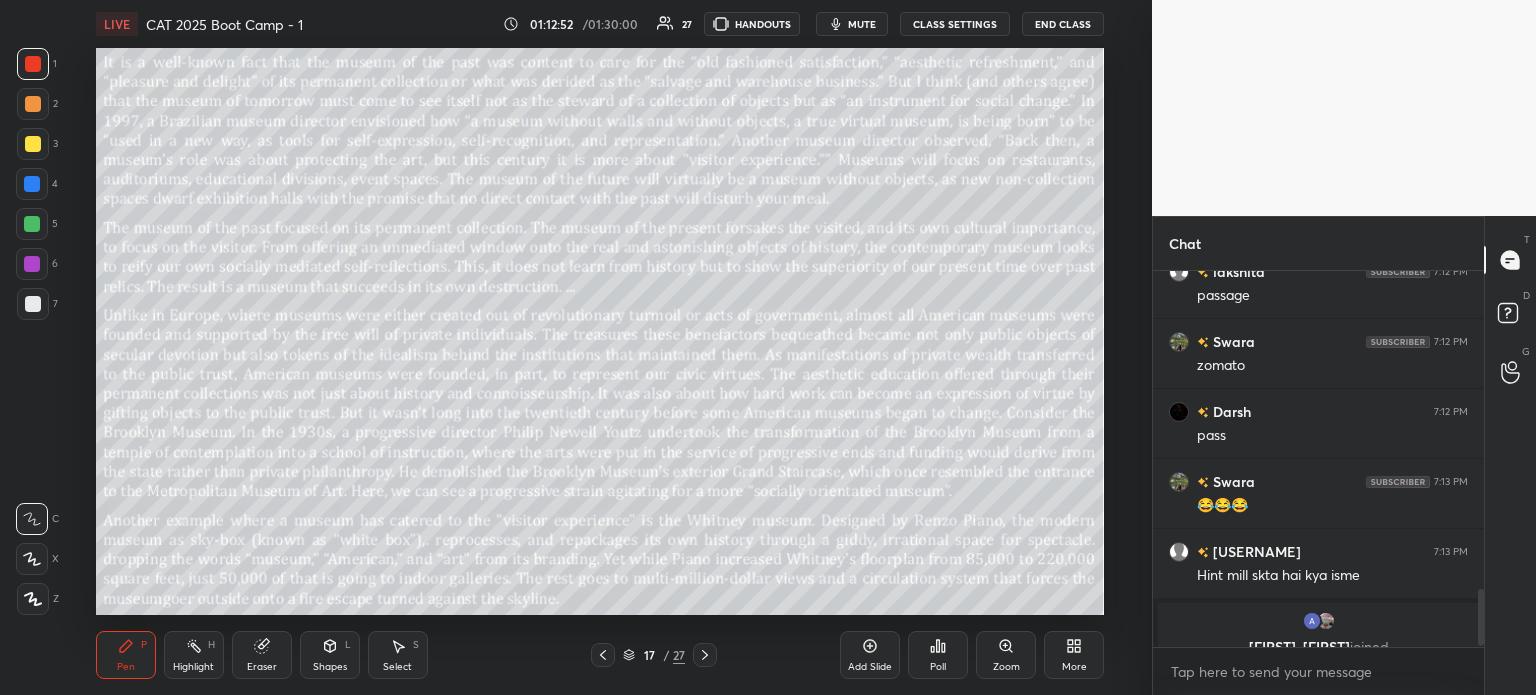 scroll, scrollTop: 2070, scrollLeft: 0, axis: vertical 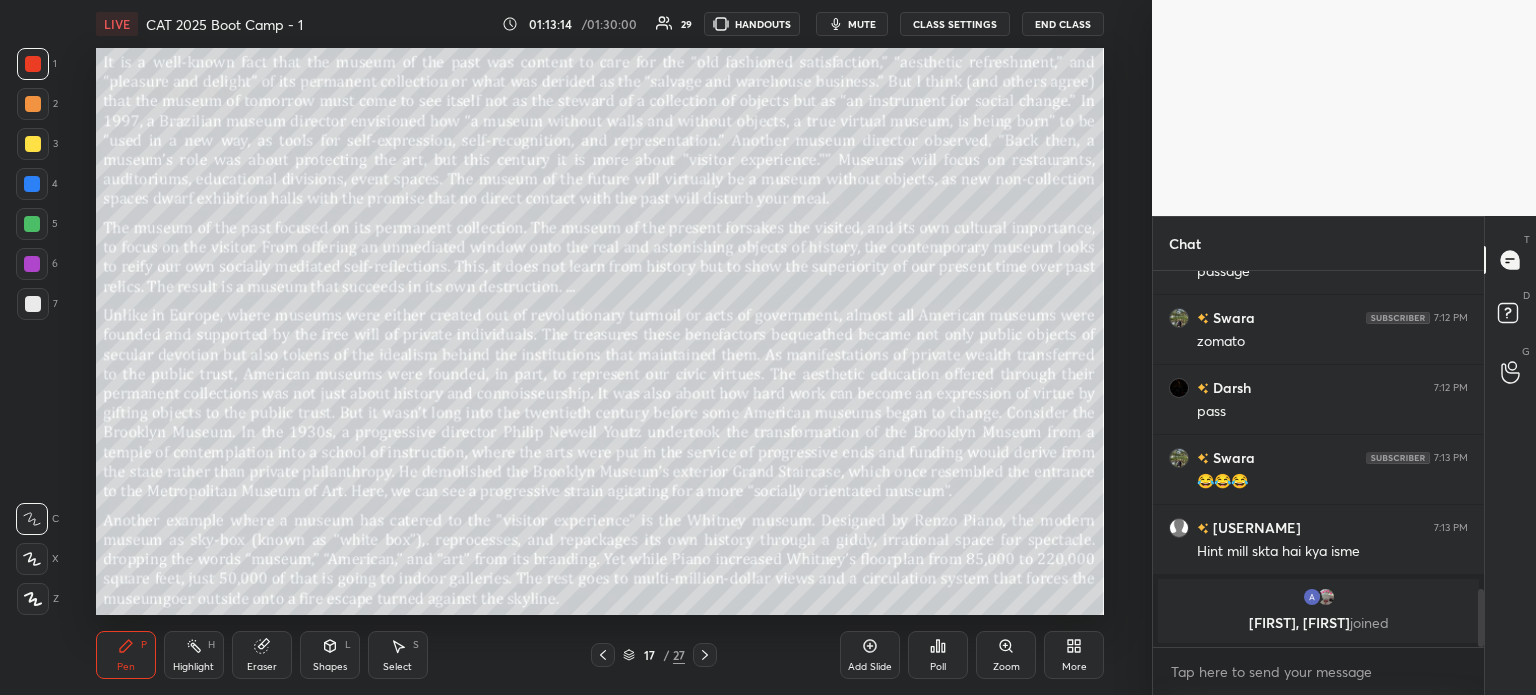 click 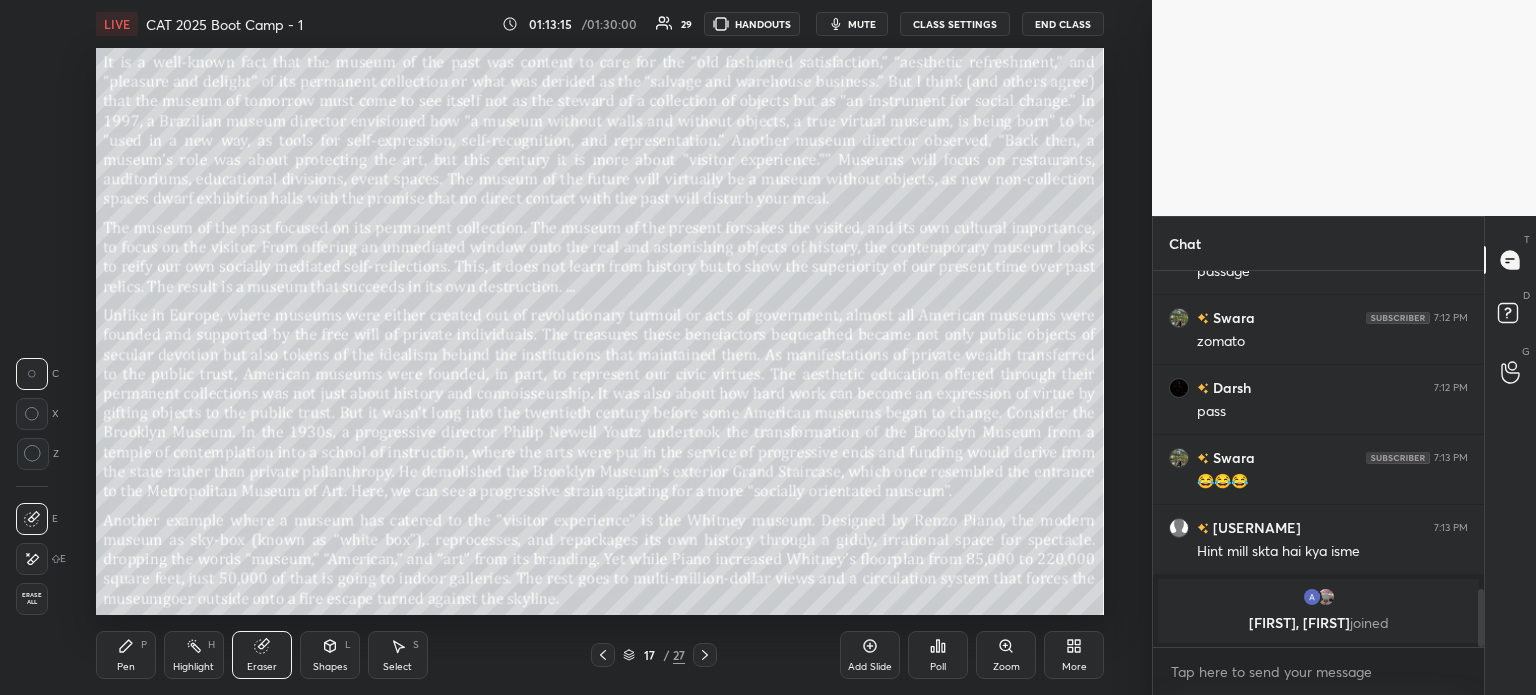 click on "Erase all" at bounding box center [32, 599] 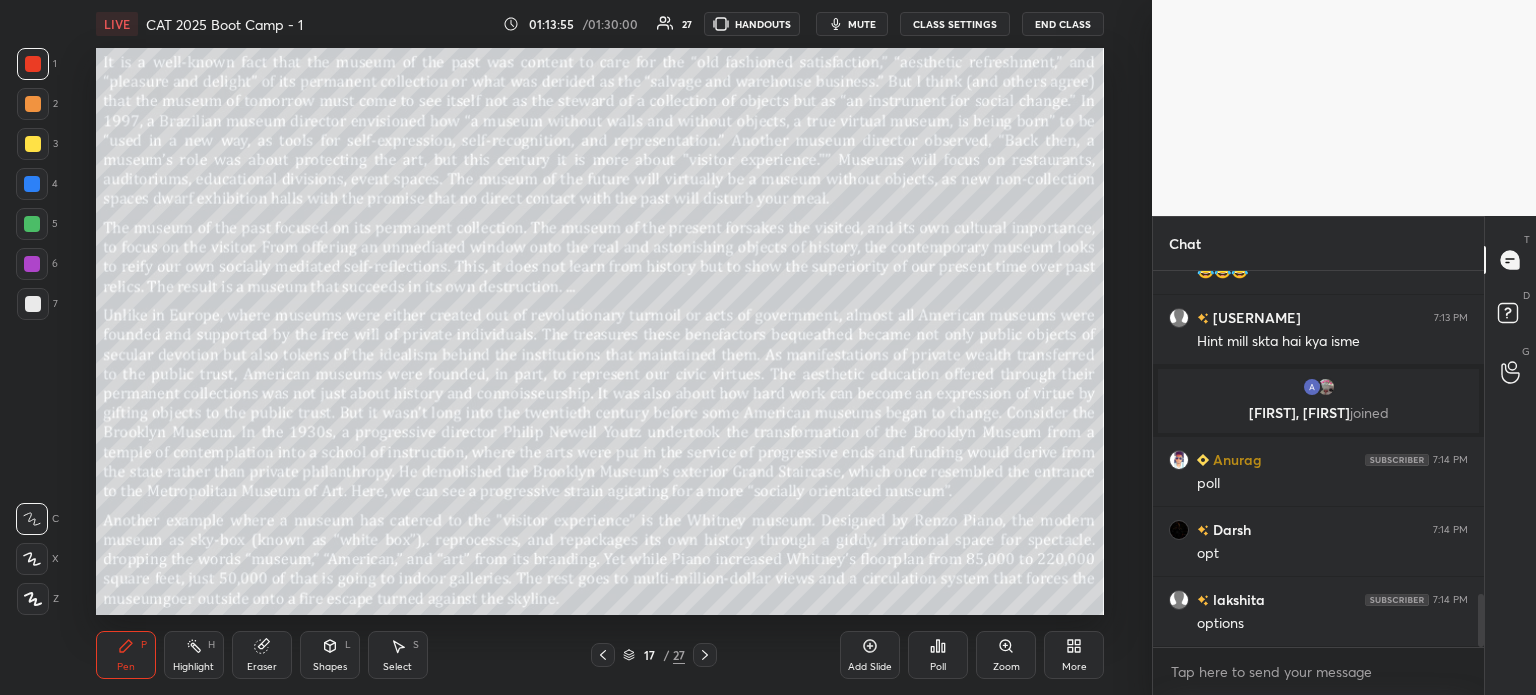 scroll, scrollTop: 2350, scrollLeft: 0, axis: vertical 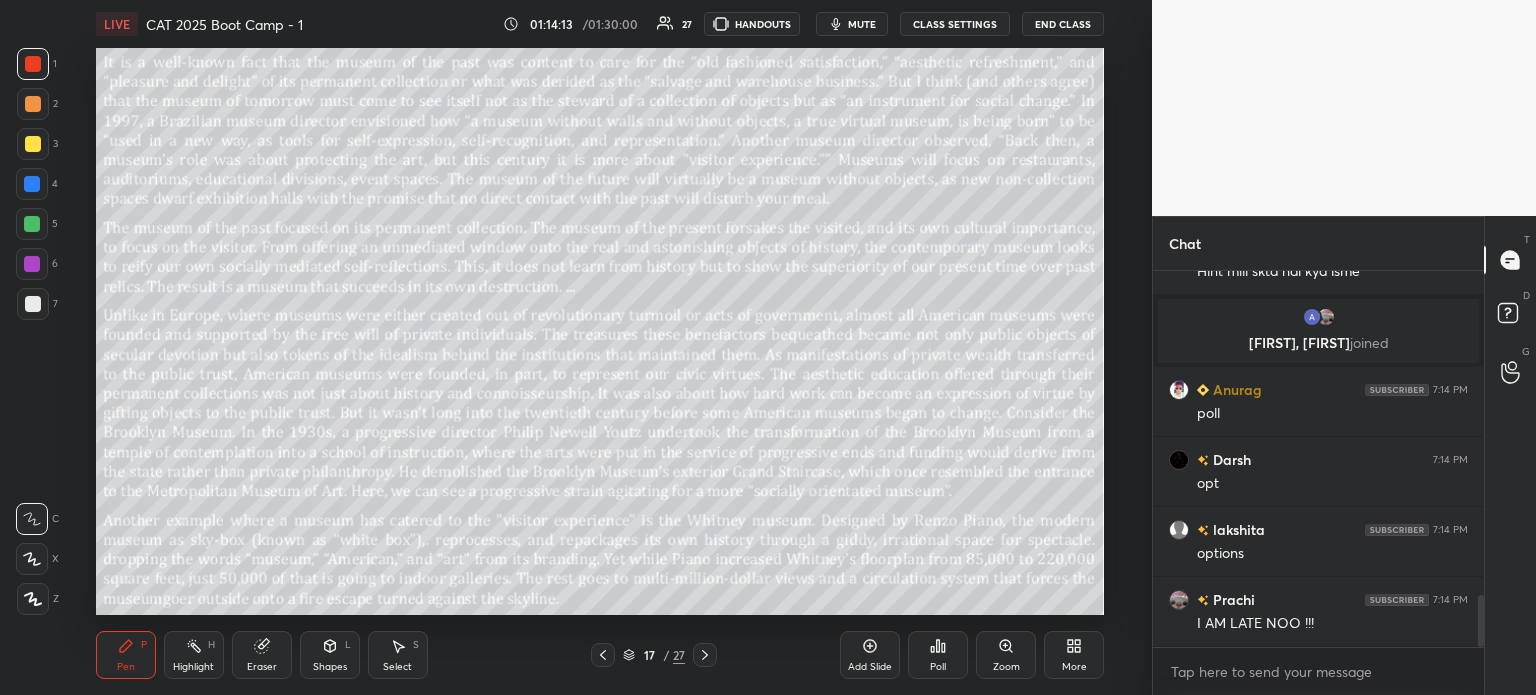 click on "17" at bounding box center (649, 655) 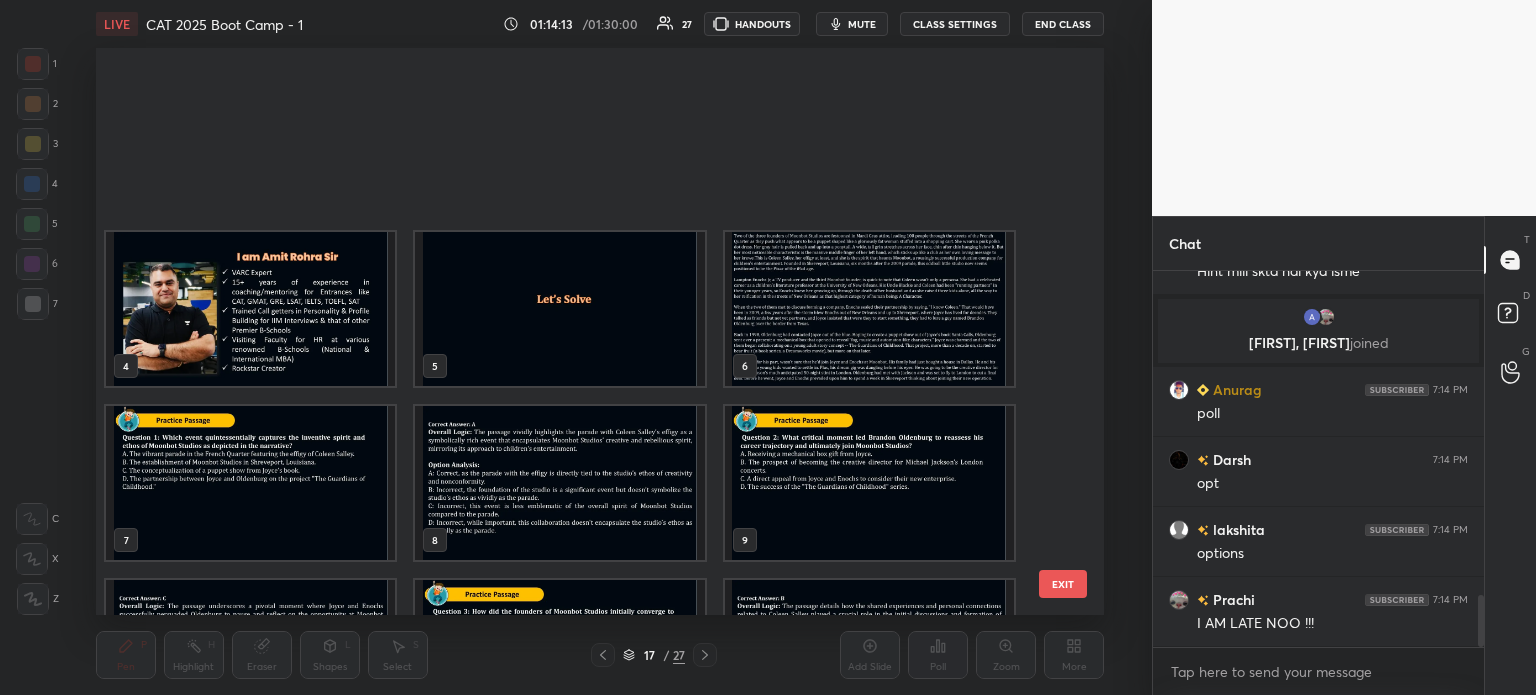 scroll, scrollTop: 476, scrollLeft: 0, axis: vertical 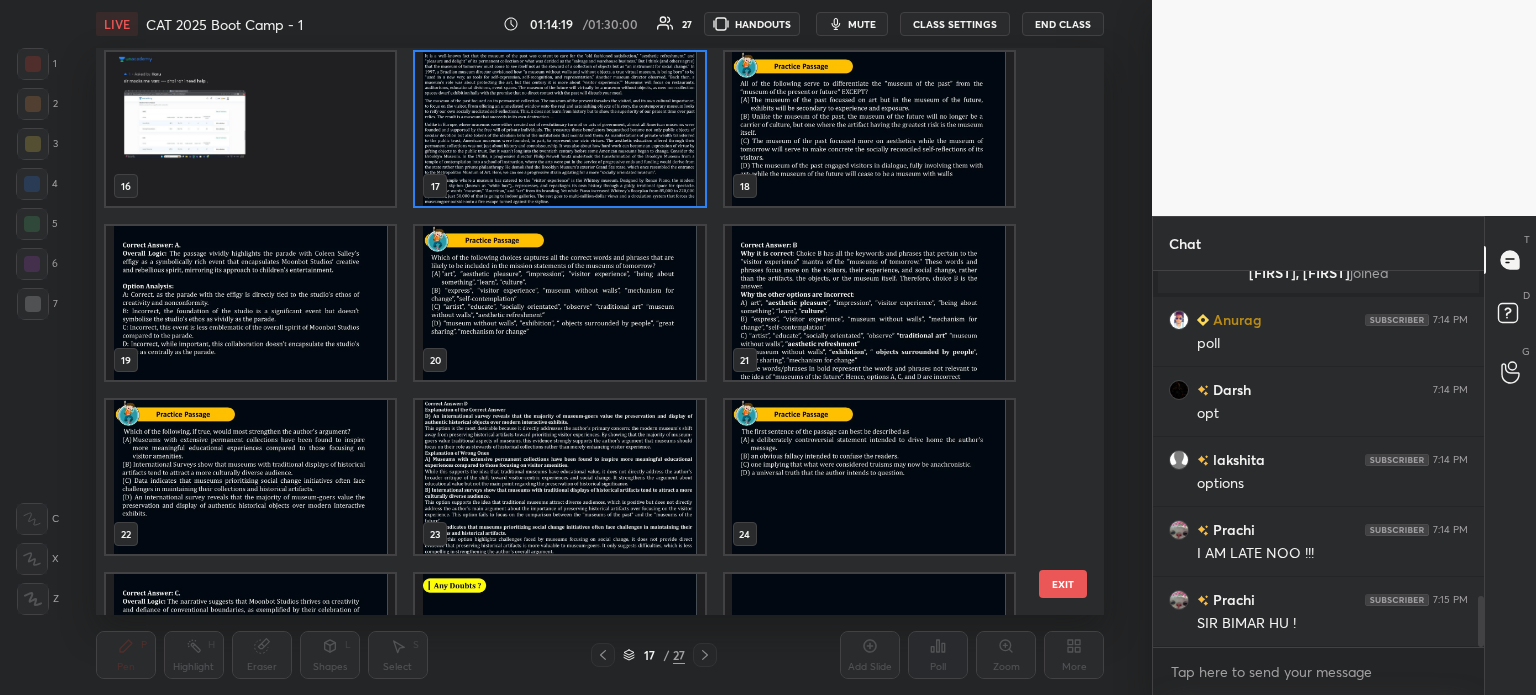 click at bounding box center (250, 477) 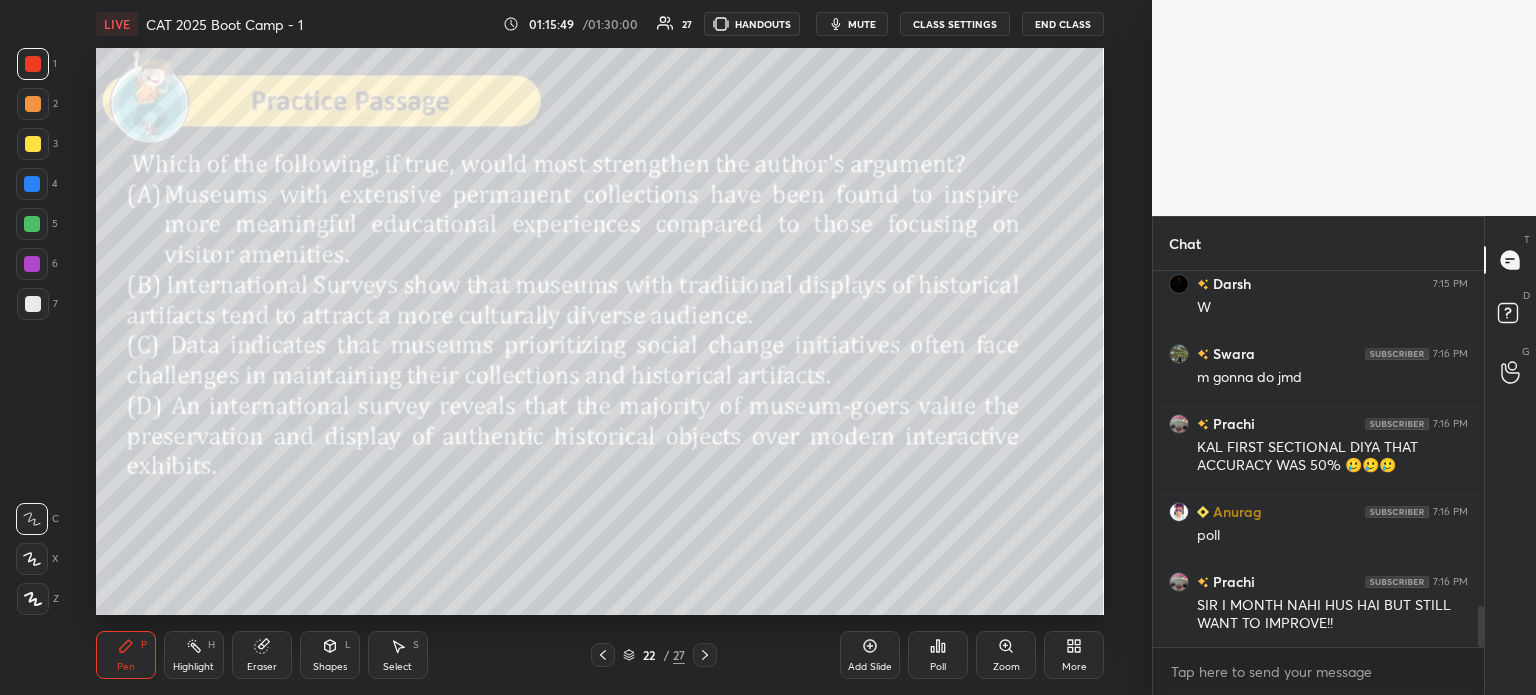 scroll, scrollTop: 3106, scrollLeft: 0, axis: vertical 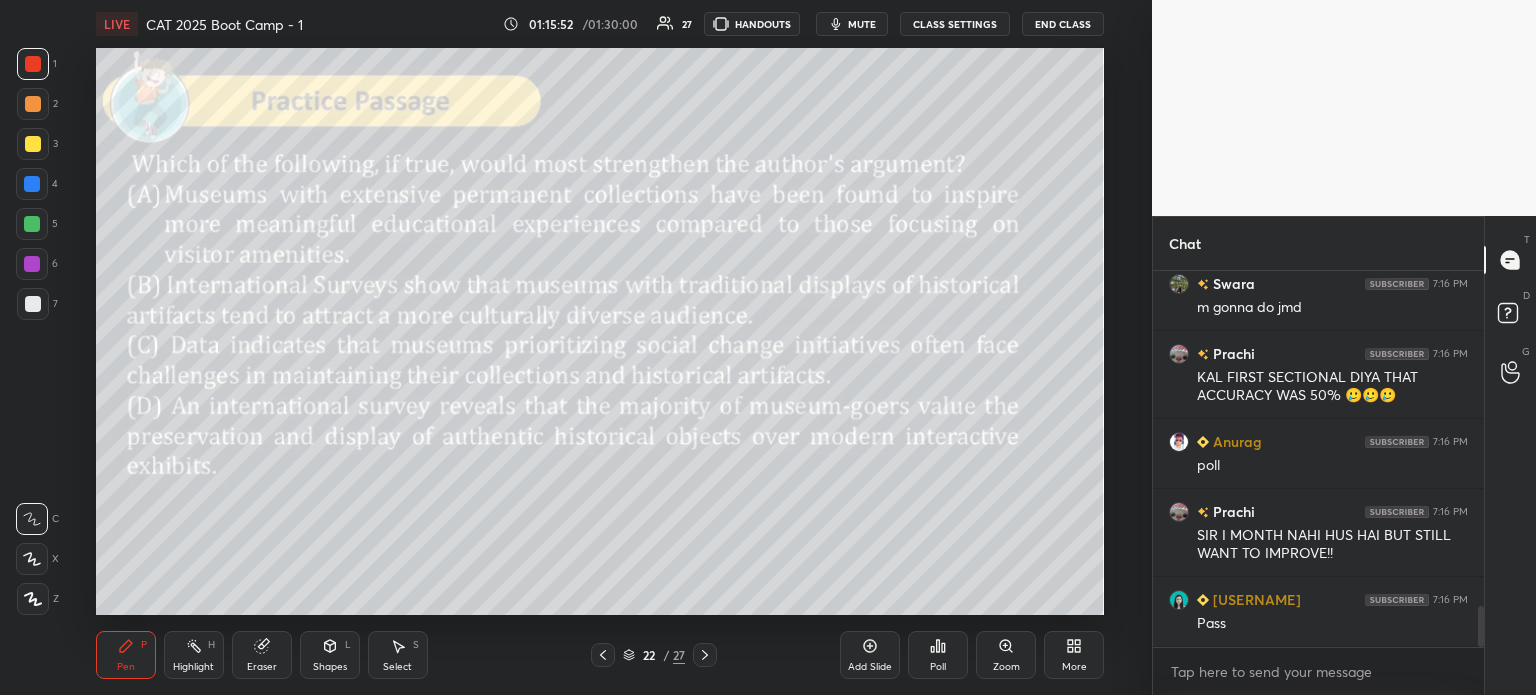 click on "22 / 27" at bounding box center (654, 655) 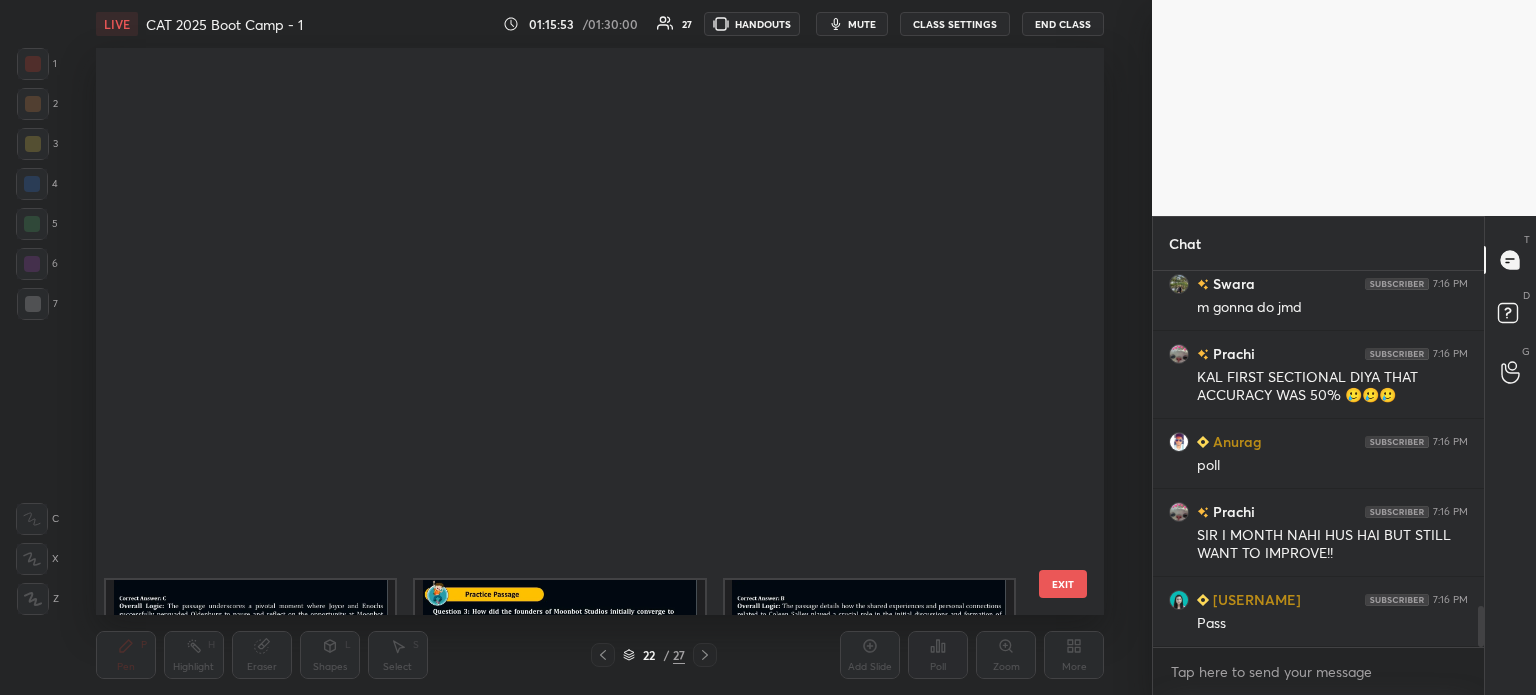 scroll, scrollTop: 824, scrollLeft: 0, axis: vertical 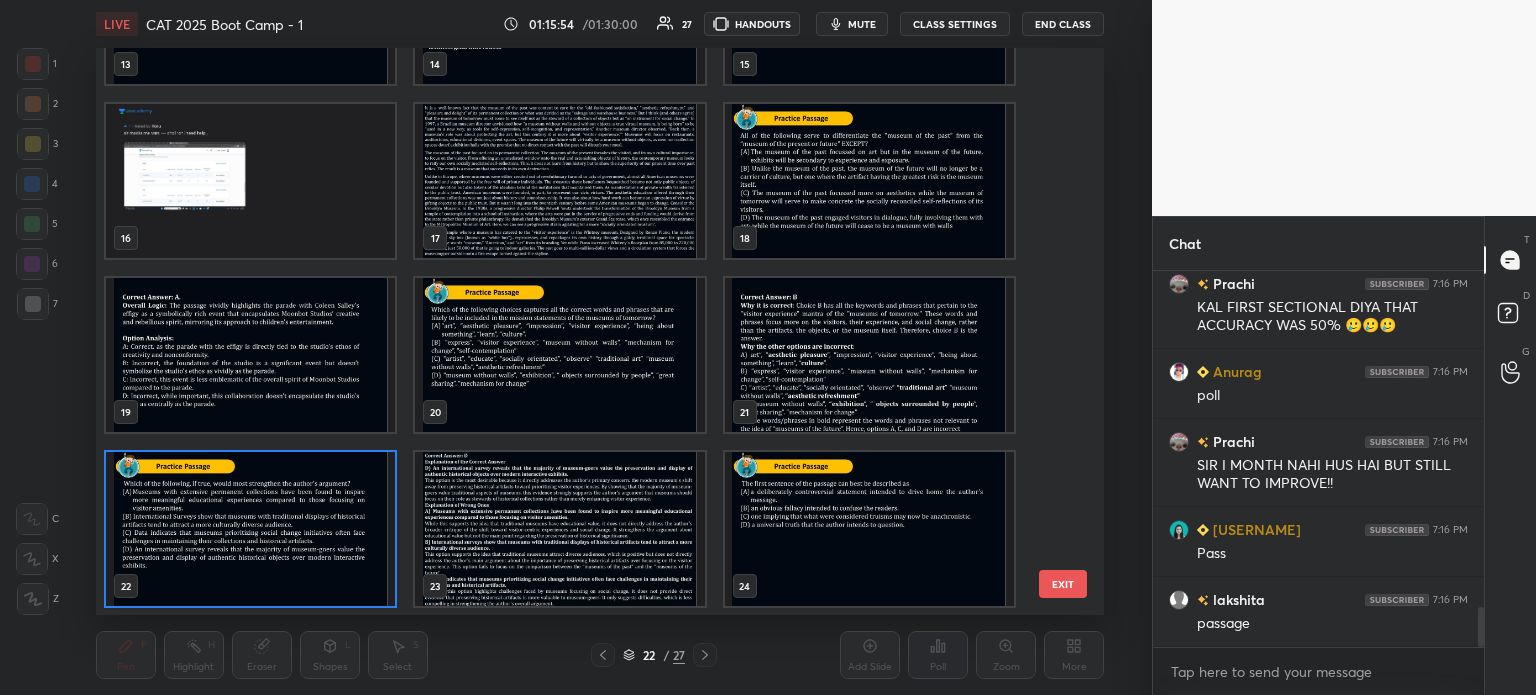 click at bounding box center [559, 181] 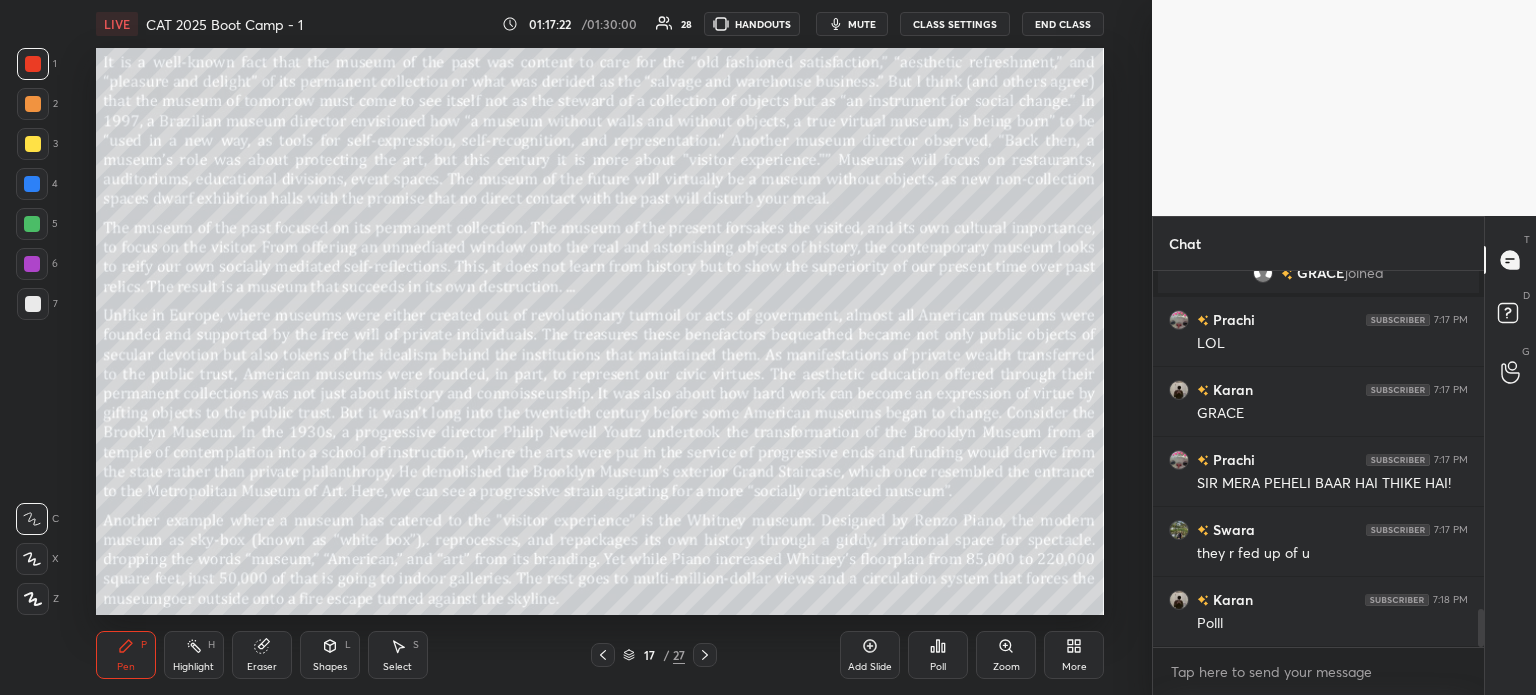 scroll, scrollTop: 3402, scrollLeft: 0, axis: vertical 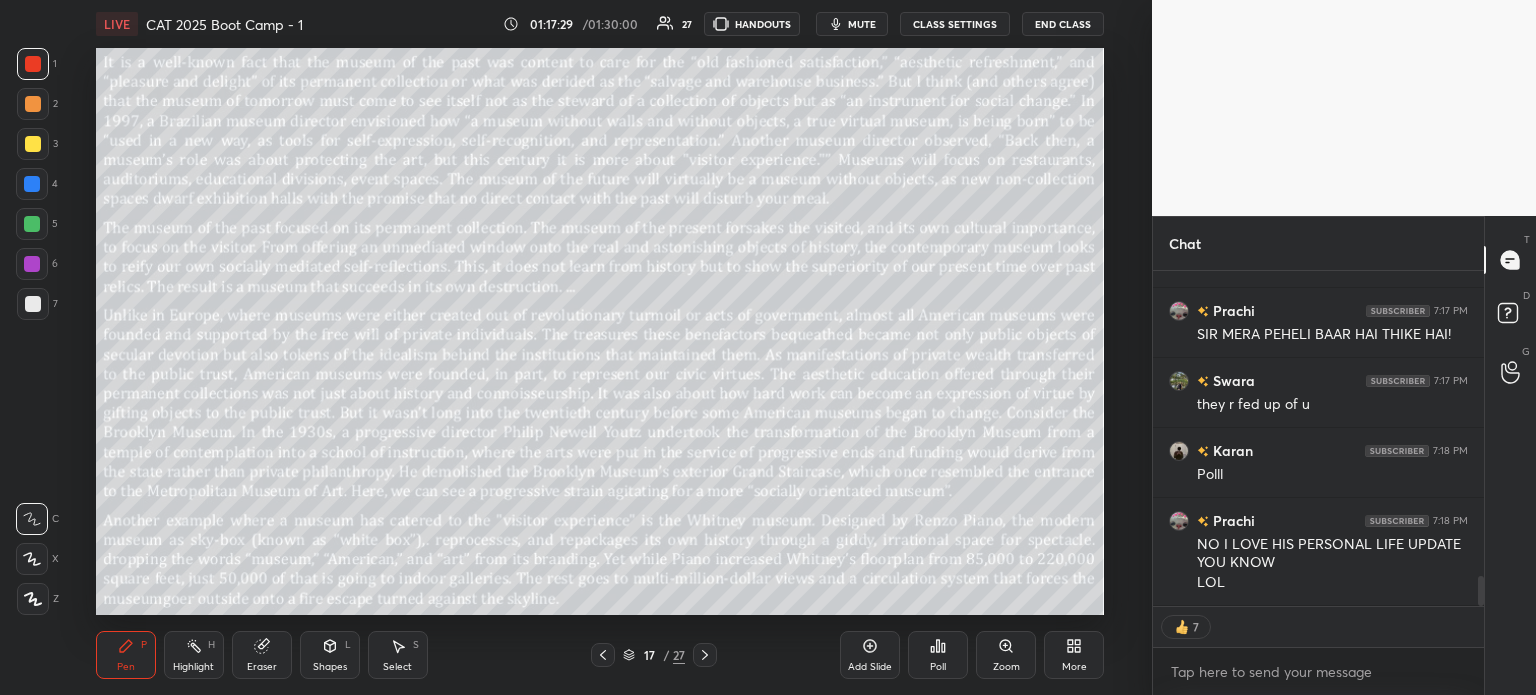 click on "/" at bounding box center [666, 655] 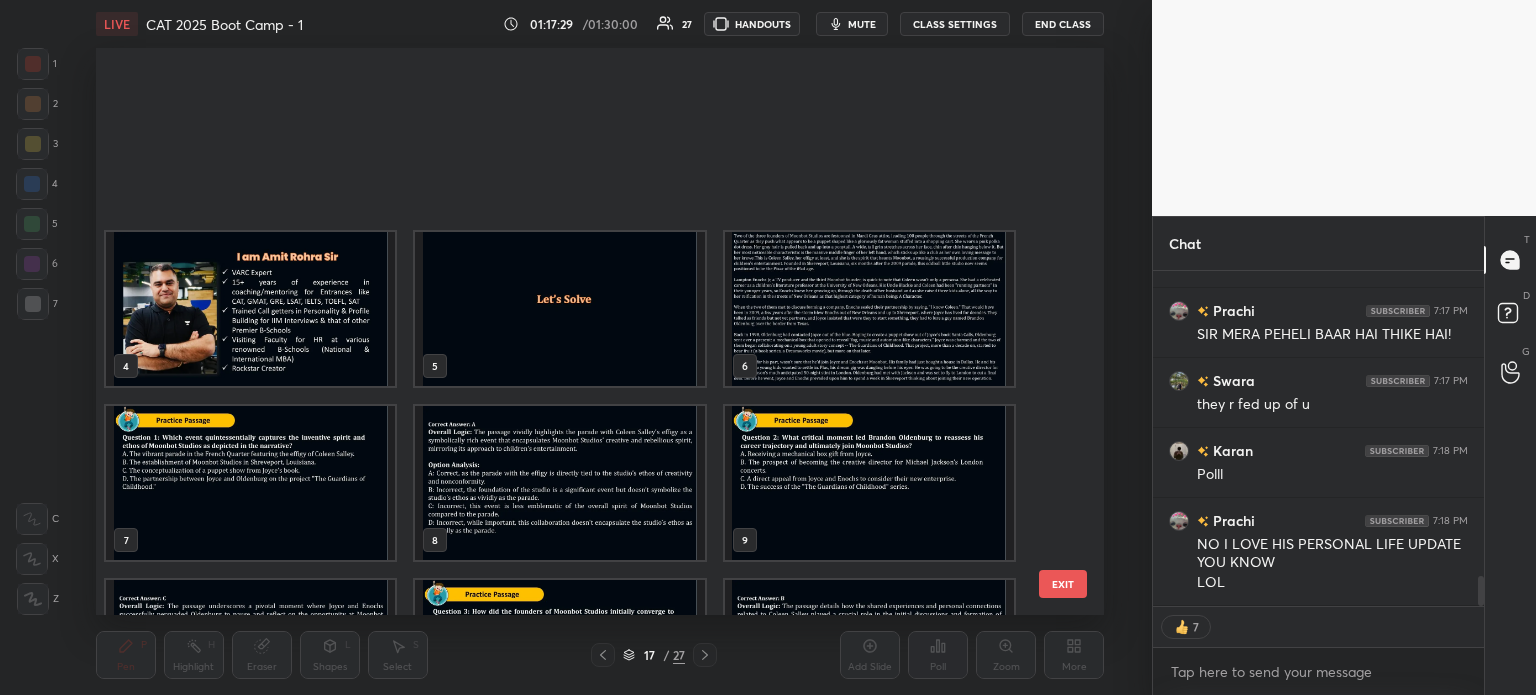 scroll, scrollTop: 476, scrollLeft: 0, axis: vertical 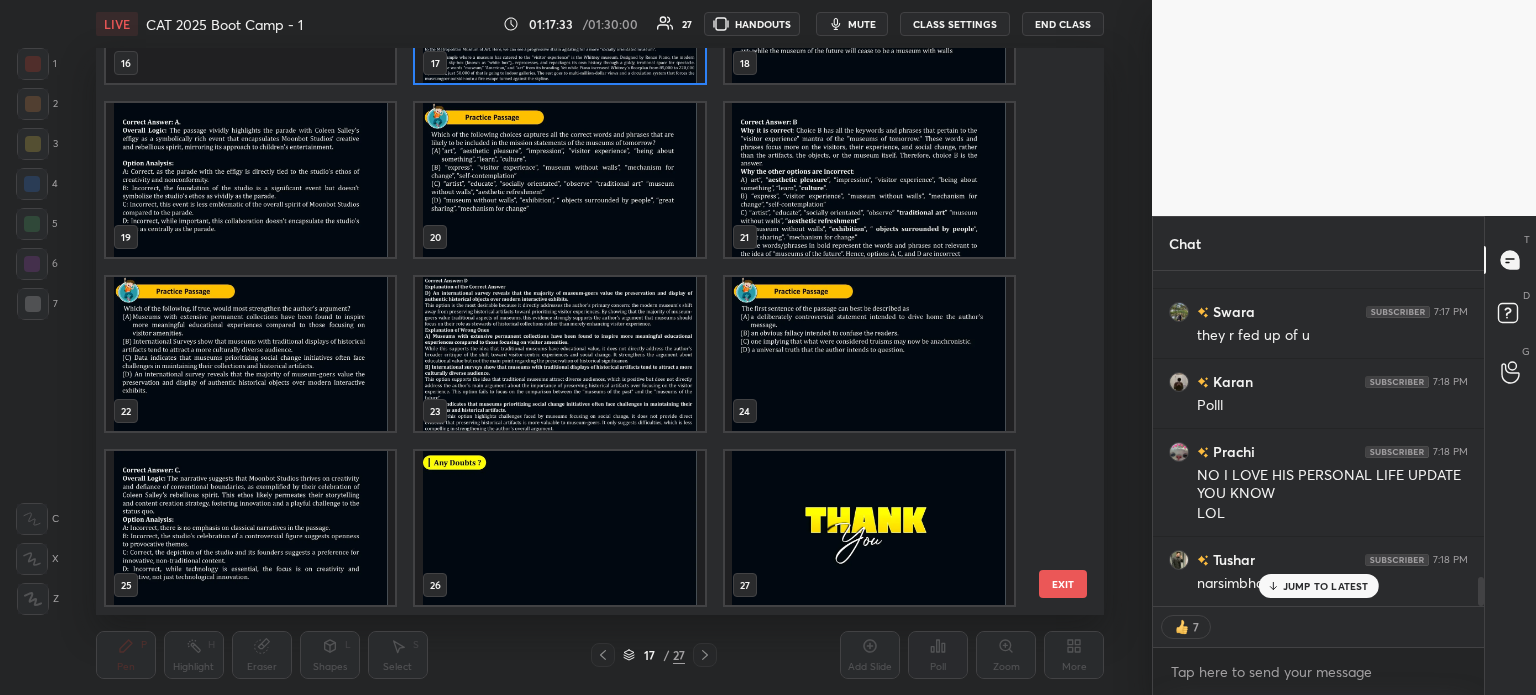 click at bounding box center (250, 354) 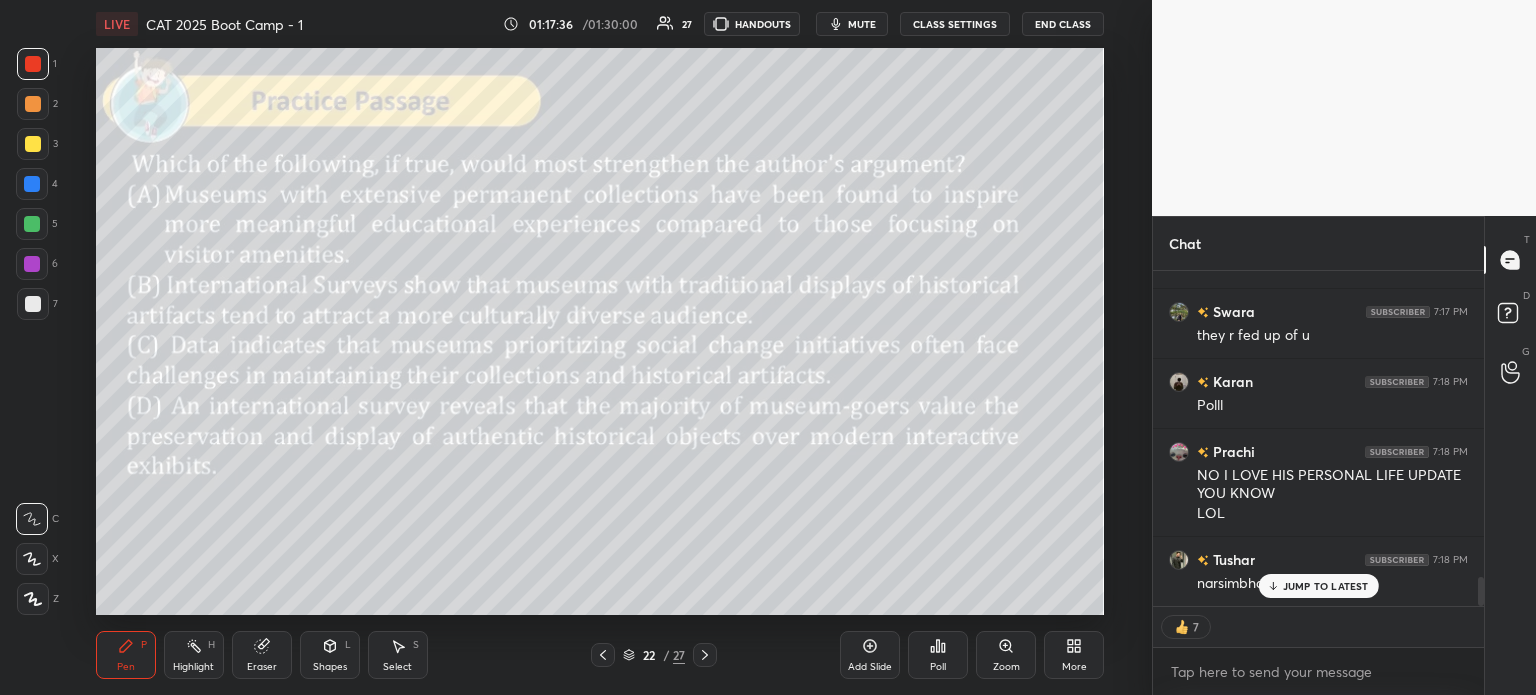 scroll, scrollTop: 7, scrollLeft: 6, axis: both 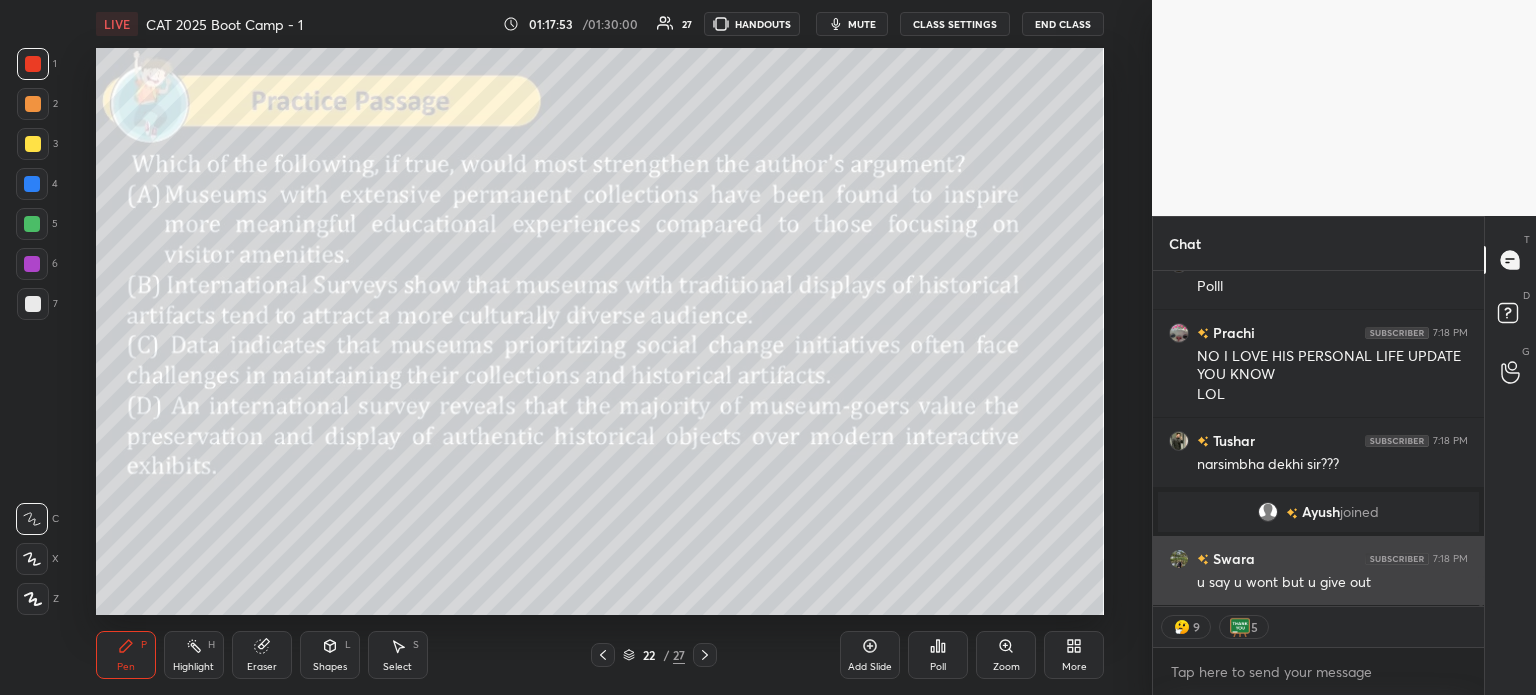 click on "u say u wont but u give out" at bounding box center [1332, 583] 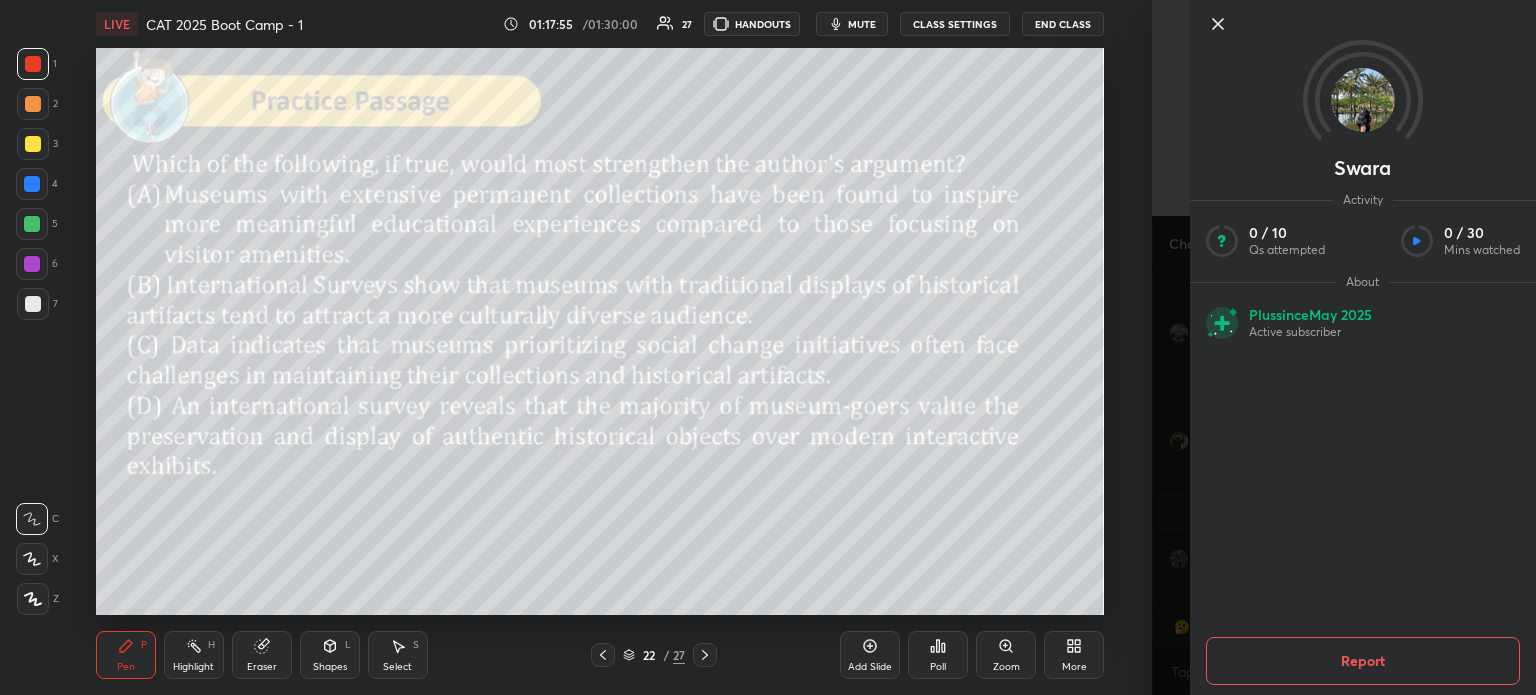 click 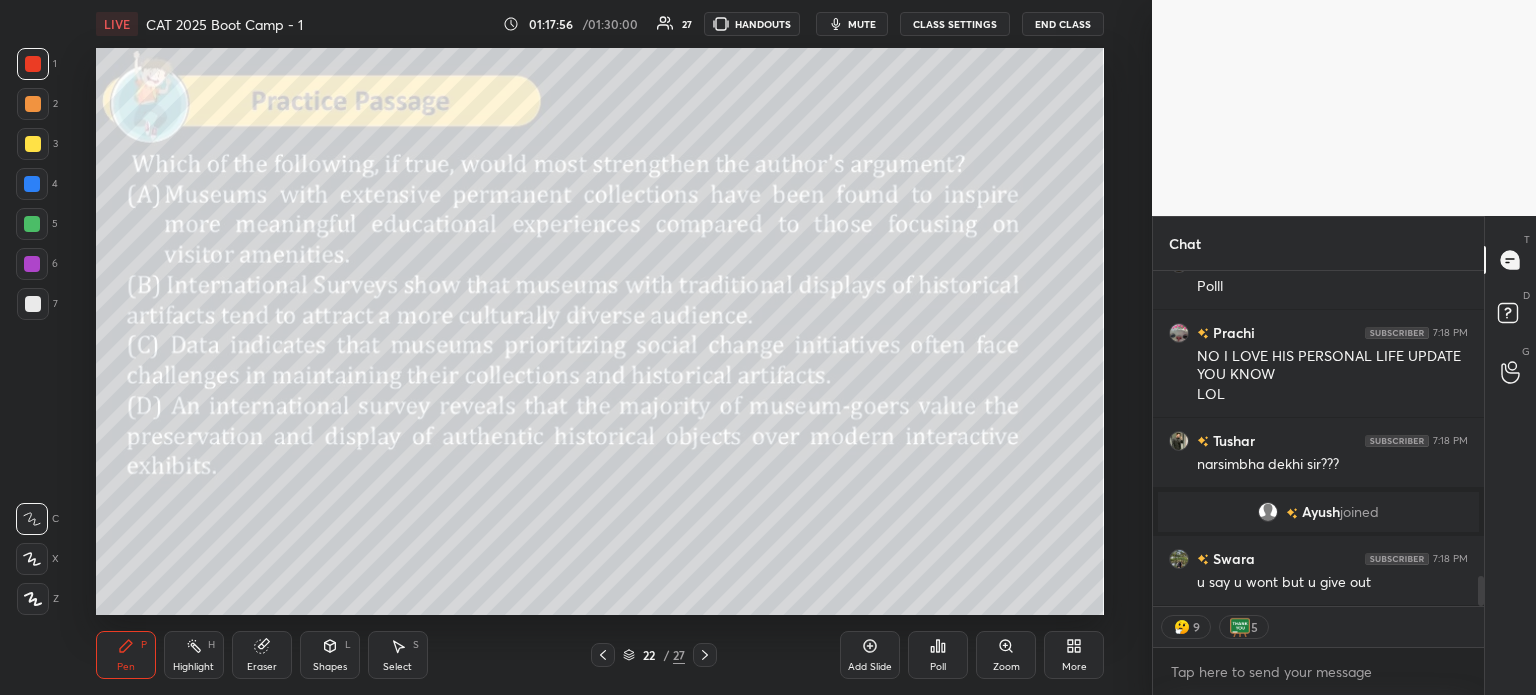 click 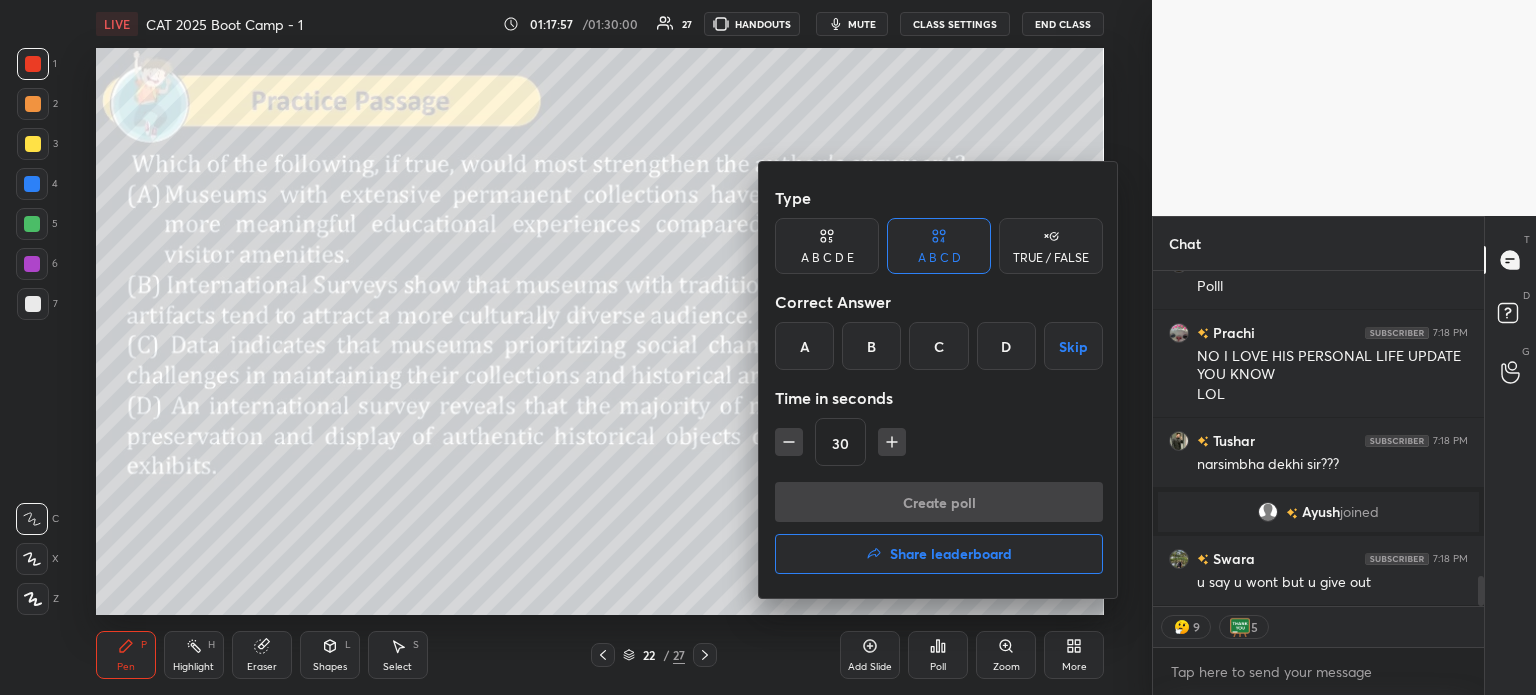 click on "D" at bounding box center (1006, 346) 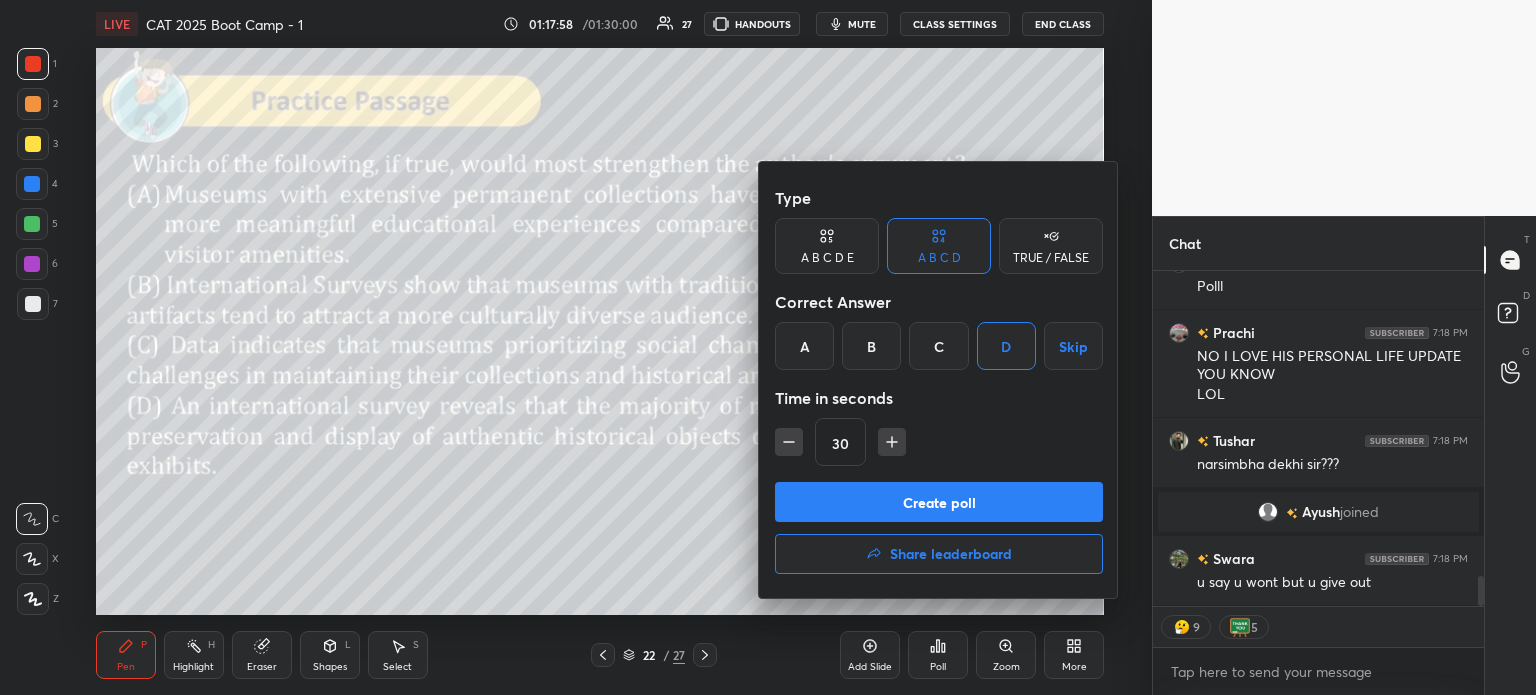 click on "Create poll" at bounding box center (939, 502) 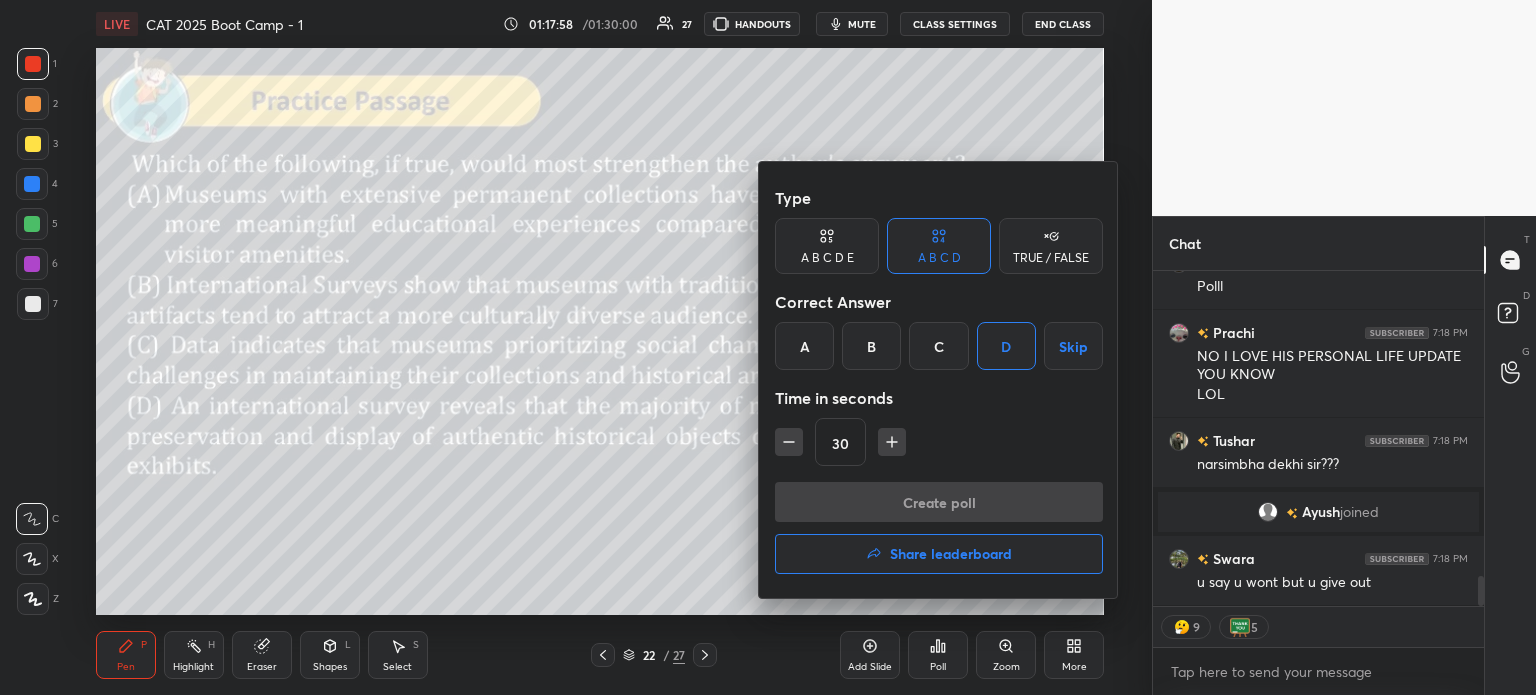 scroll, scrollTop: 309, scrollLeft: 325, axis: both 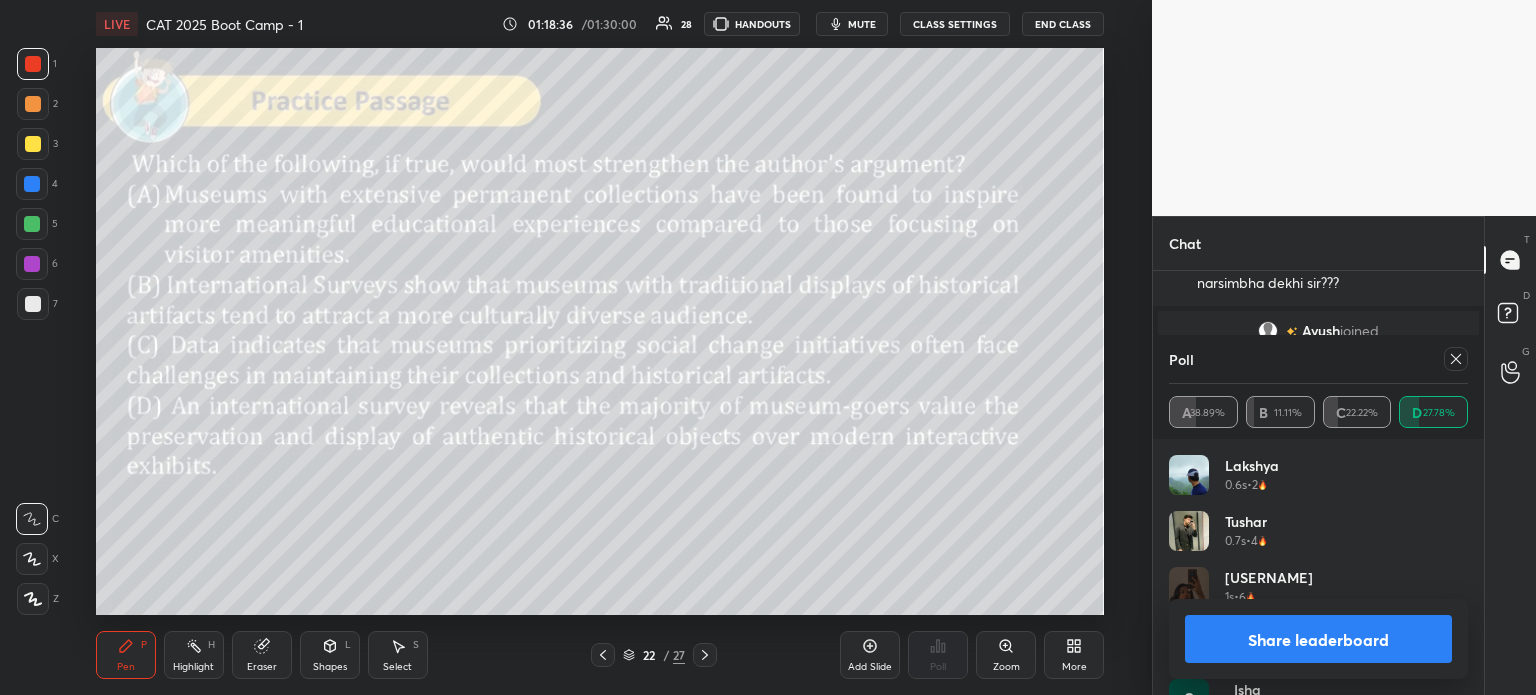 click on "Share leaderboard" at bounding box center [1318, 639] 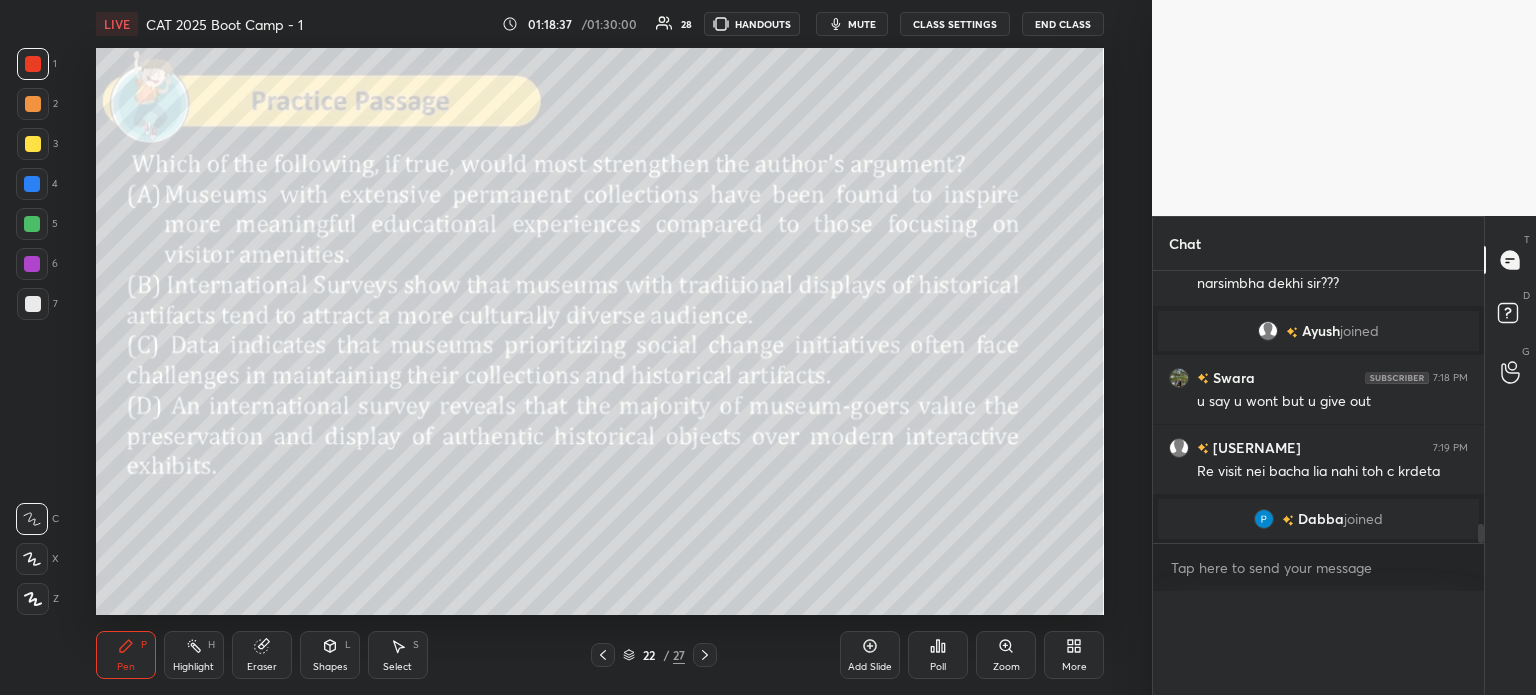 scroll, scrollTop: 105, scrollLeft: 293, axis: both 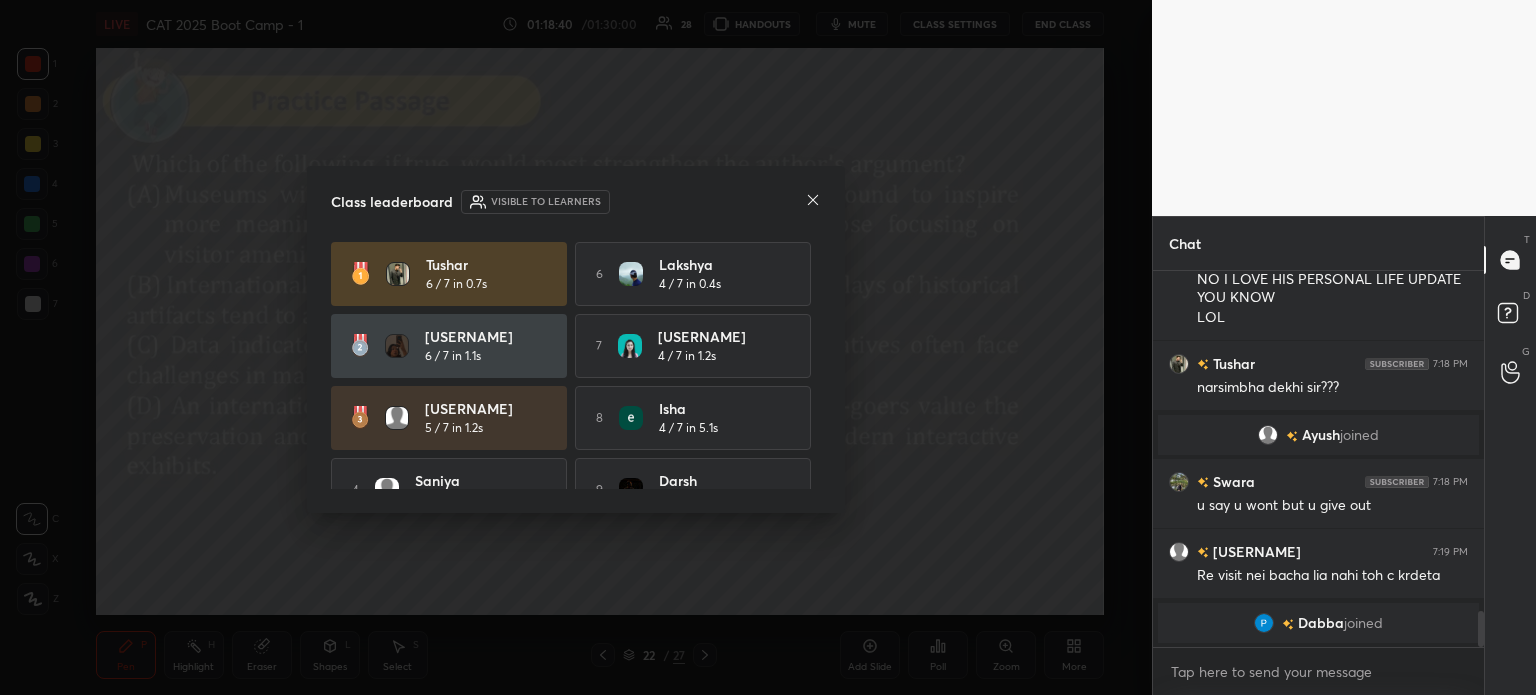 click 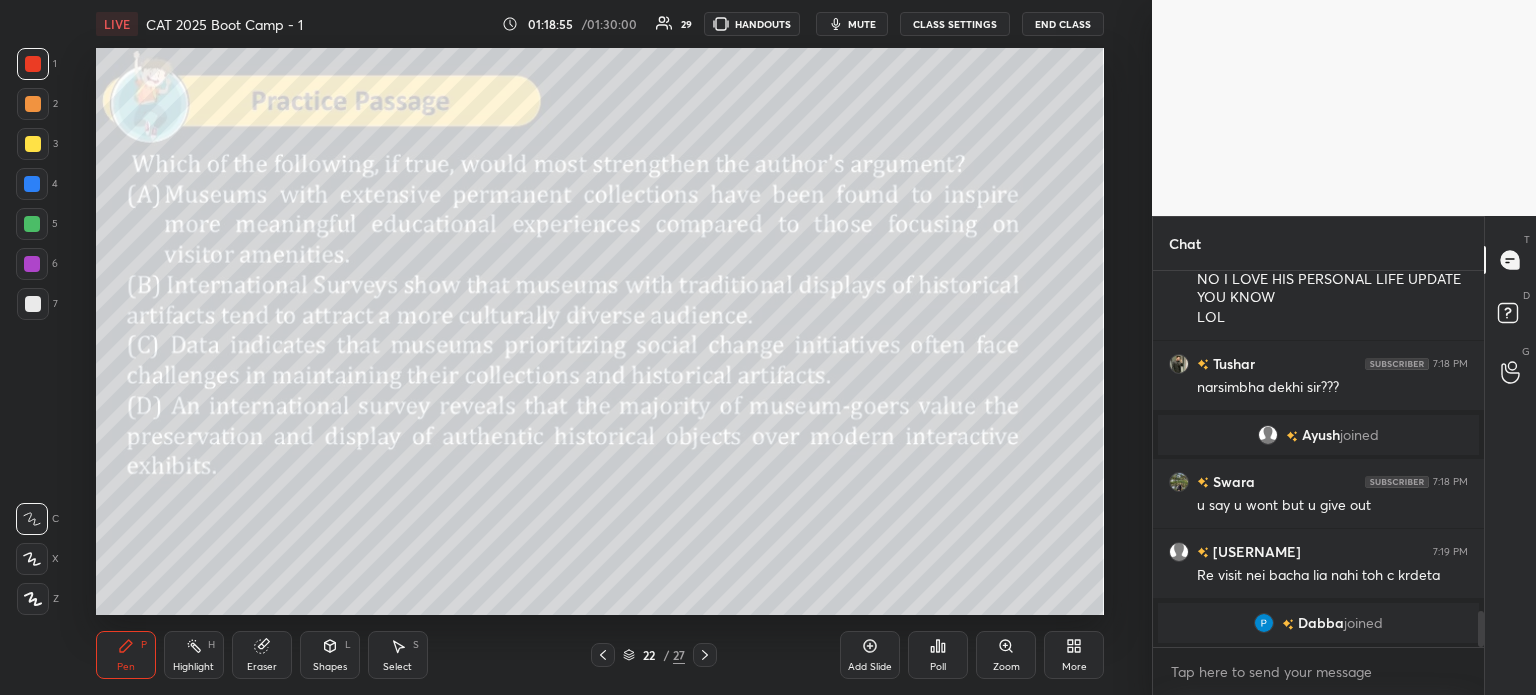 click on "22" at bounding box center (649, 655) 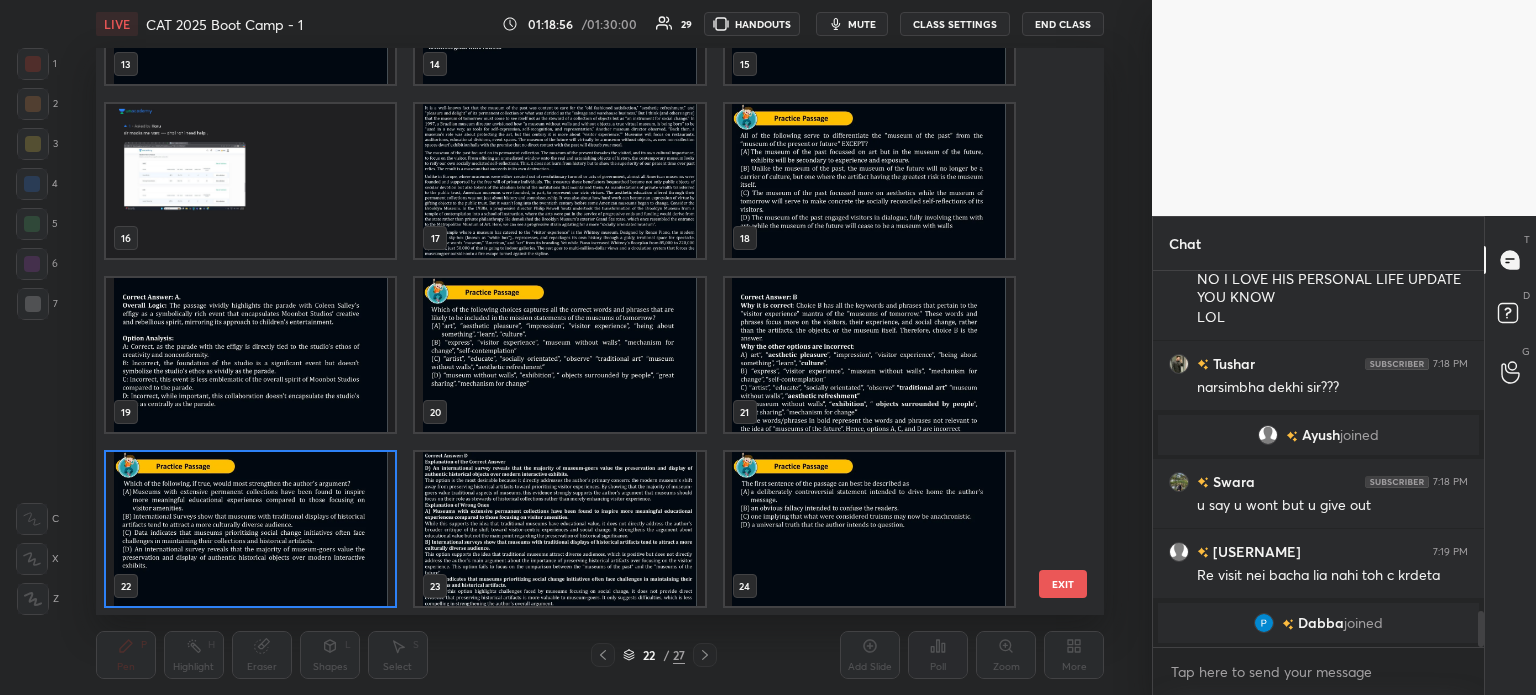 click at bounding box center (559, 181) 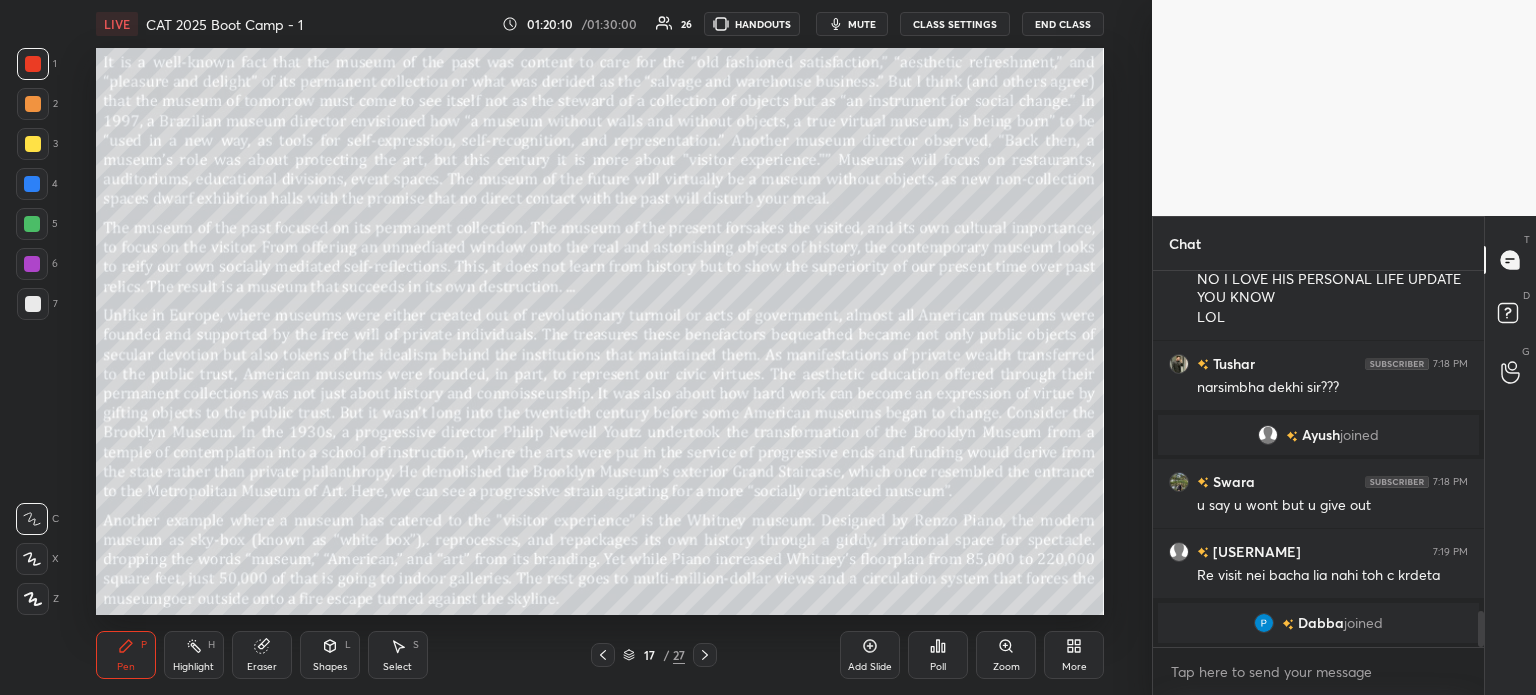 click on "17" at bounding box center [649, 655] 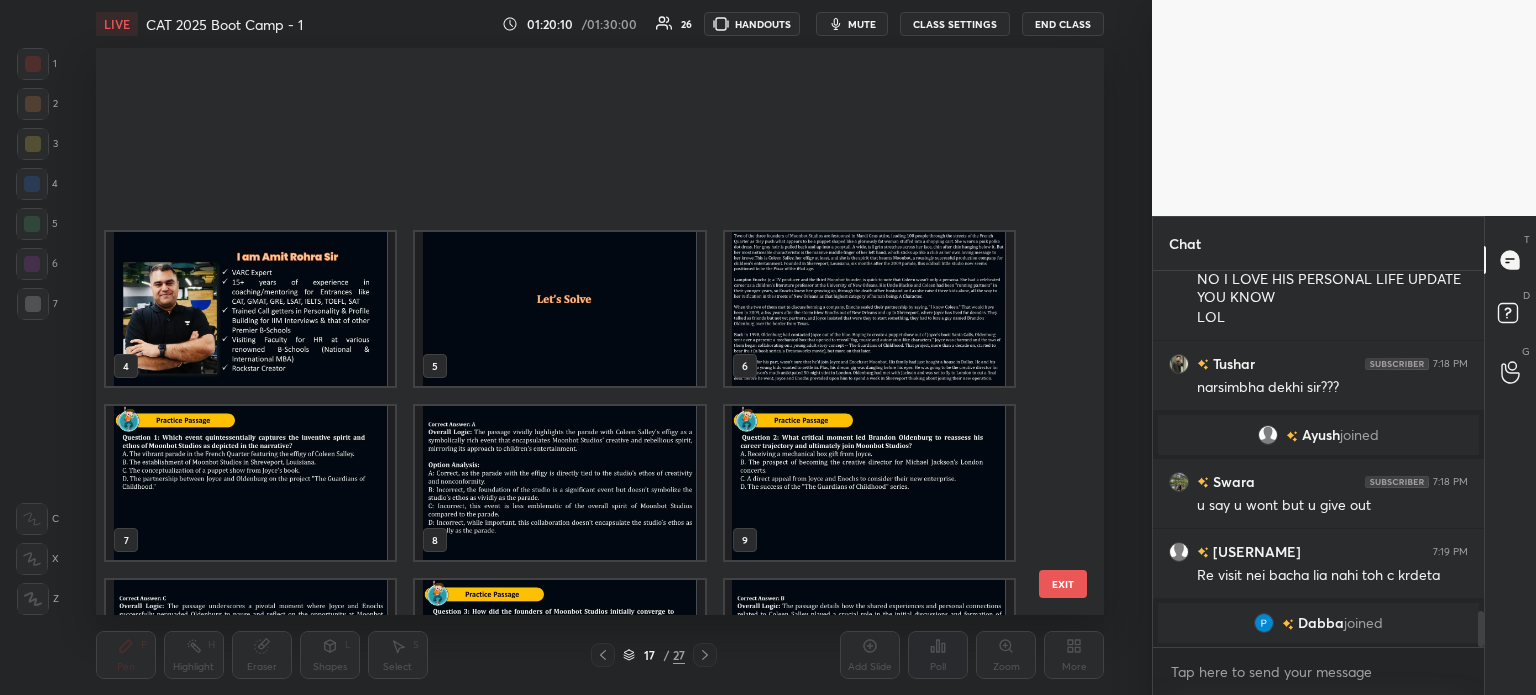 scroll, scrollTop: 476, scrollLeft: 0, axis: vertical 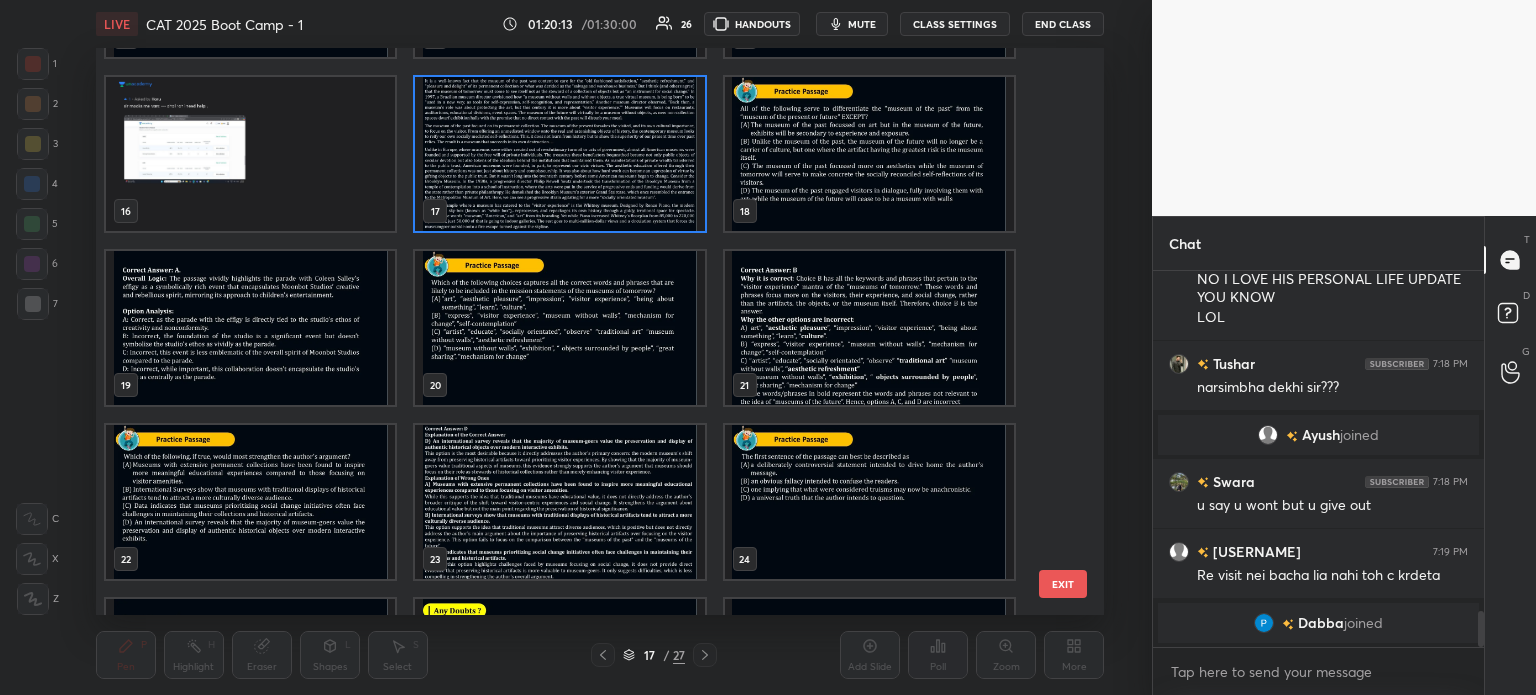click at bounding box center [250, 502] 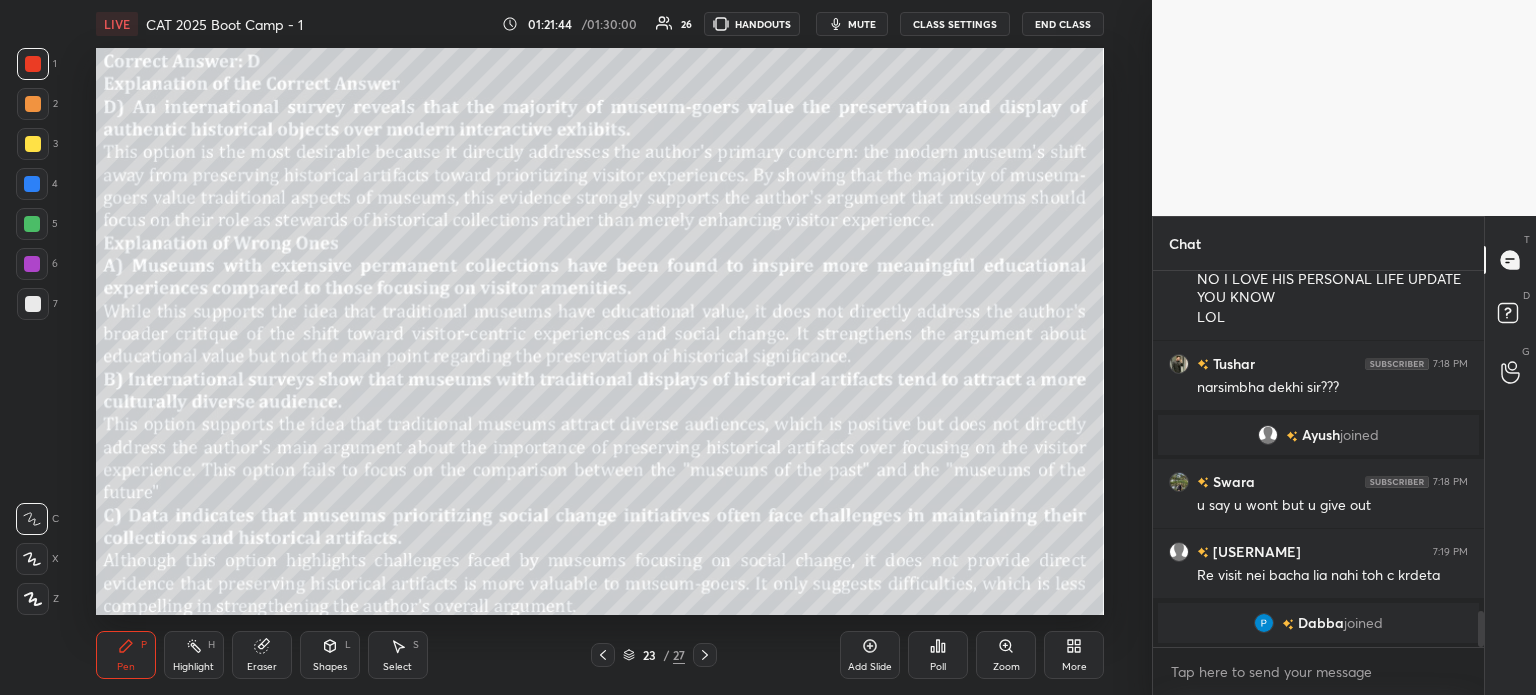scroll, scrollTop: 3482, scrollLeft: 0, axis: vertical 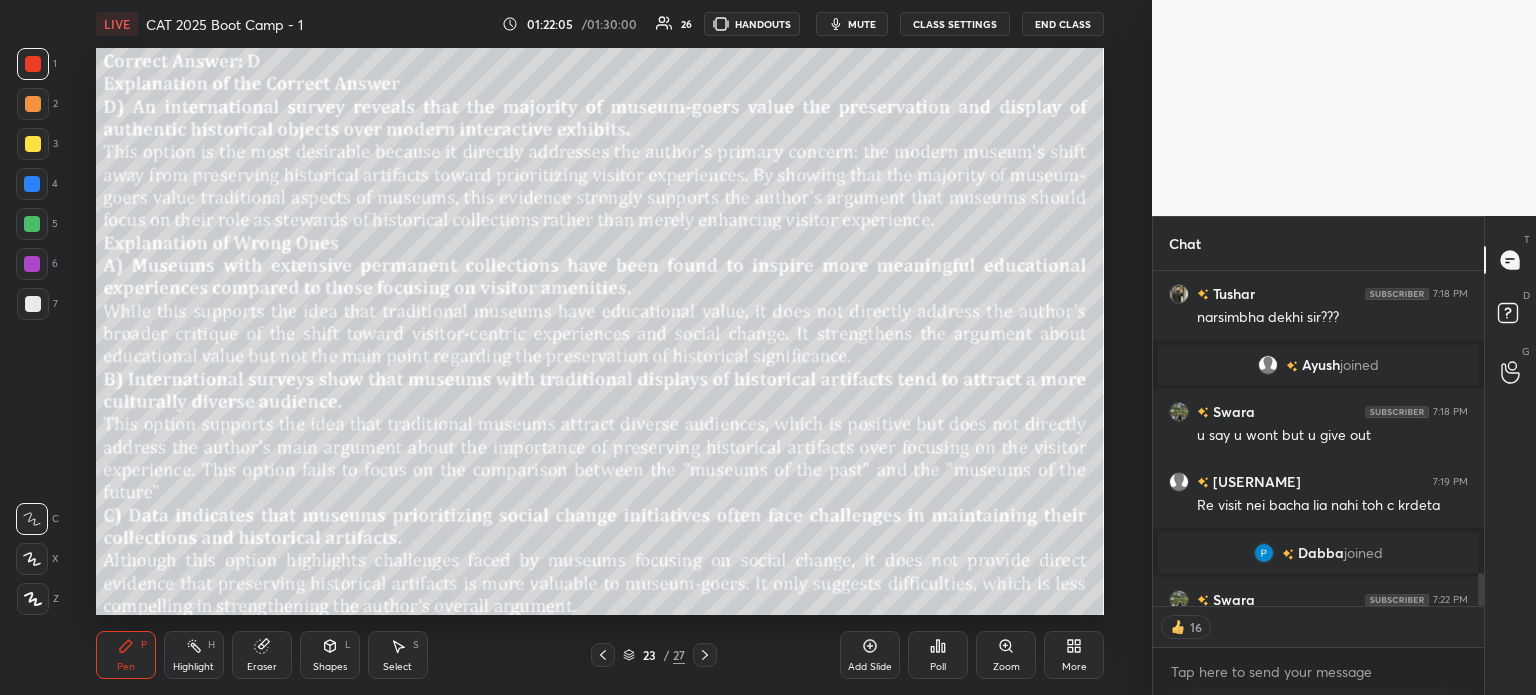 type on "x" 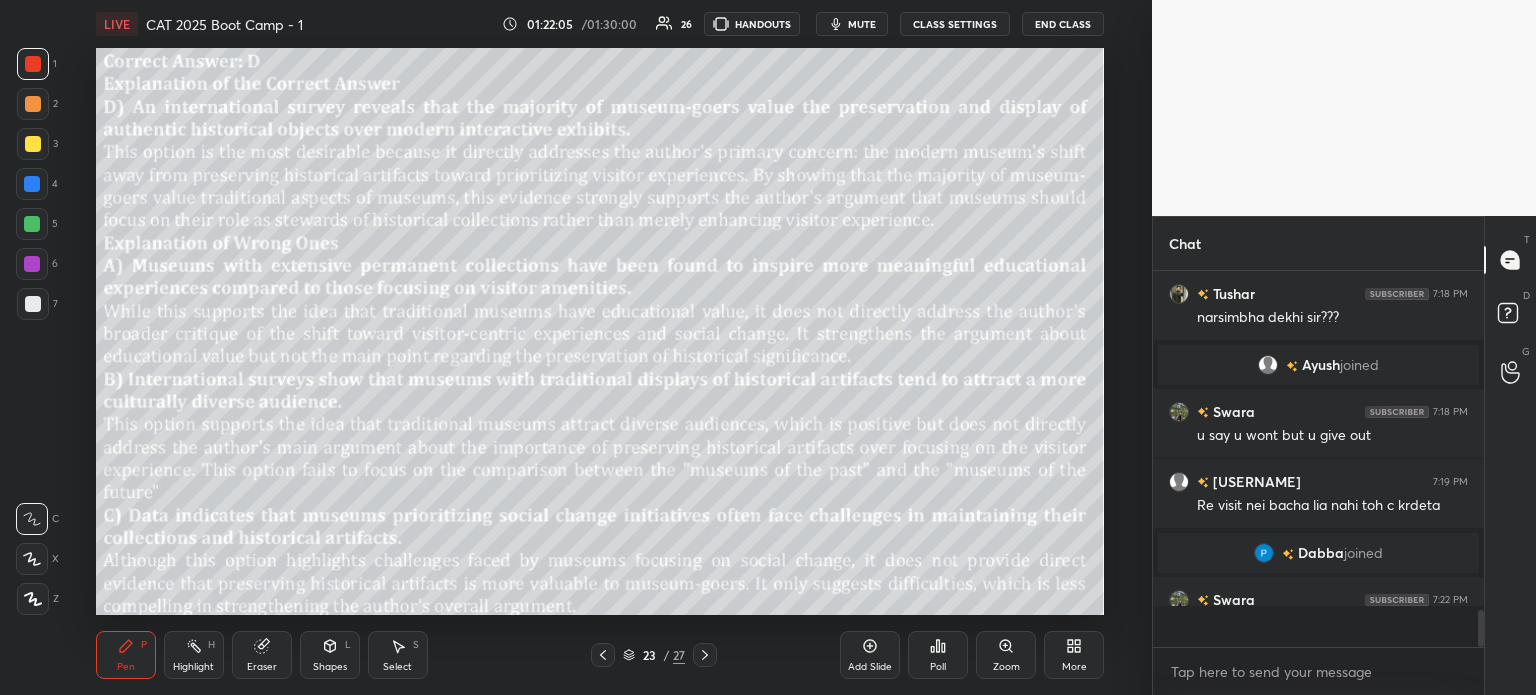 scroll, scrollTop: 5, scrollLeft: 6, axis: both 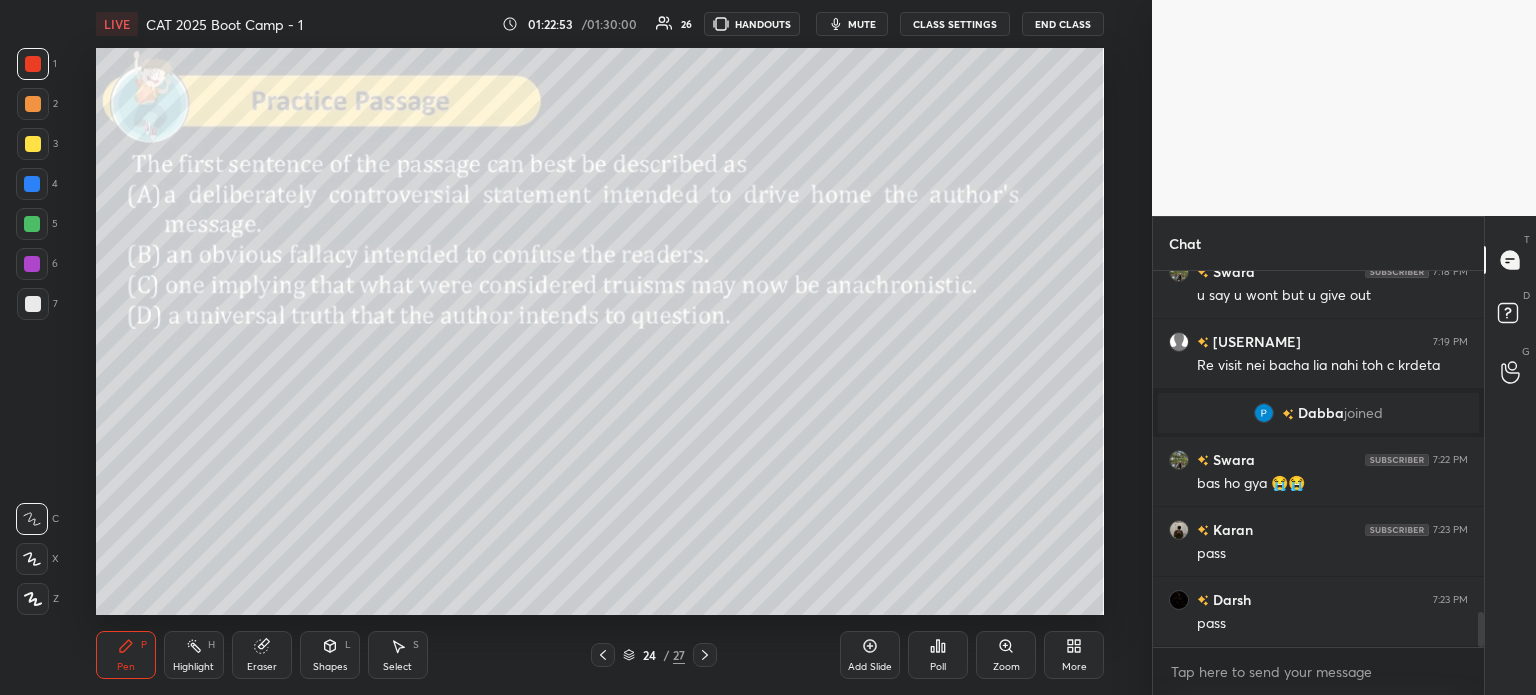 click on "/" at bounding box center [666, 655] 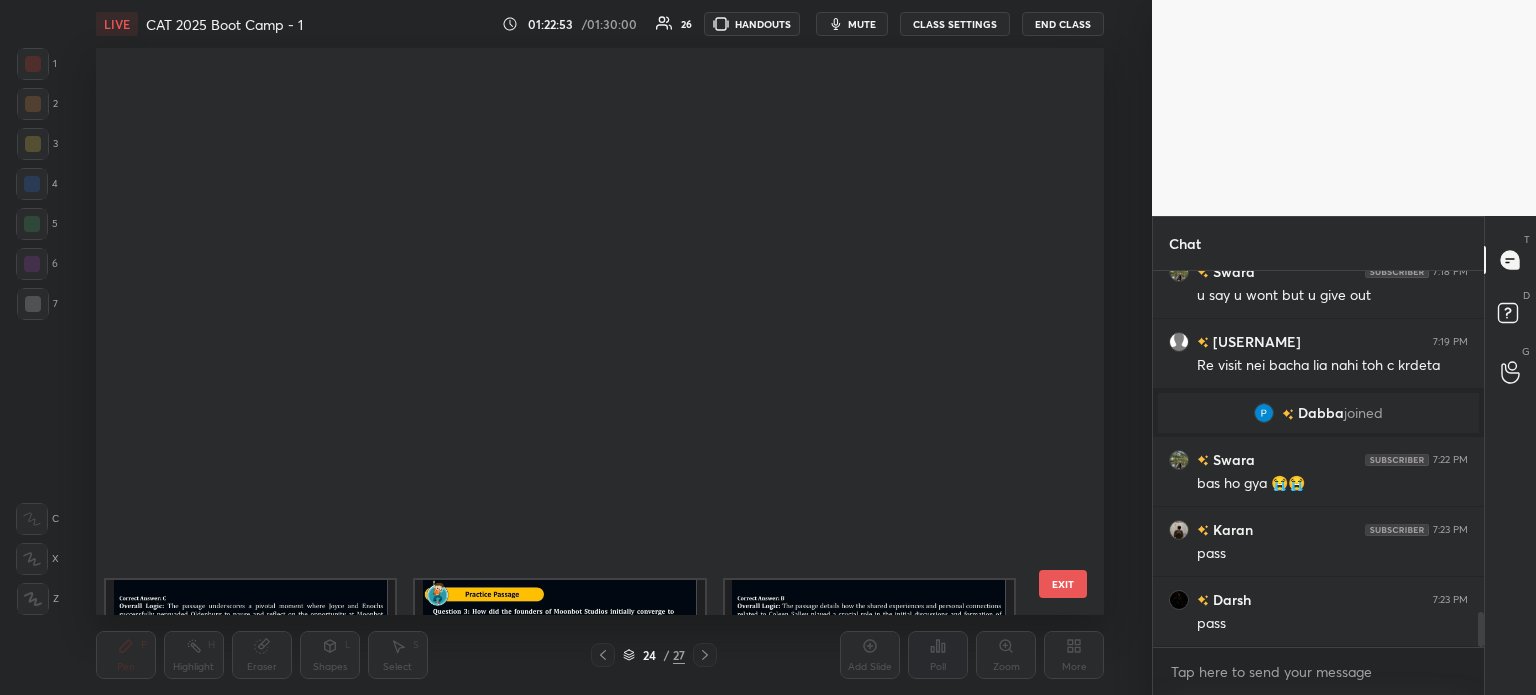 scroll, scrollTop: 824, scrollLeft: 0, axis: vertical 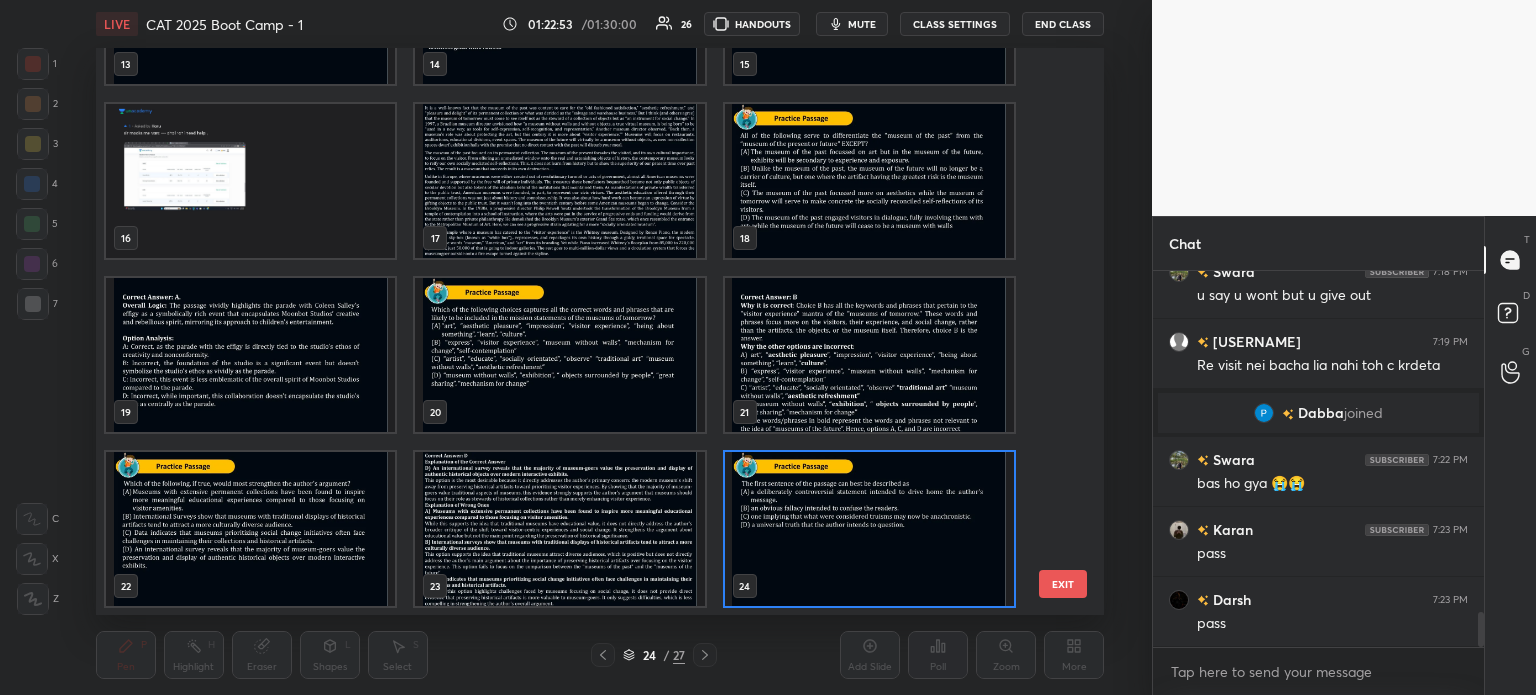 click at bounding box center (559, 181) 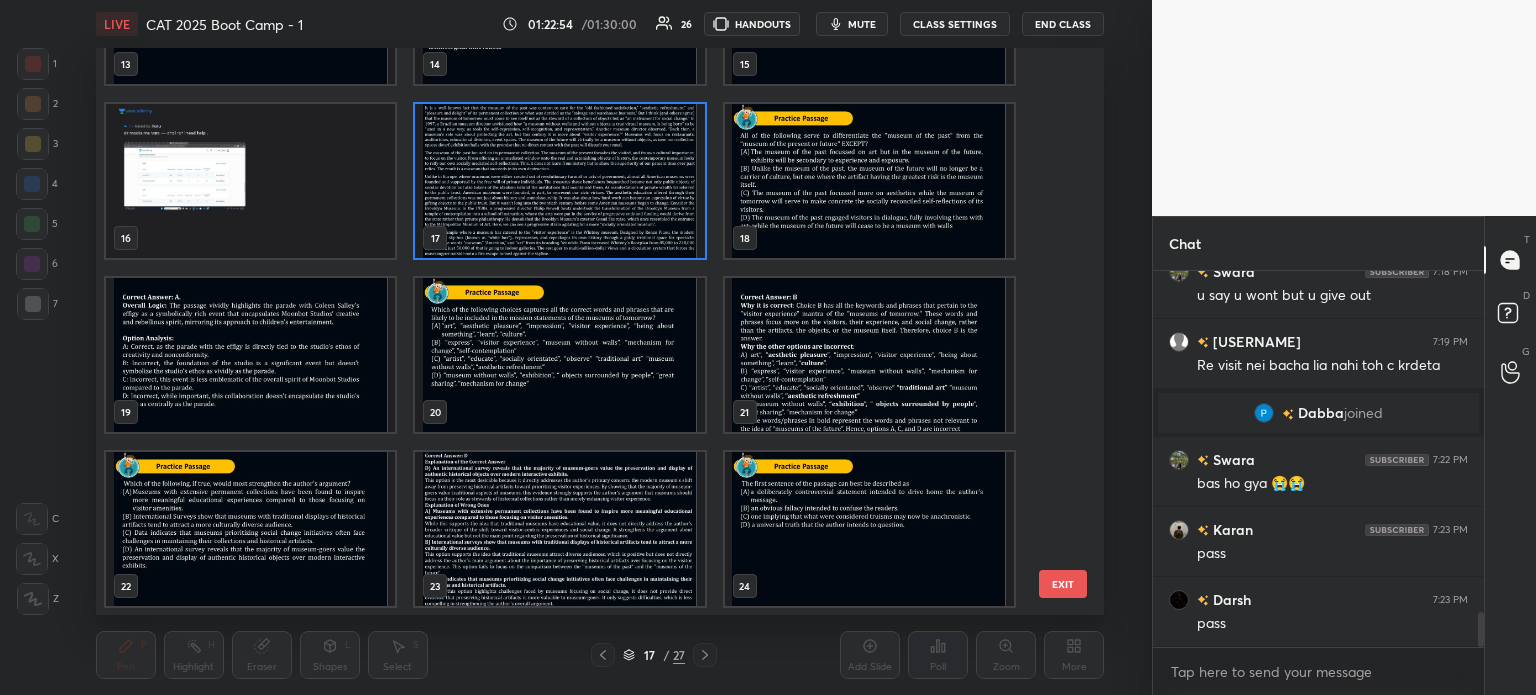 click at bounding box center [559, 181] 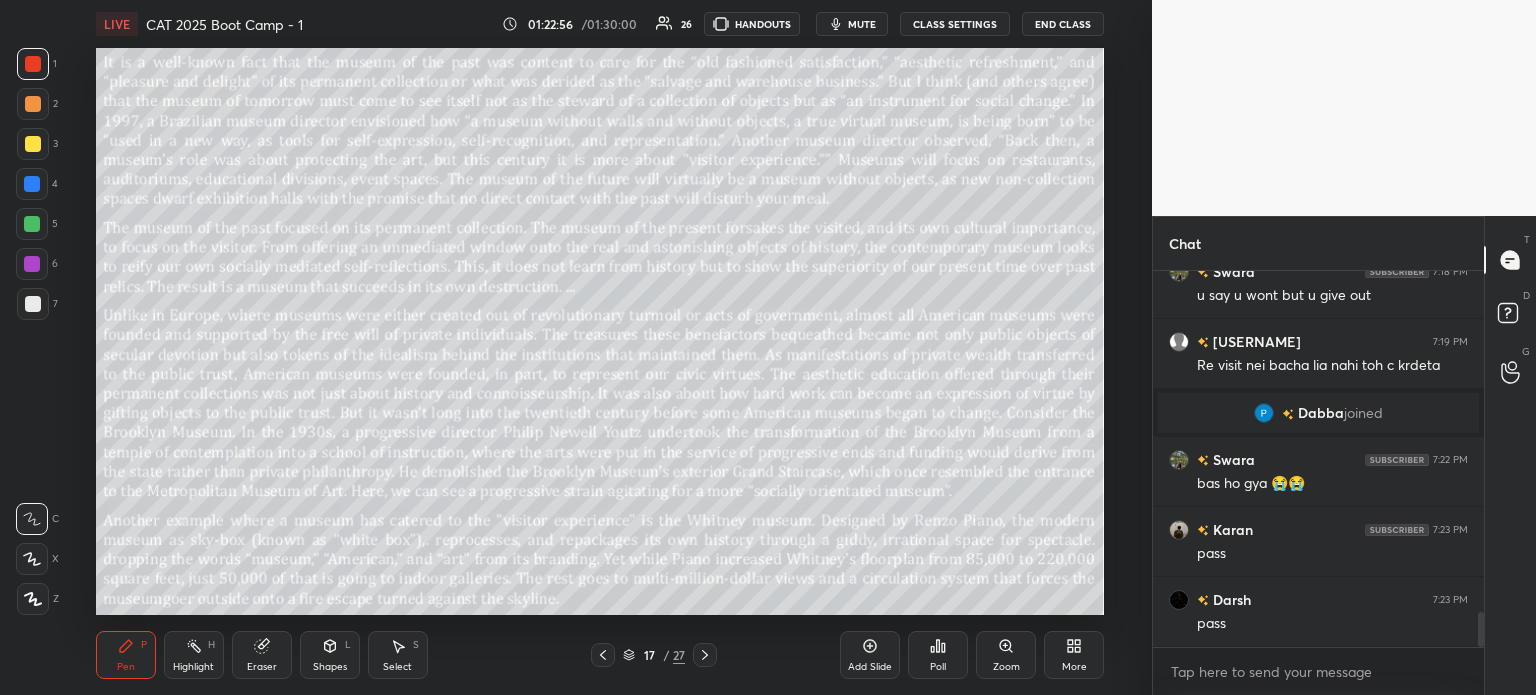 click 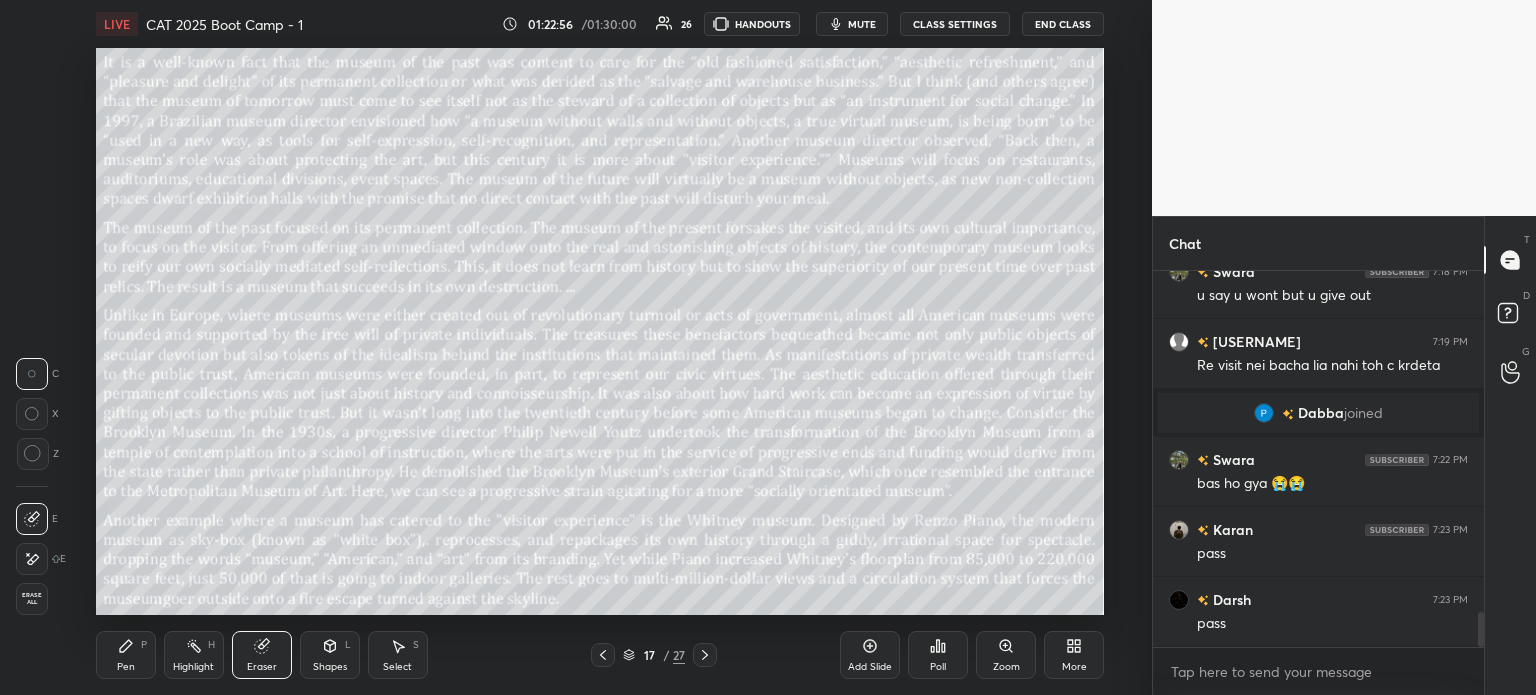 click on "Erase all" at bounding box center (32, 599) 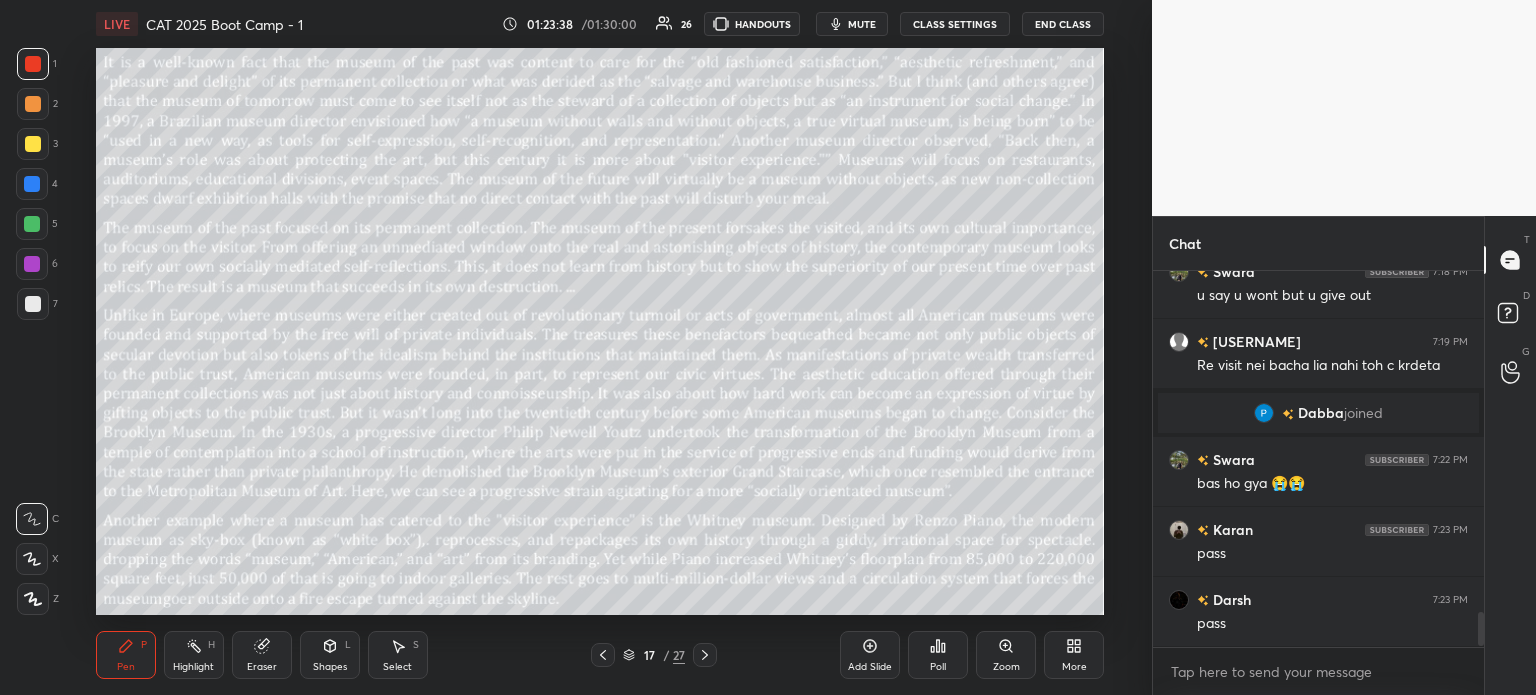 scroll, scrollTop: 3692, scrollLeft: 0, axis: vertical 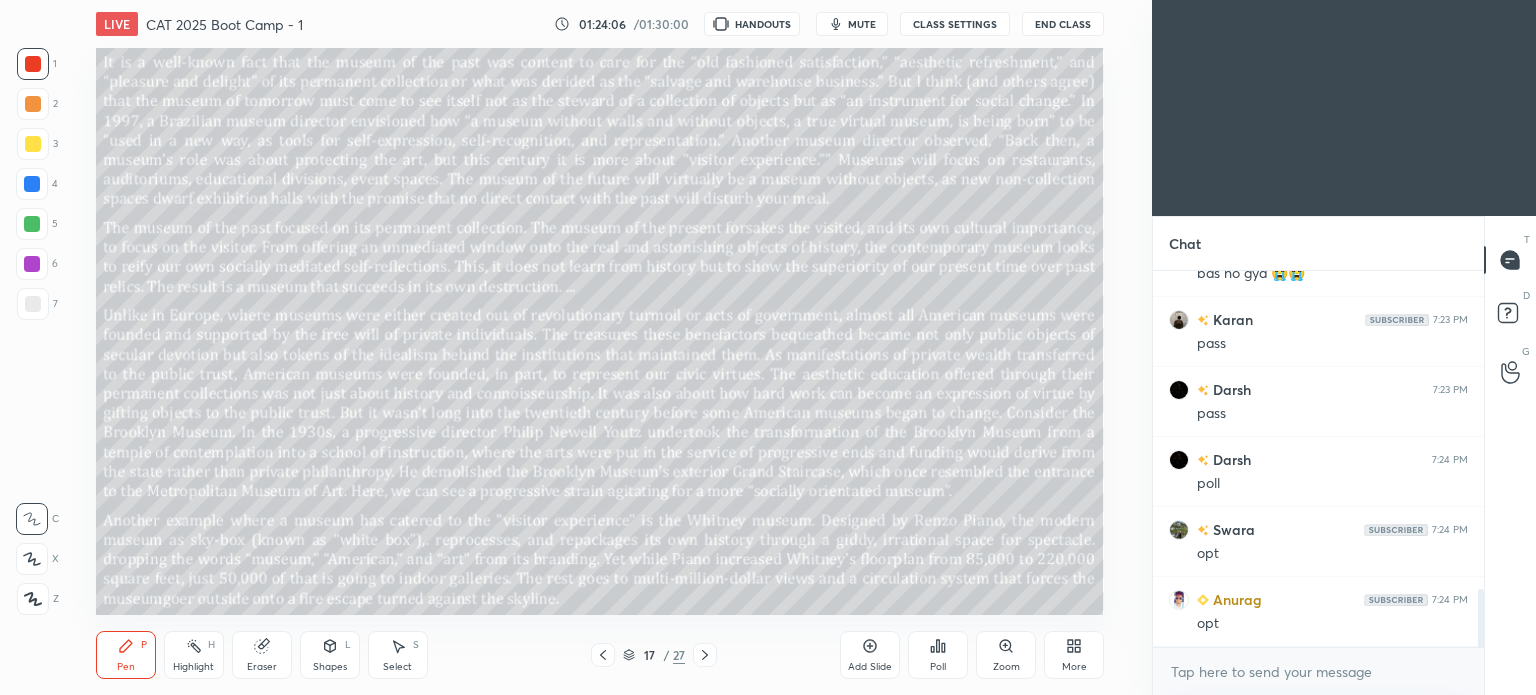 click on "More" at bounding box center [1074, 655] 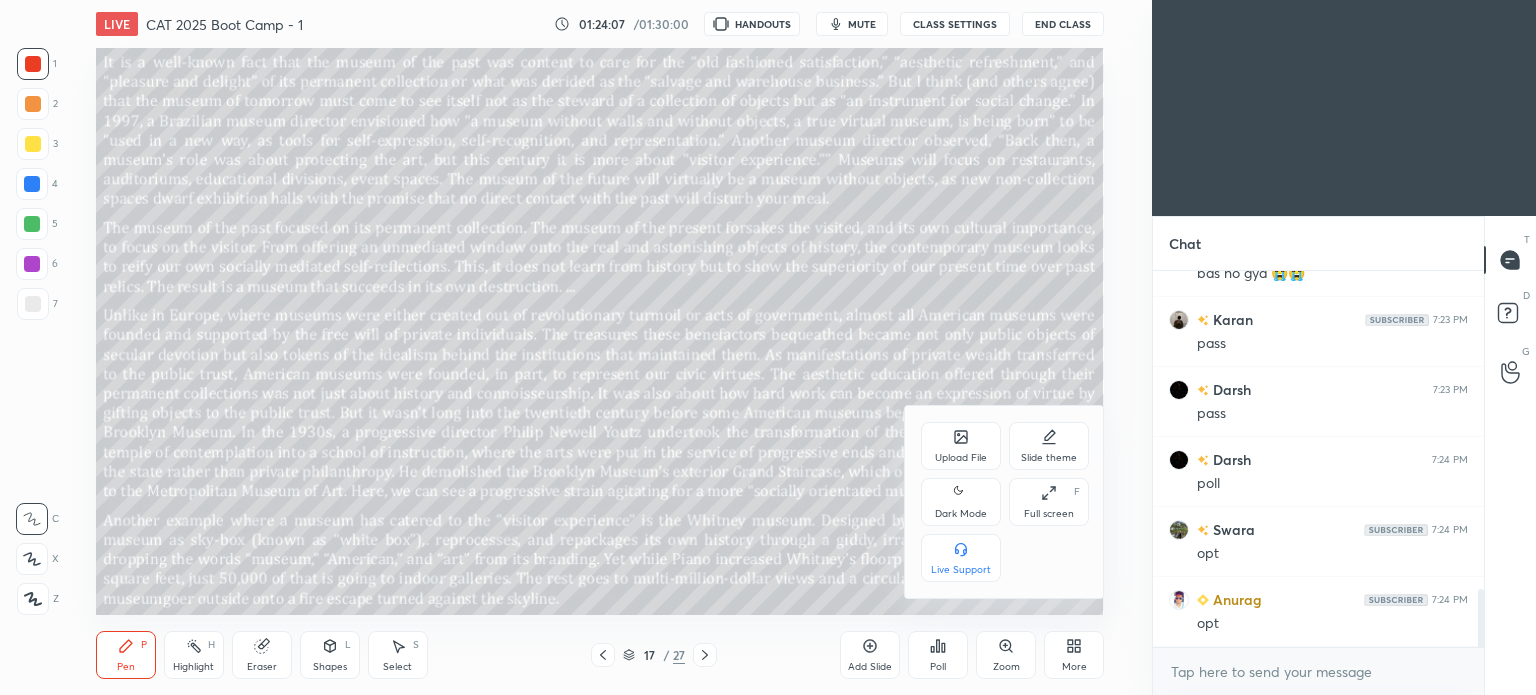 click 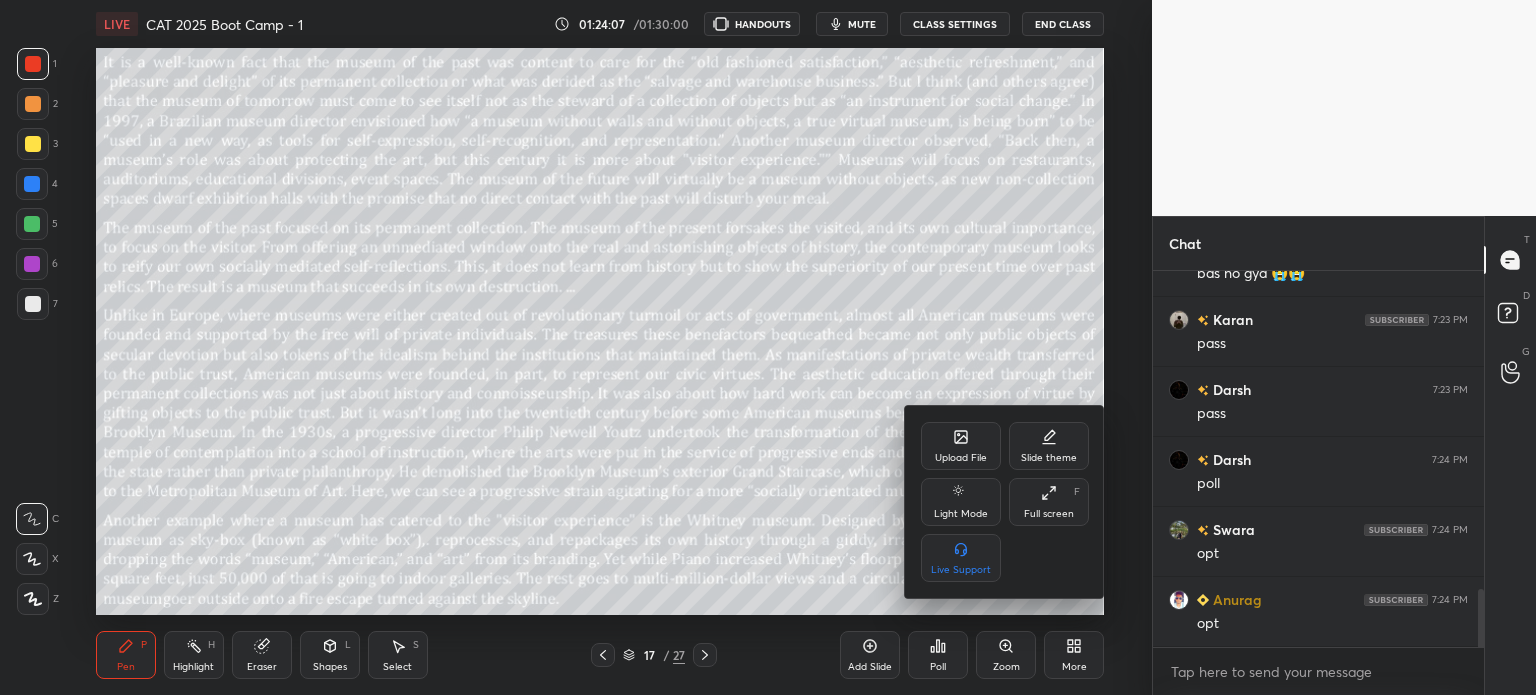 click at bounding box center [768, 347] 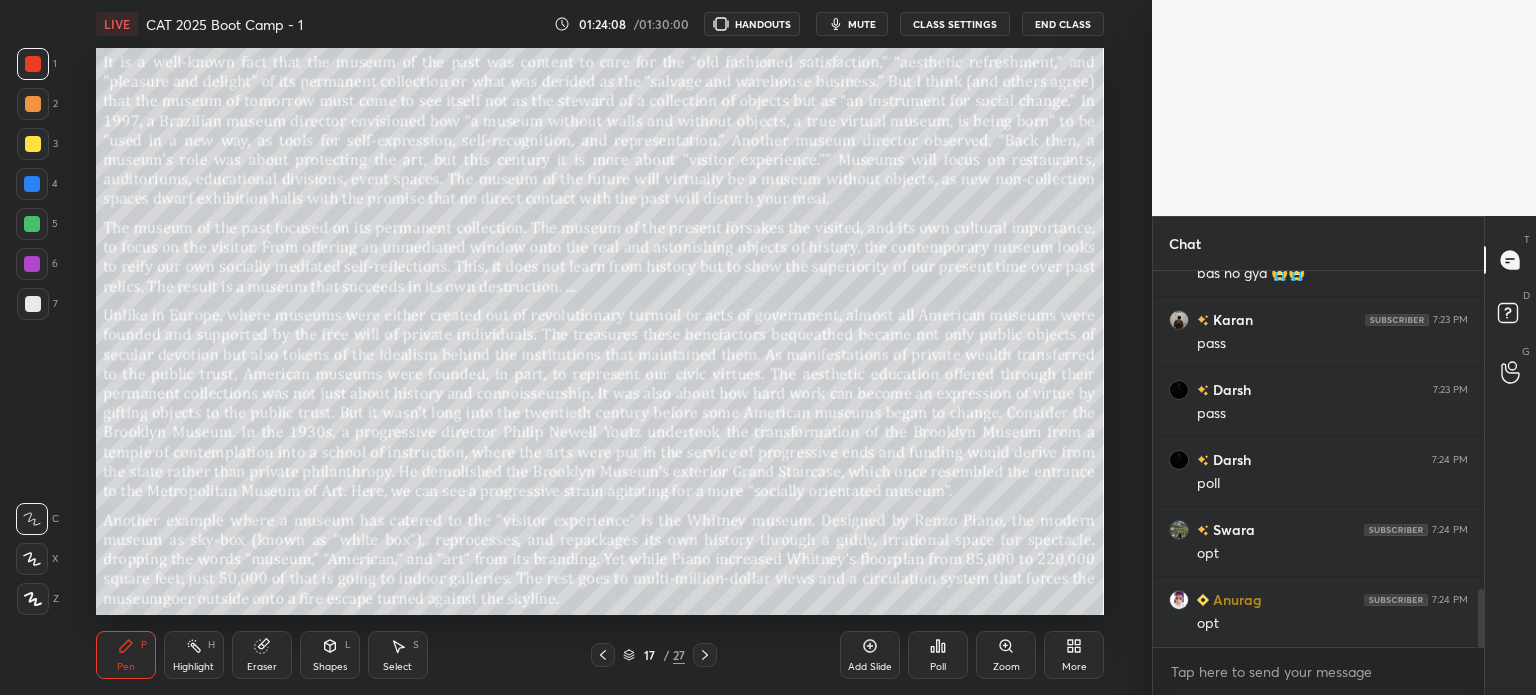 click on "17 / 27" at bounding box center (654, 655) 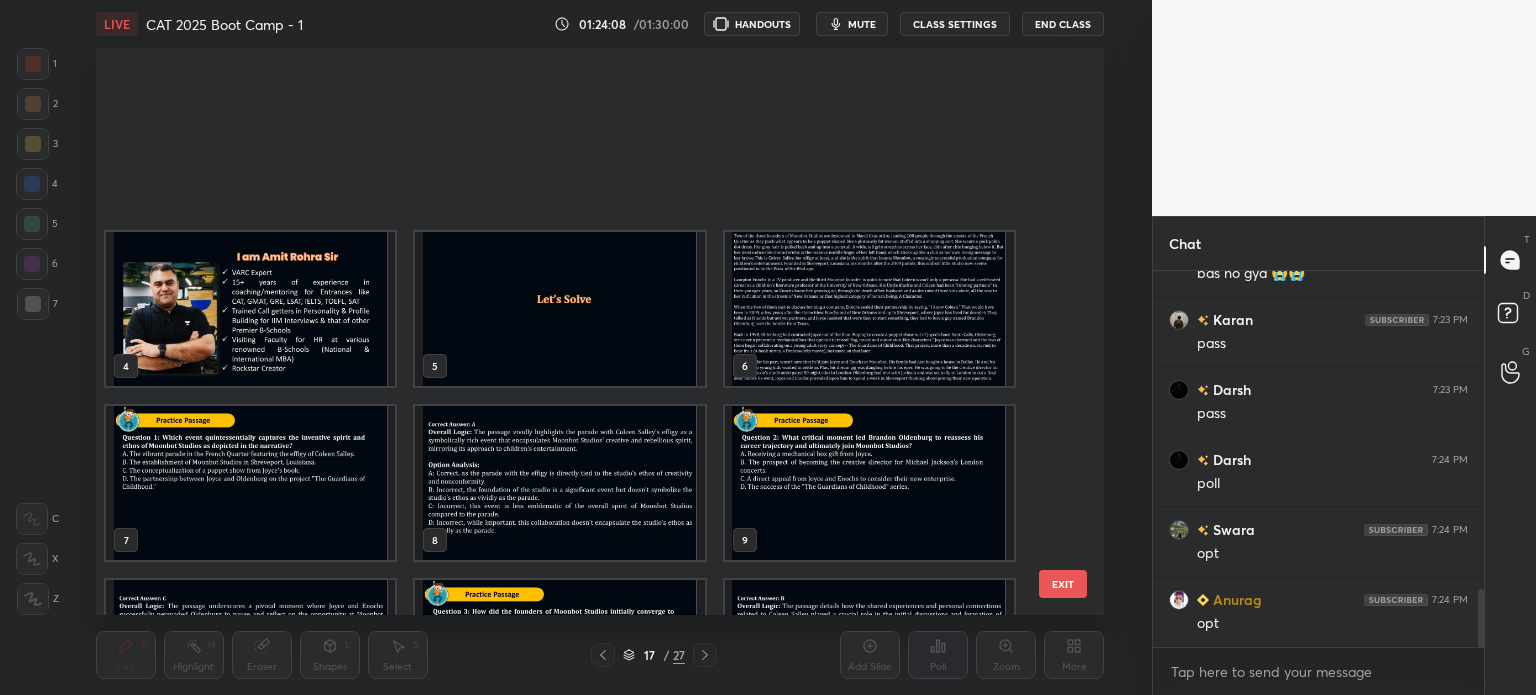 scroll, scrollTop: 476, scrollLeft: 0, axis: vertical 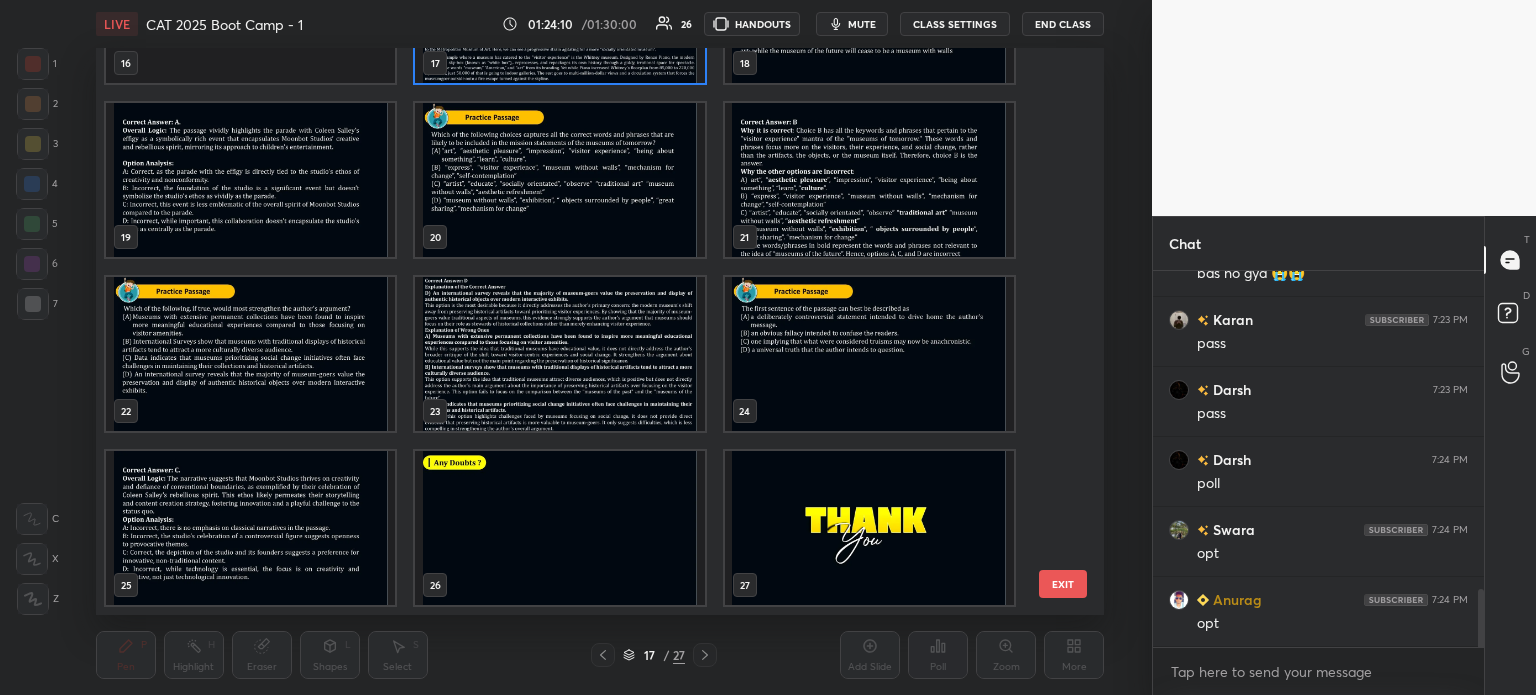 click at bounding box center (868, 354) 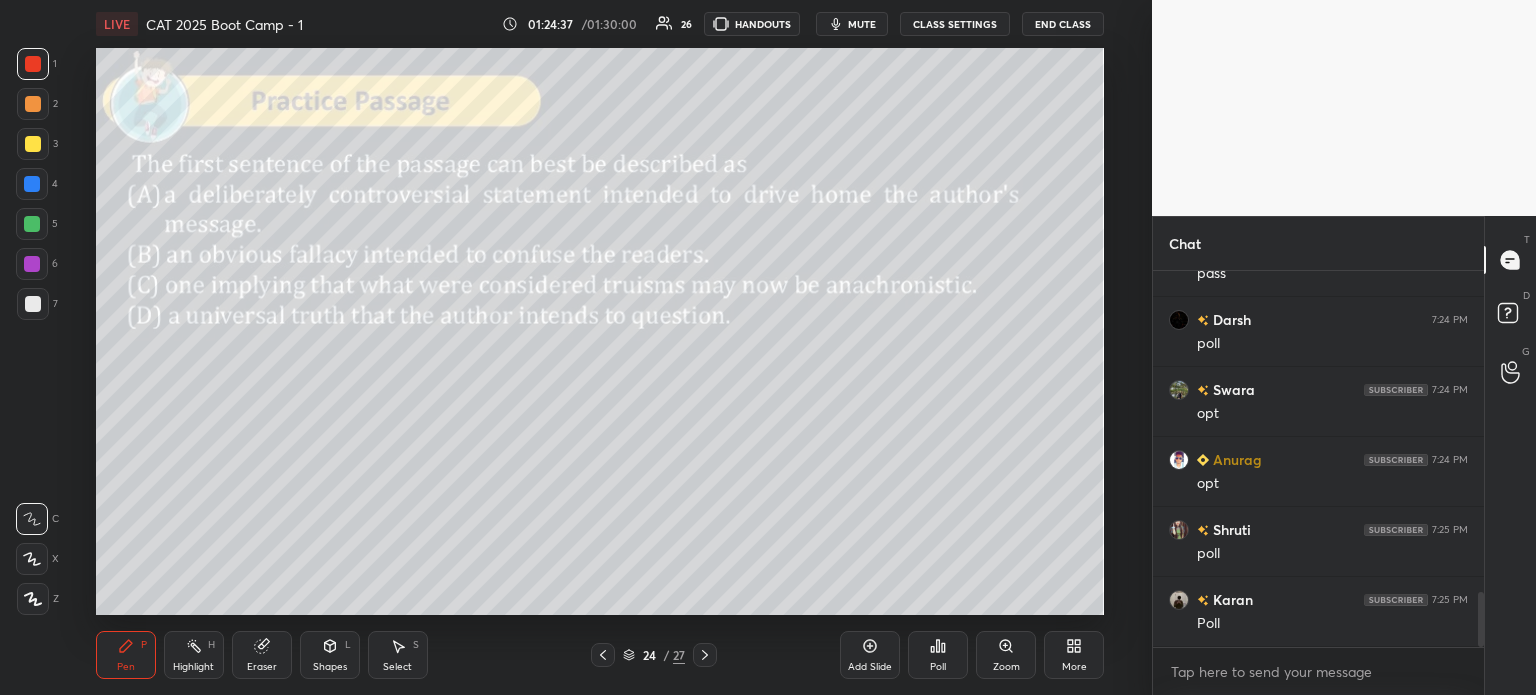 scroll, scrollTop: 2254, scrollLeft: 0, axis: vertical 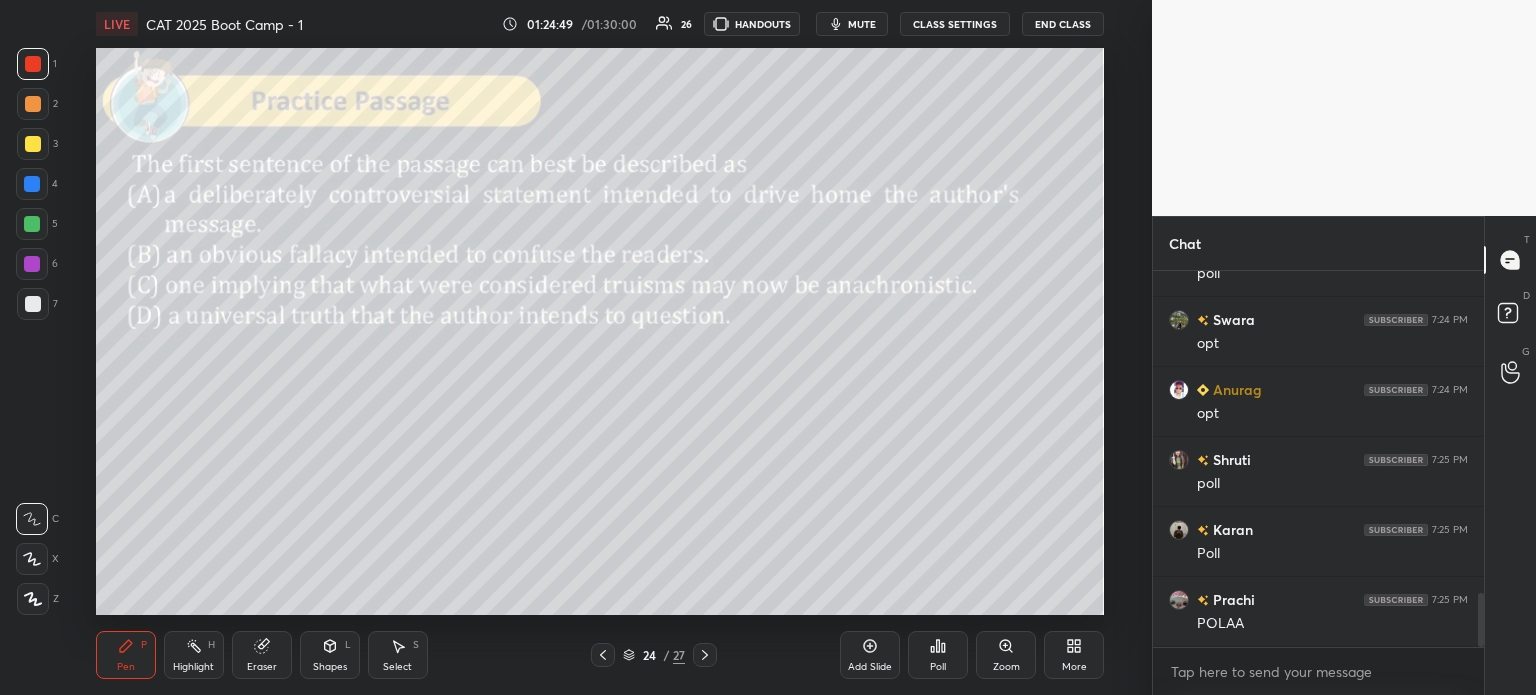 click on "Poll" at bounding box center (938, 655) 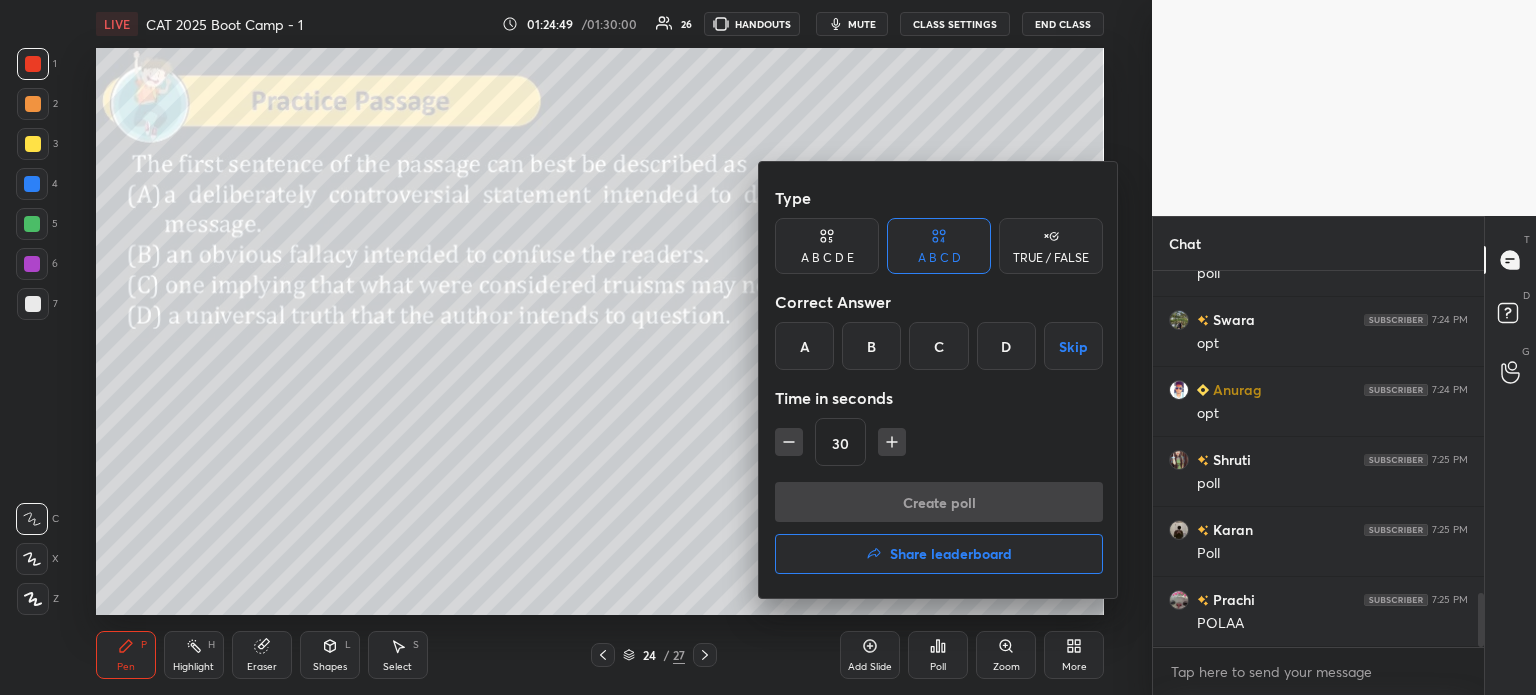 click on "C" at bounding box center [938, 346] 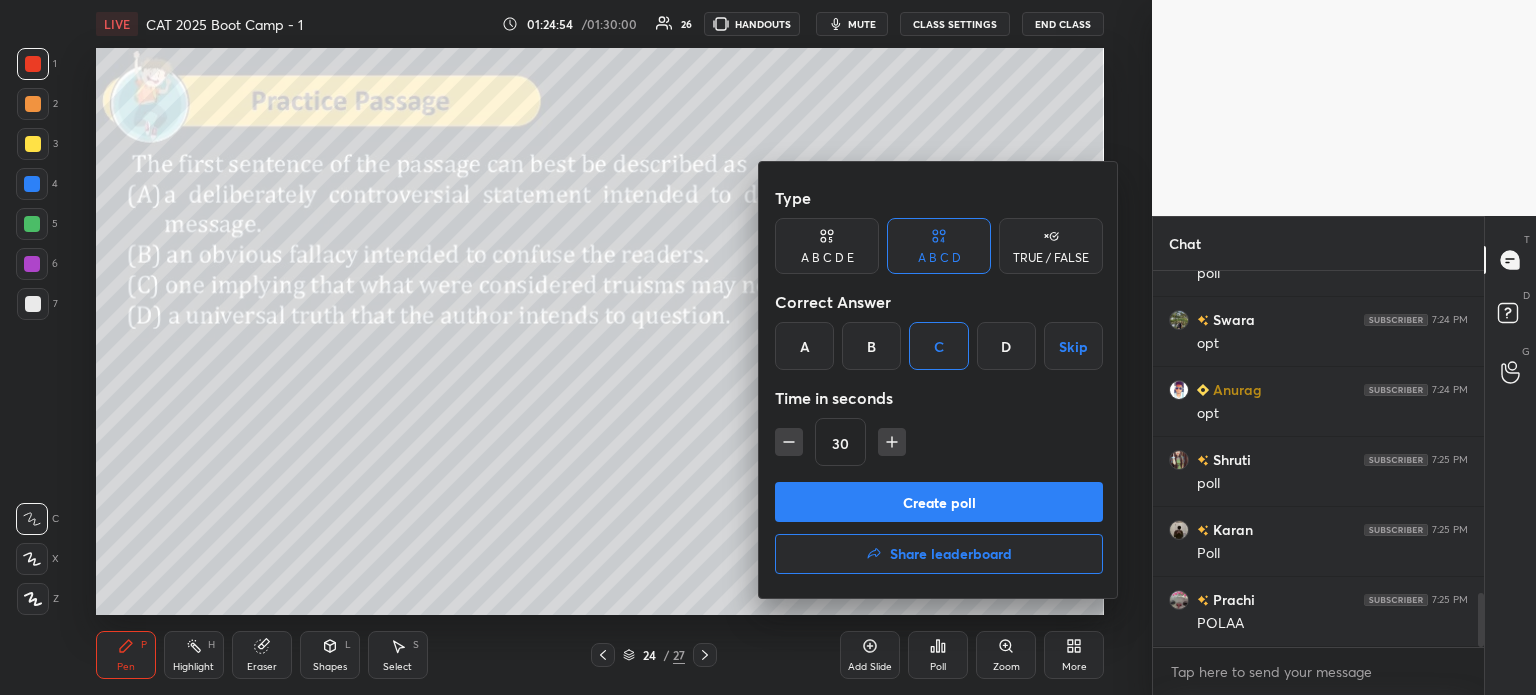 click on "Create poll" at bounding box center (939, 502) 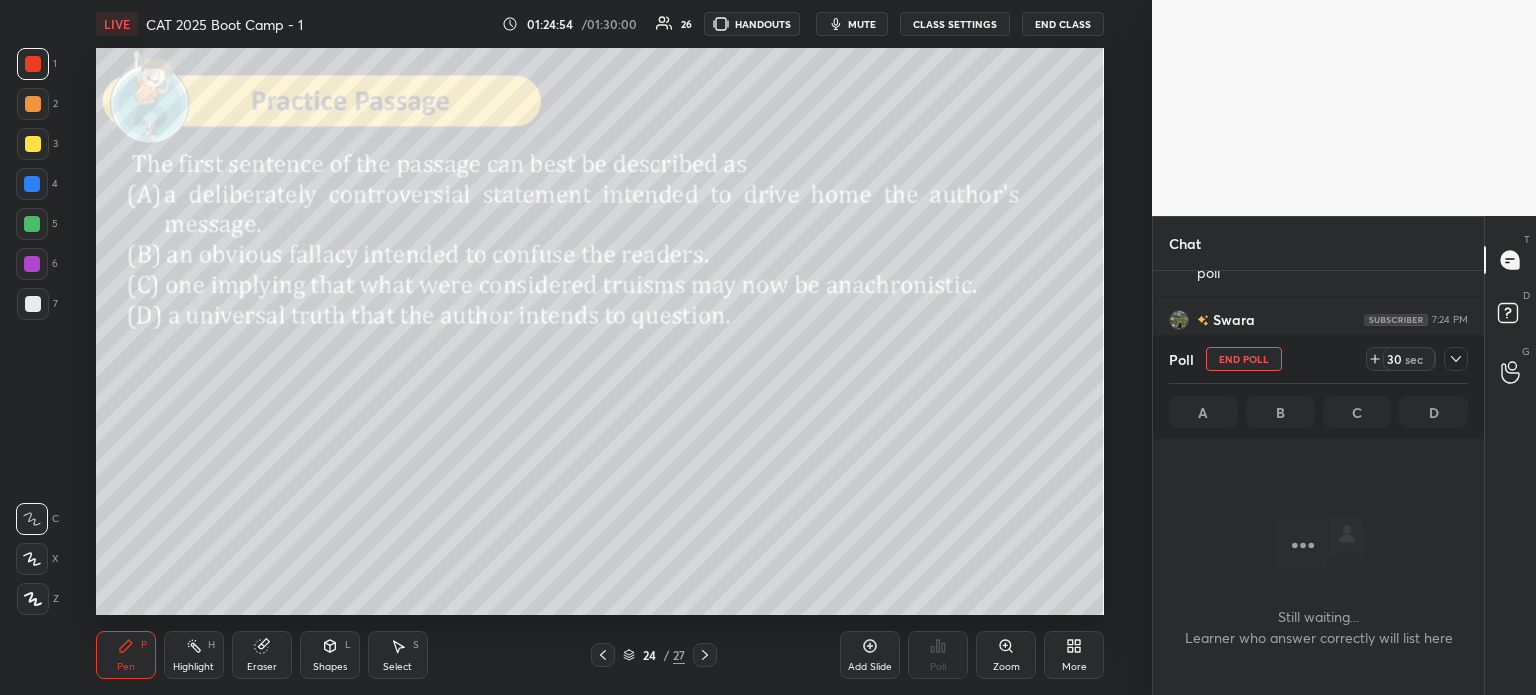 scroll, scrollTop: 346, scrollLeft: 325, axis: both 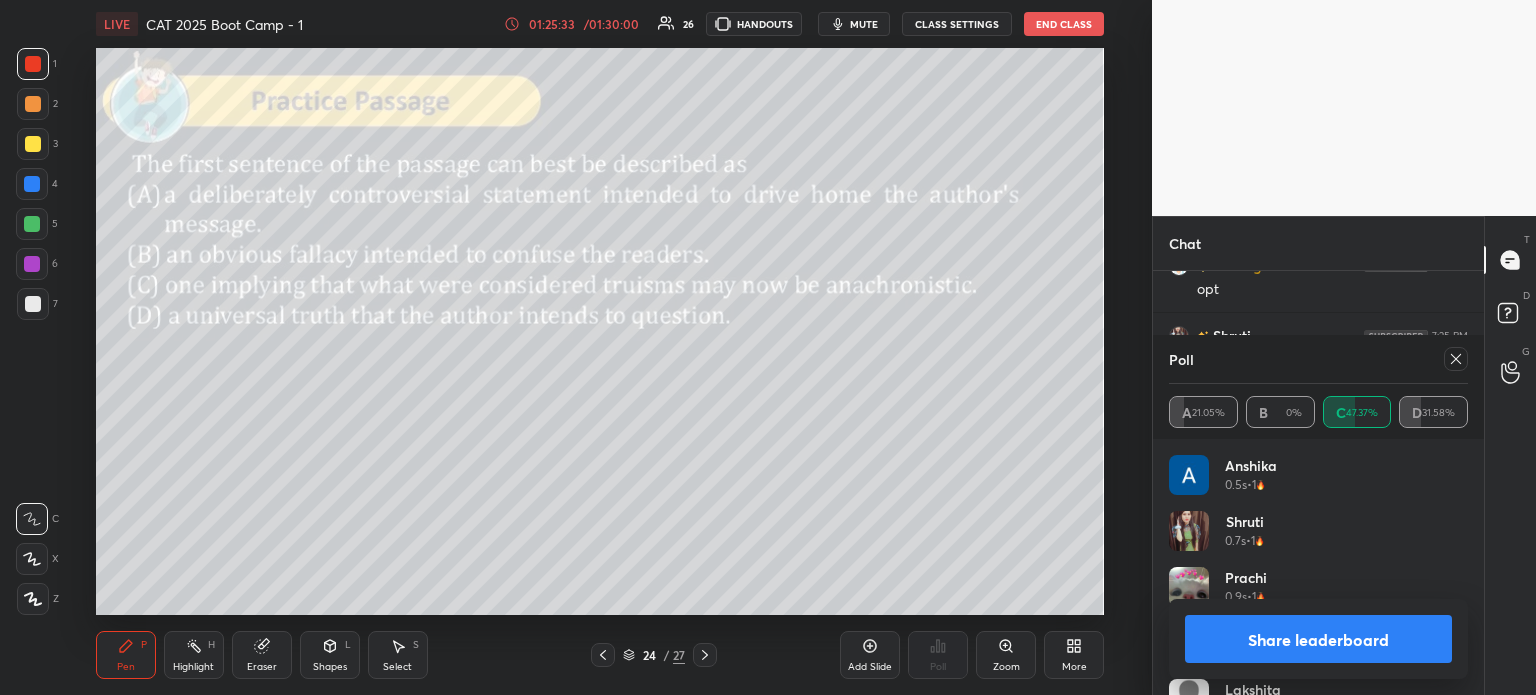 click on "Share leaderboard" at bounding box center (1318, 639) 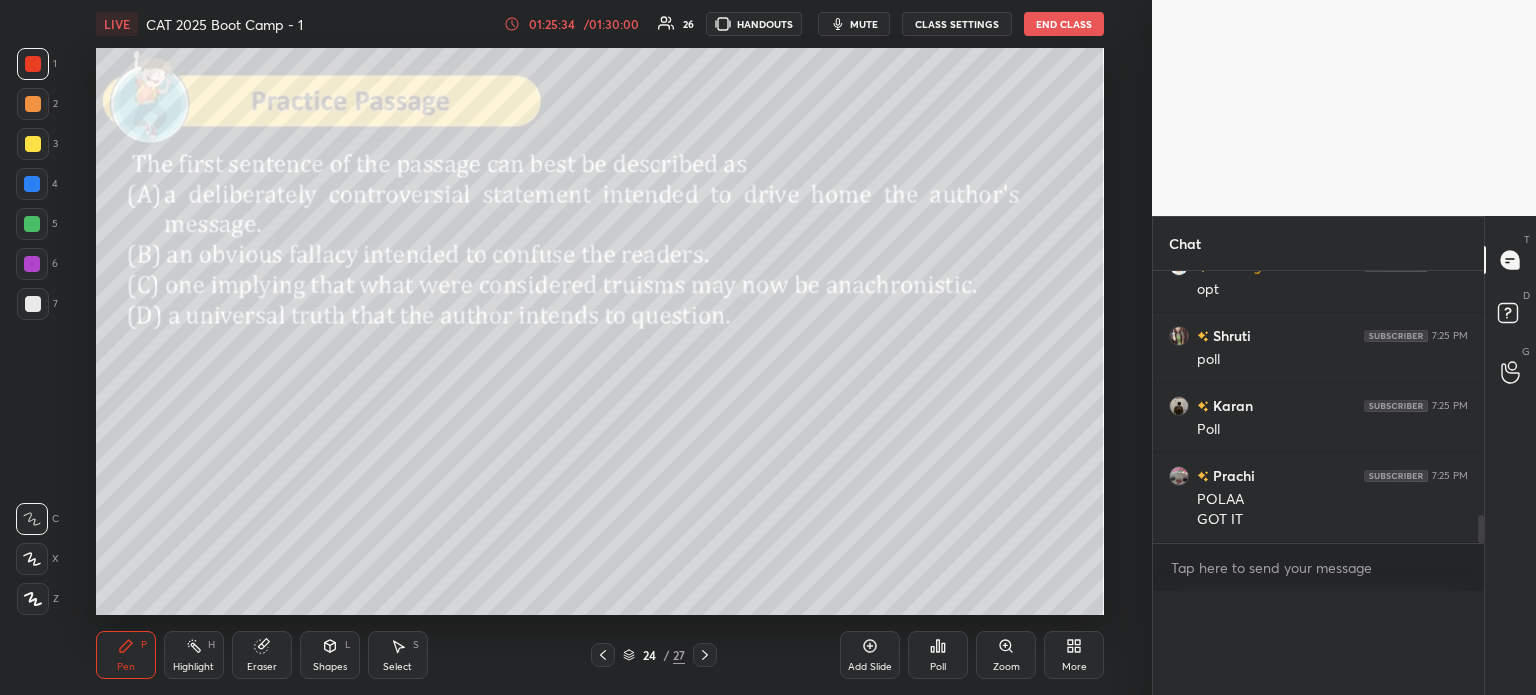 scroll, scrollTop: 151, scrollLeft: 293, axis: both 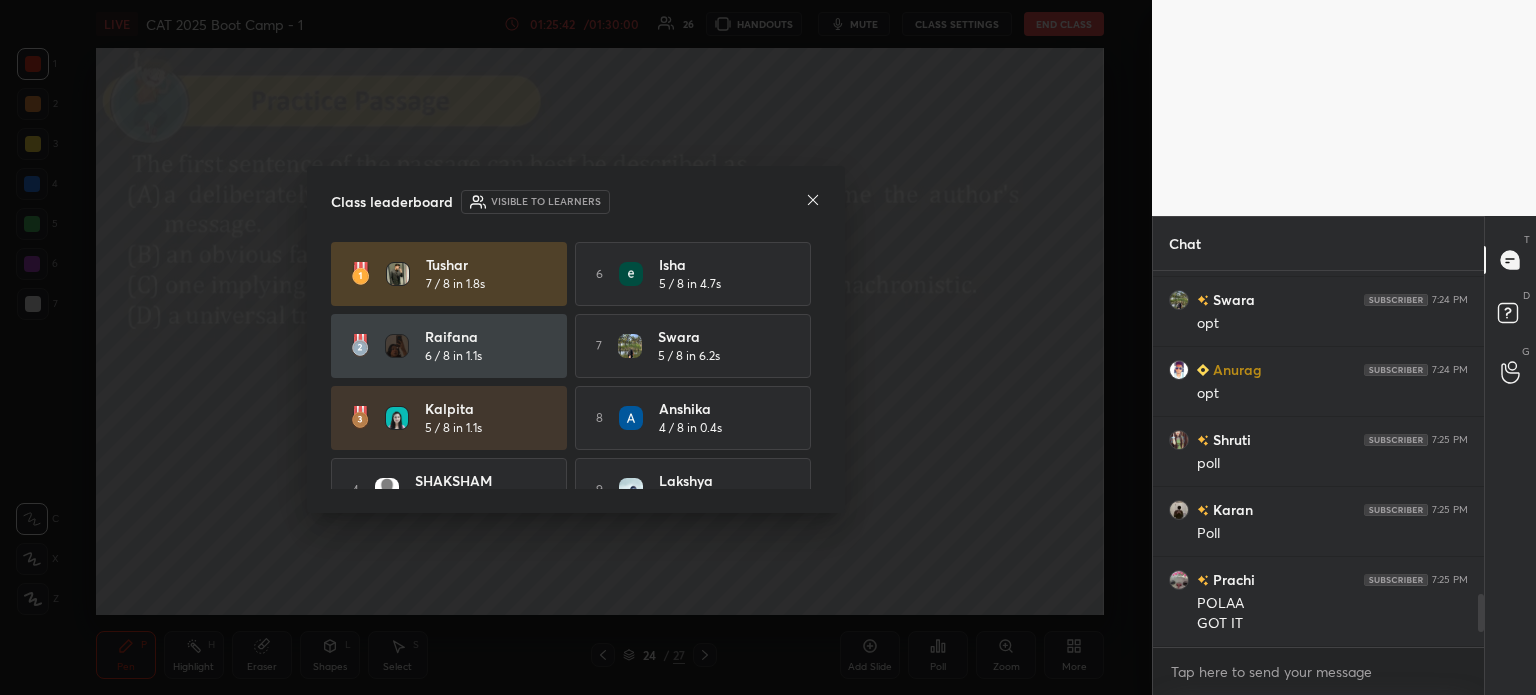 click 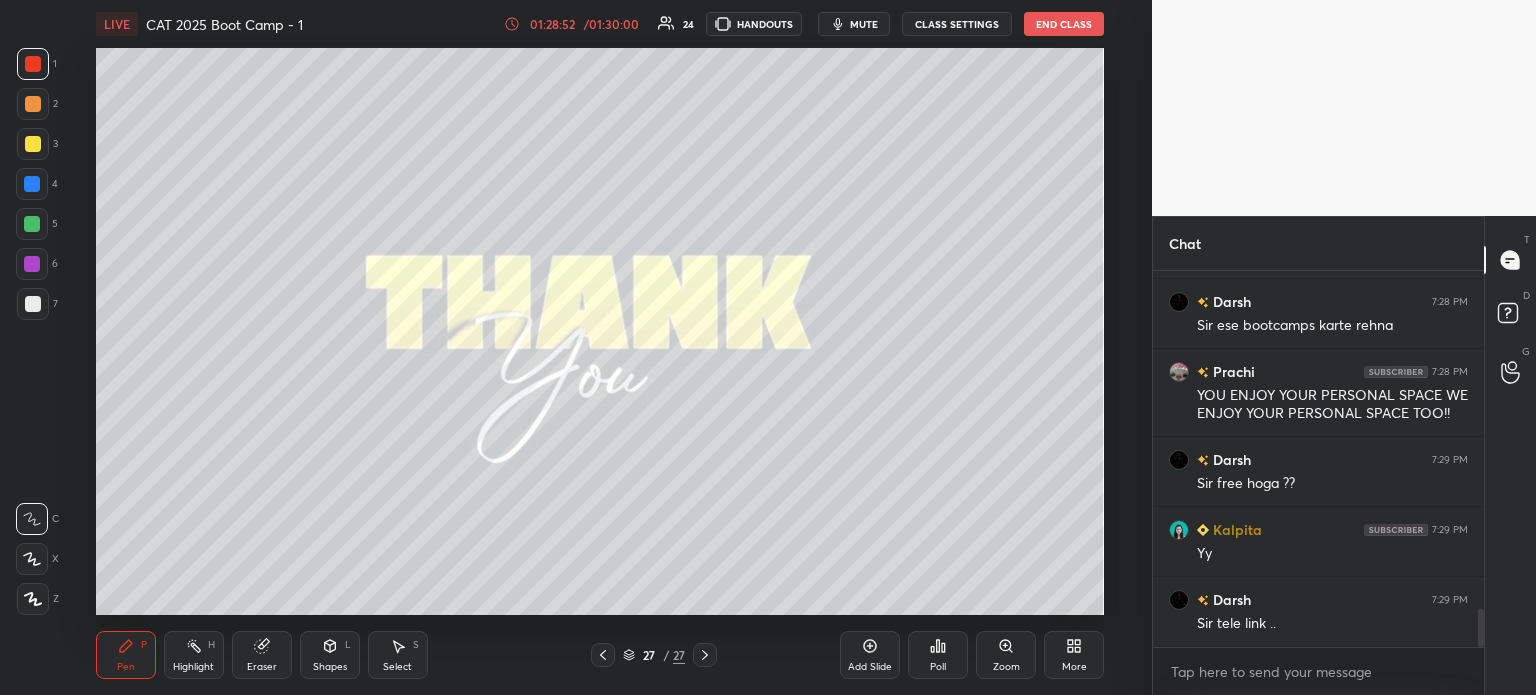 scroll, scrollTop: 3470, scrollLeft: 0, axis: vertical 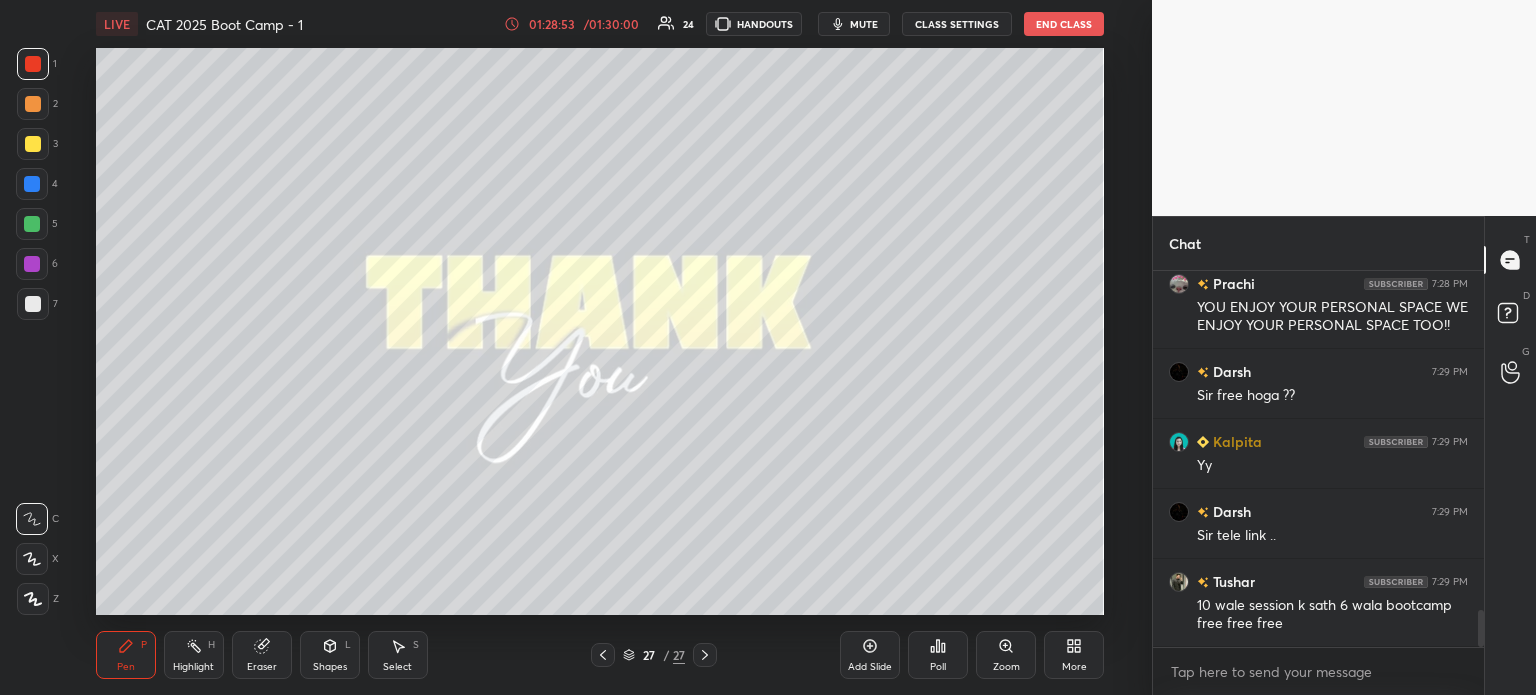 click on "mute" at bounding box center (864, 24) 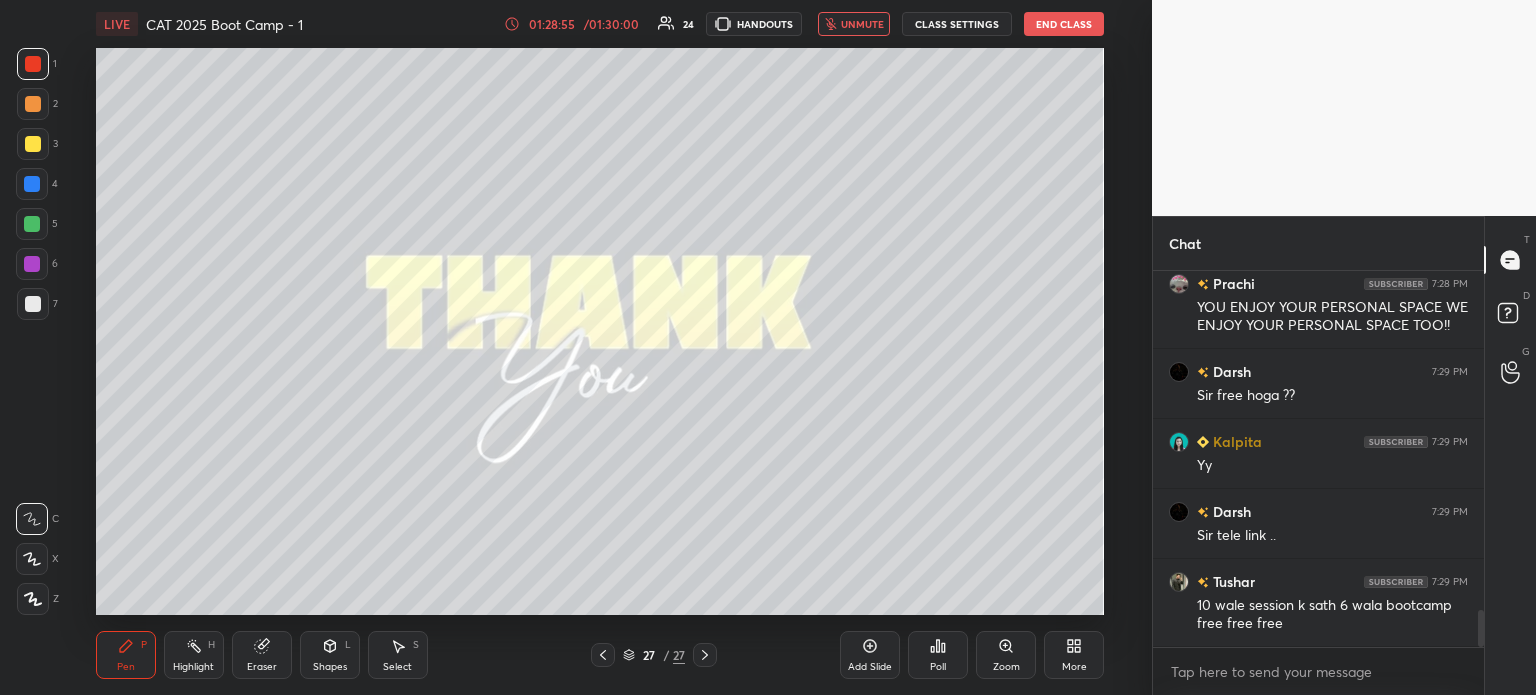 click on "unmute" at bounding box center (862, 24) 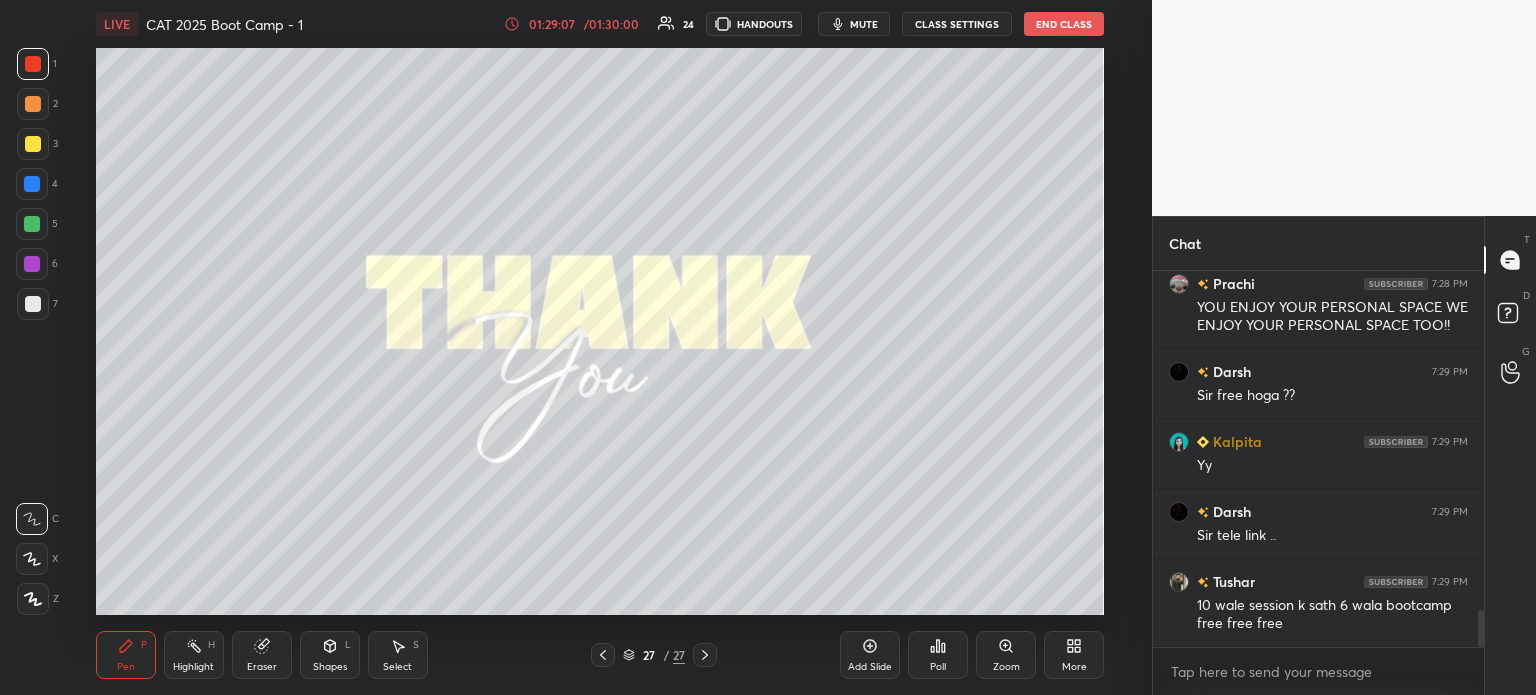 scroll, scrollTop: 3540, scrollLeft: 0, axis: vertical 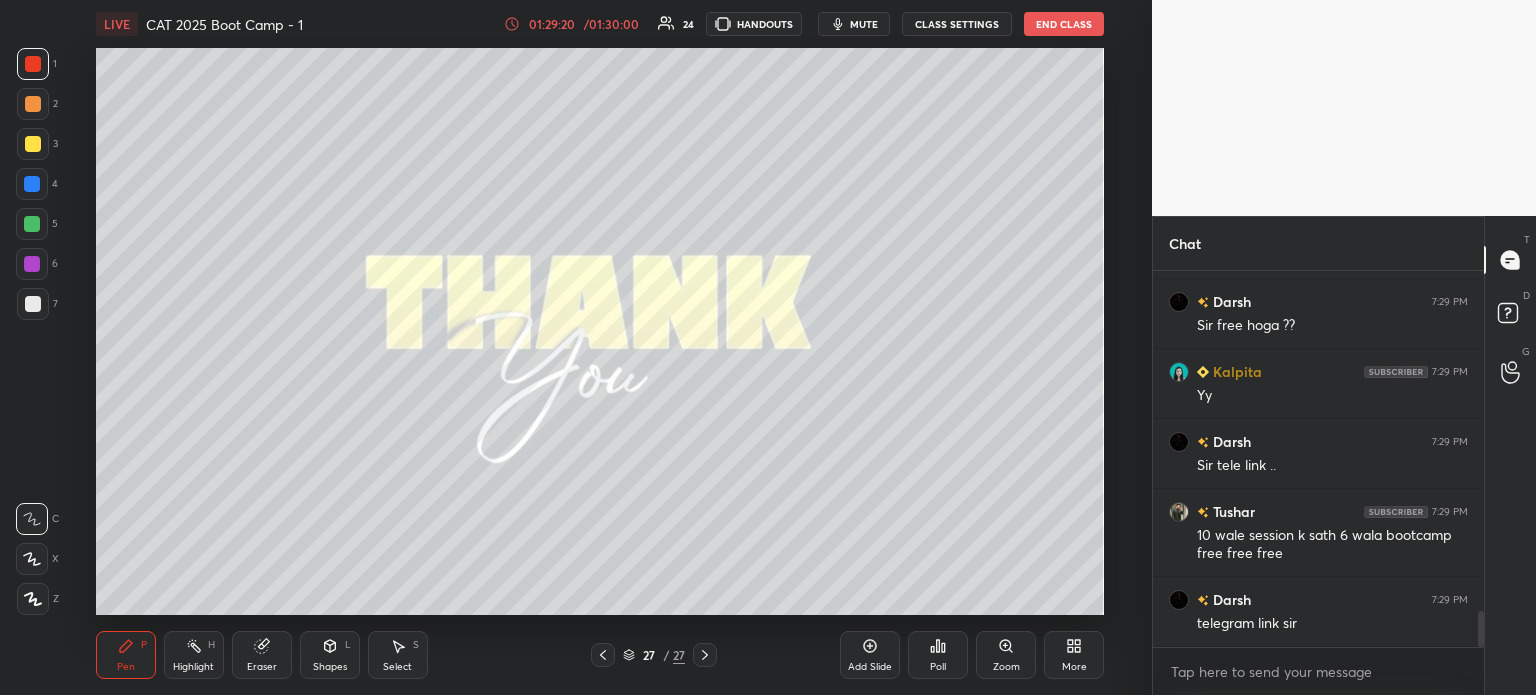 click on "mute" at bounding box center [864, 24] 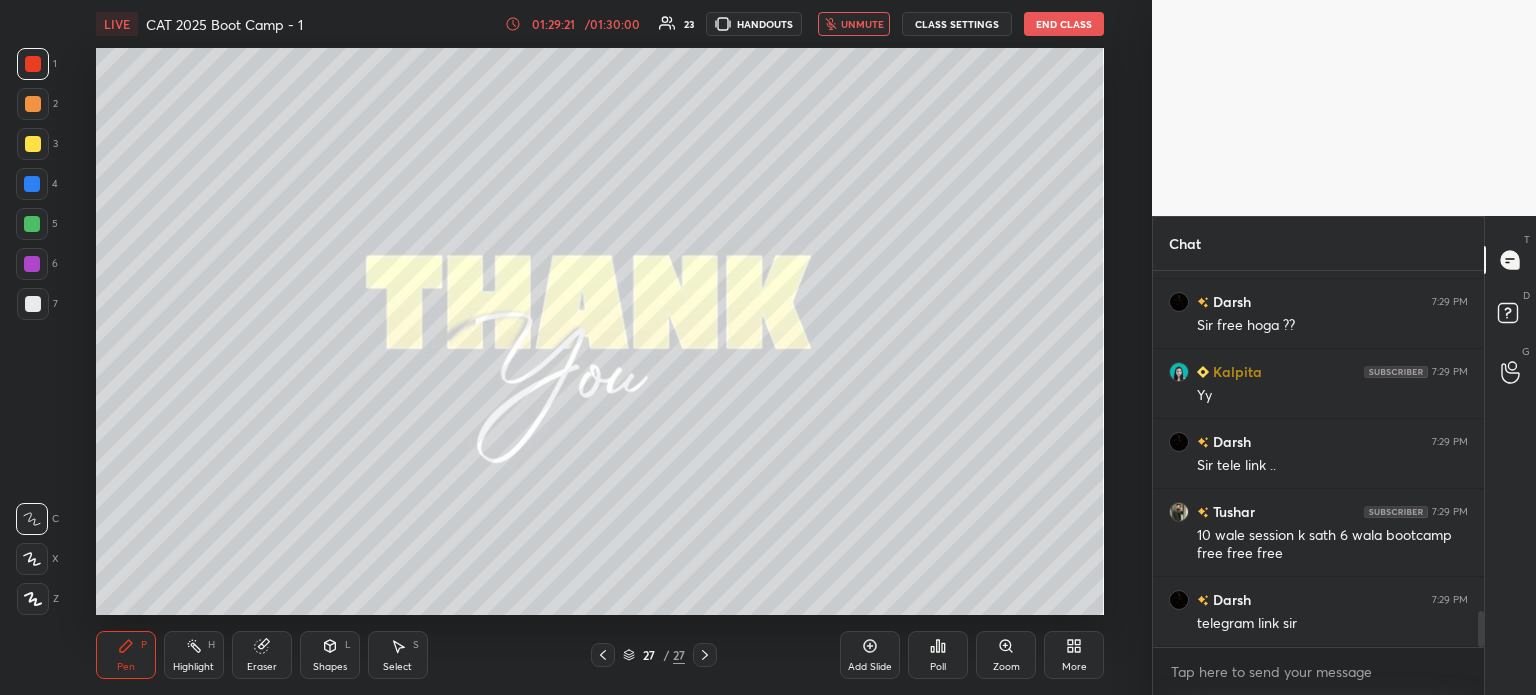 scroll, scrollTop: 3610, scrollLeft: 0, axis: vertical 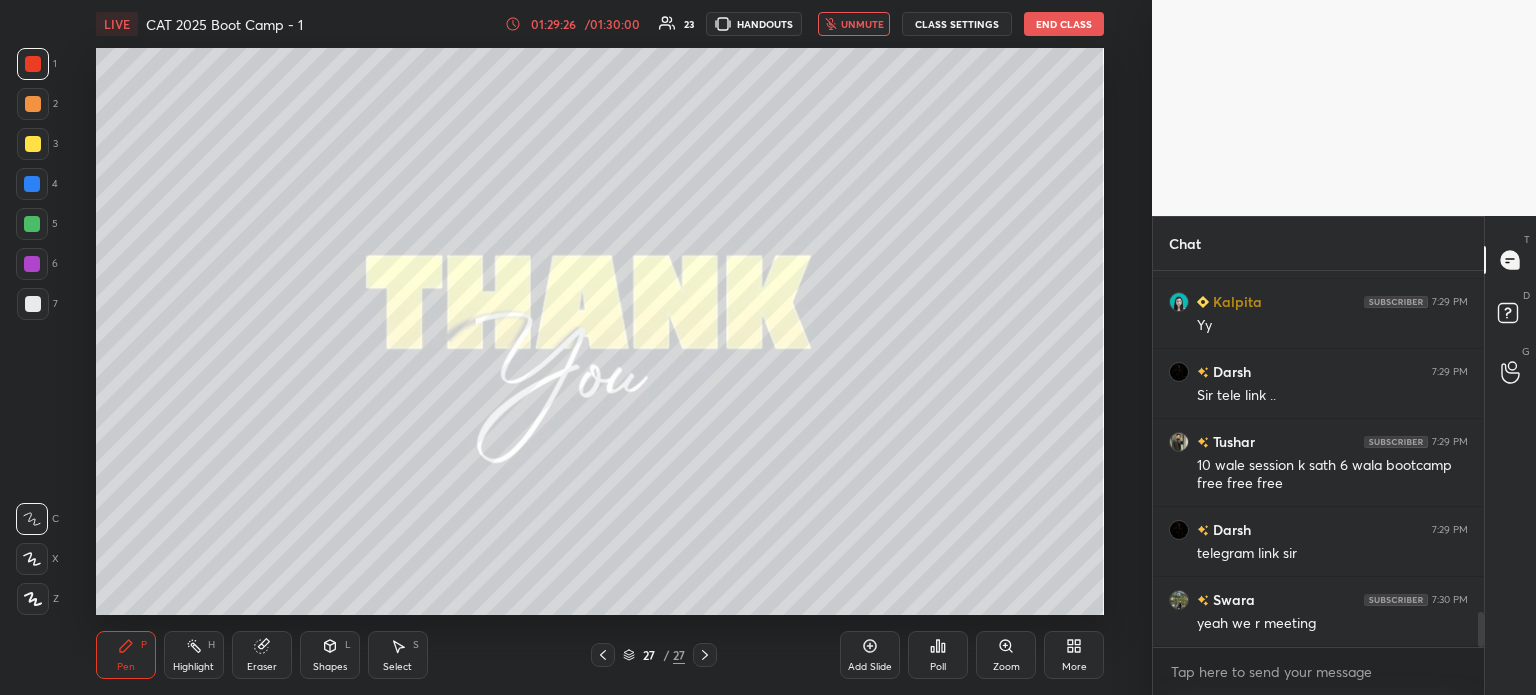 click on "unmute" at bounding box center [862, 24] 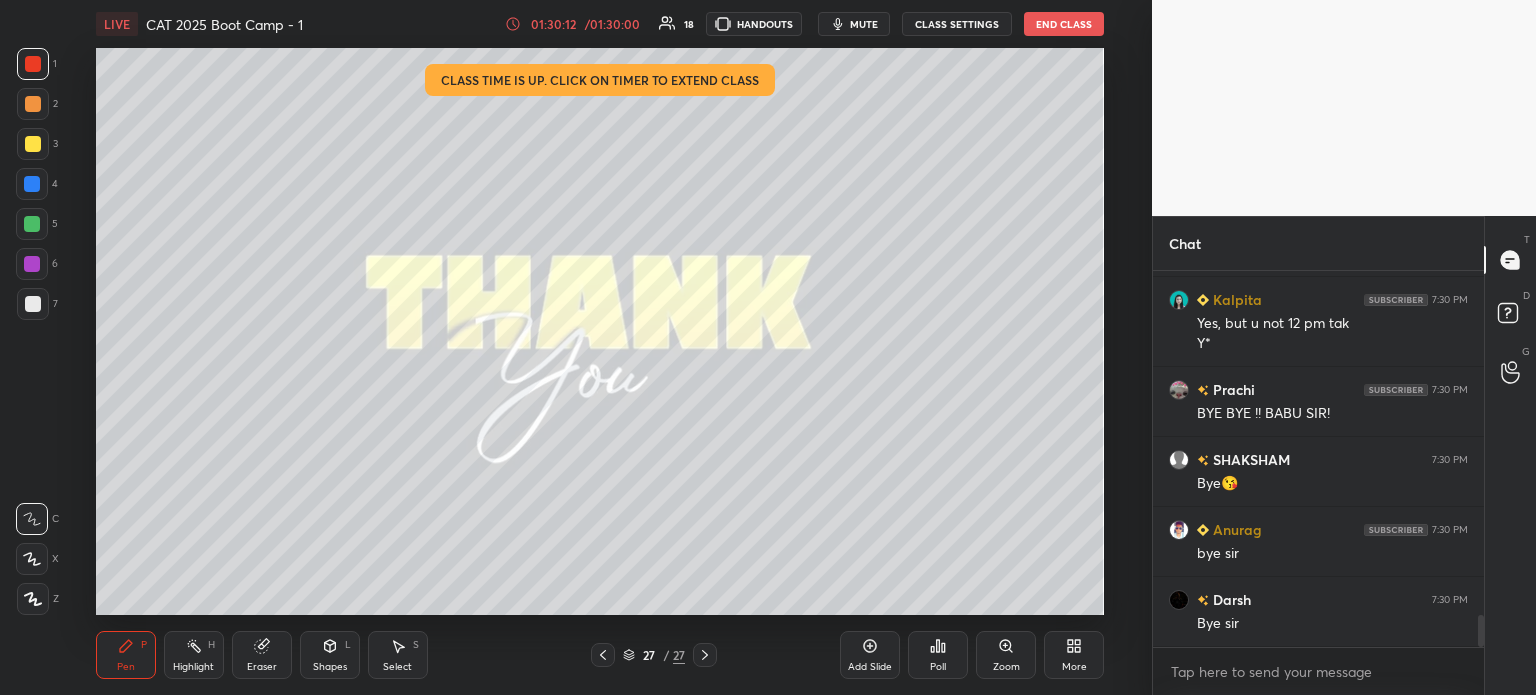scroll, scrollTop: 4120, scrollLeft: 0, axis: vertical 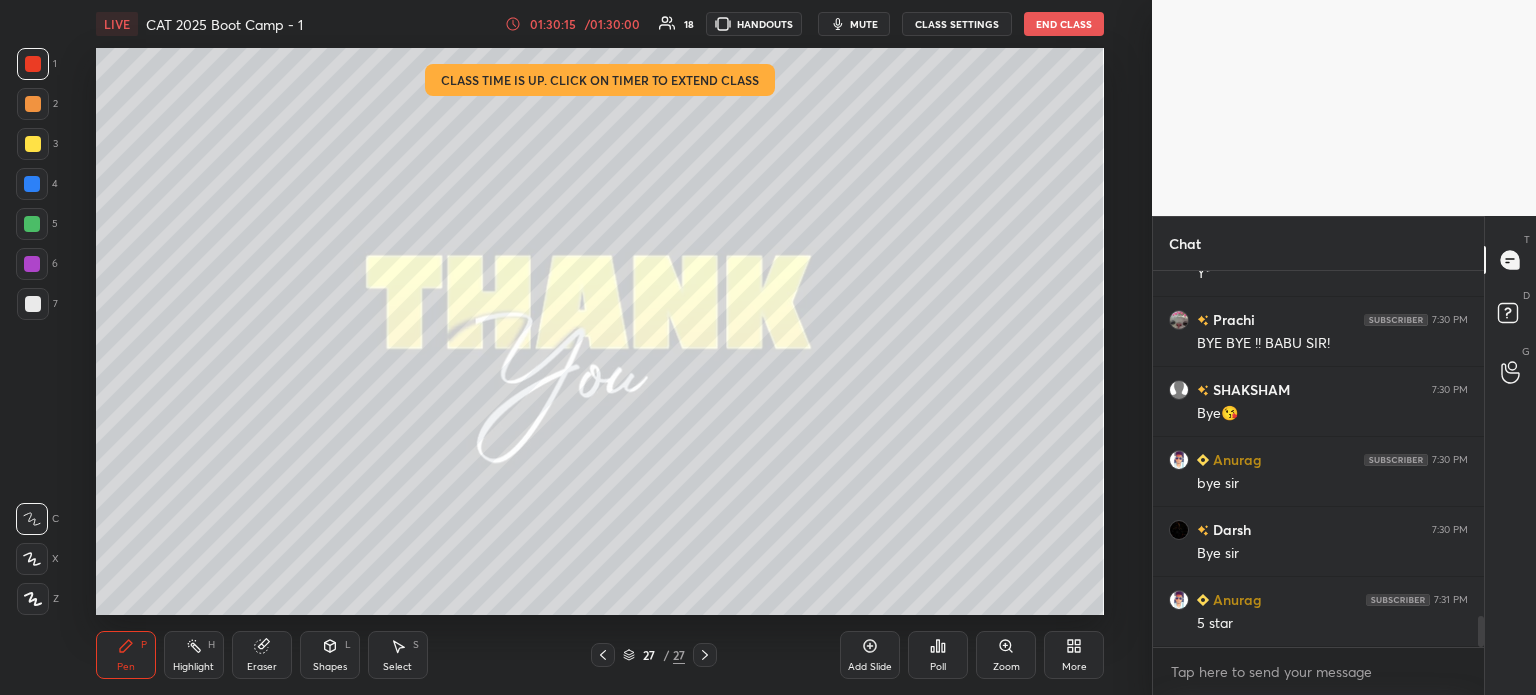 click on "End Class" at bounding box center [1064, 24] 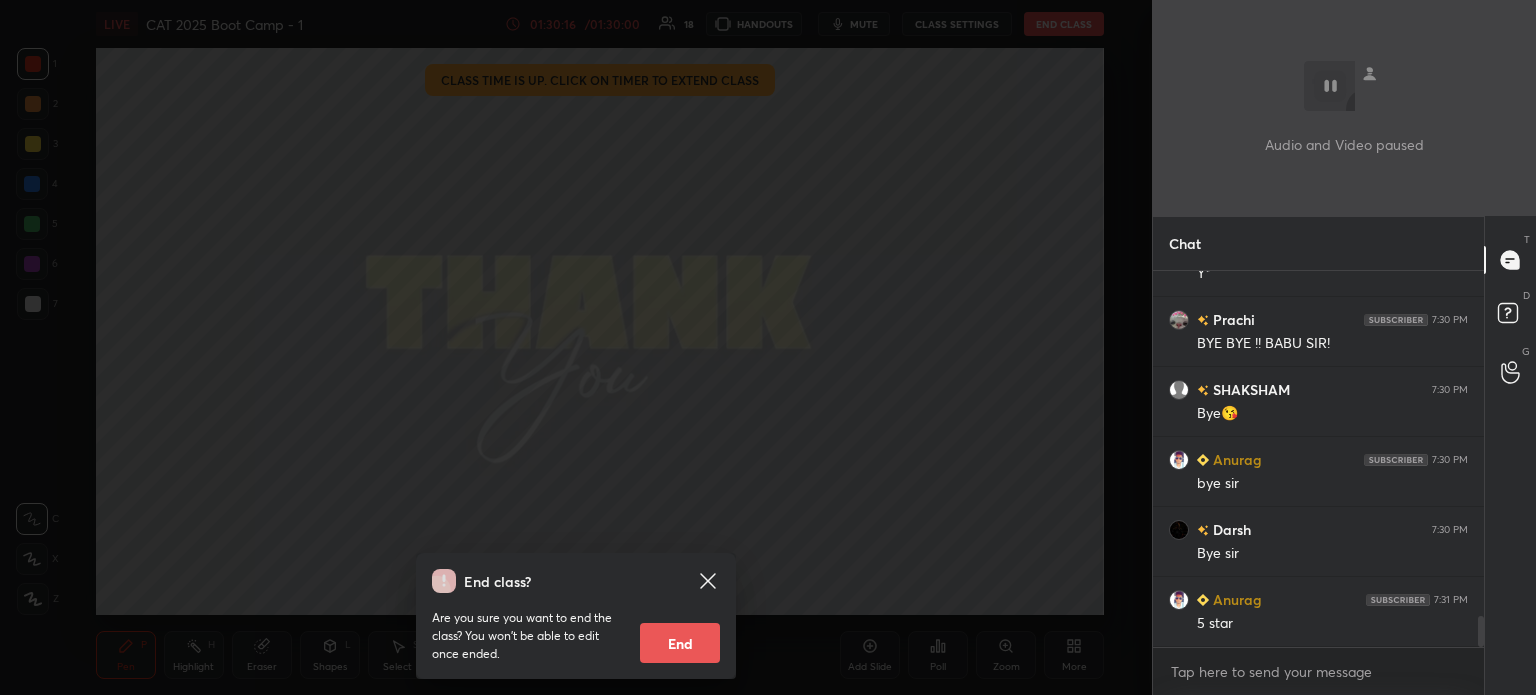 click on "End" at bounding box center (680, 643) 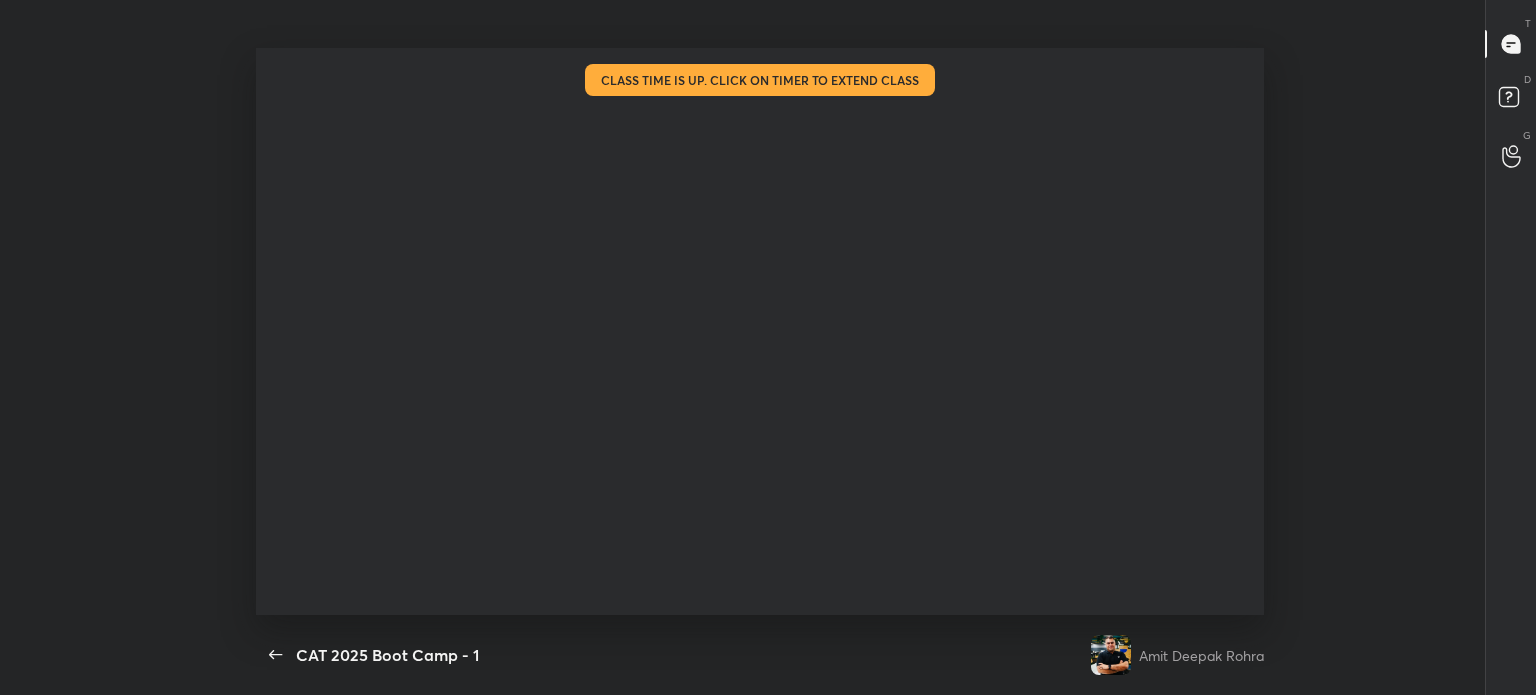 scroll, scrollTop: 99432, scrollLeft: 98846, axis: both 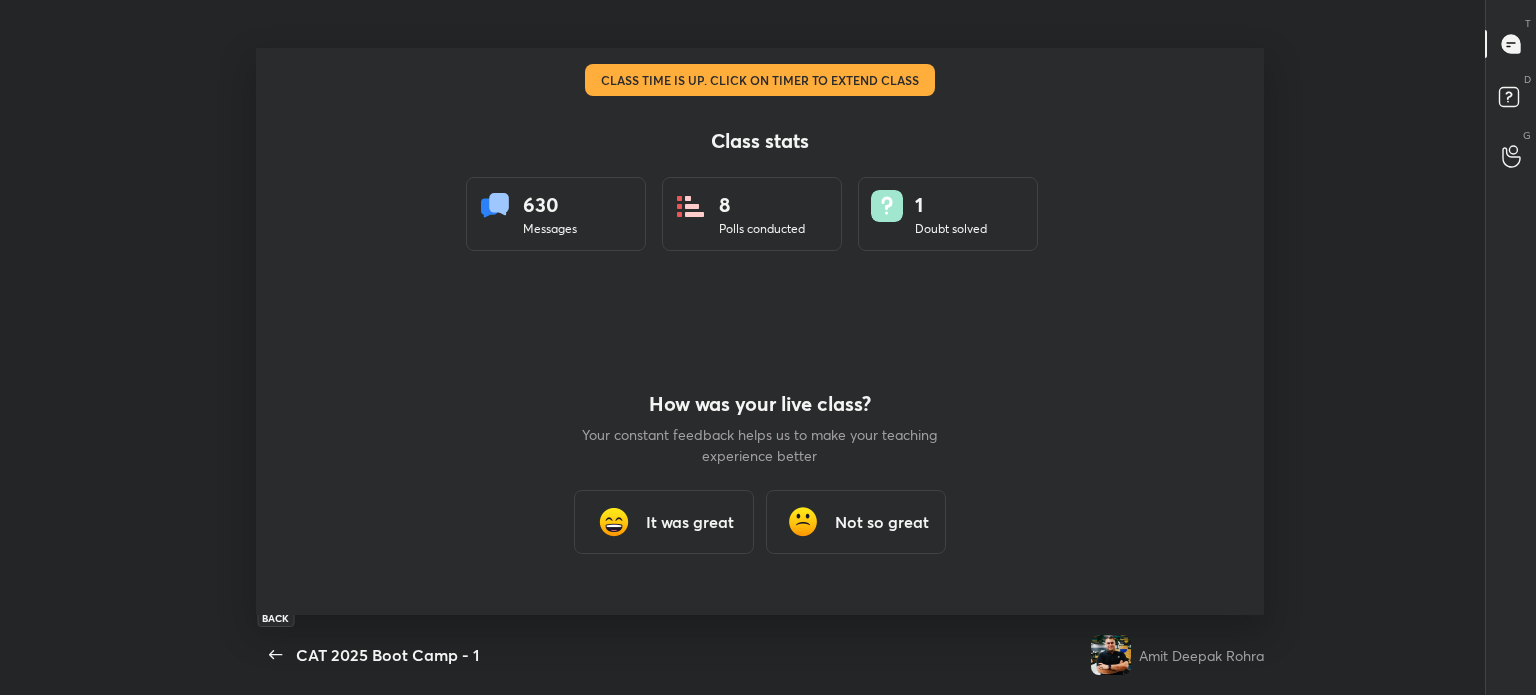 click 